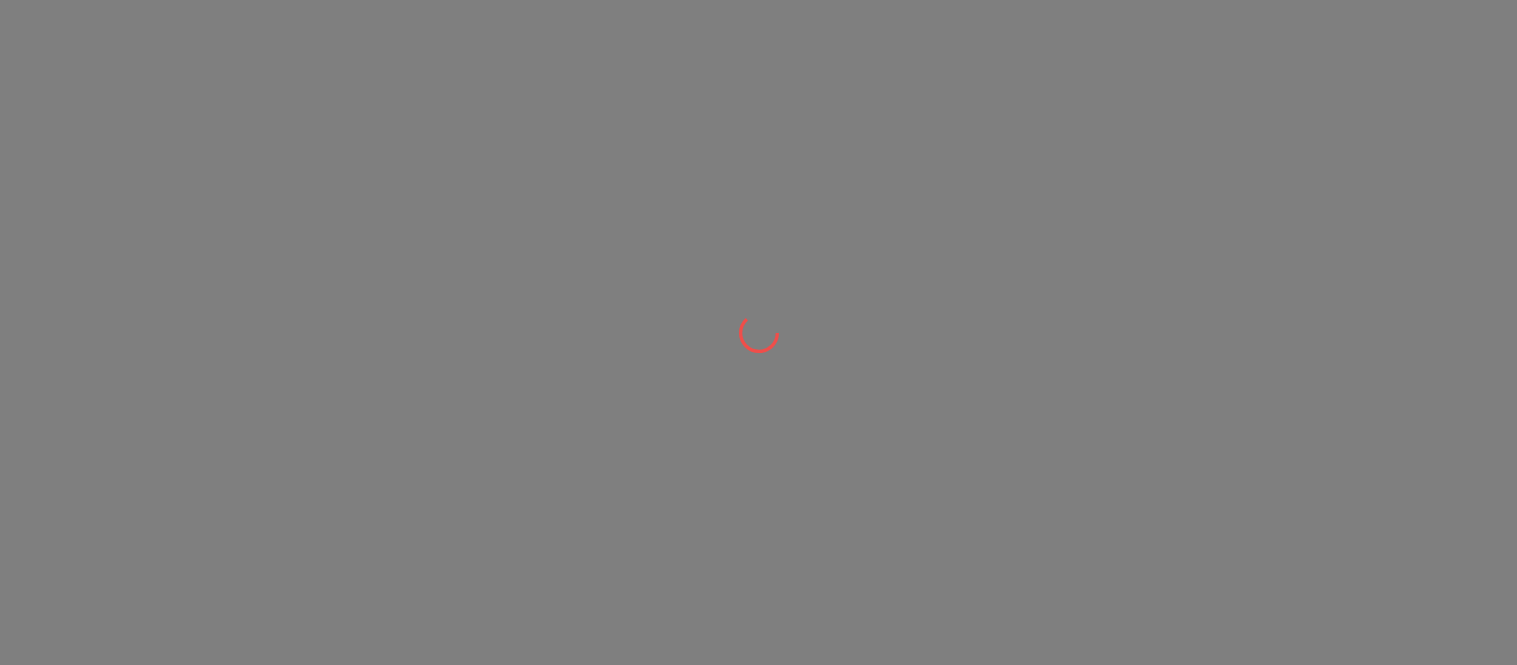 scroll, scrollTop: 0, scrollLeft: 0, axis: both 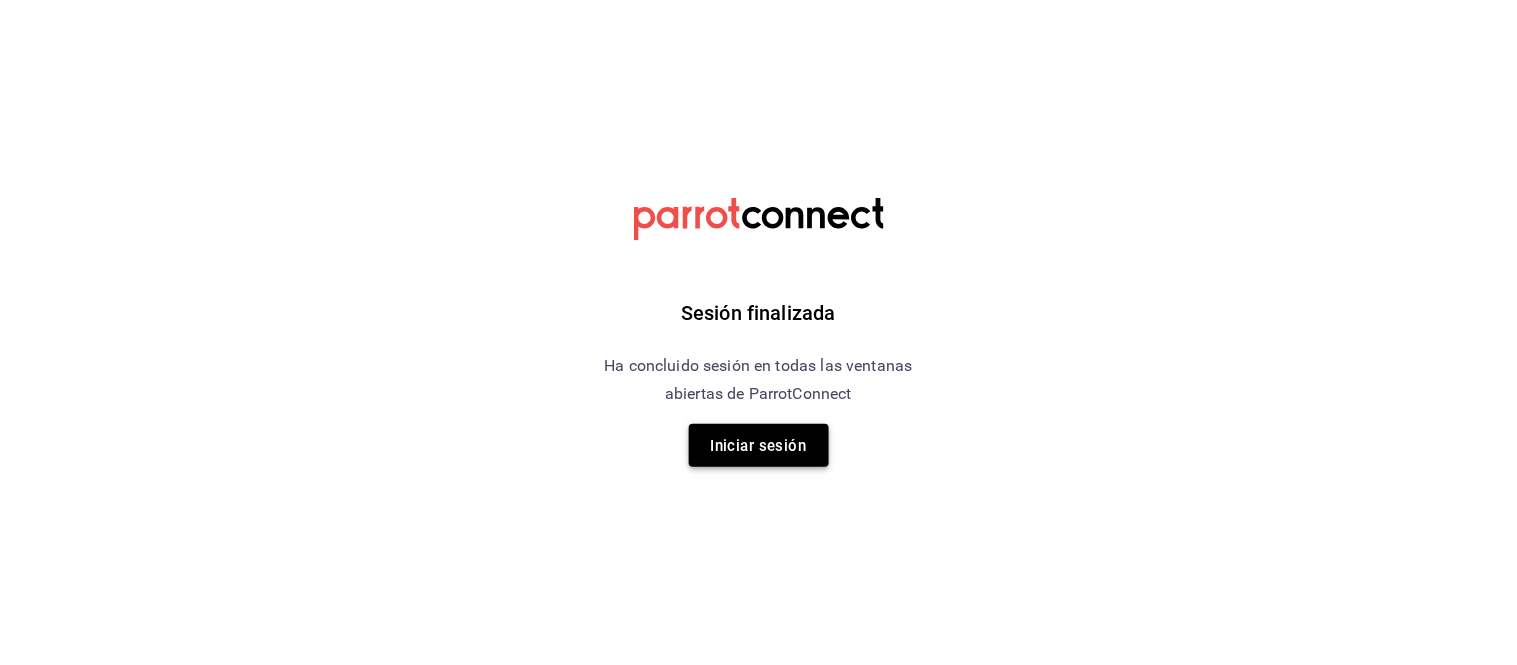 click on "Iniciar sesión" at bounding box center [759, 445] 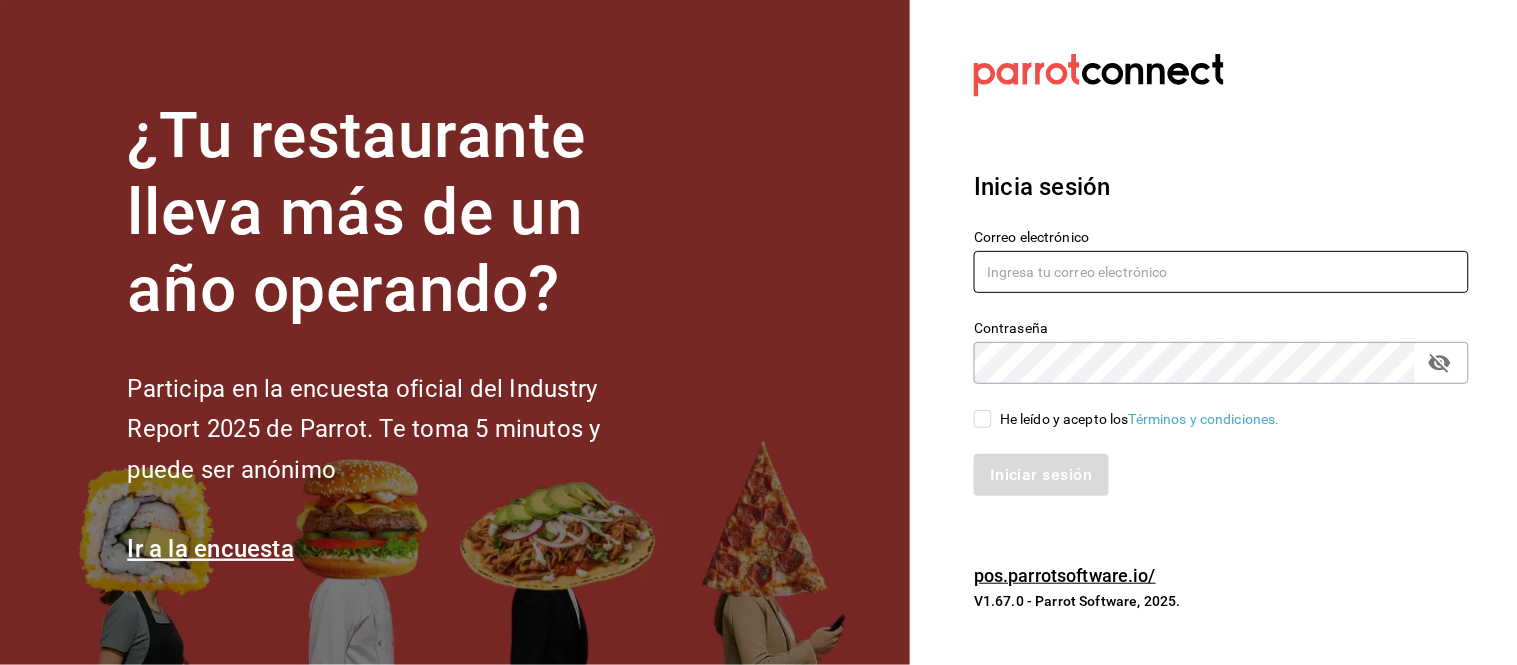 type on "[USERNAME]@example.com" 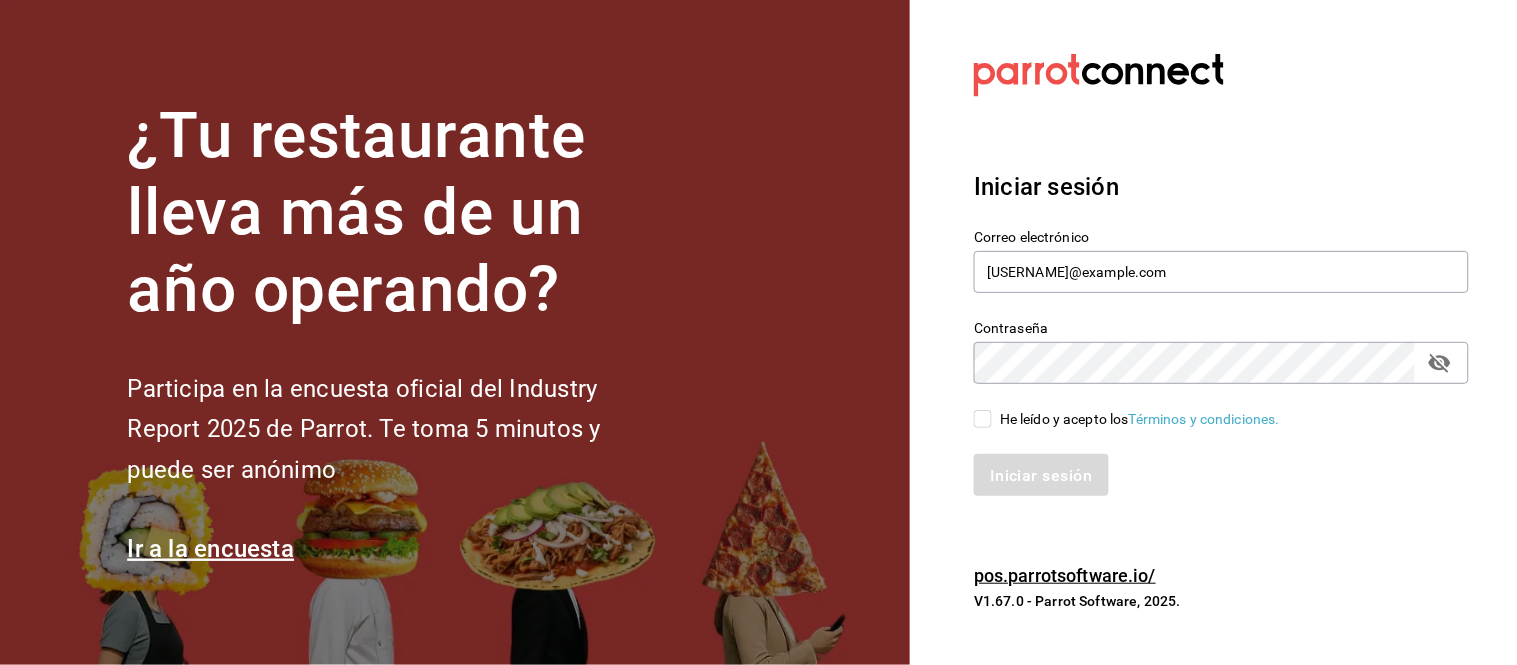 click on "He leído y acepto los  Términos y condiciones." at bounding box center (983, 419) 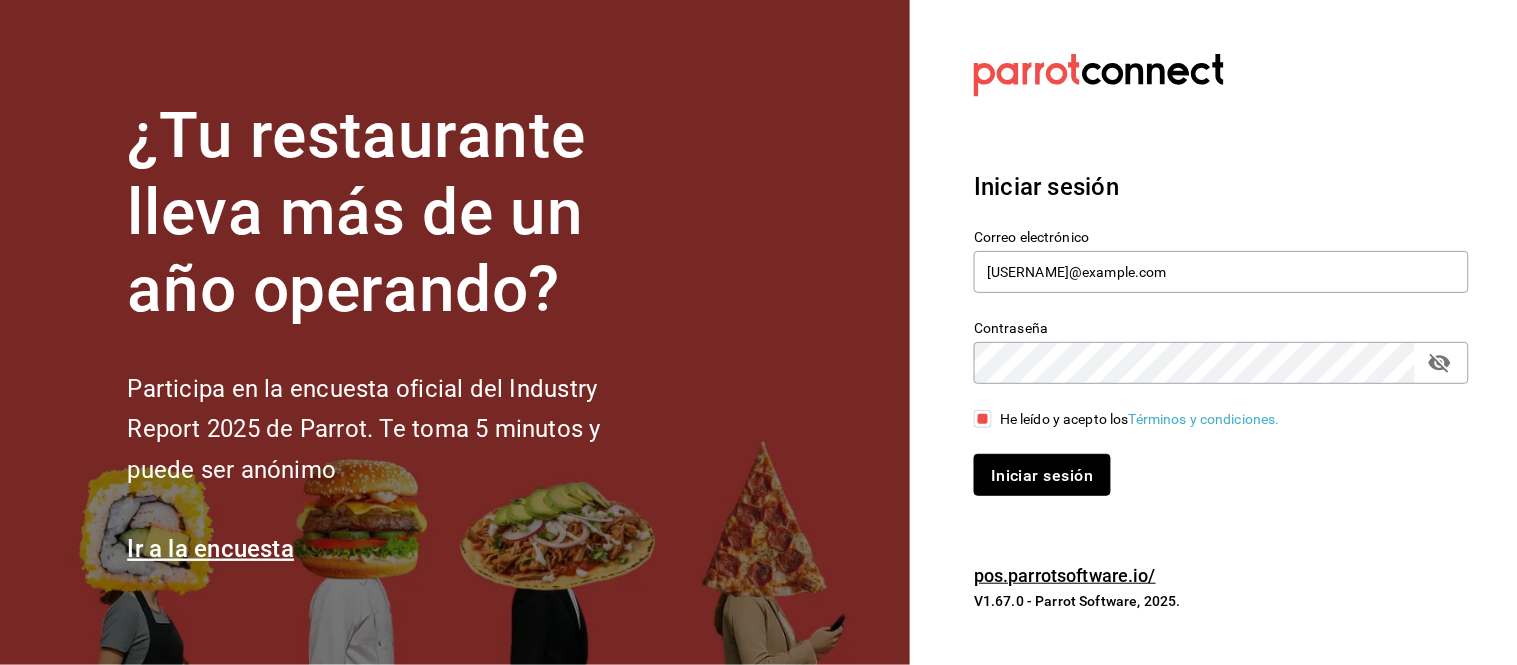 click on "Iniciar sesión" at bounding box center (1042, 474) 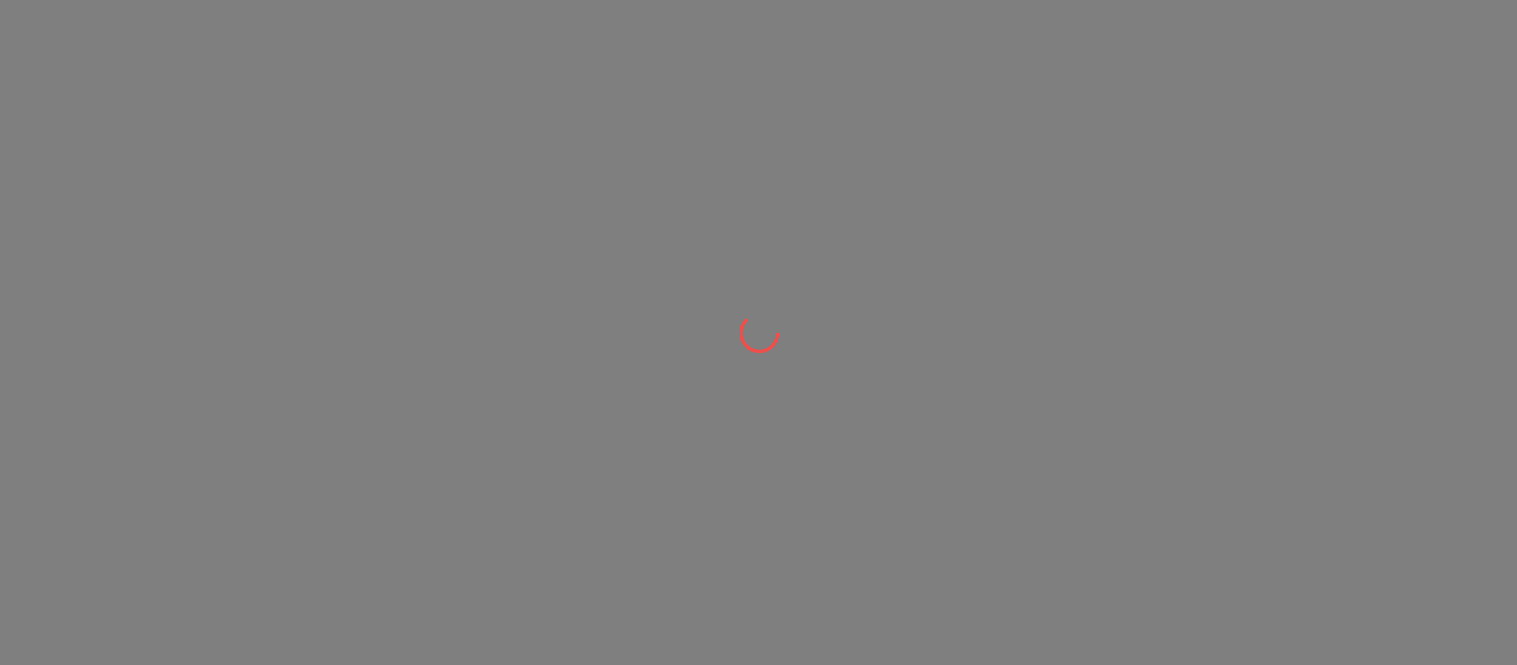 scroll, scrollTop: 0, scrollLeft: 0, axis: both 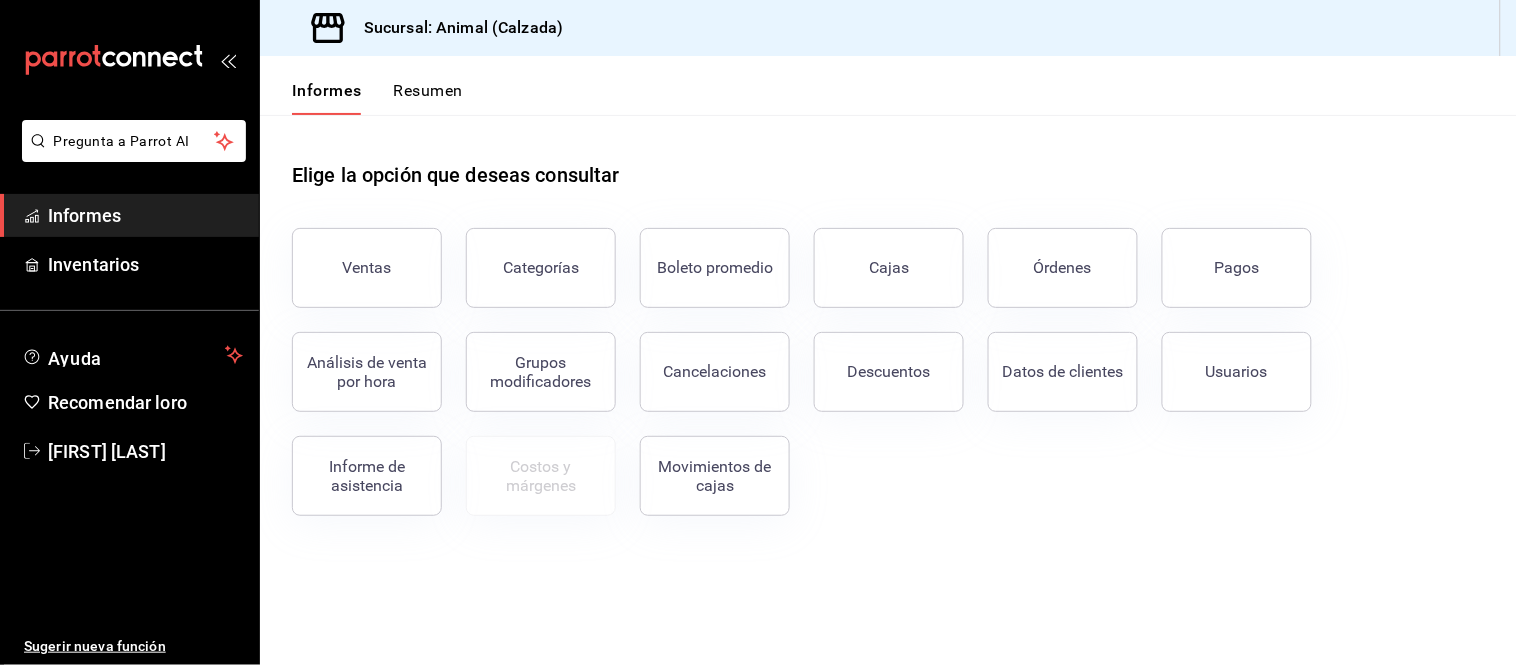 click on "Órdenes" at bounding box center [1063, 268] 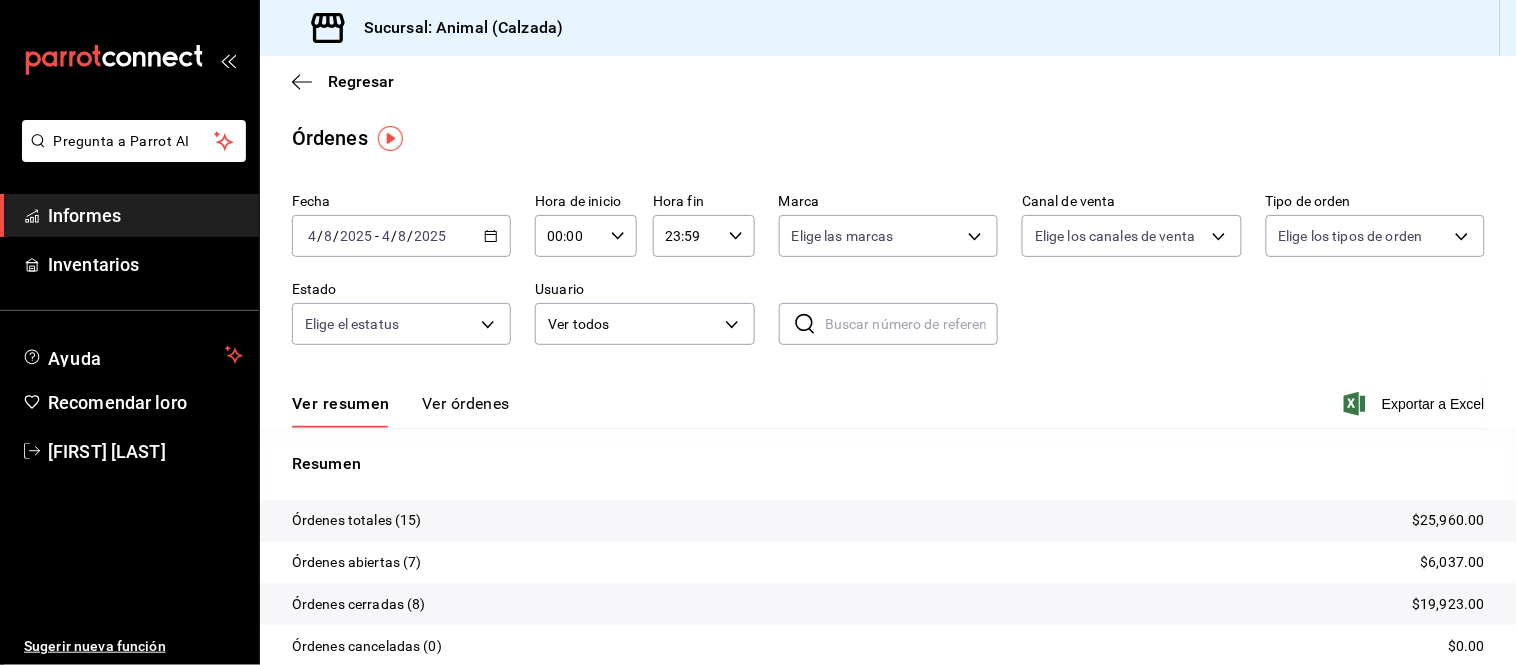 click 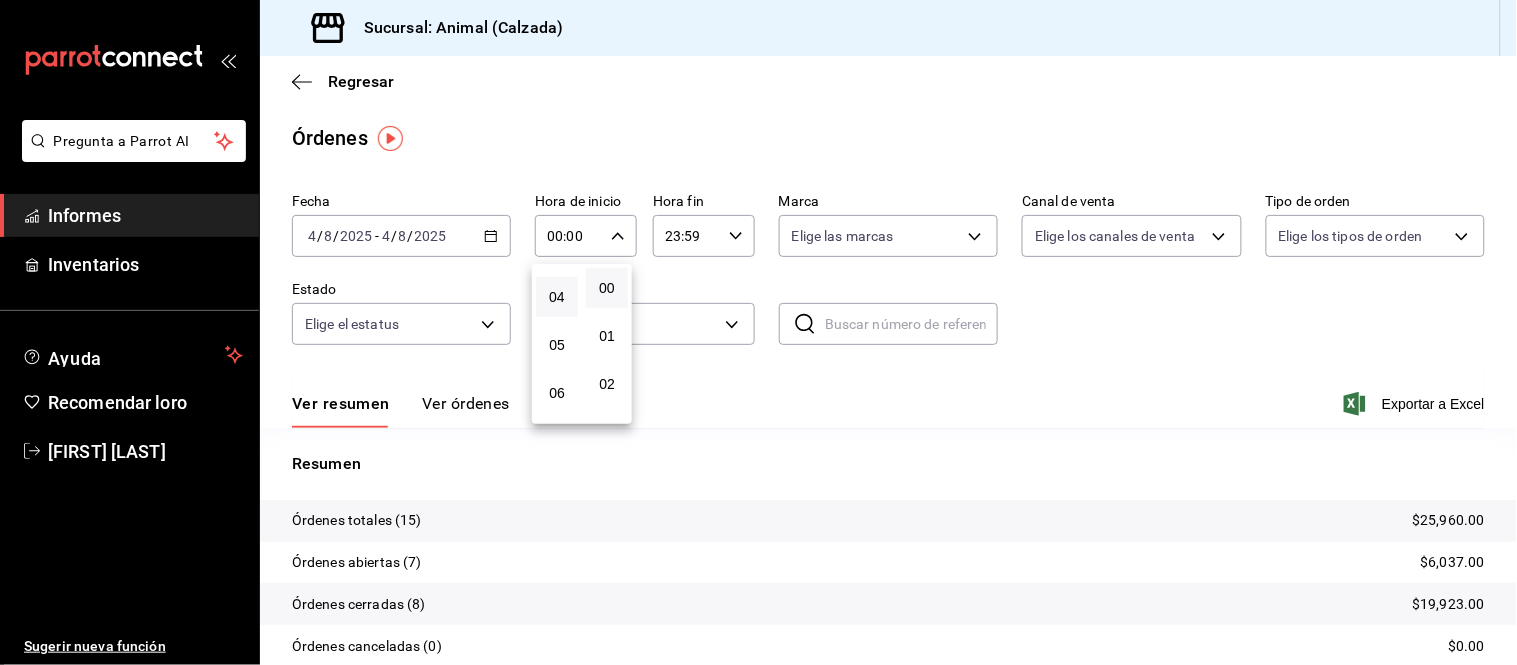 scroll, scrollTop: 222, scrollLeft: 0, axis: vertical 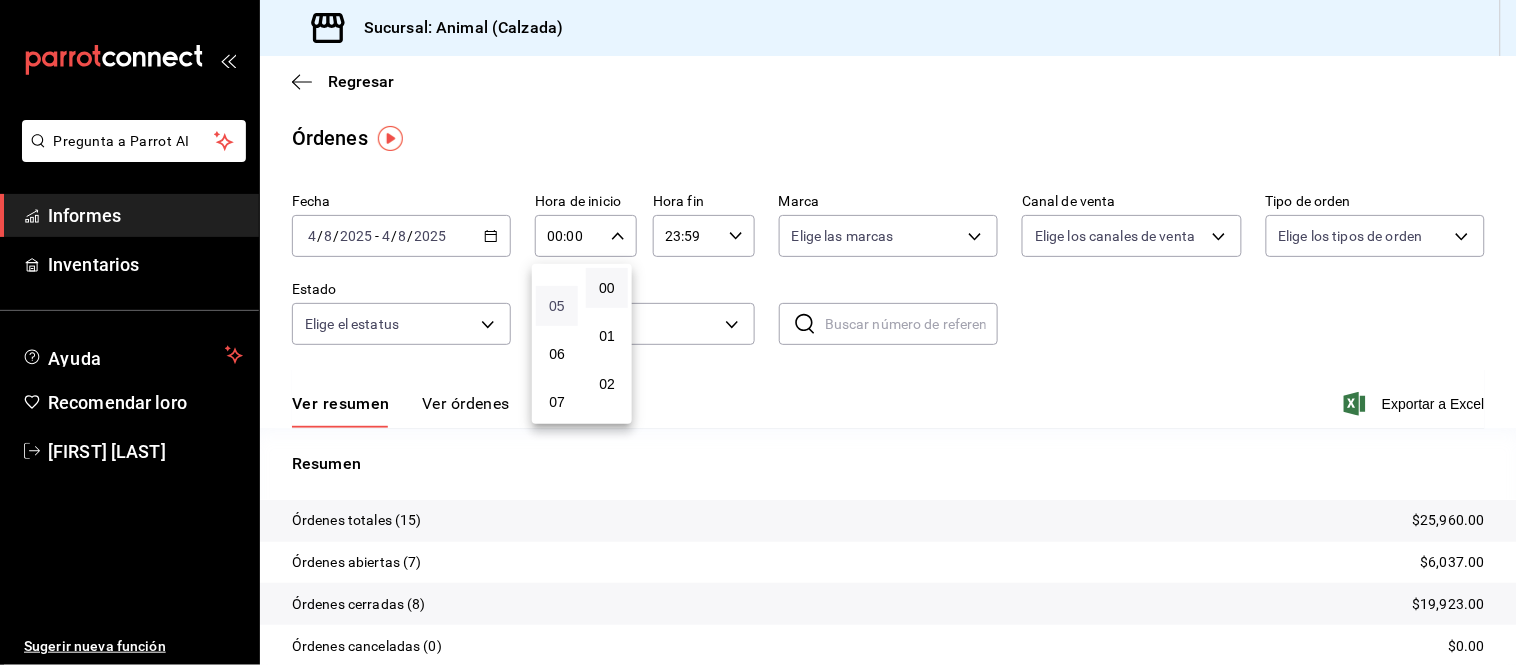 click on "05" at bounding box center [557, 306] 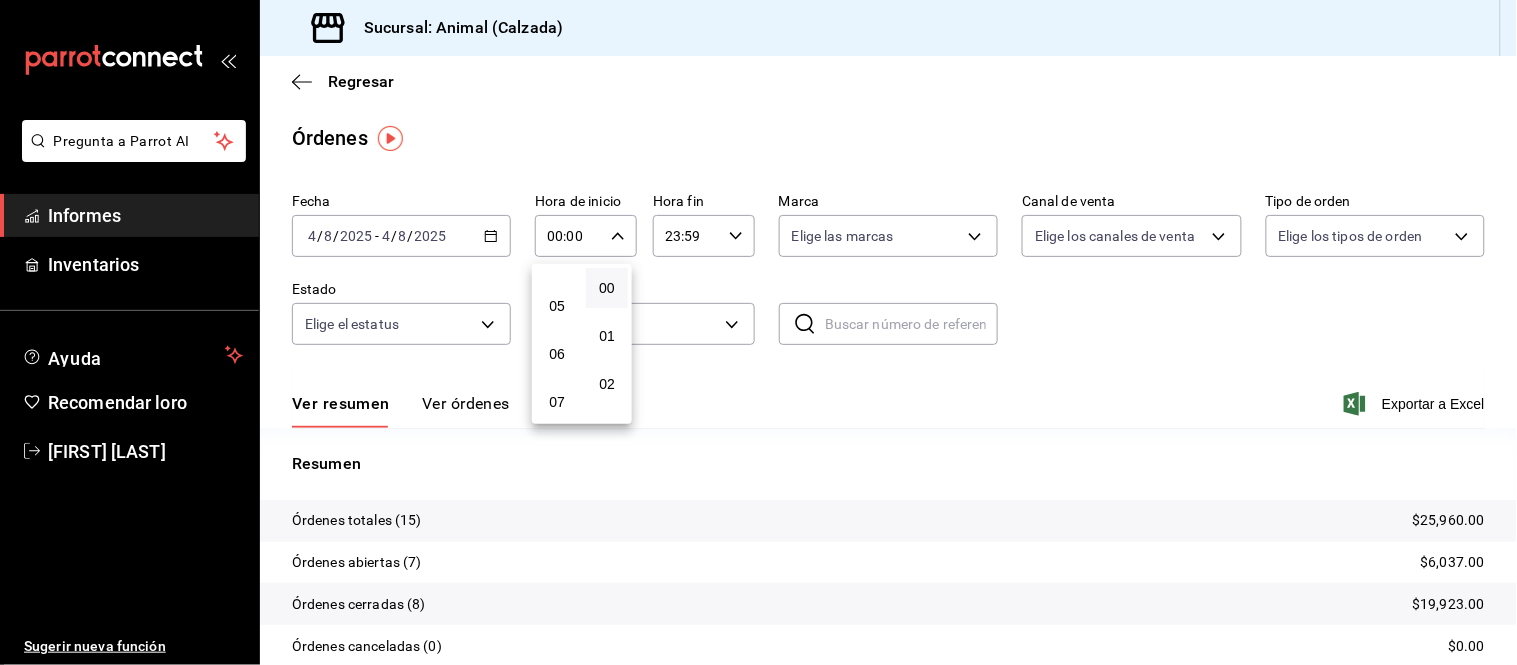 type on "05:00" 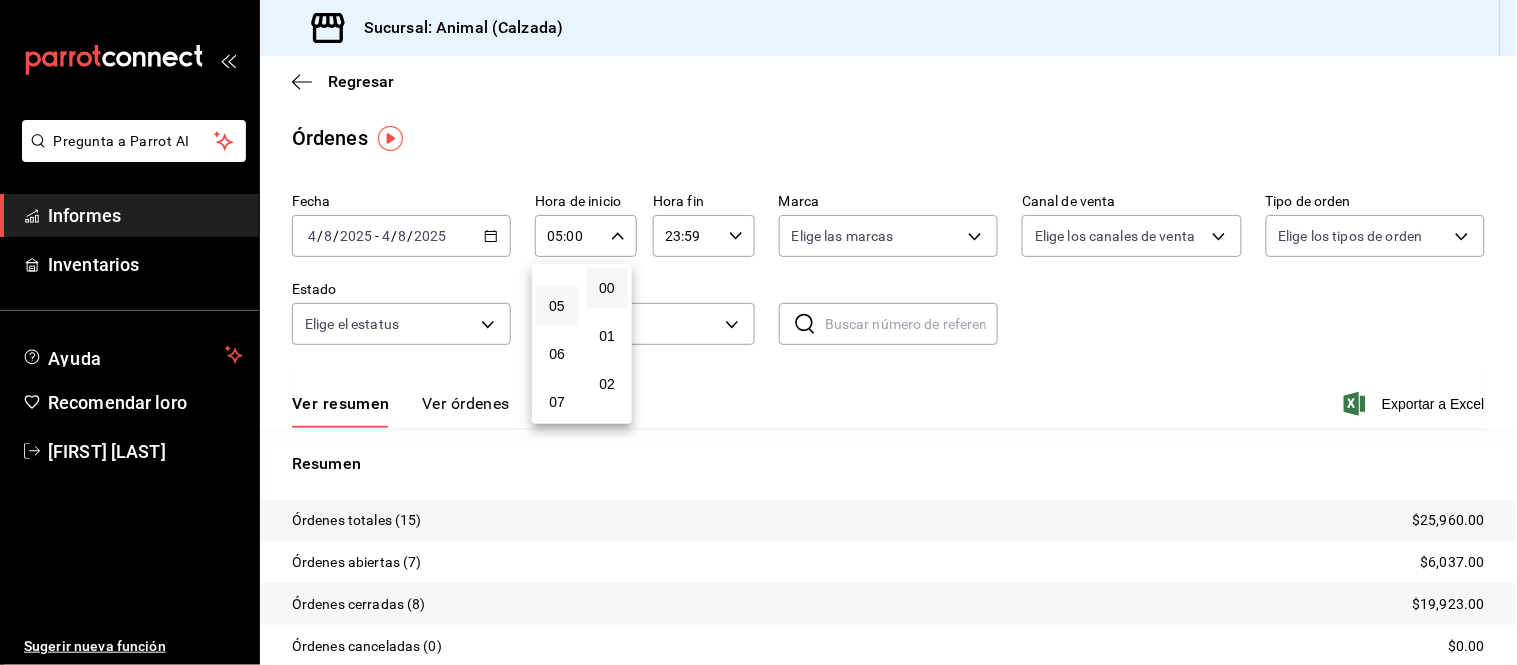 click at bounding box center [758, 332] 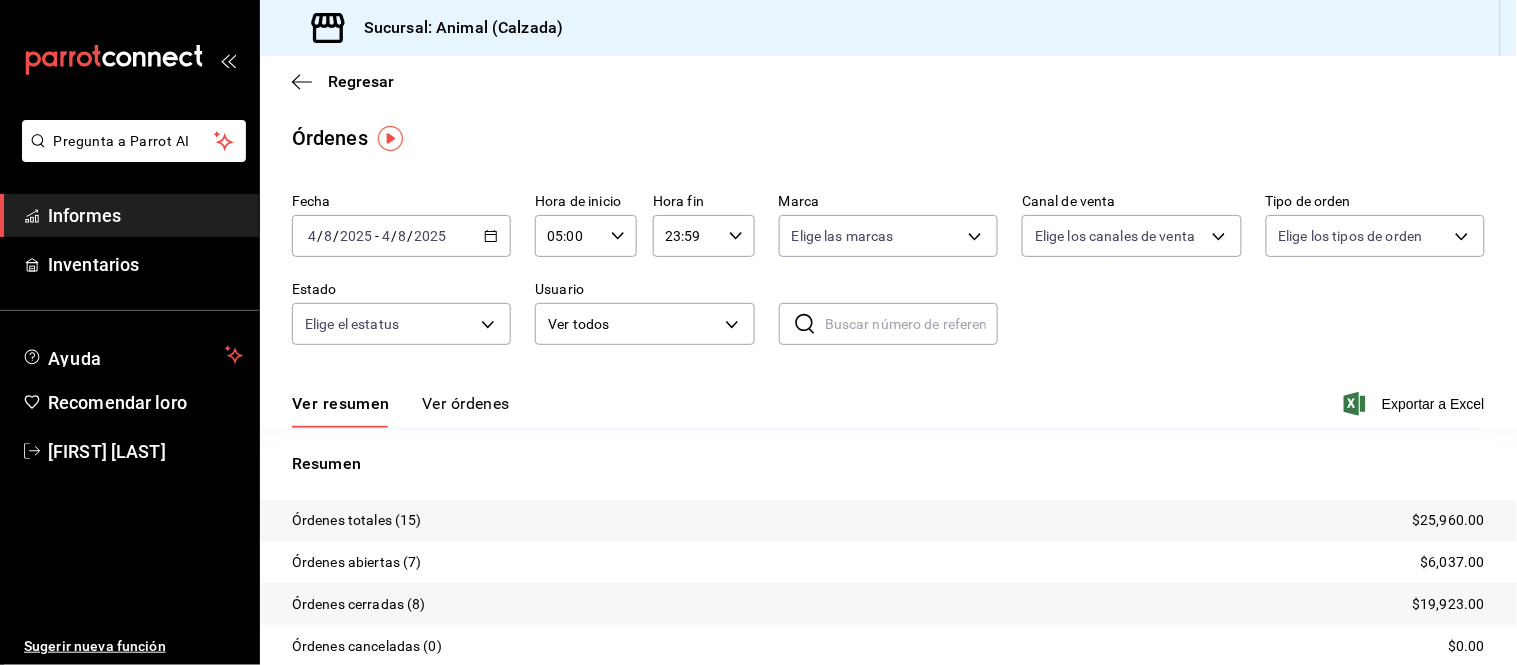 click on "Ver órdenes" at bounding box center (466, 403) 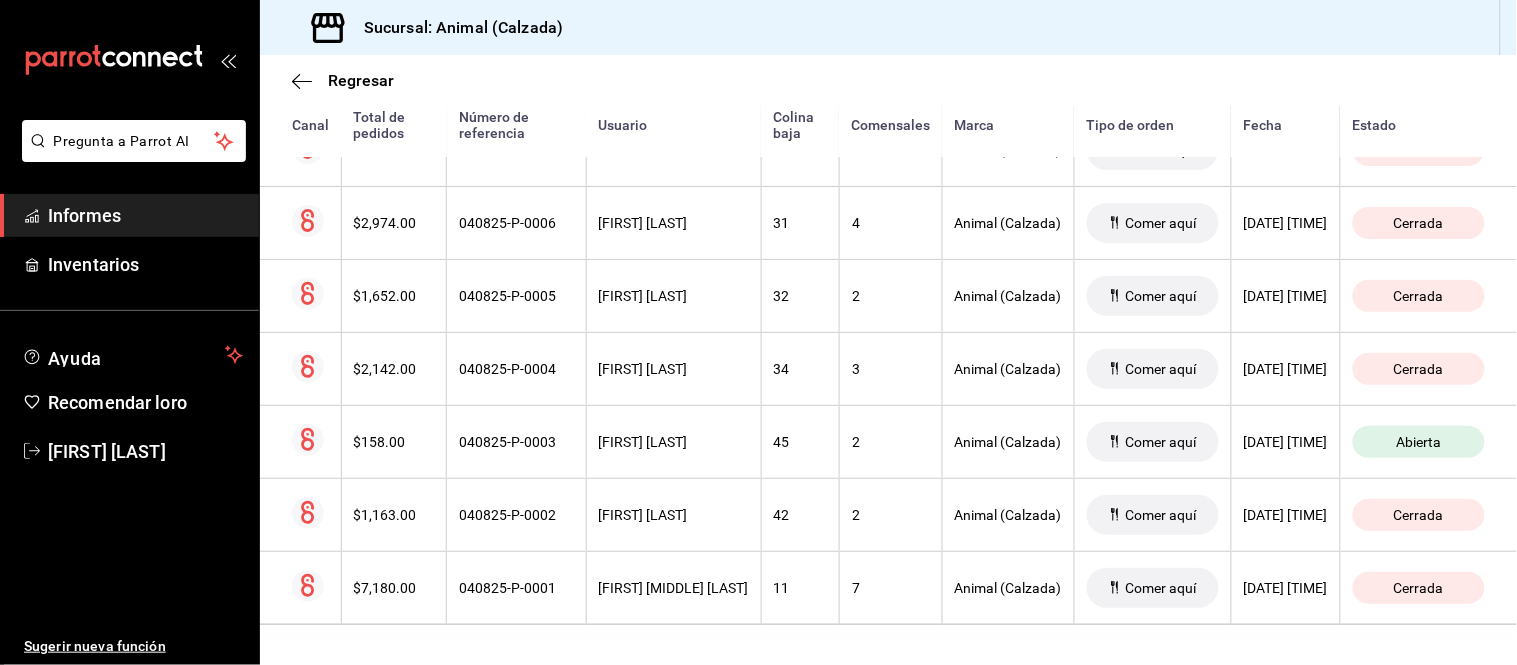 scroll, scrollTop: 1018, scrollLeft: 0, axis: vertical 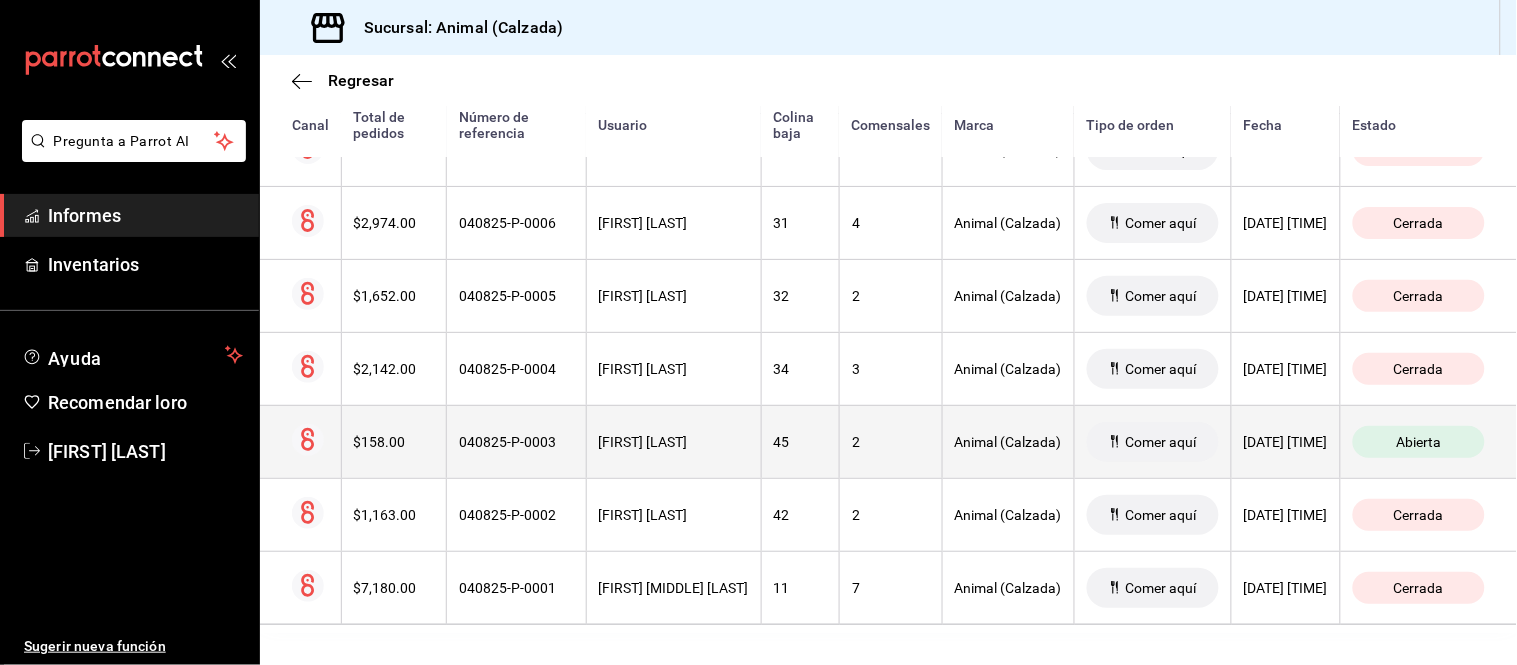 click on "[FIRST] [LAST]" at bounding box center (643, 442) 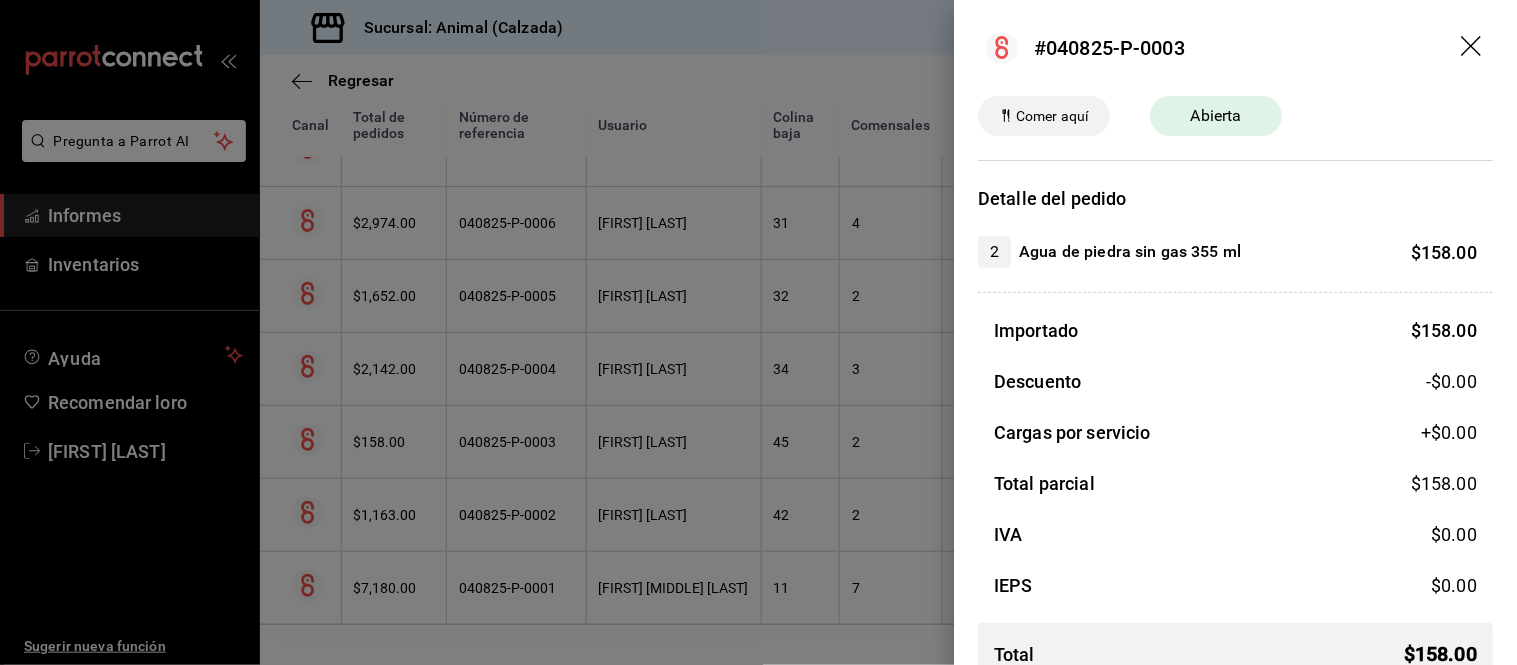 click at bounding box center [758, 332] 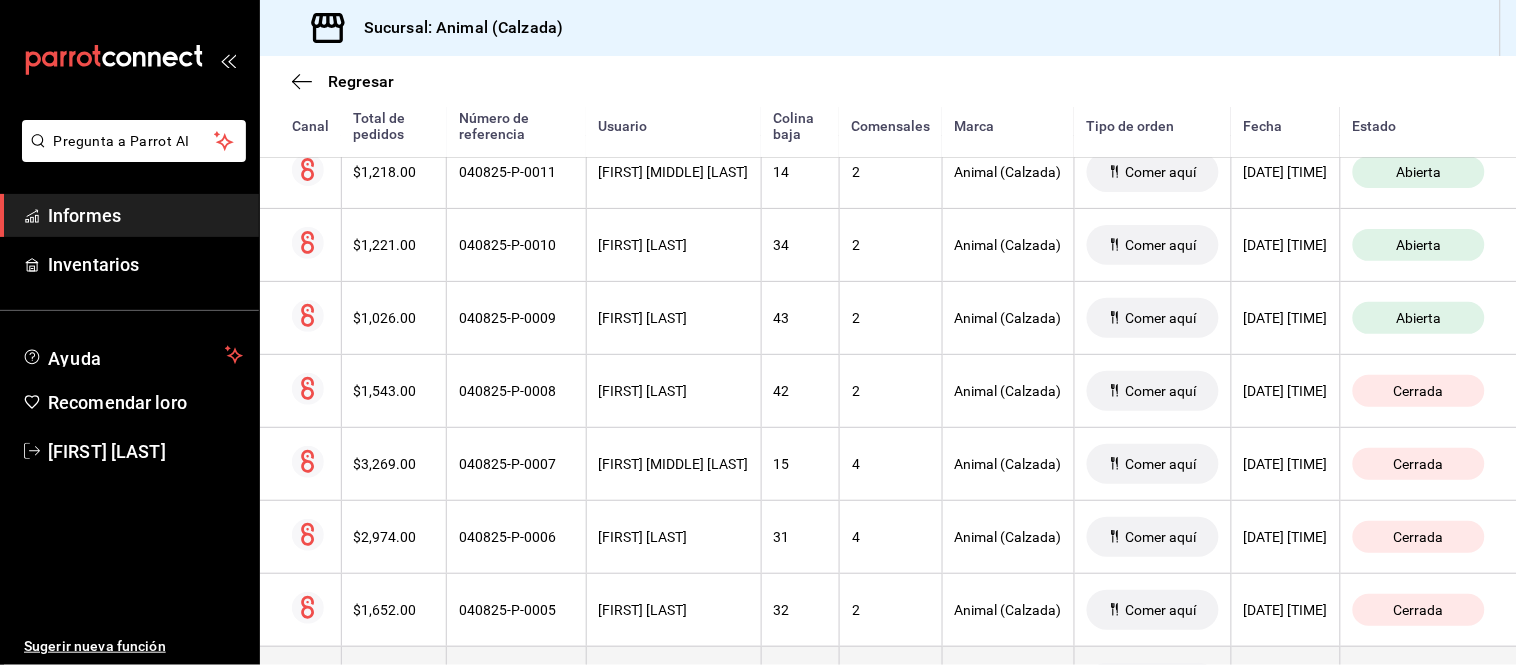 scroll, scrollTop: 574, scrollLeft: 0, axis: vertical 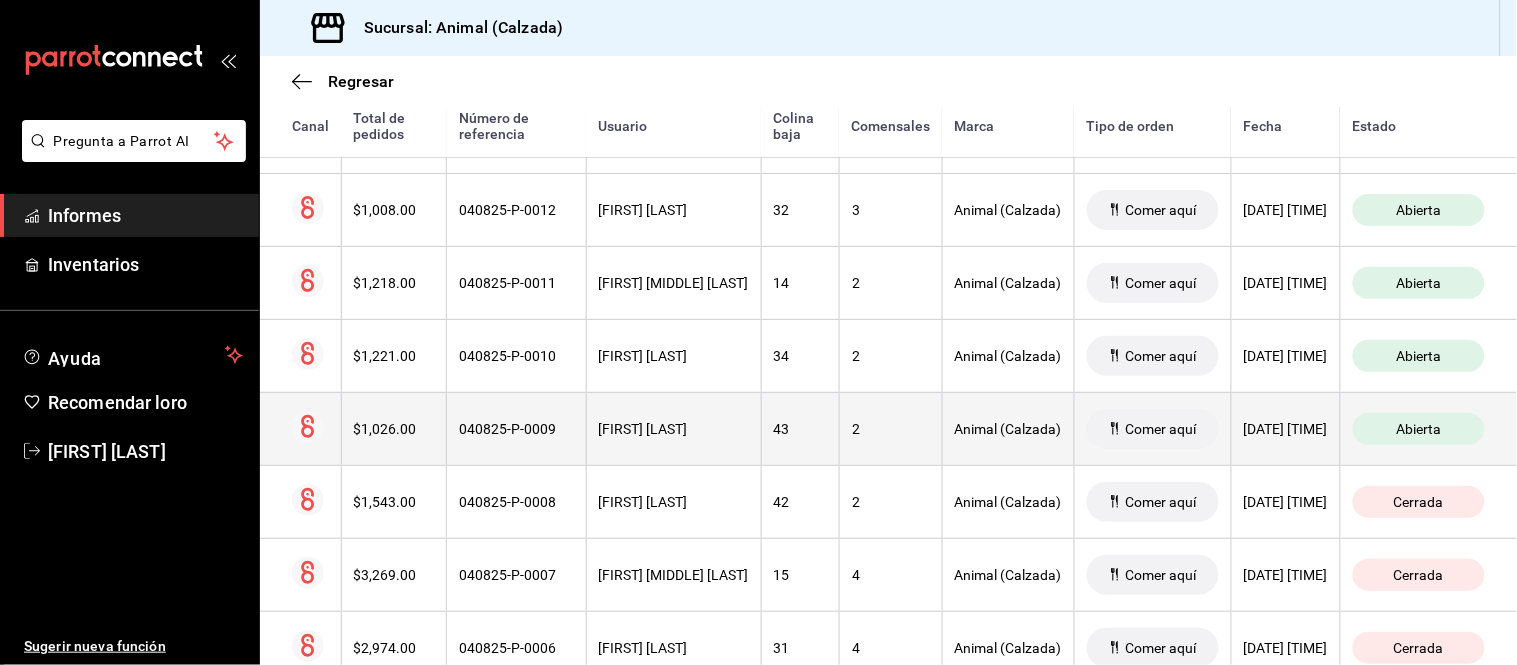 click on "2" at bounding box center (890, 428) 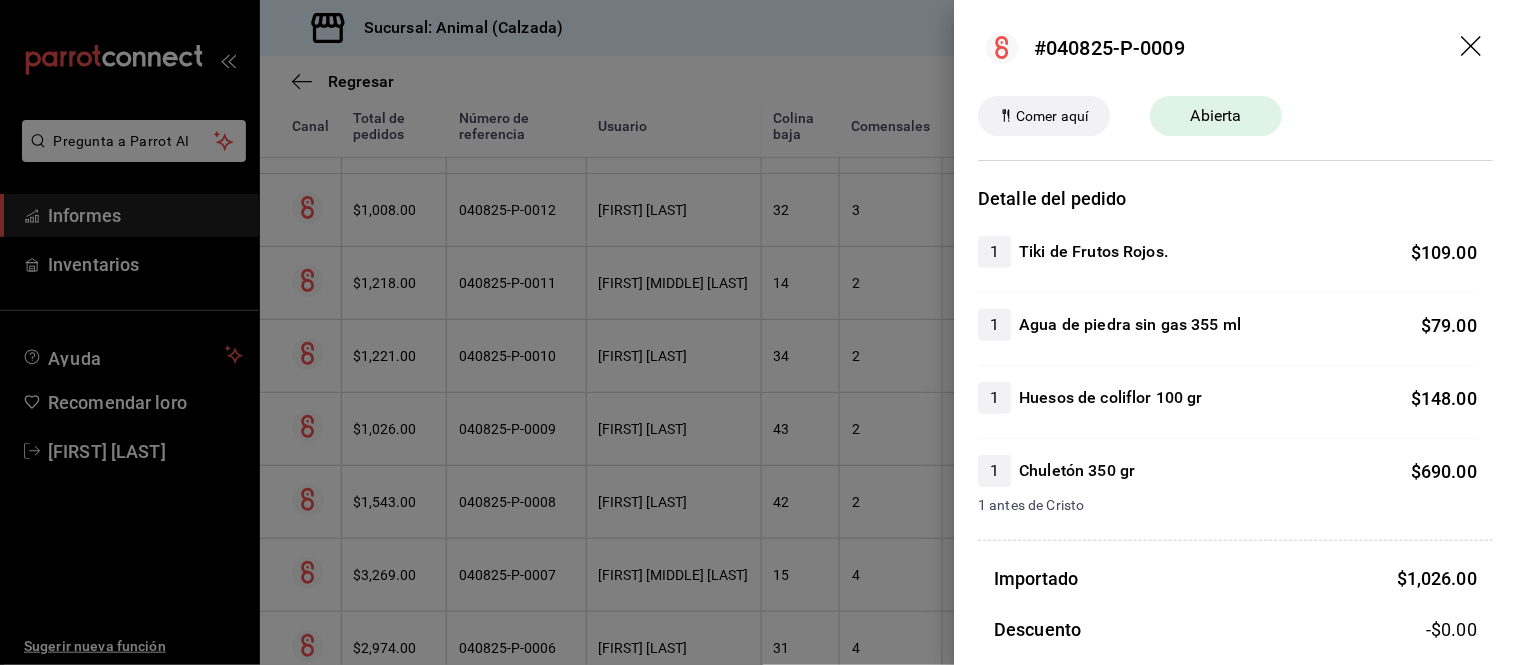 click at bounding box center [758, 332] 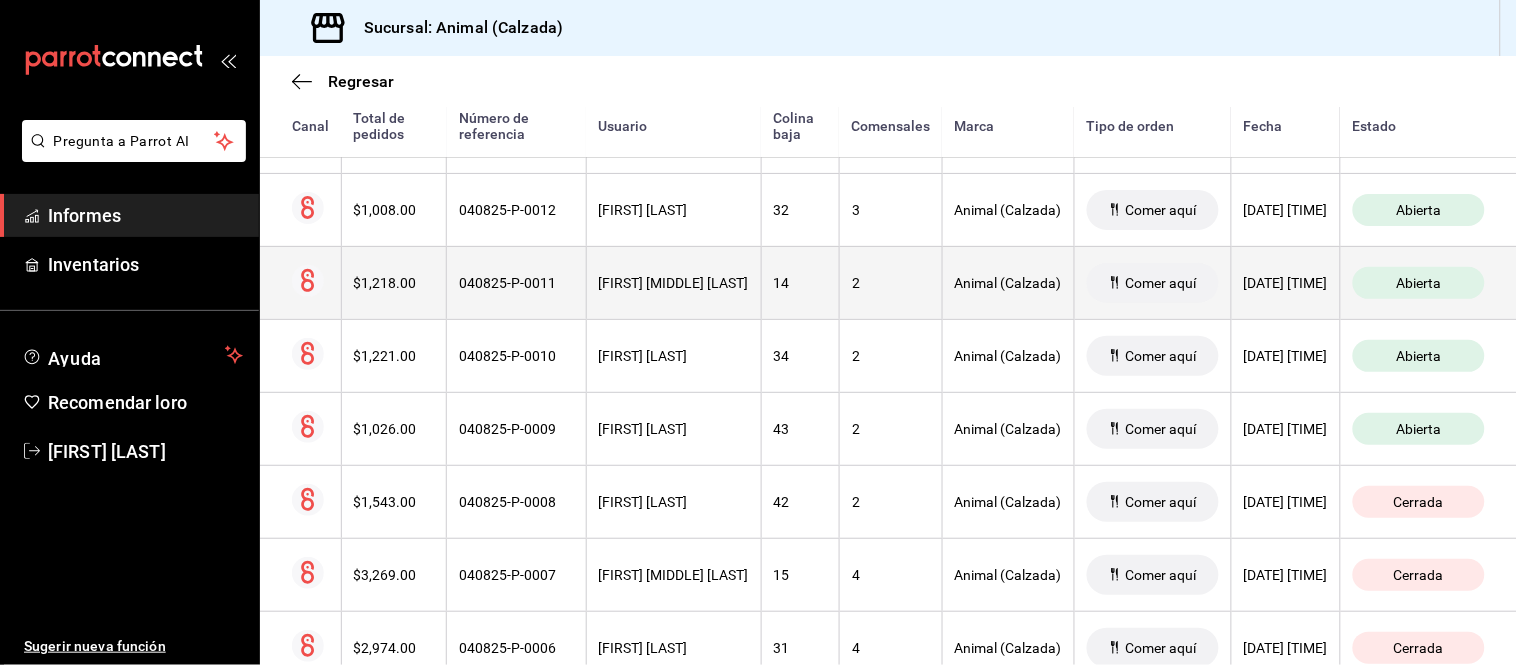 click on "14" at bounding box center [800, 282] 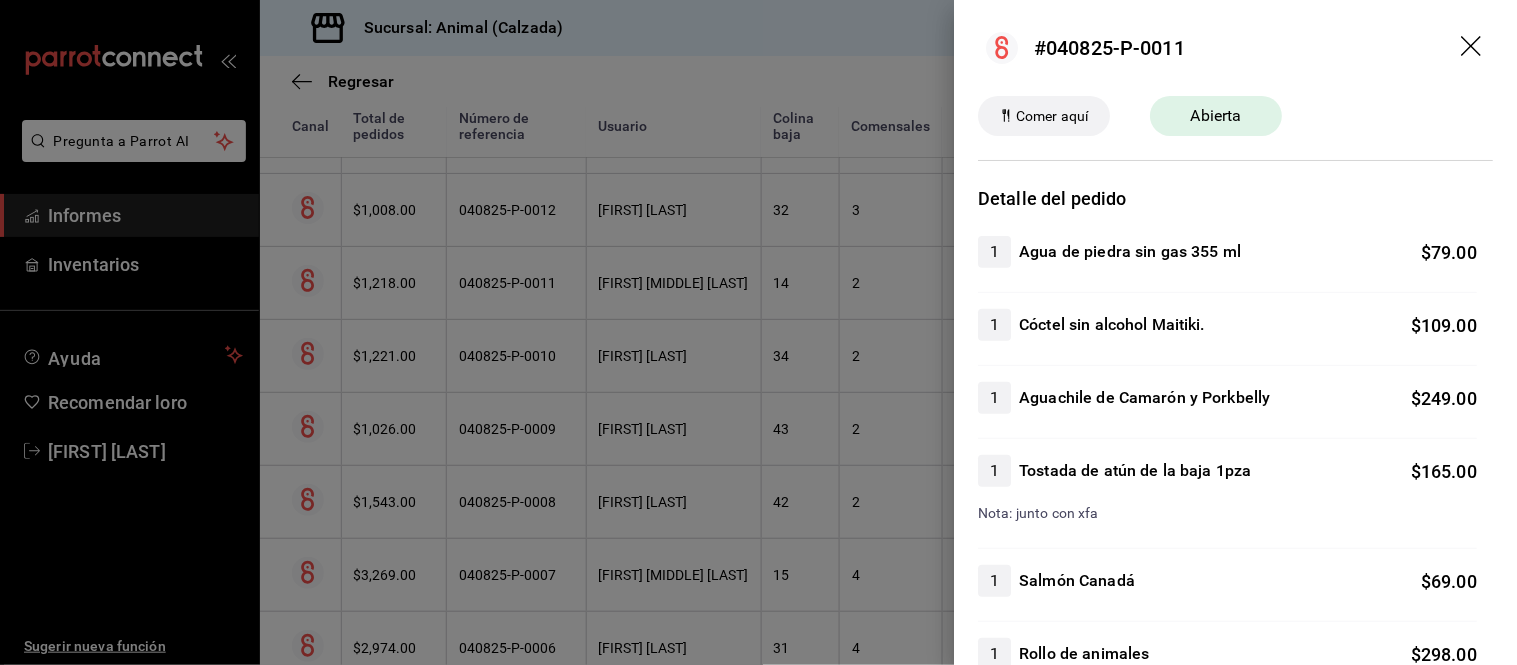 click at bounding box center (758, 332) 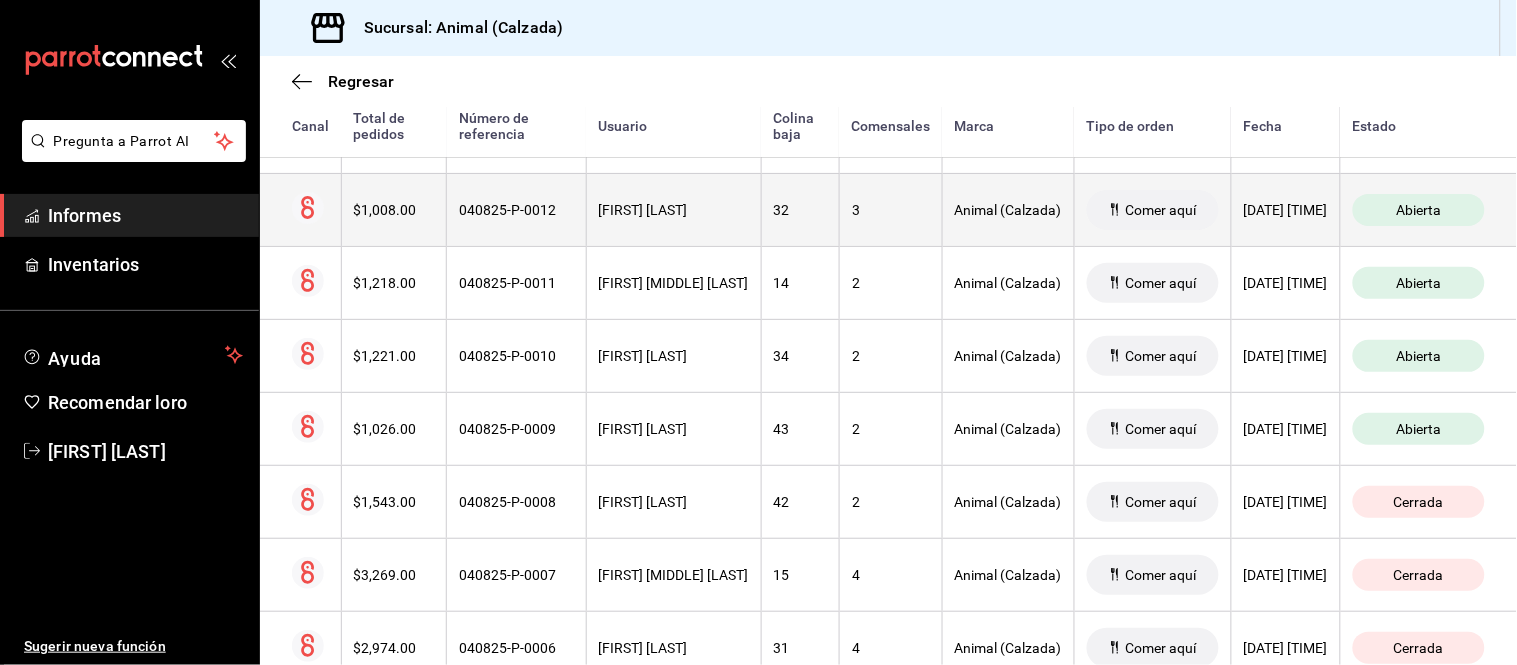 click on "3" at bounding box center [890, 209] 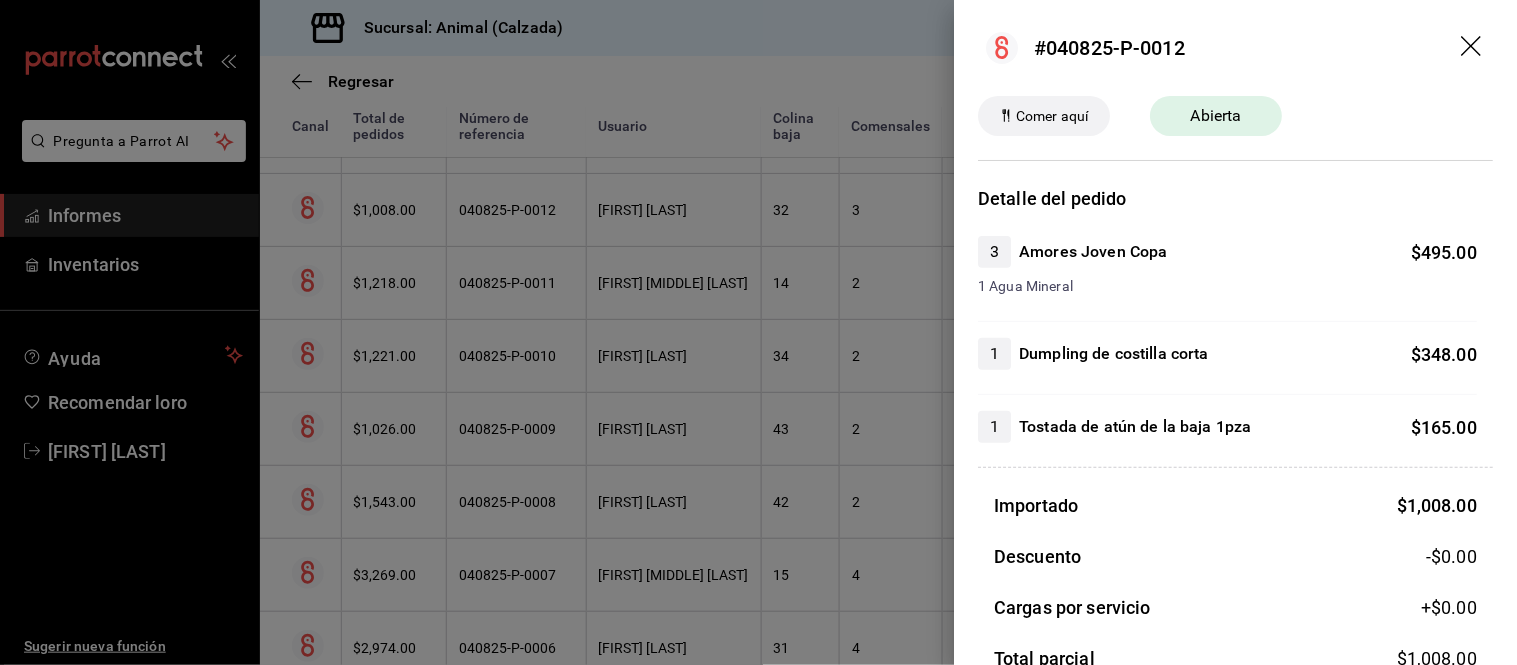 click at bounding box center (758, 332) 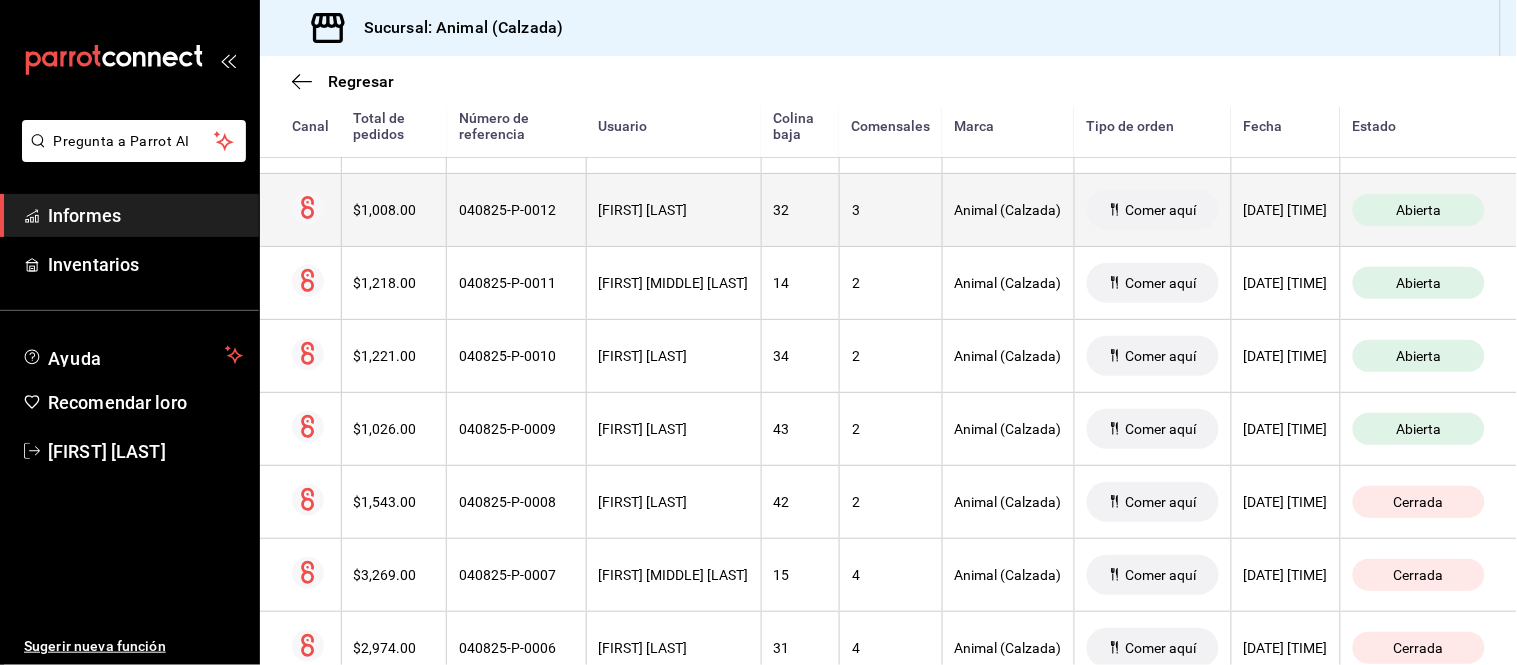 click on "[FIRST] [LAST]" at bounding box center [673, 209] 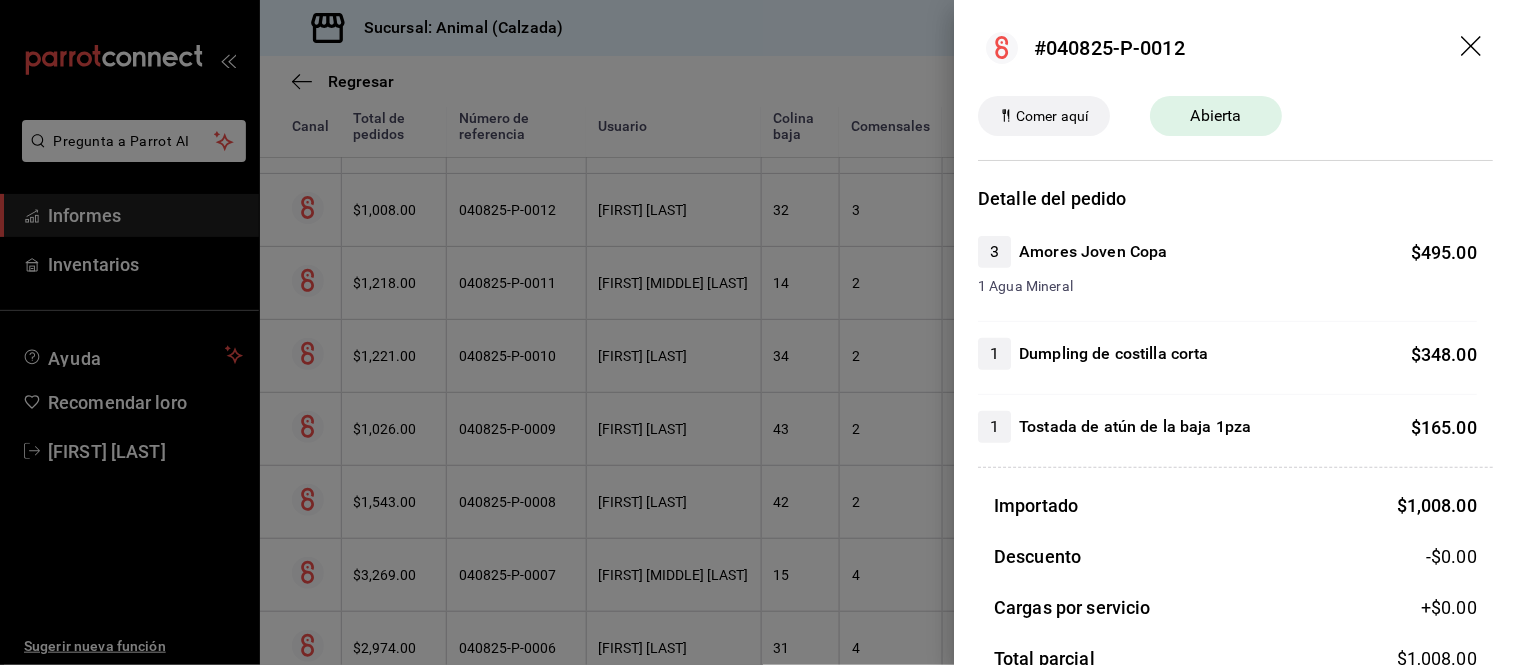 click at bounding box center (758, 332) 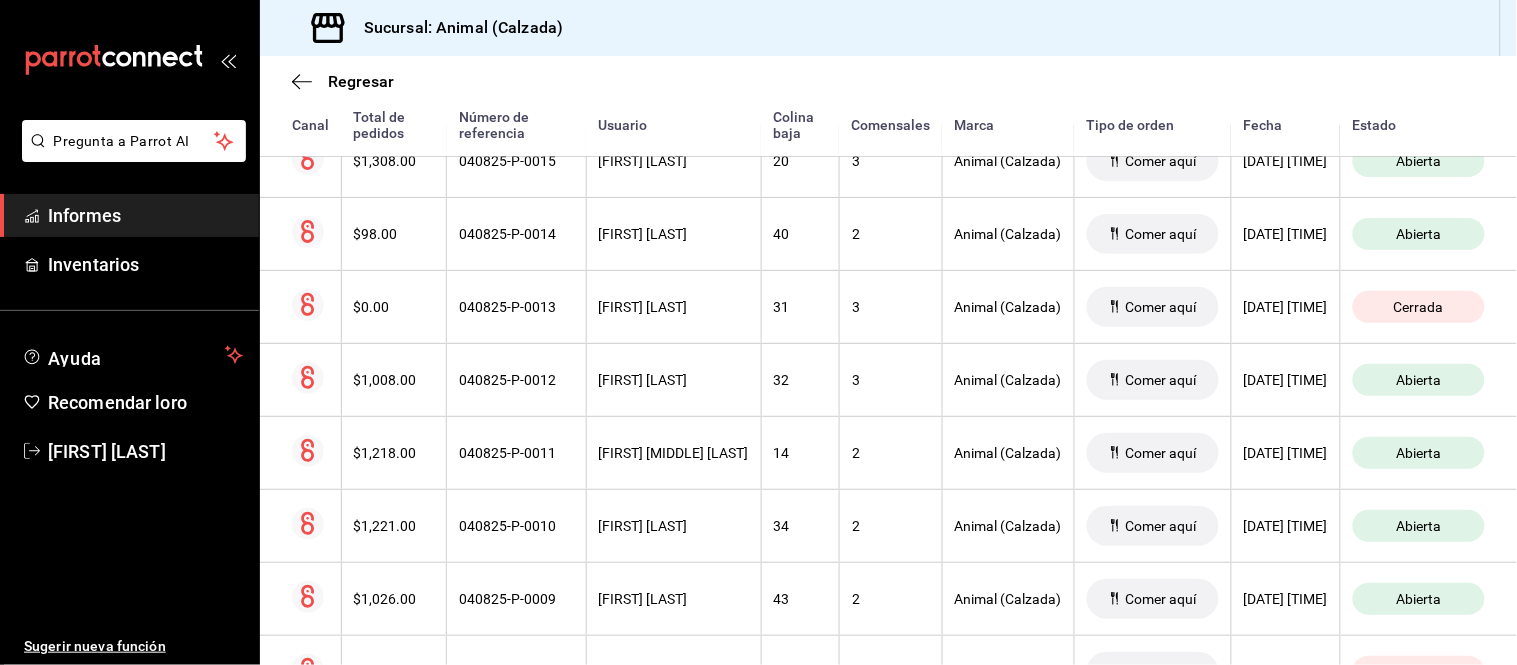 scroll, scrollTop: 352, scrollLeft: 0, axis: vertical 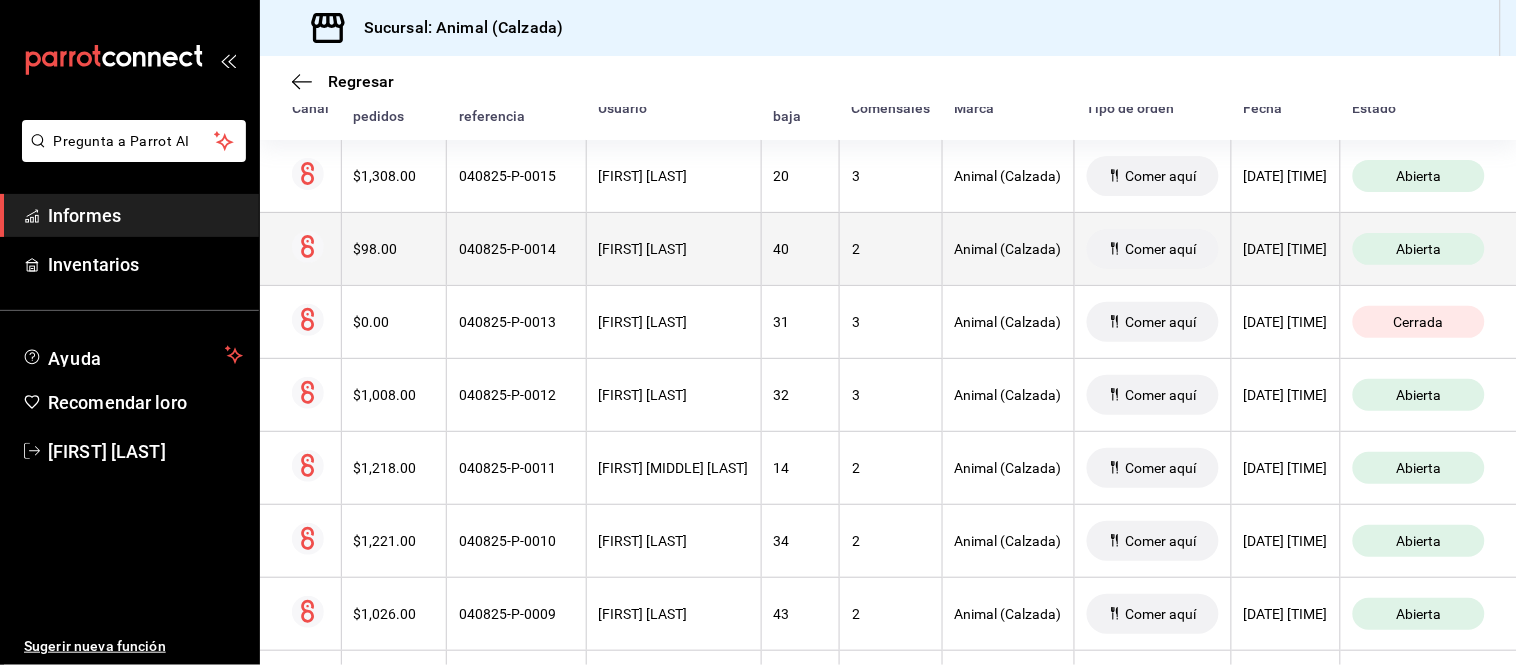 click on "[FIRST] [LAST]" at bounding box center [673, 248] 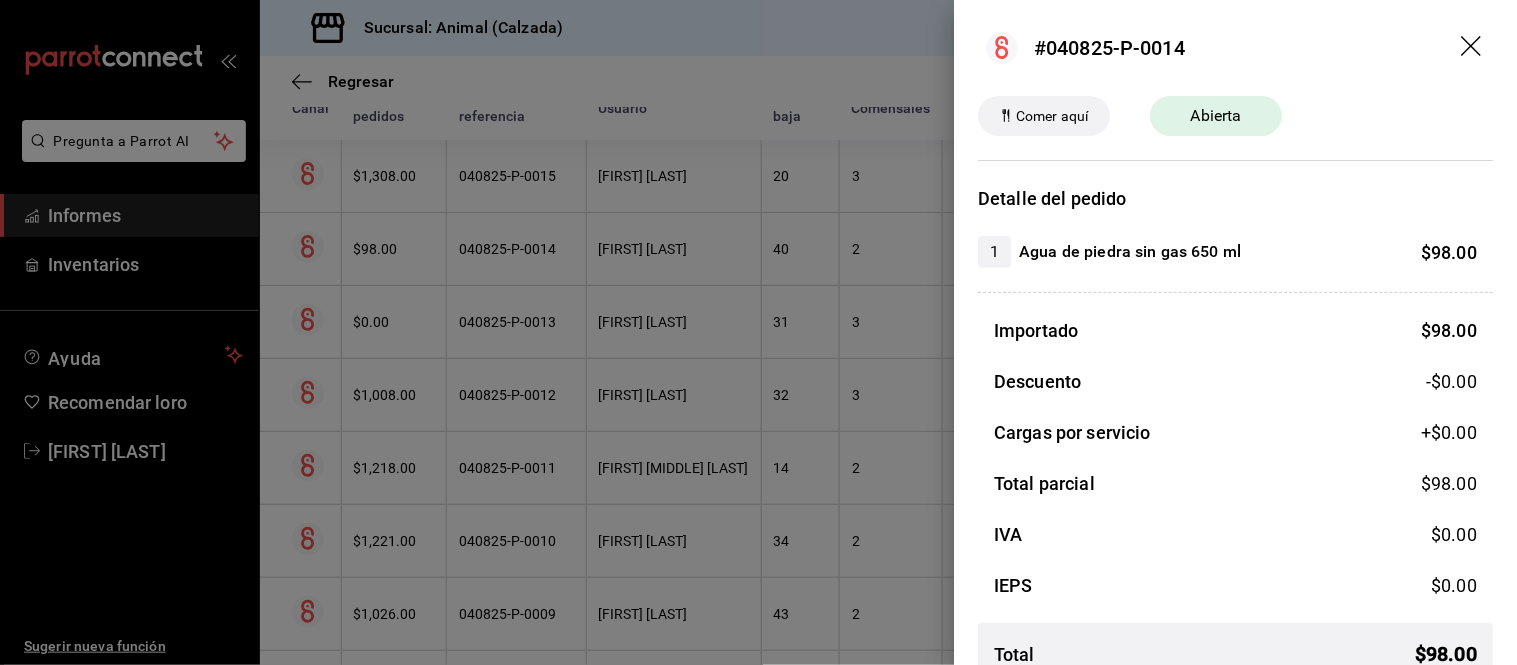 click at bounding box center (758, 332) 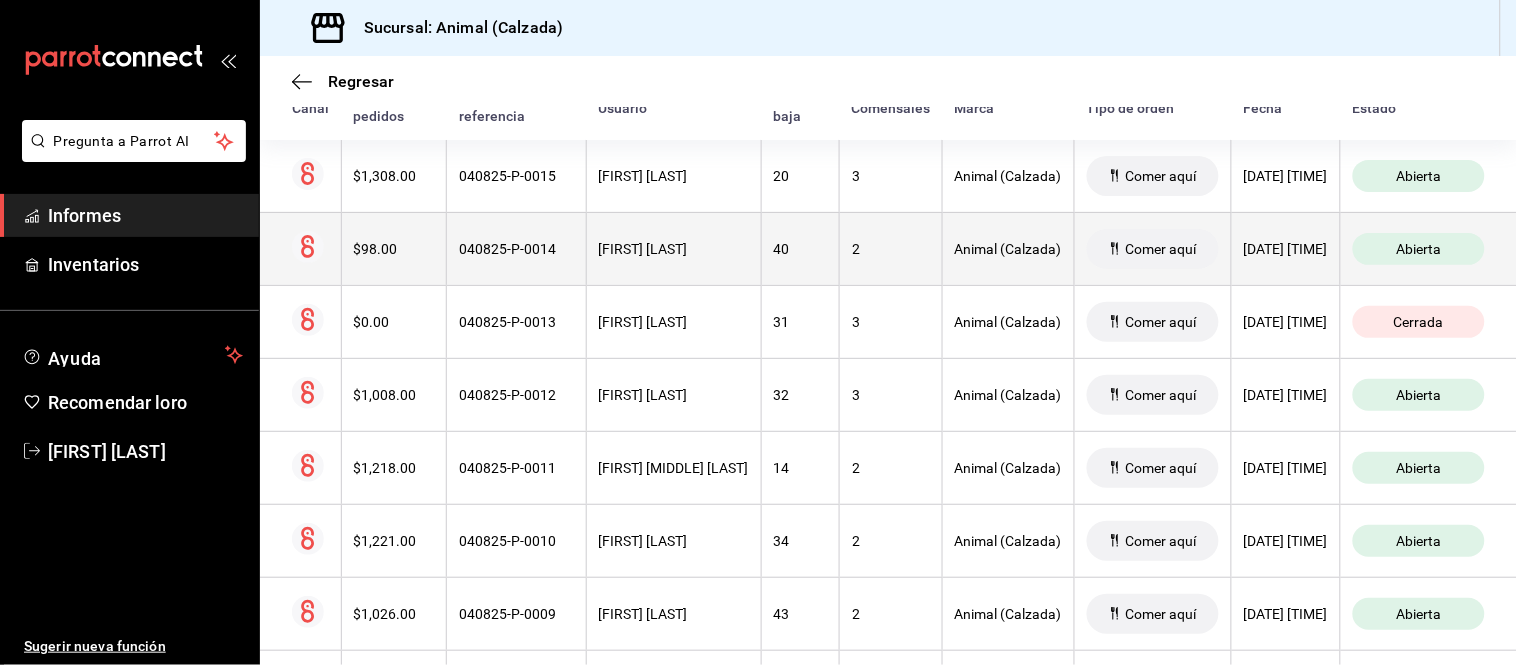 click on "[FIRST] [LAST]" at bounding box center [673, 248] 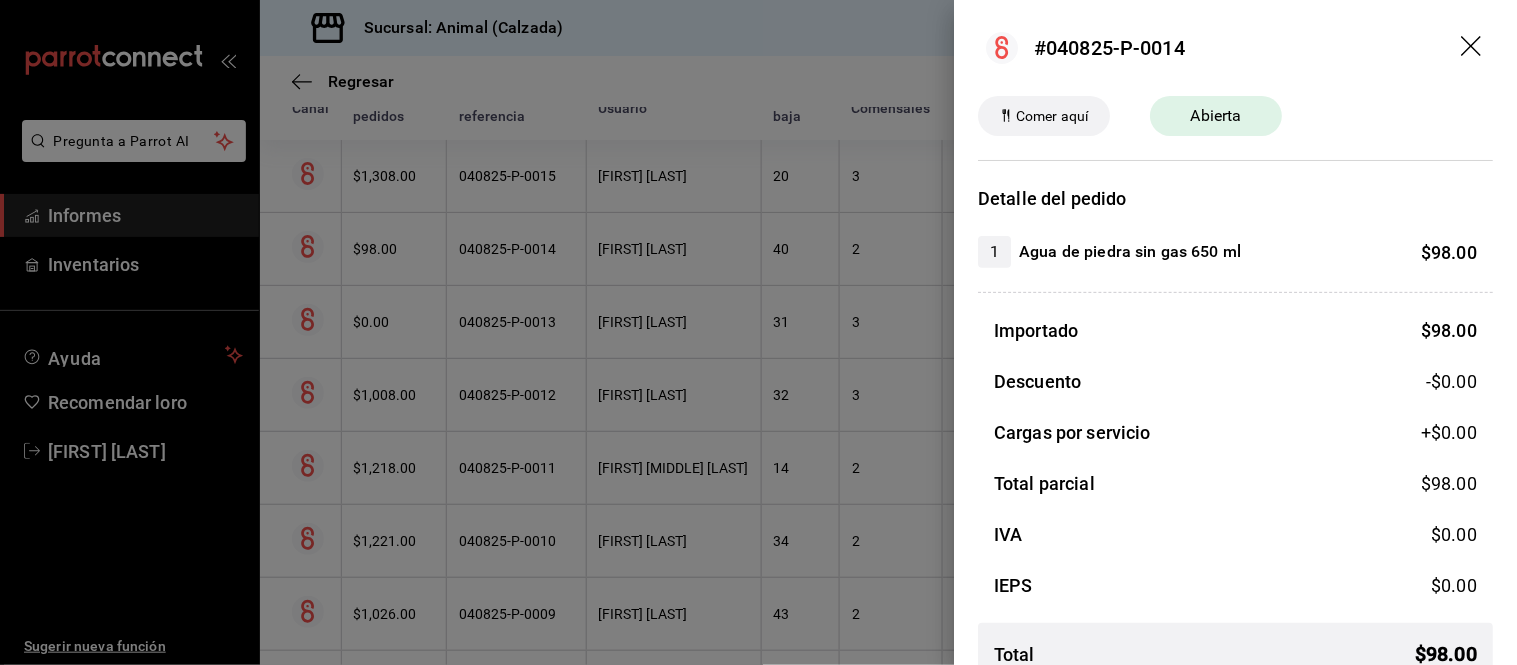 click at bounding box center [758, 332] 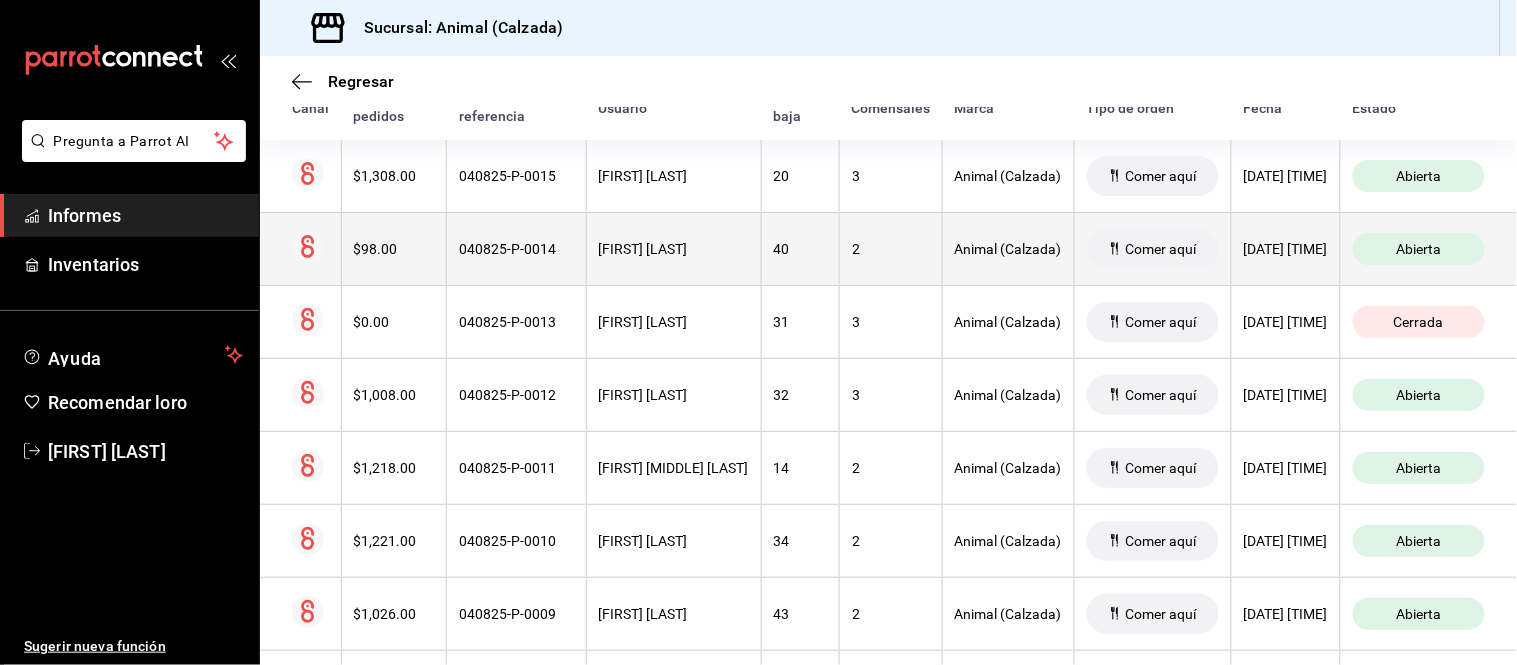 scroll, scrollTop: 241, scrollLeft: 0, axis: vertical 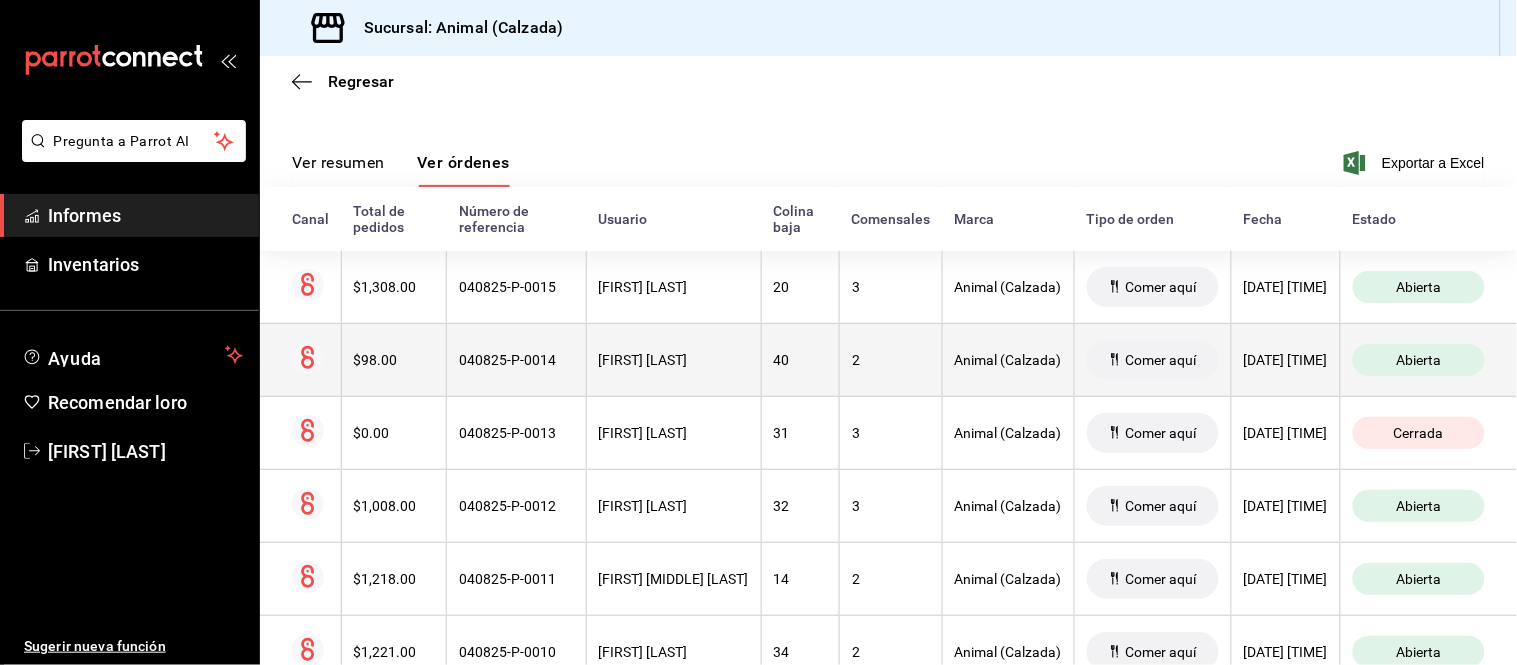 click on "[FIRST] [LAST]" at bounding box center [673, 287] 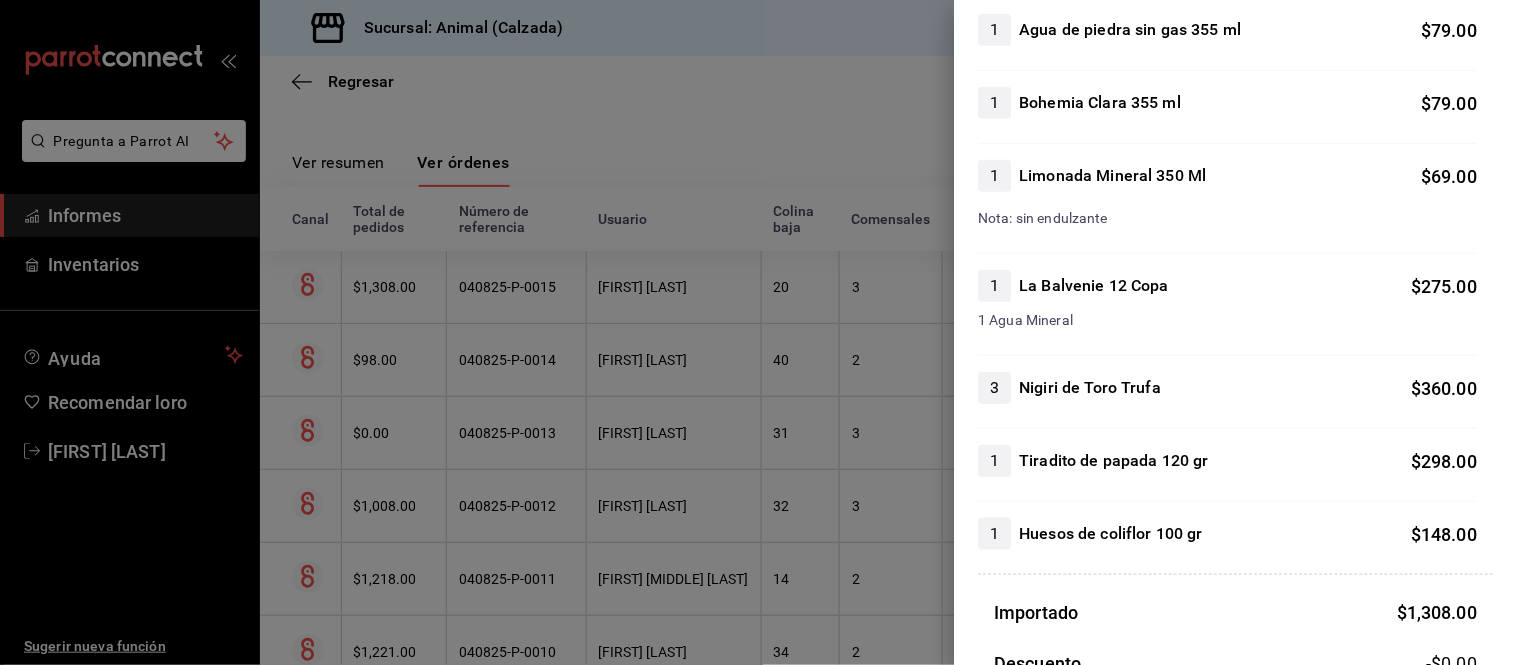scroll, scrollTop: 333, scrollLeft: 0, axis: vertical 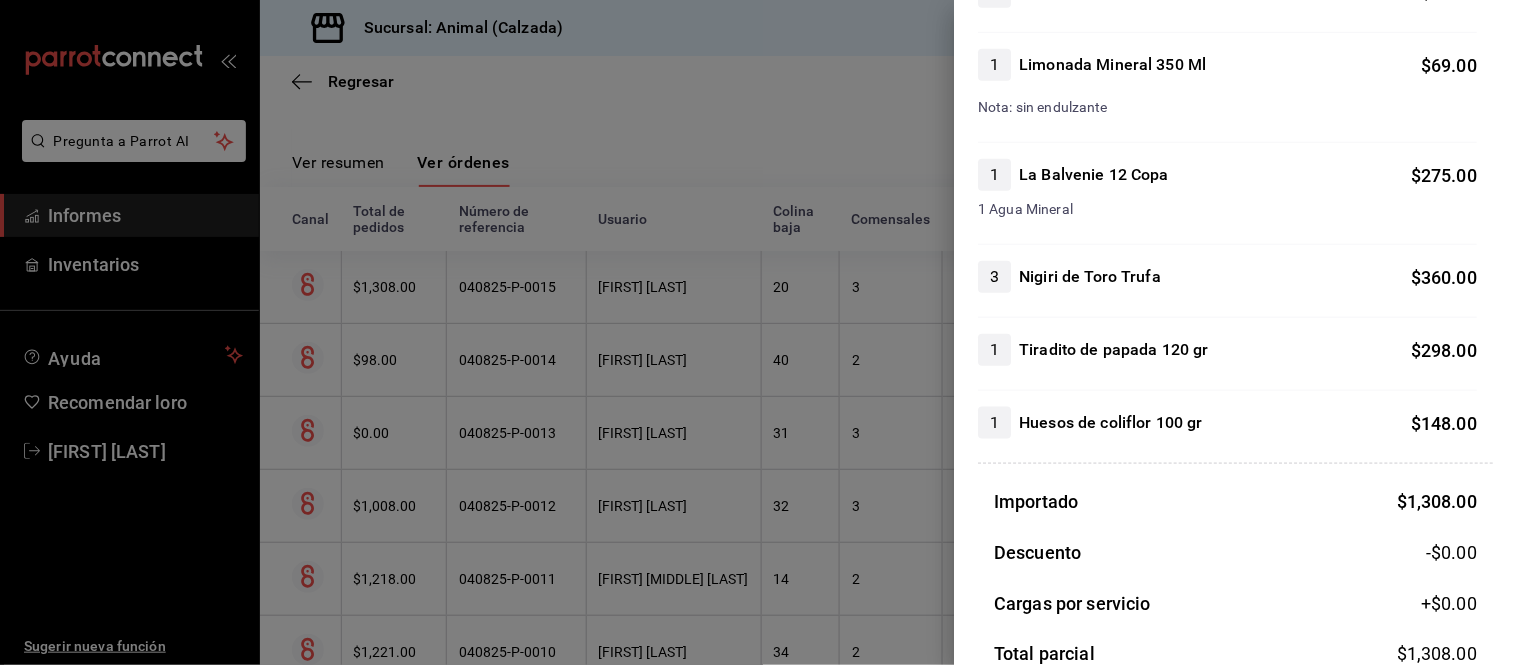 drag, startPoint x: 883, startPoint y: 398, endPoint x: 907, endPoint y: 367, distance: 39.20459 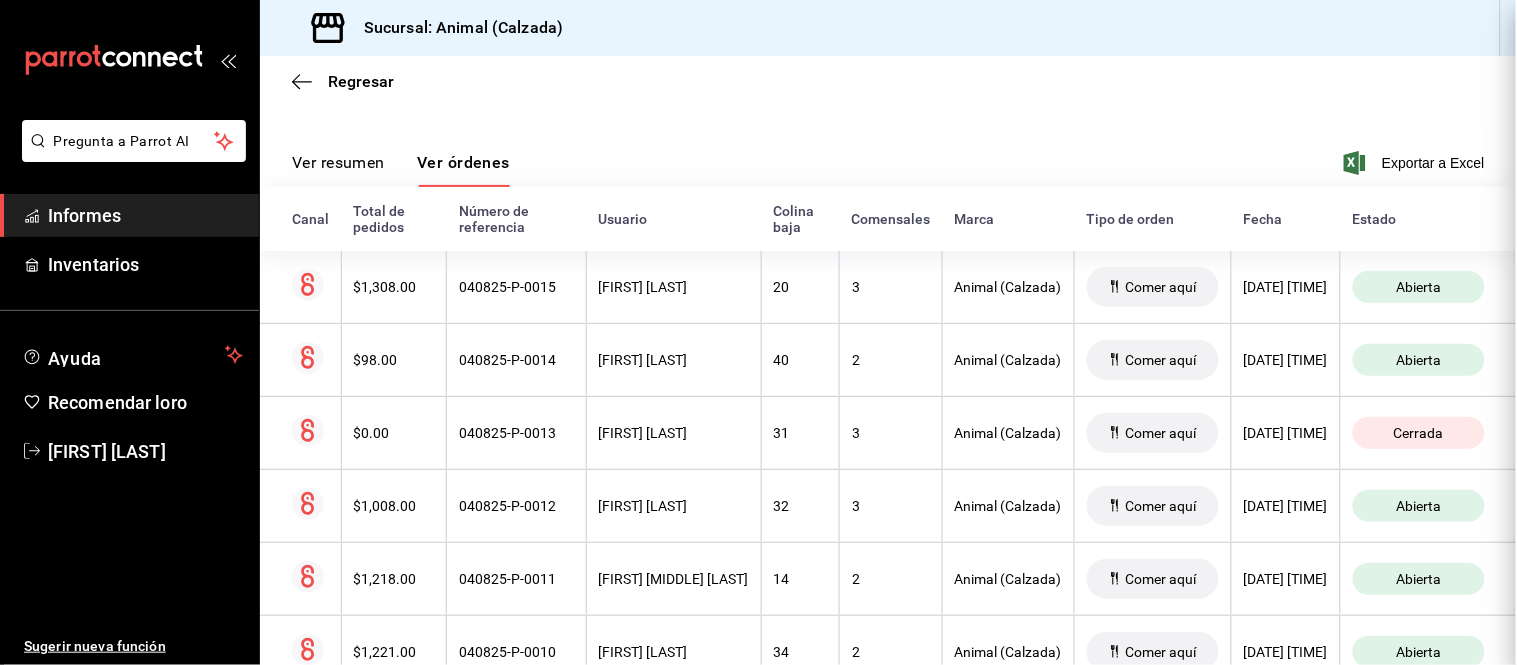 scroll, scrollTop: 0, scrollLeft: 0, axis: both 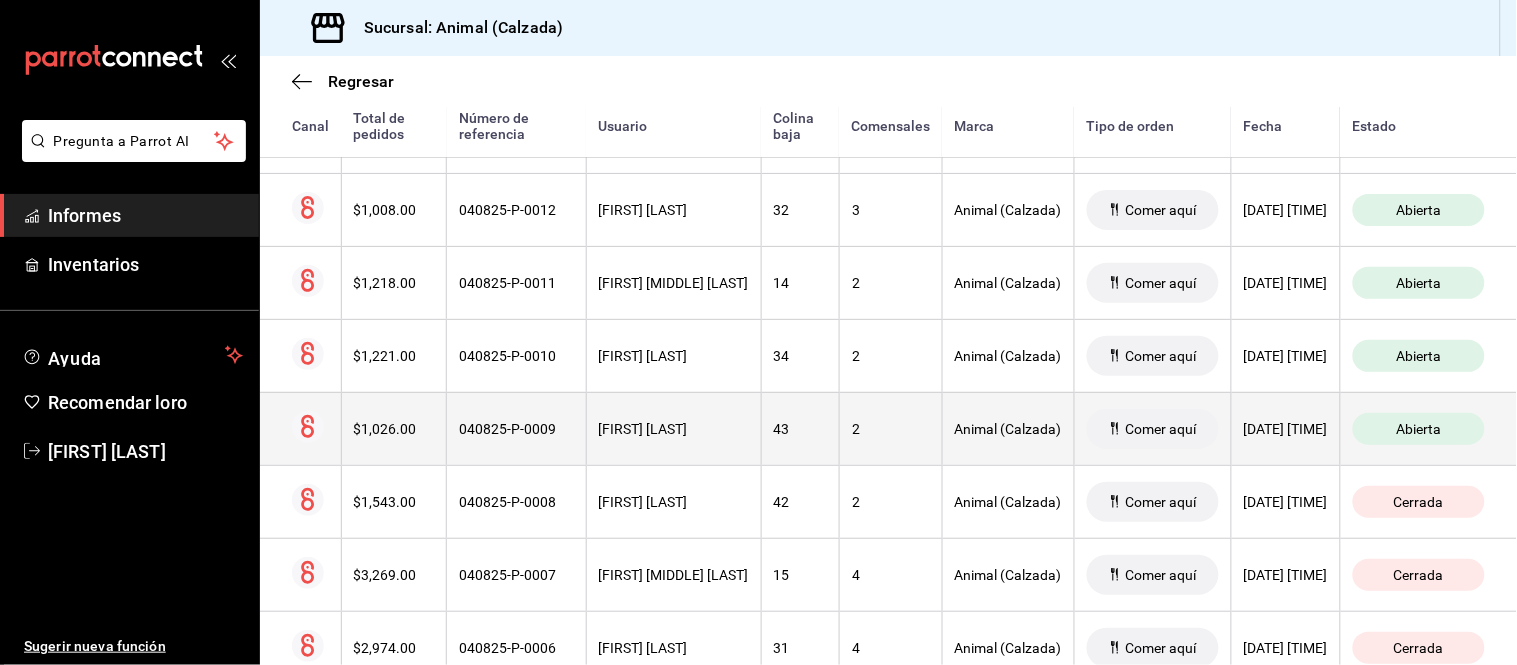 click on "[FIRST] [LAST]" at bounding box center (673, 428) 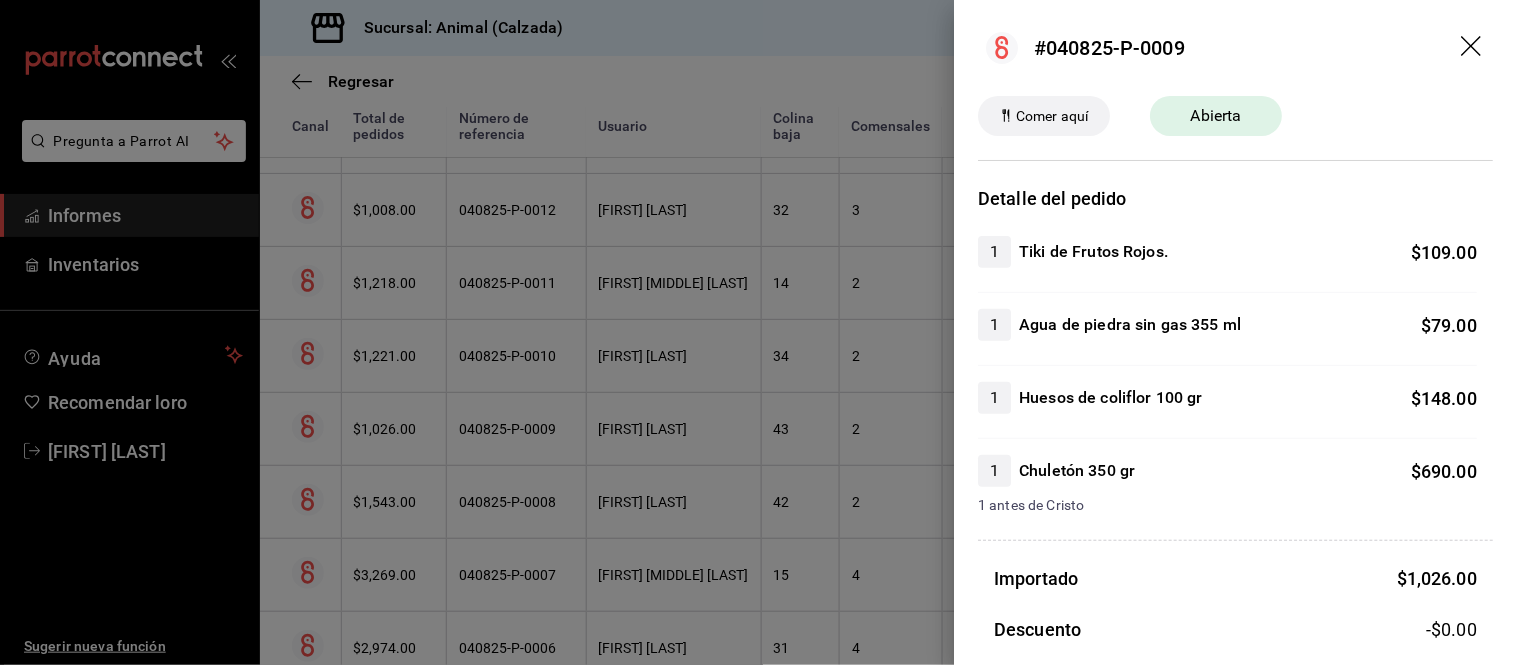 click at bounding box center (758, 332) 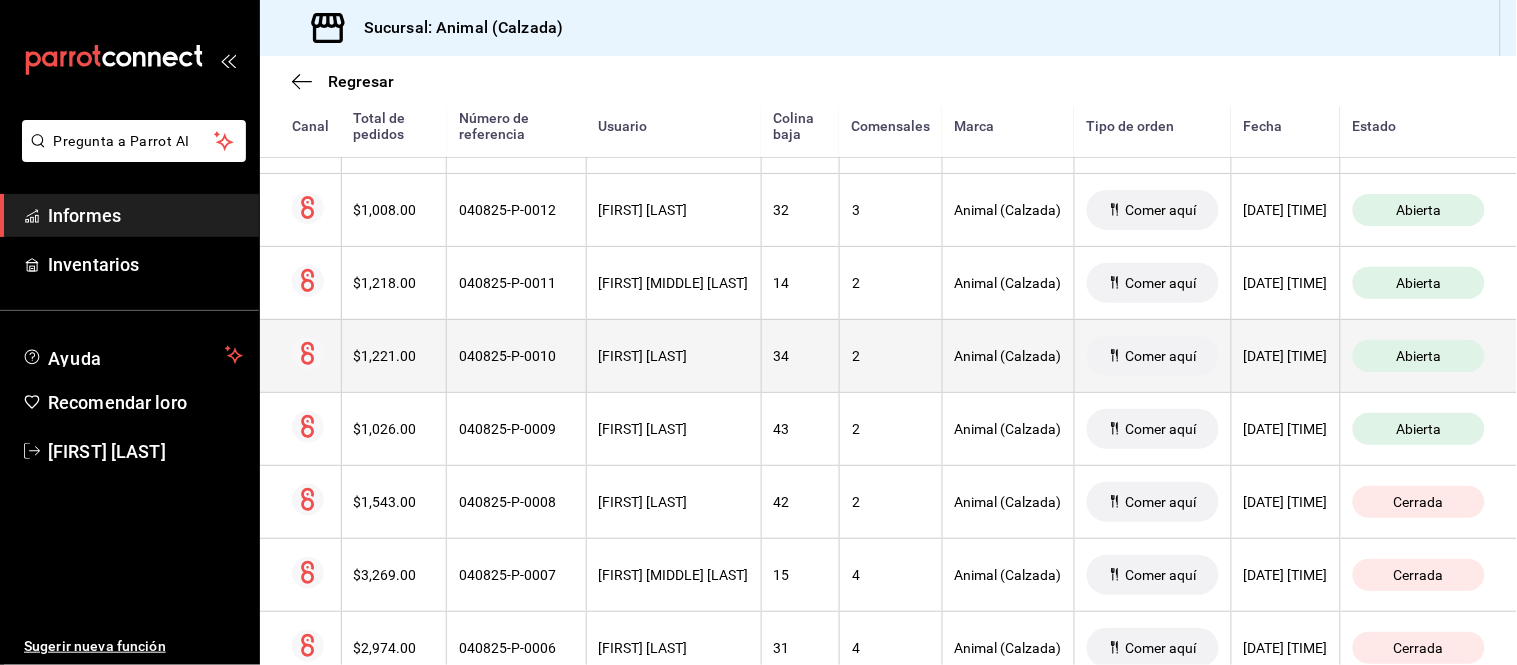 click on "[FIRST] [LAST]" at bounding box center [673, 355] 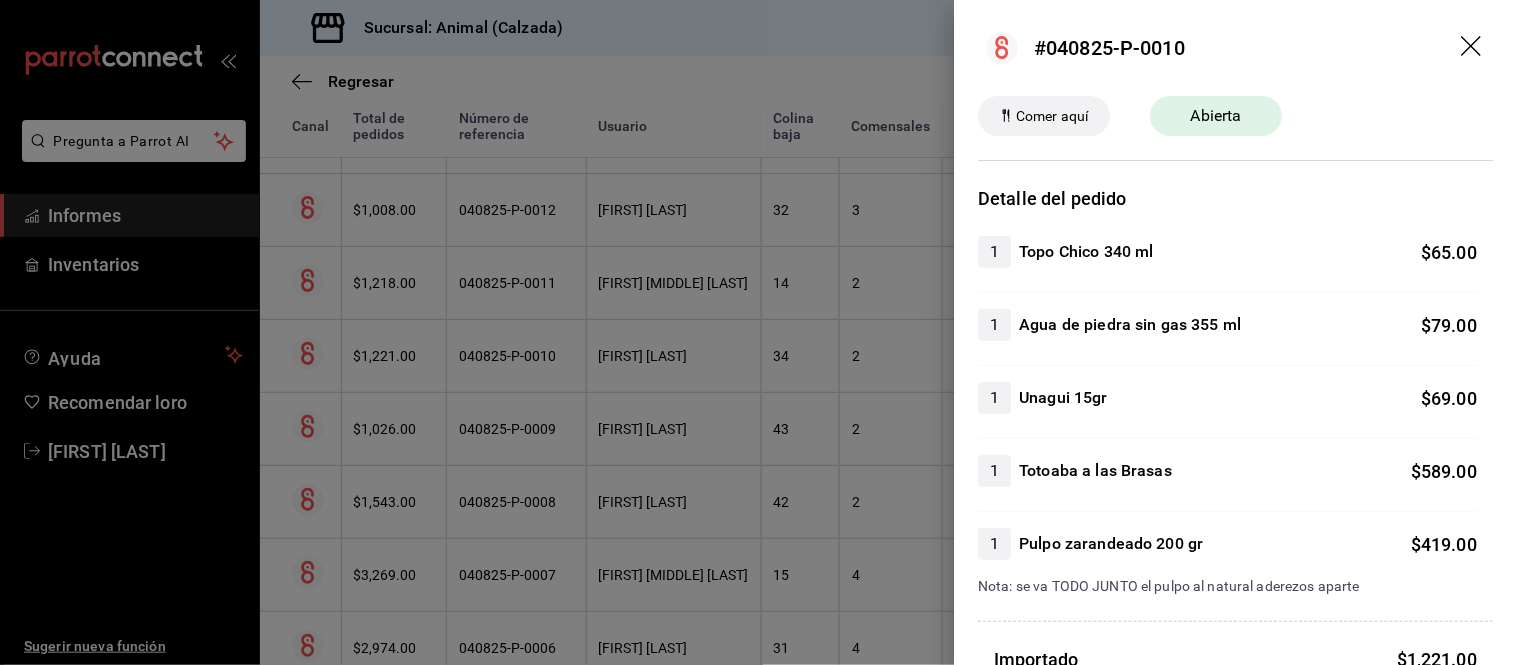 click at bounding box center (758, 332) 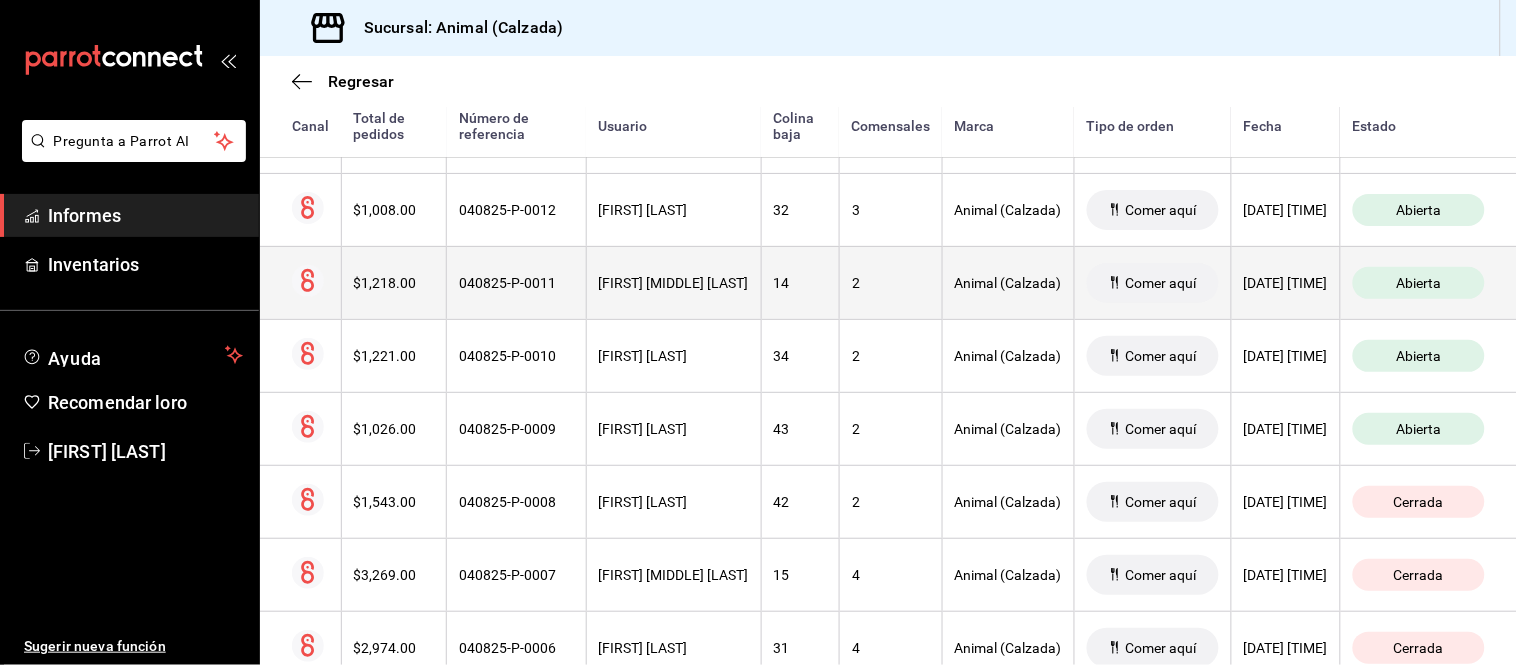 click on "[FIRST] [MIDDLE] [LAST]" at bounding box center [674, 283] 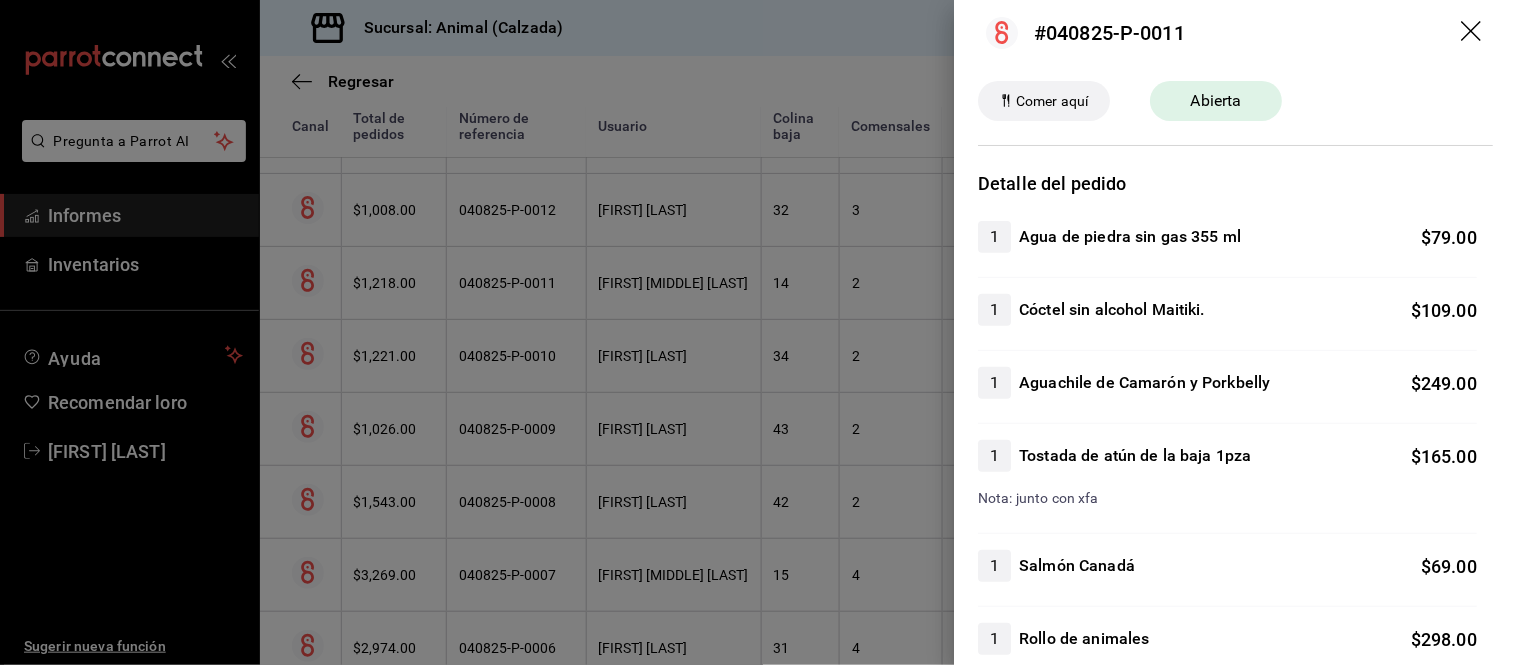 scroll, scrollTop: 0, scrollLeft: 0, axis: both 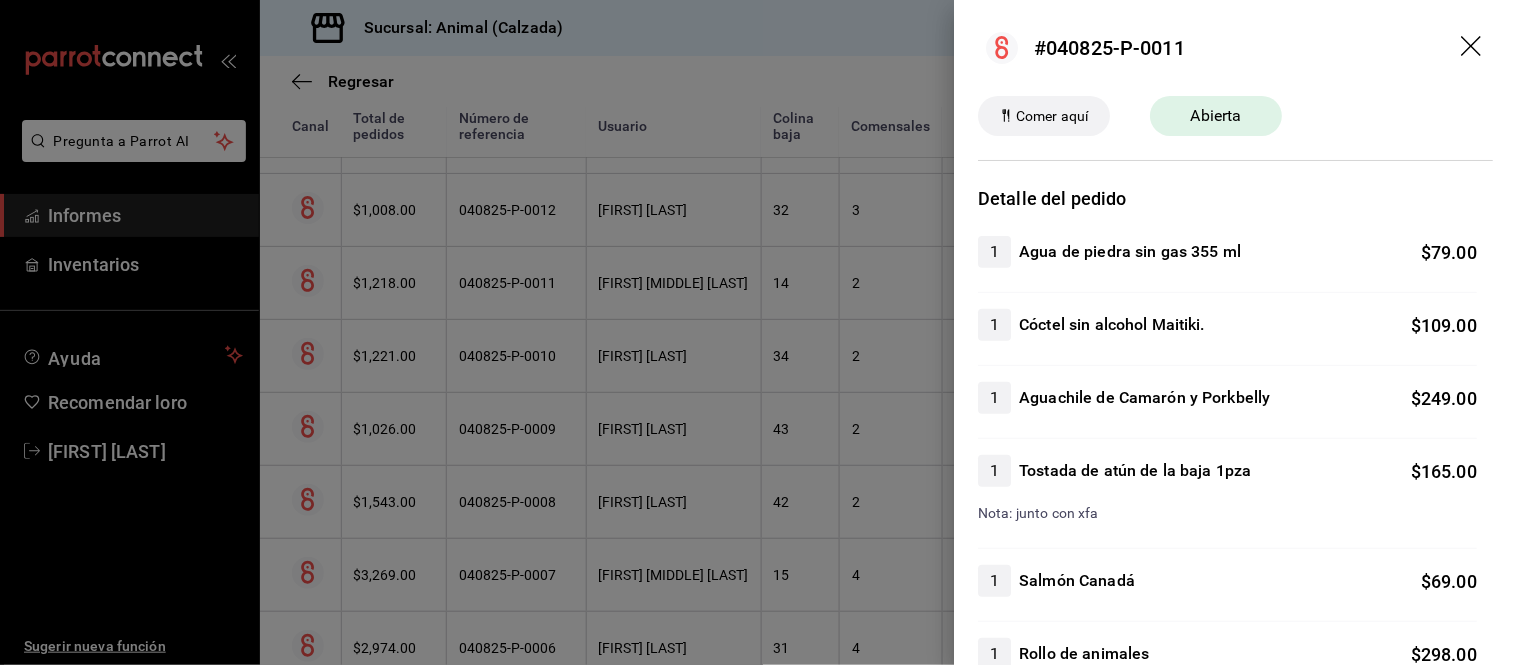 click at bounding box center (758, 332) 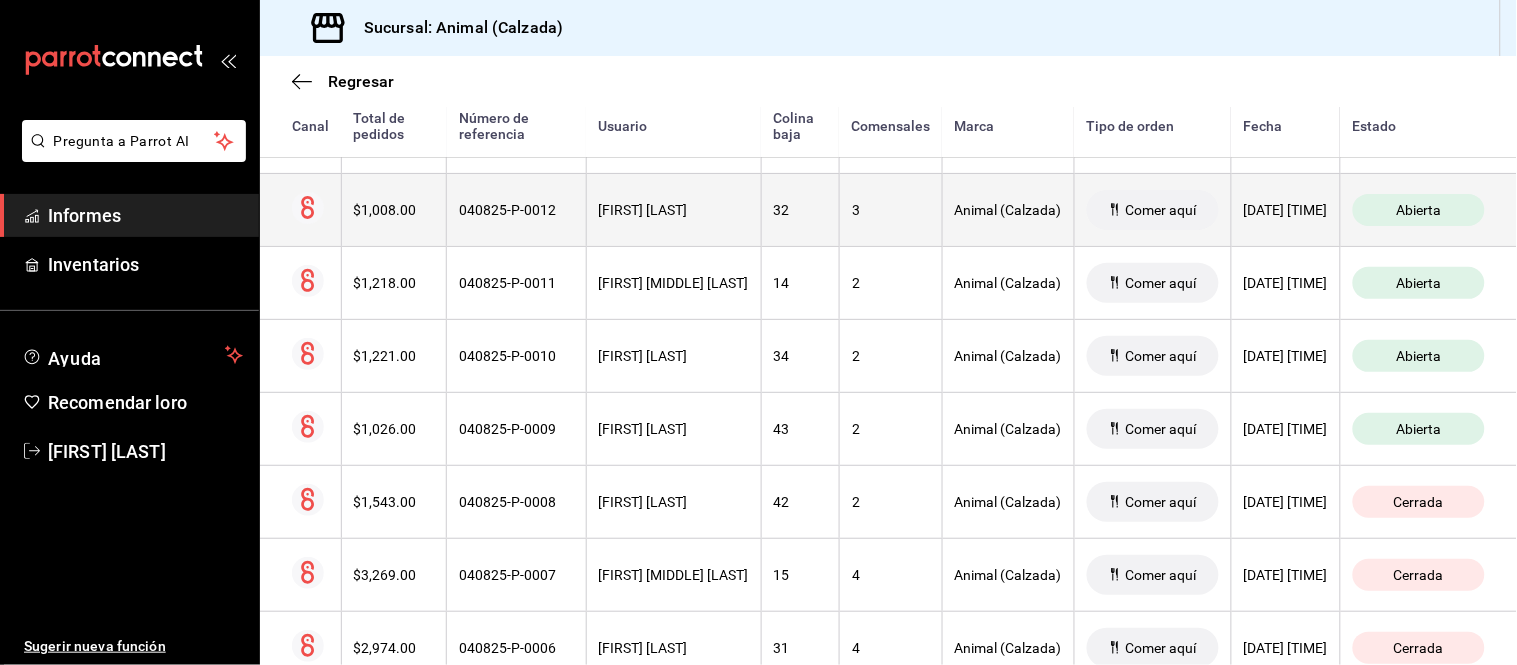 click on "[FIRST] [LAST]" at bounding box center [643, 210] 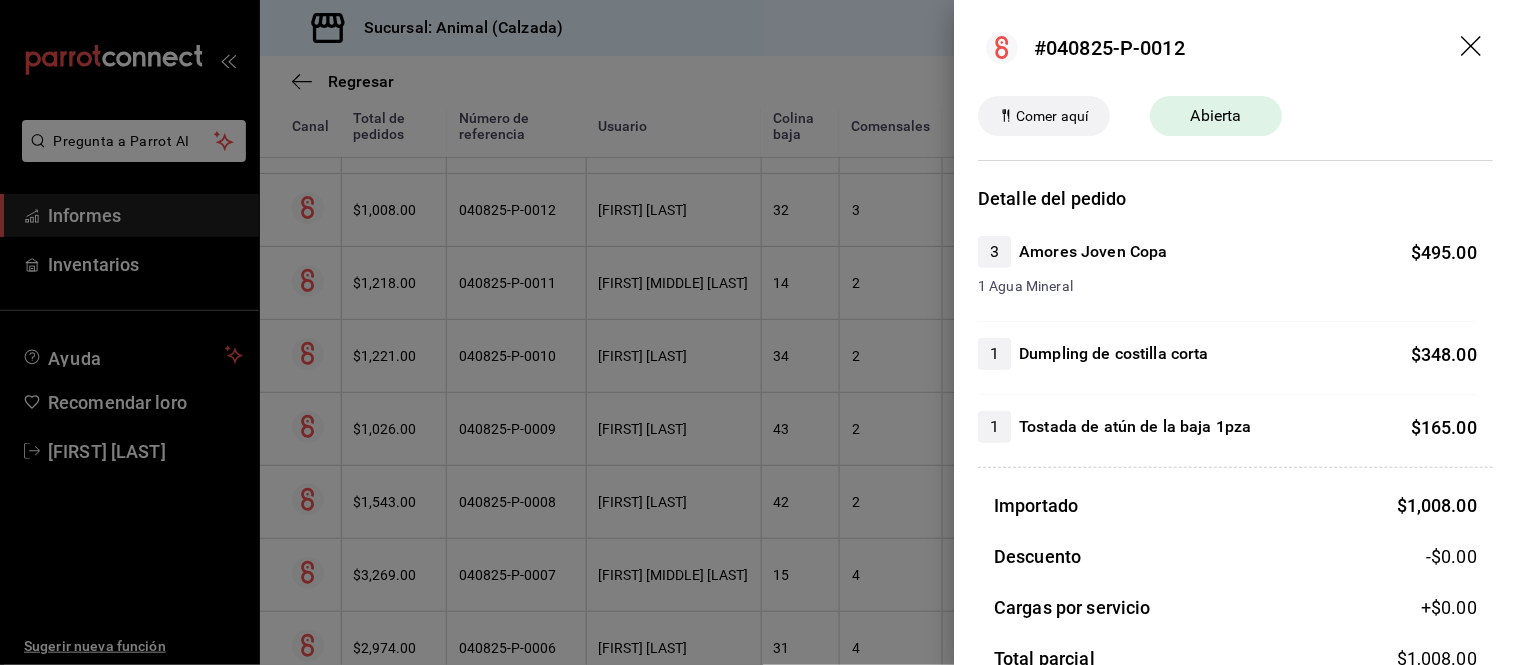 click at bounding box center (758, 332) 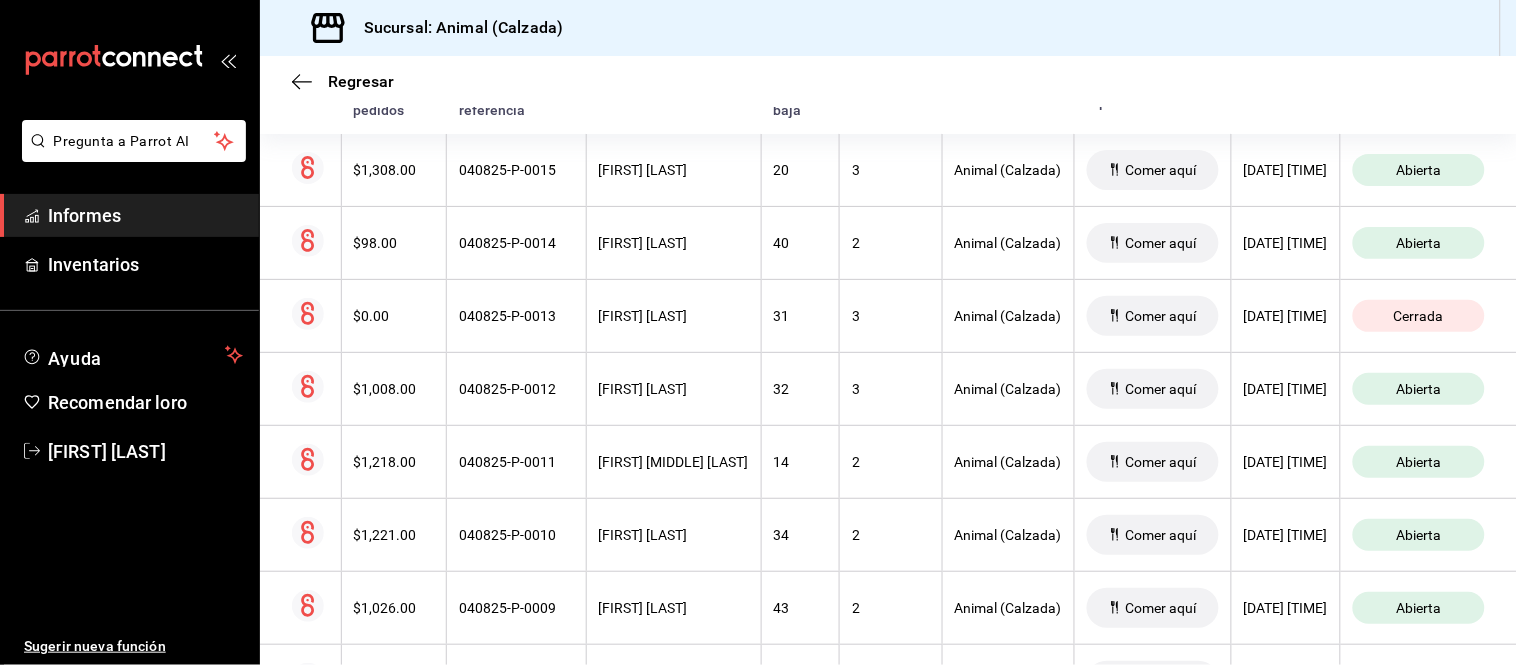 scroll, scrollTop: 0, scrollLeft: 0, axis: both 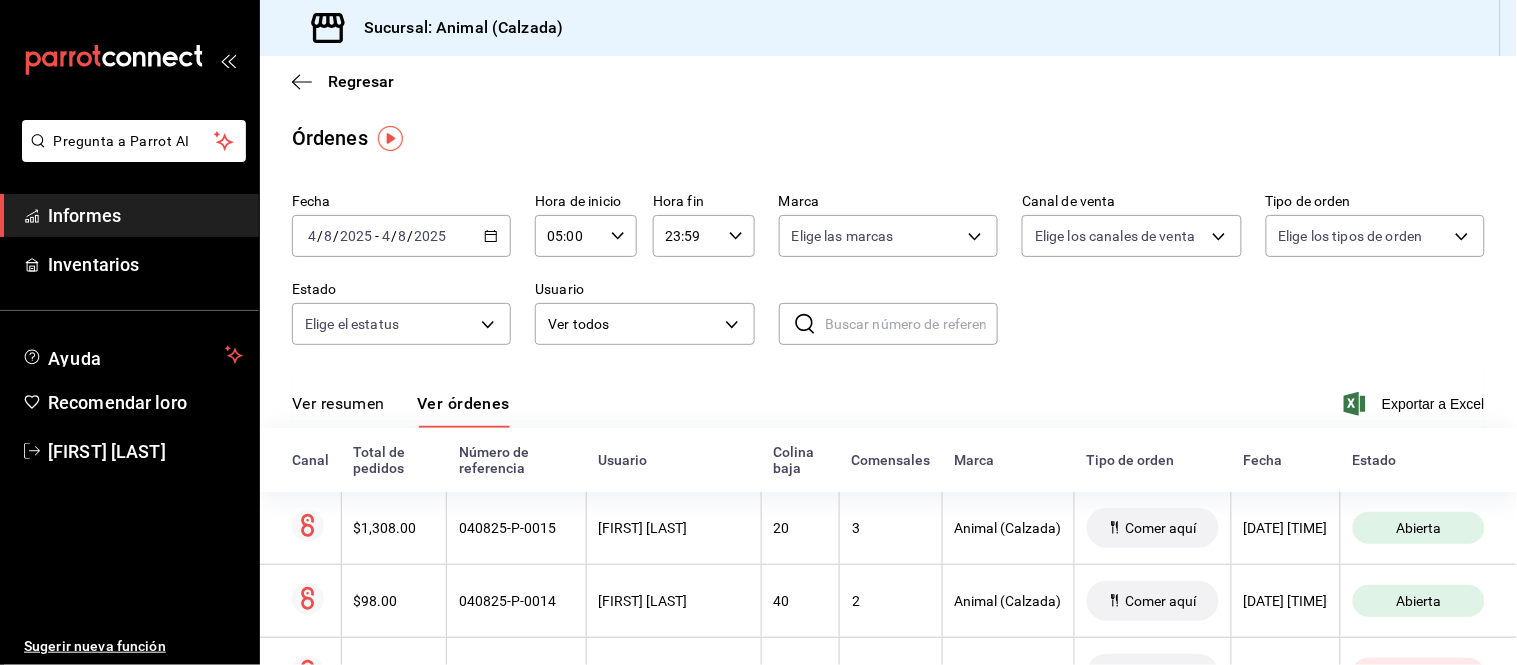 click on "Ver resumen" at bounding box center (338, 403) 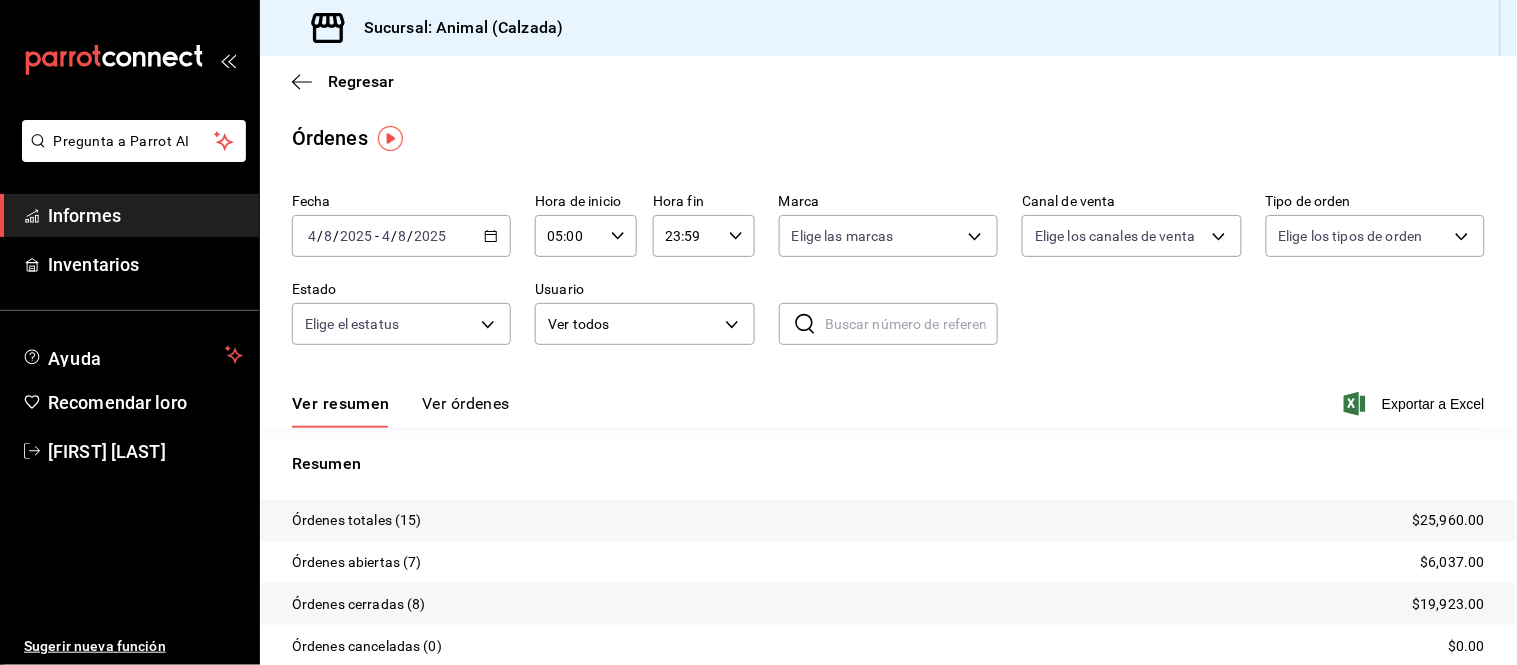 click on "Ver órdenes" at bounding box center (466, 403) 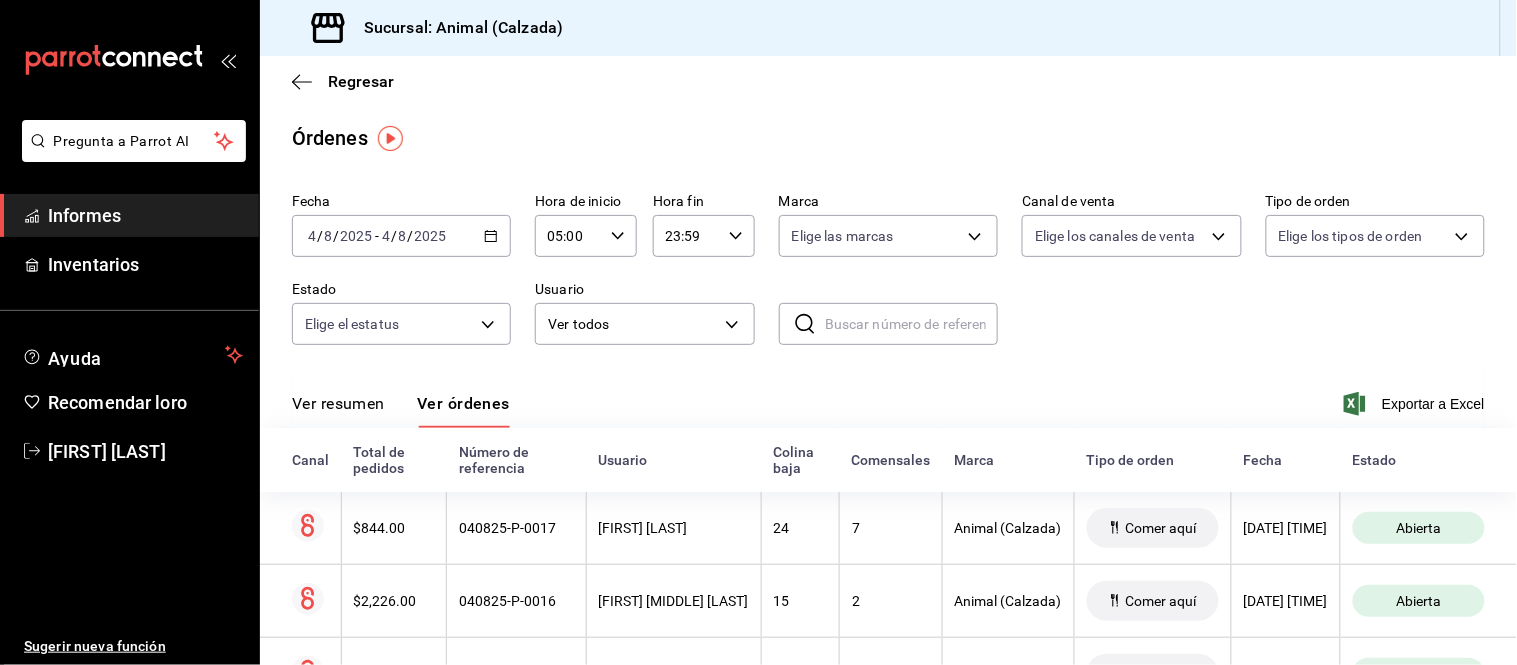 click on "Ver resumen" at bounding box center (338, 403) 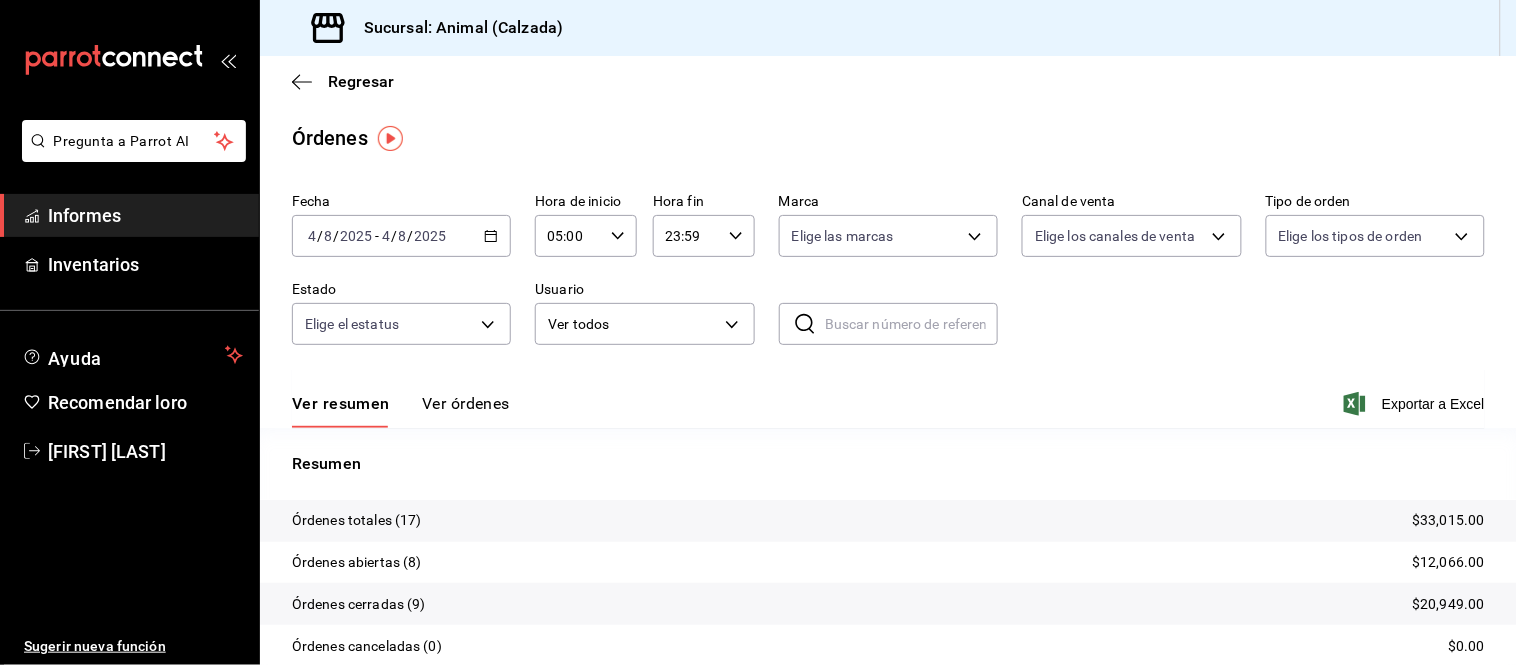 click on "Ver órdenes" at bounding box center [466, 403] 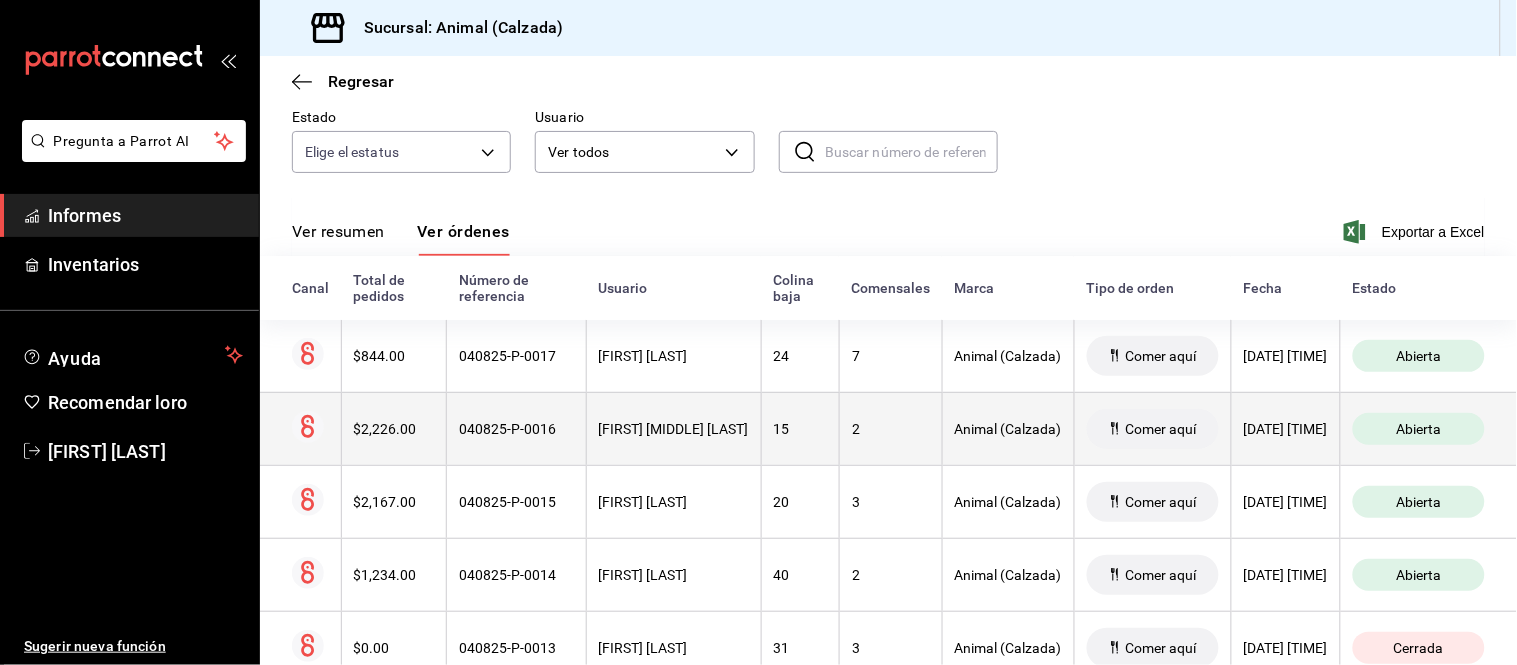 scroll, scrollTop: 222, scrollLeft: 0, axis: vertical 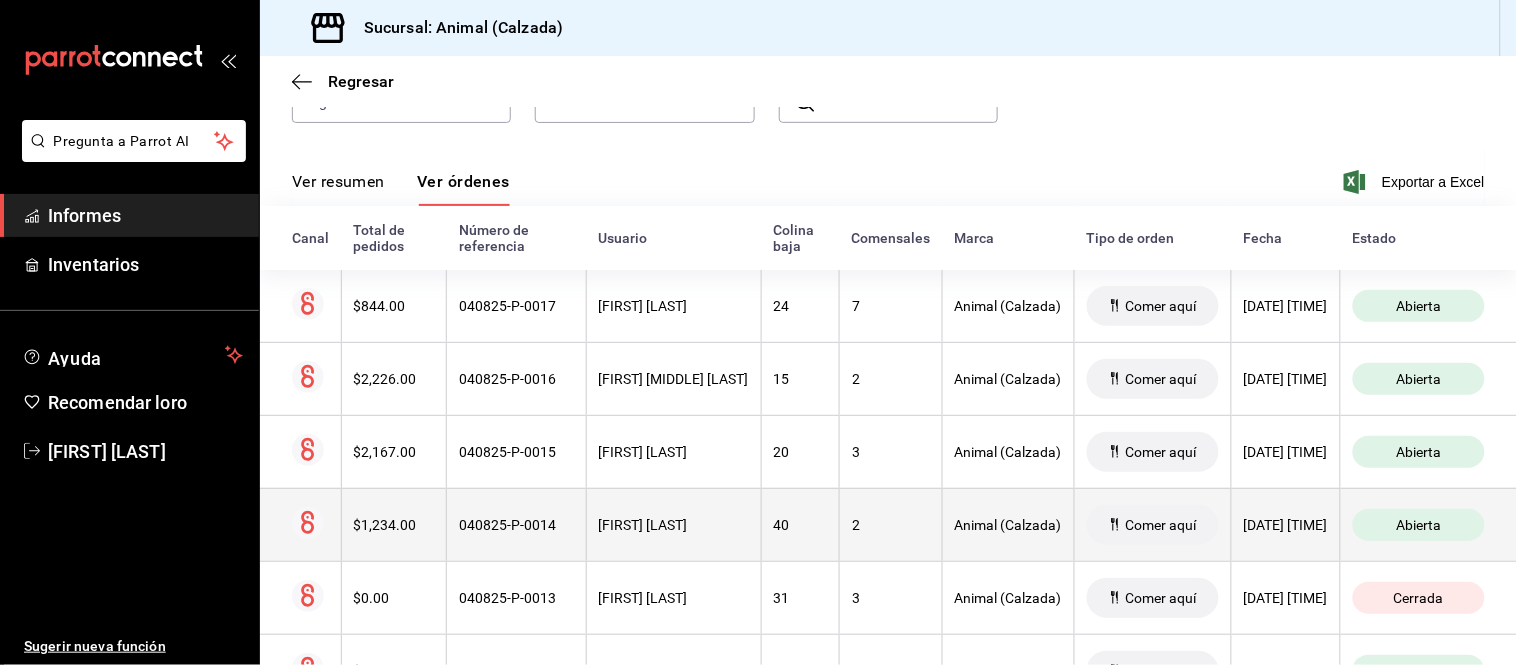 click on "040825-P-0014" at bounding box center (516, 524) 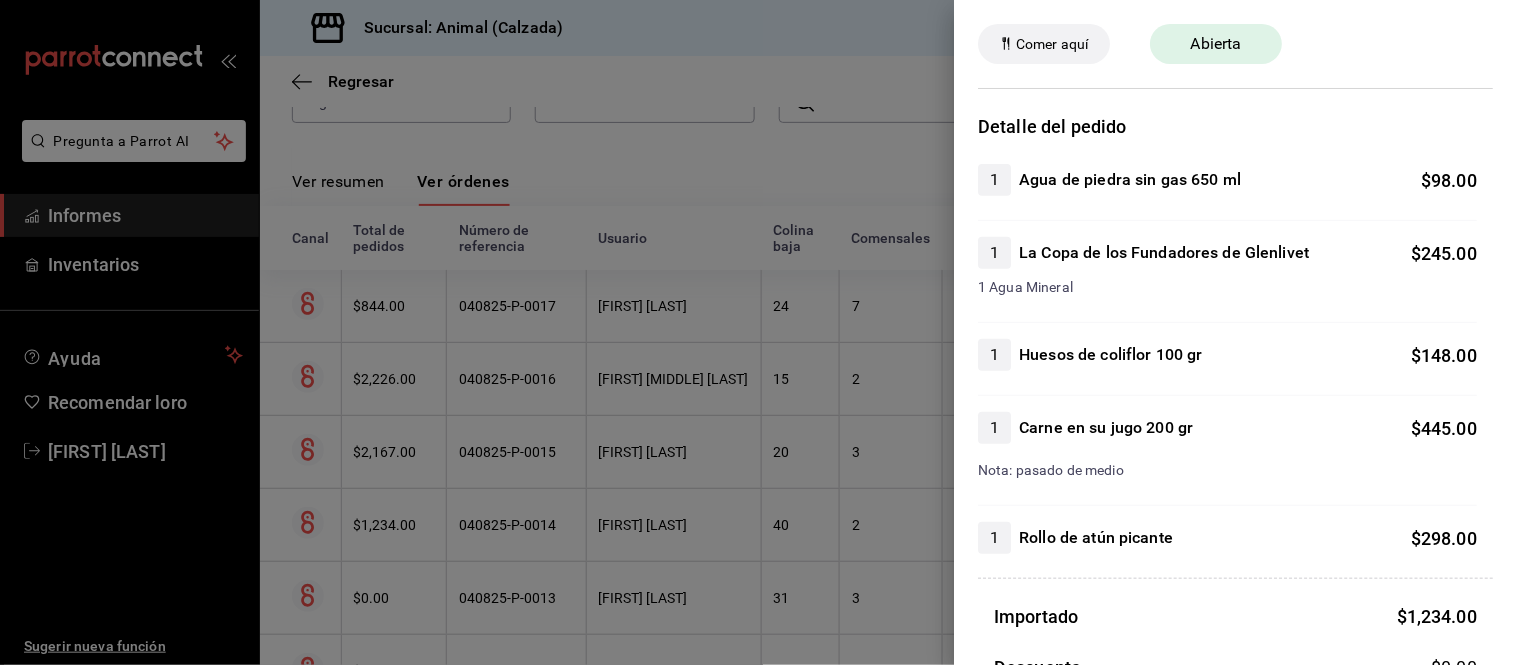 scroll, scrollTop: 111, scrollLeft: 0, axis: vertical 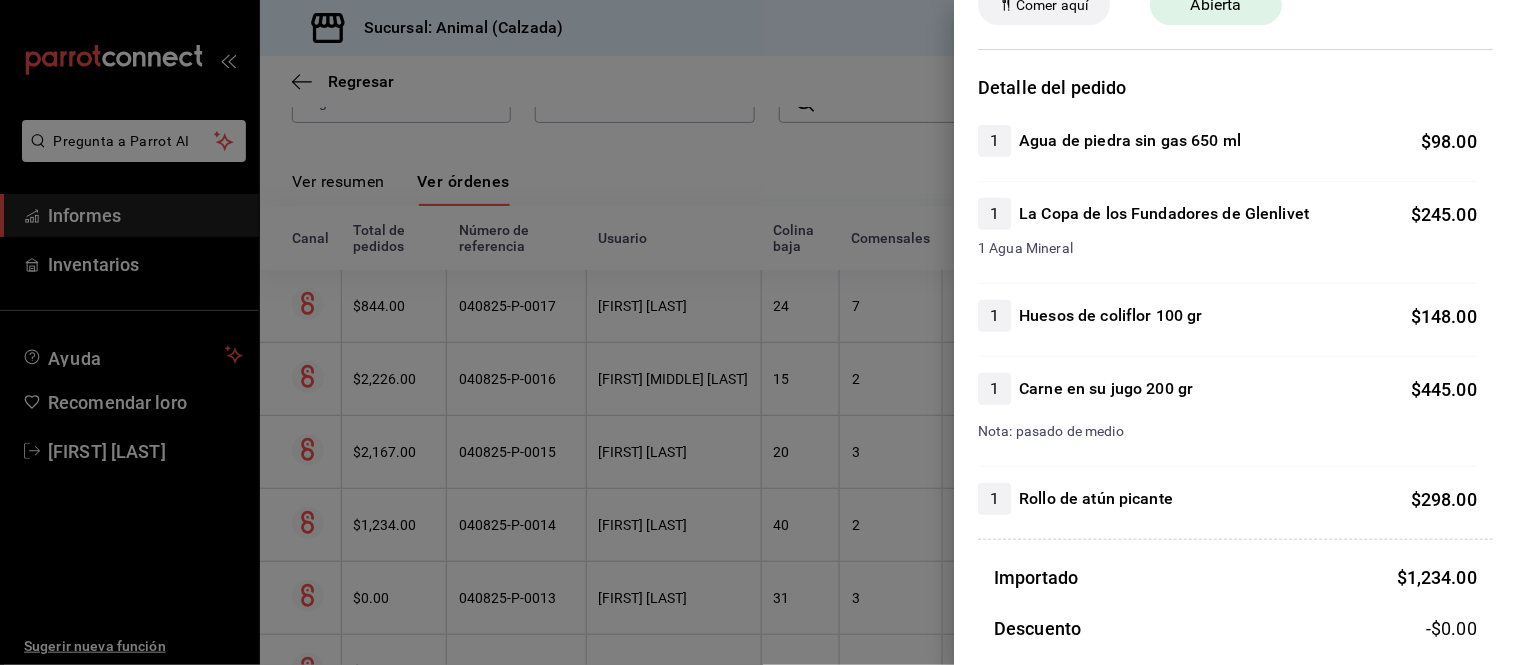 click at bounding box center (758, 332) 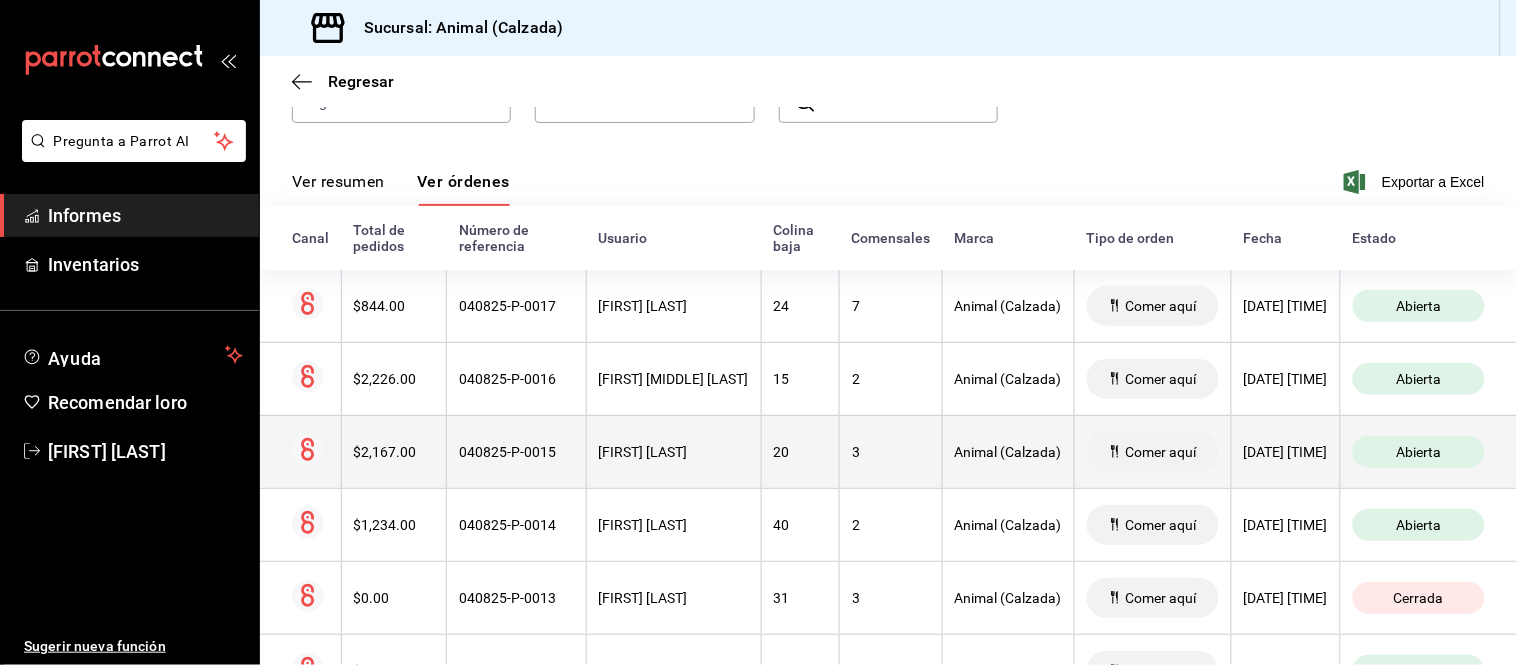 click on "3" at bounding box center (891, 452) 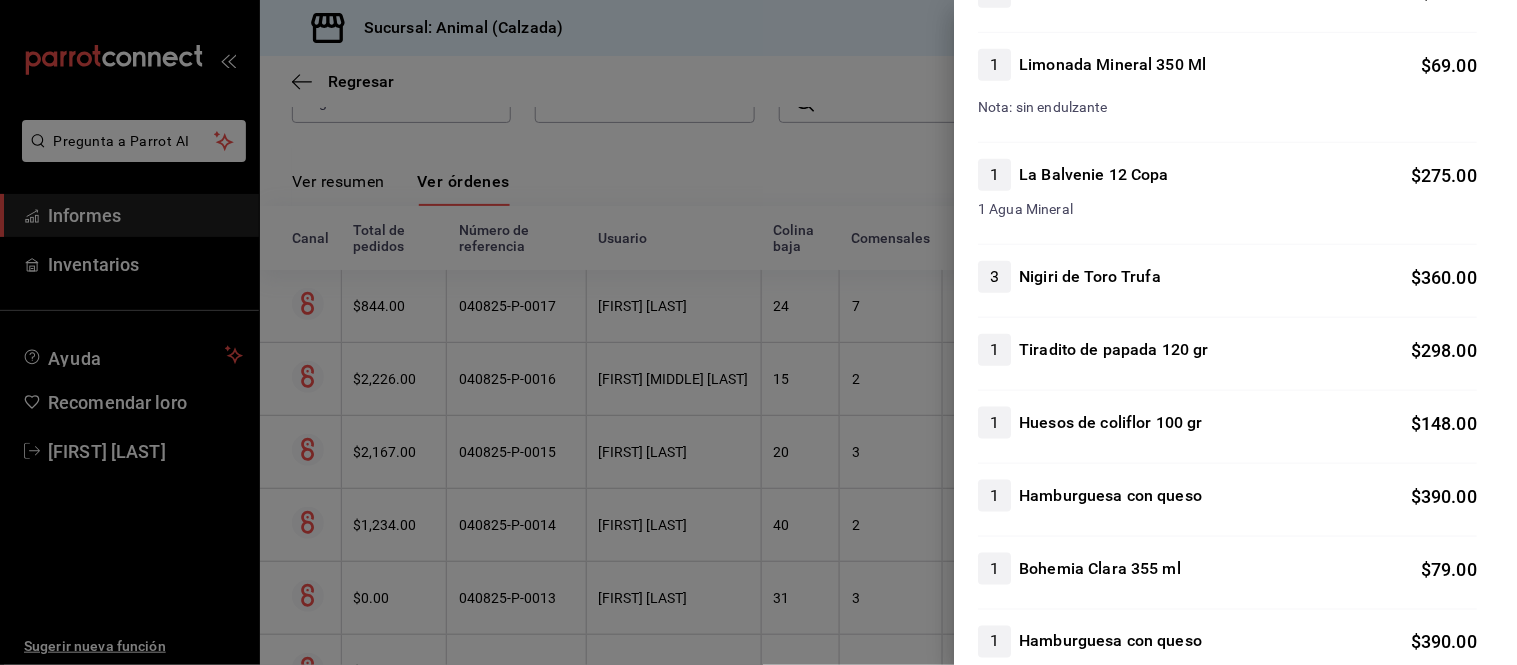 scroll, scrollTop: 444, scrollLeft: 0, axis: vertical 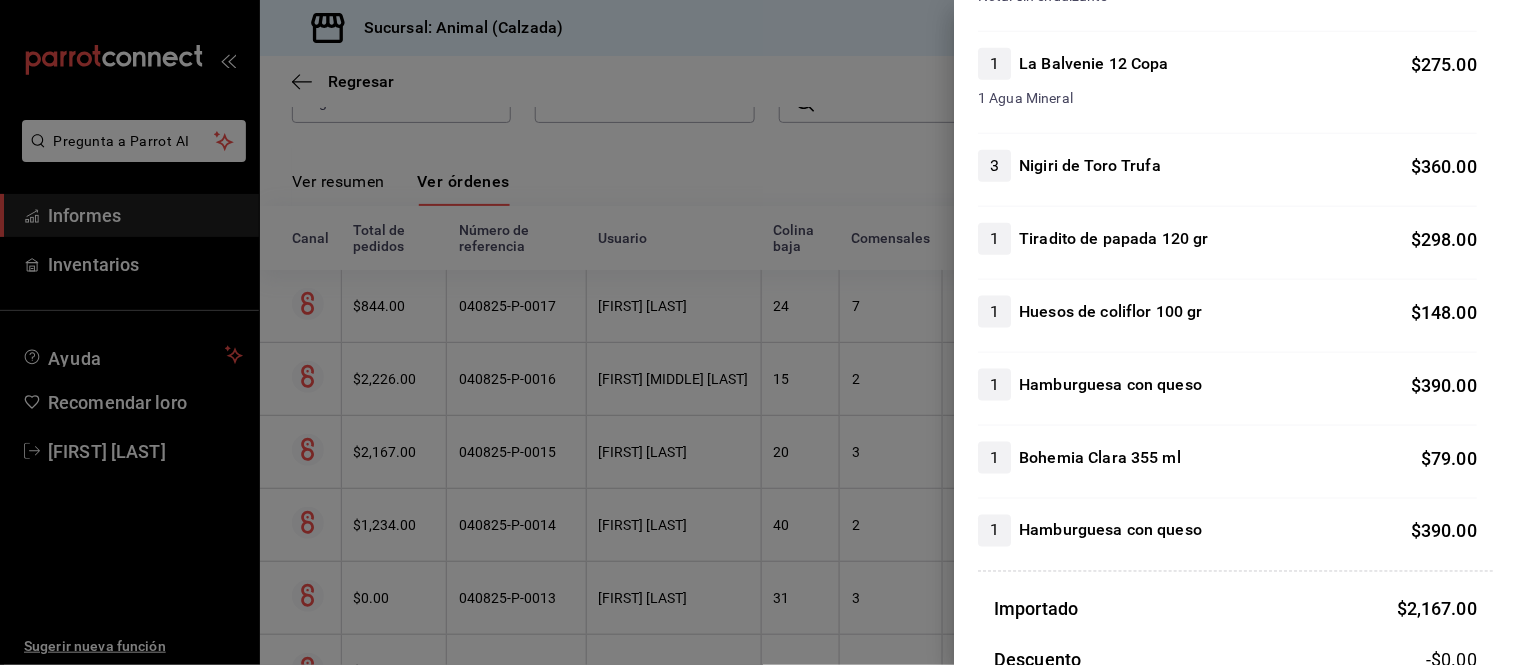 click at bounding box center (758, 332) 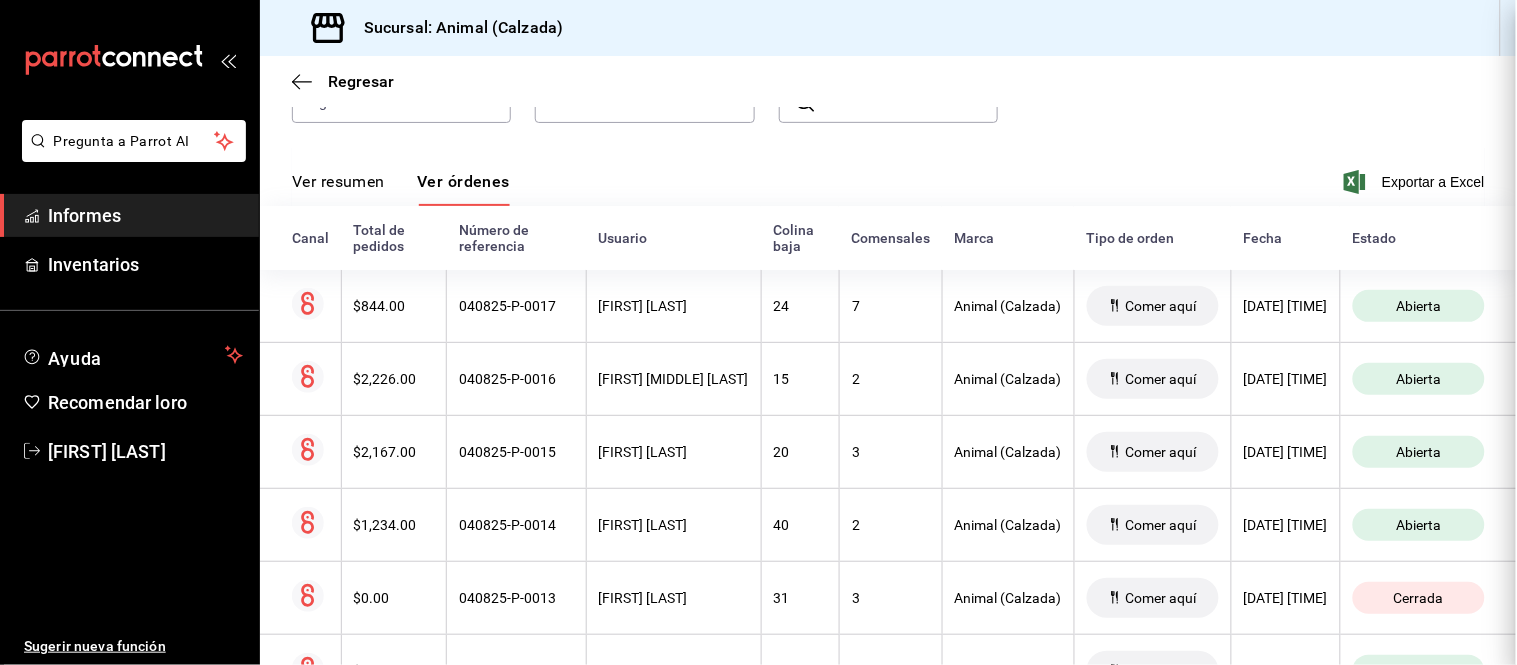 scroll, scrollTop: 0, scrollLeft: 0, axis: both 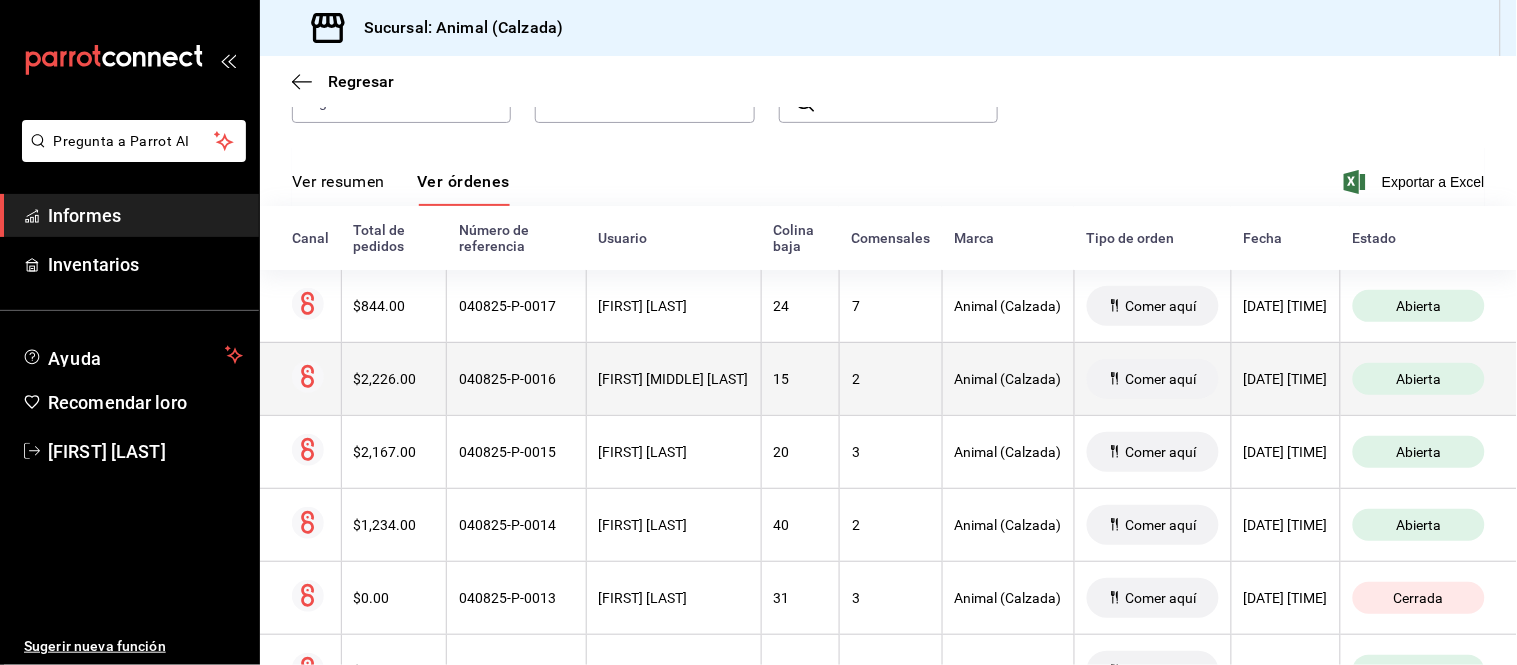 click on "[FIRST] [MIDDLE] [LAST]" at bounding box center [673, 378] 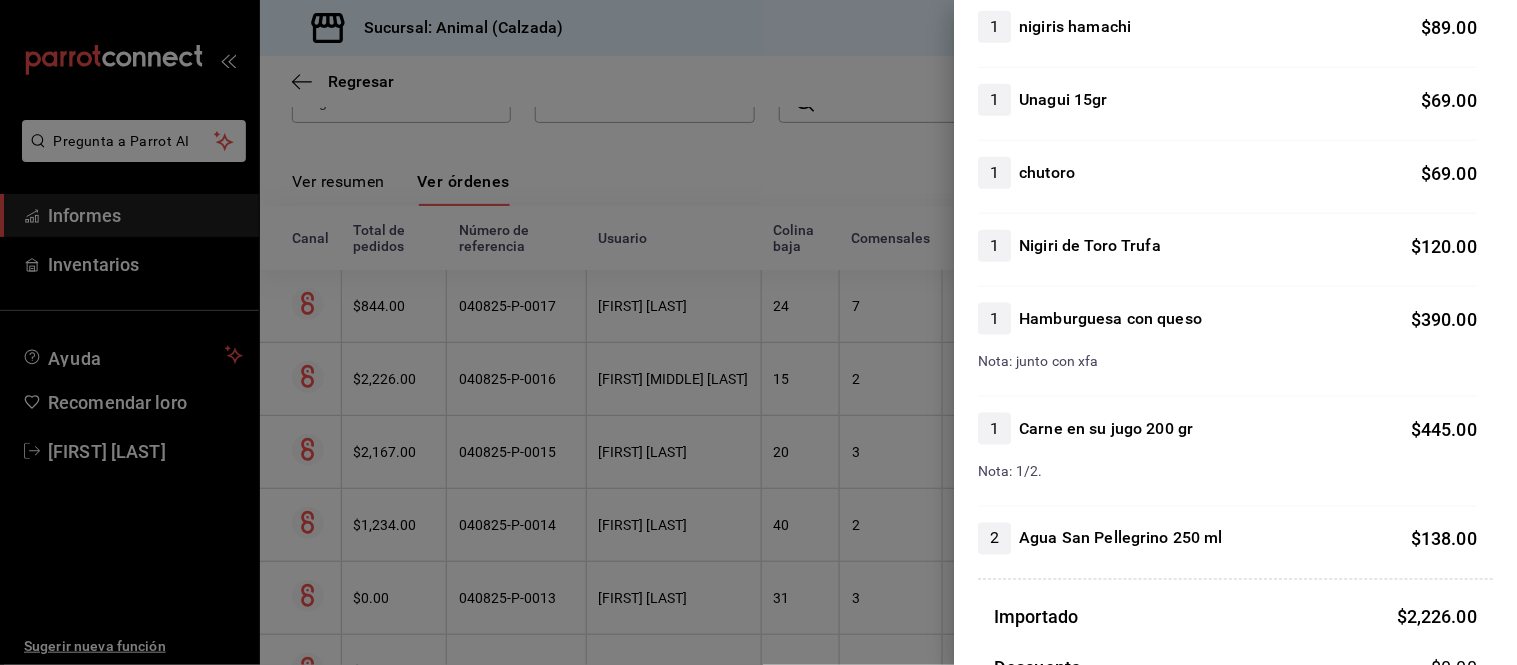 scroll, scrollTop: 555, scrollLeft: 0, axis: vertical 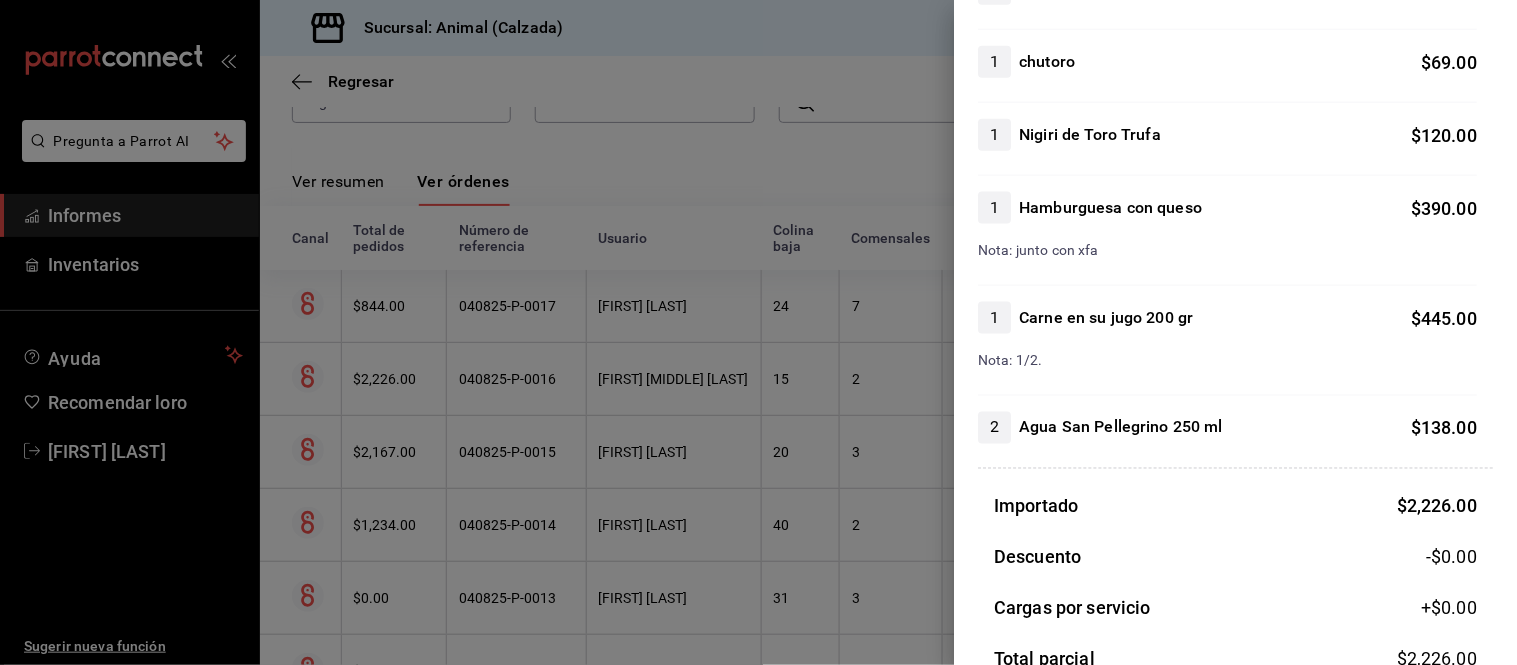 click at bounding box center (758, 332) 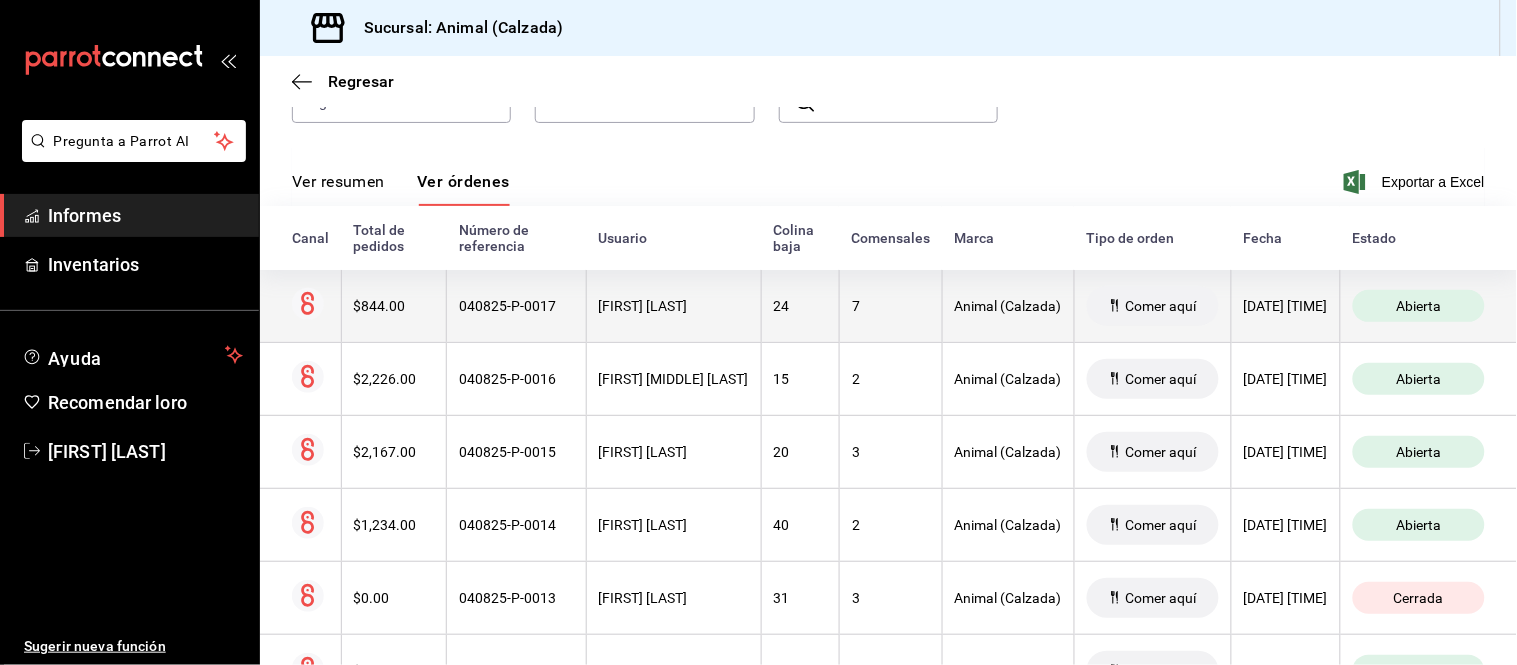 click on "[FIRST] [LAST]" at bounding box center [674, 306] 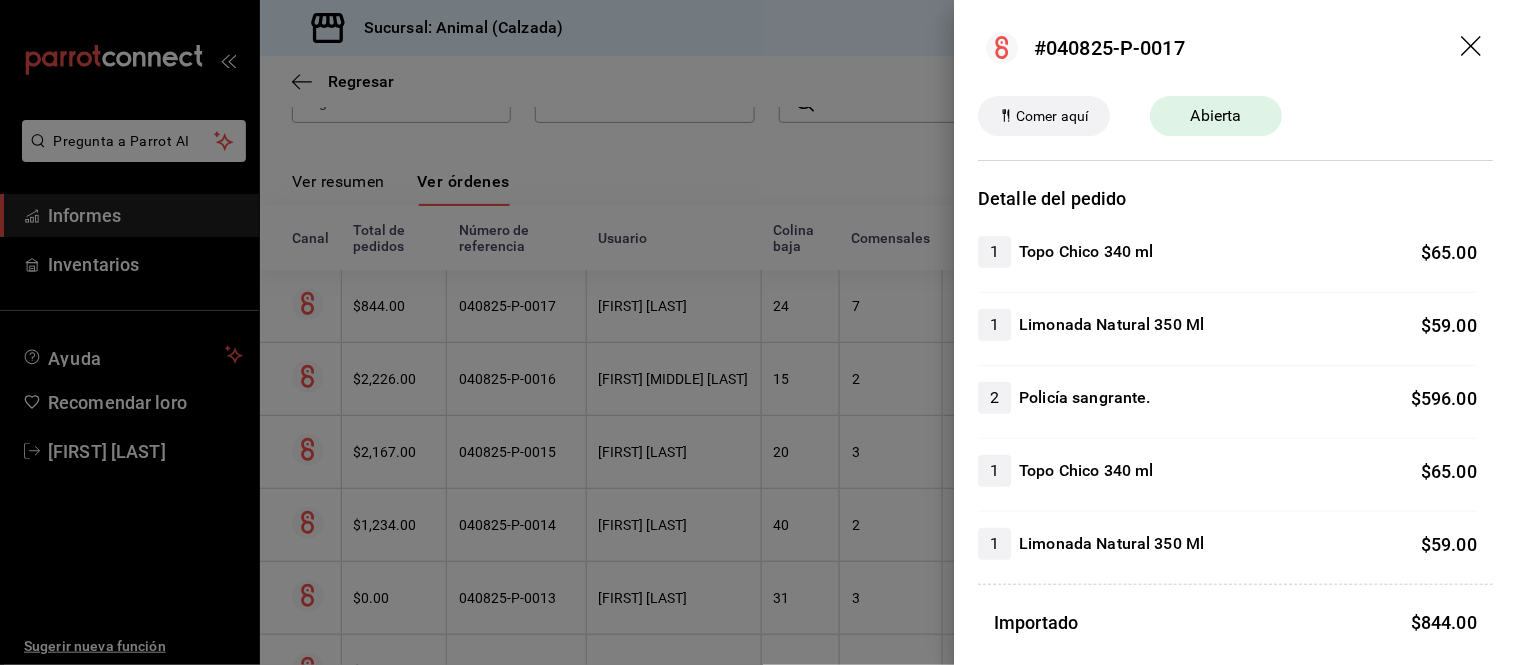 click at bounding box center (758, 332) 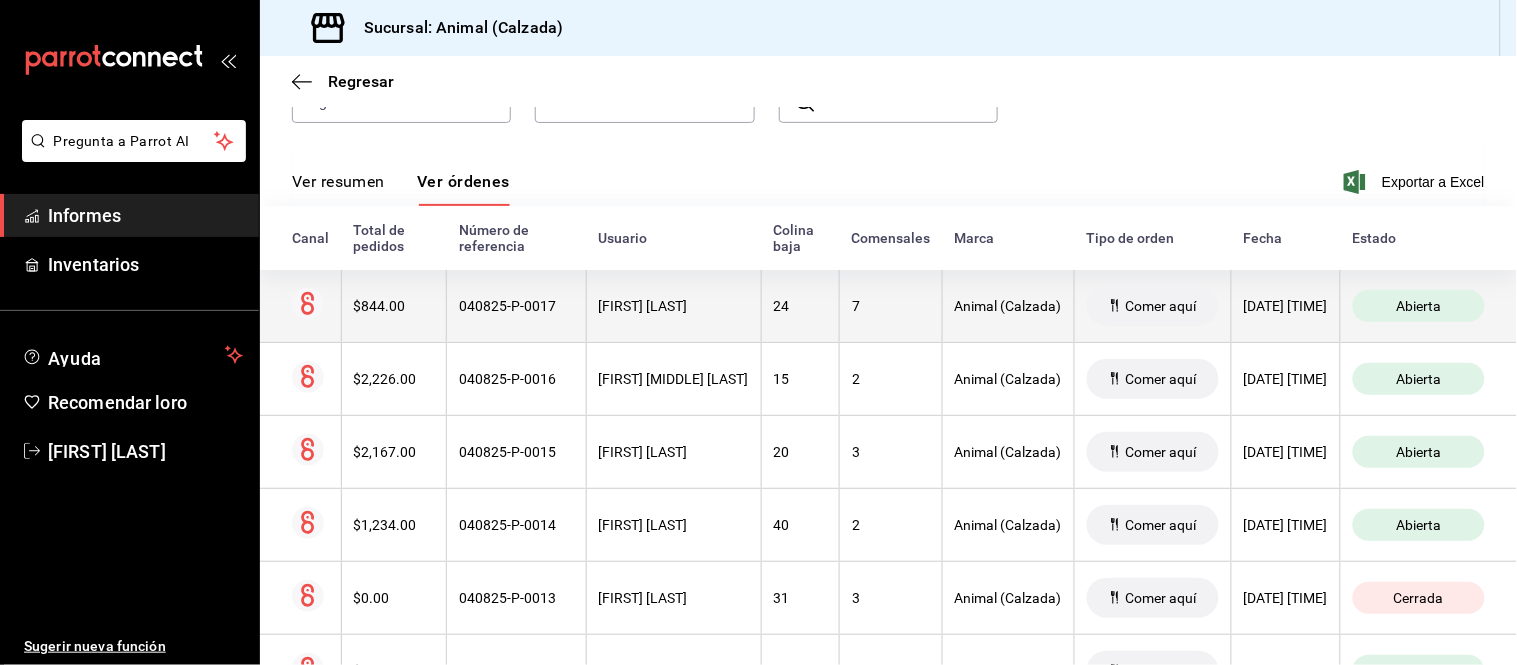 click on "7" at bounding box center (890, 306) 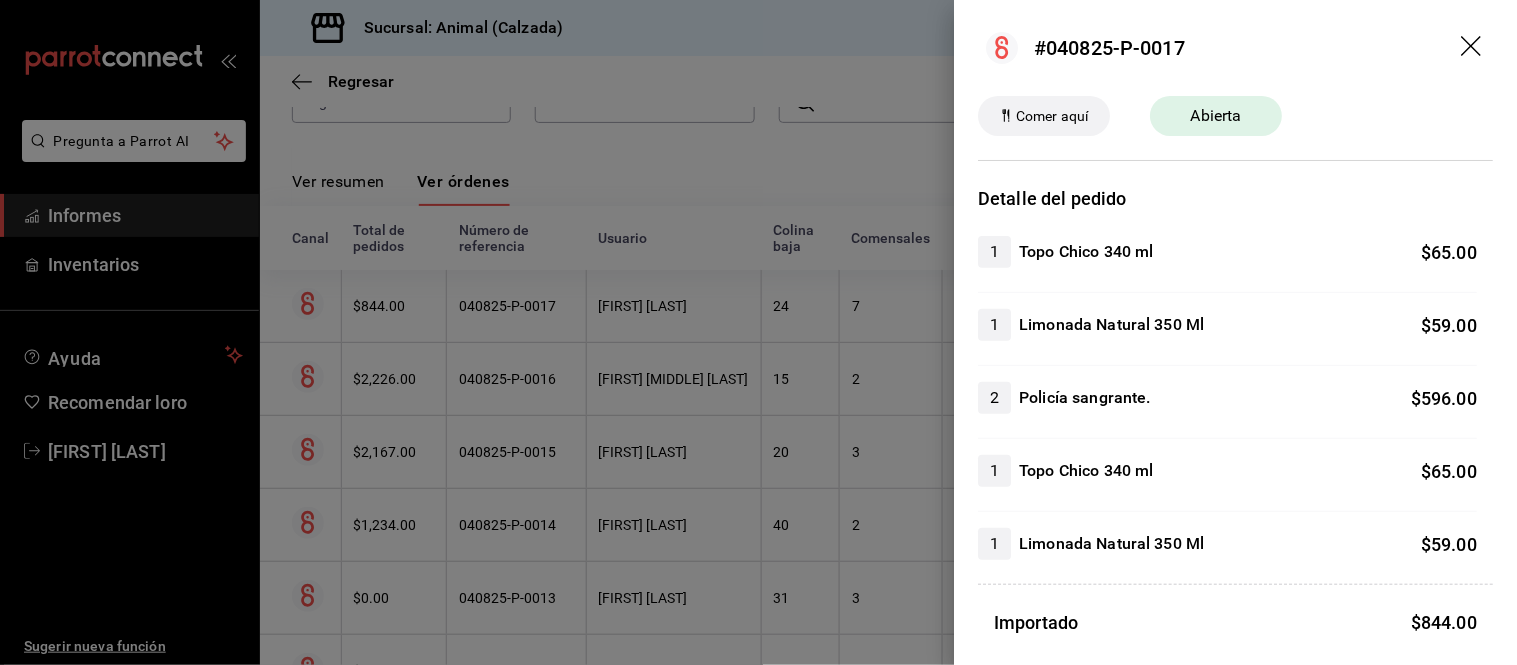 click at bounding box center [758, 332] 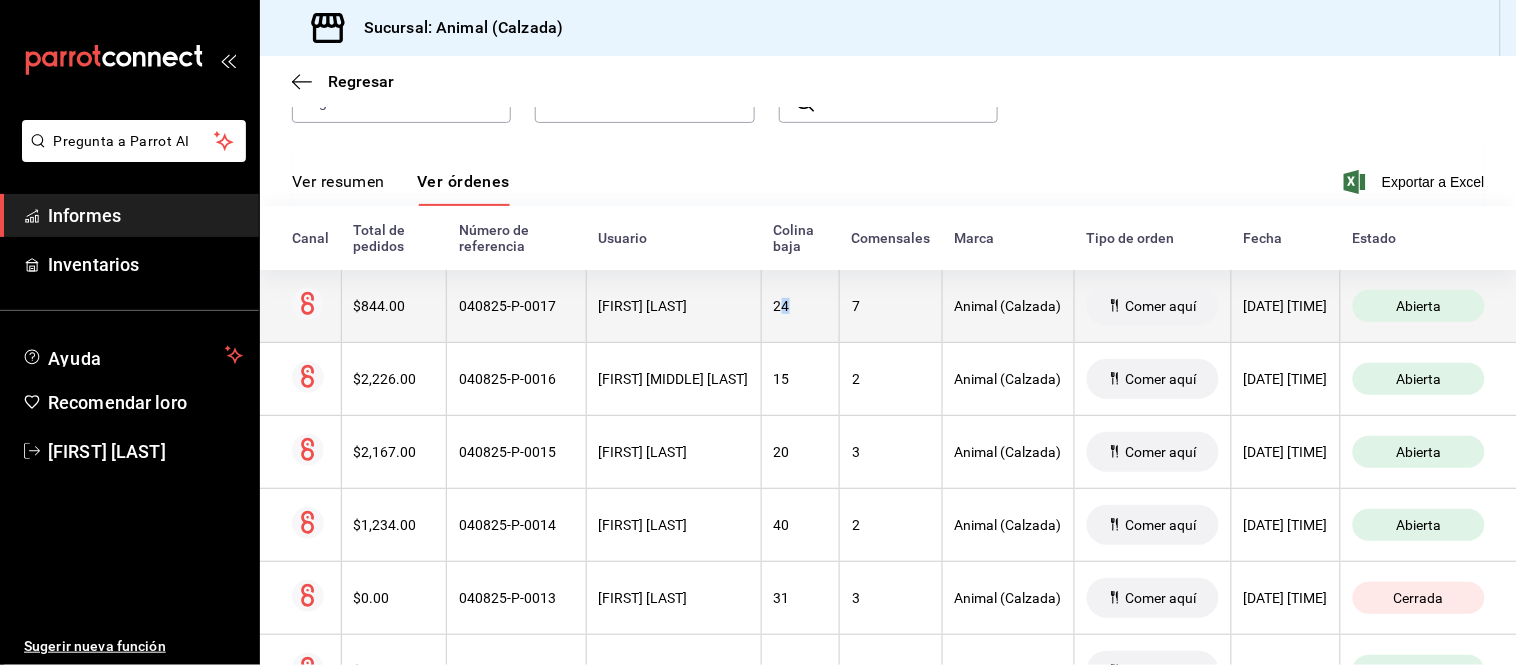 click on "24" at bounding box center [800, 306] 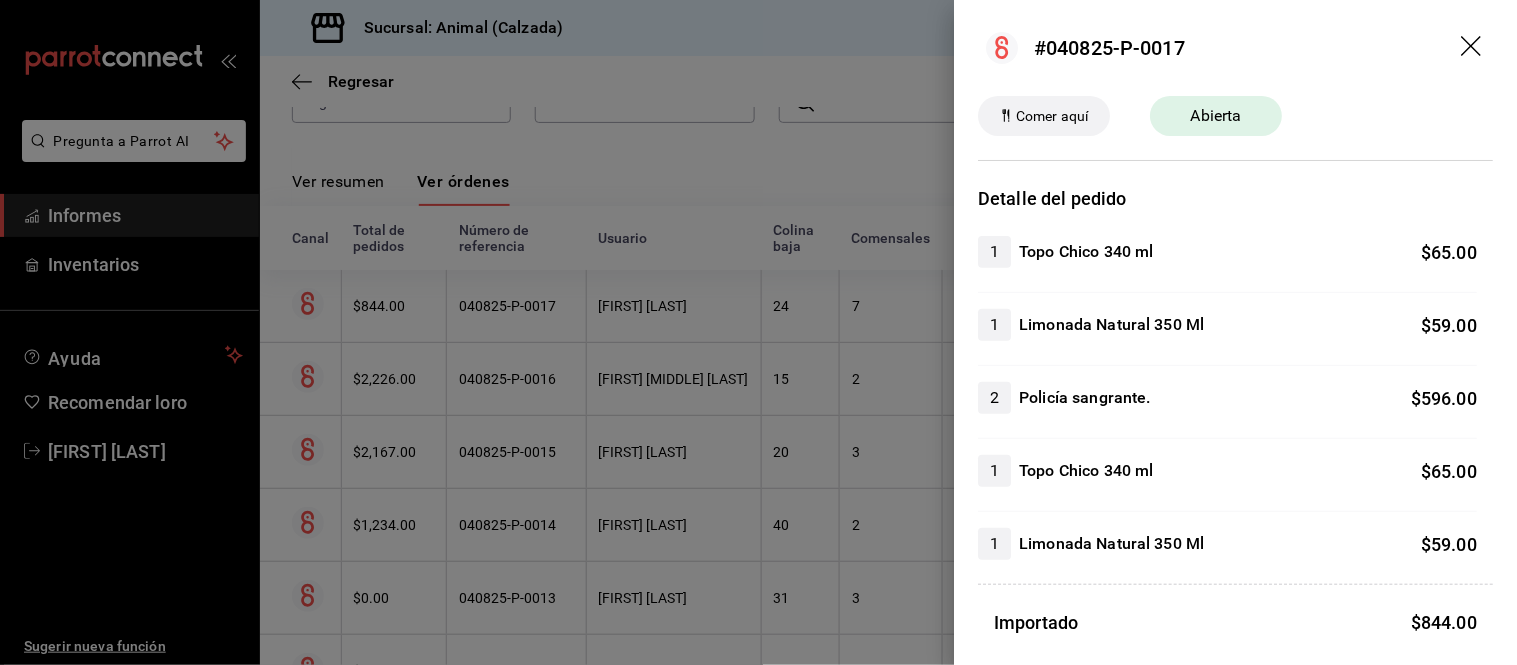 click at bounding box center (758, 332) 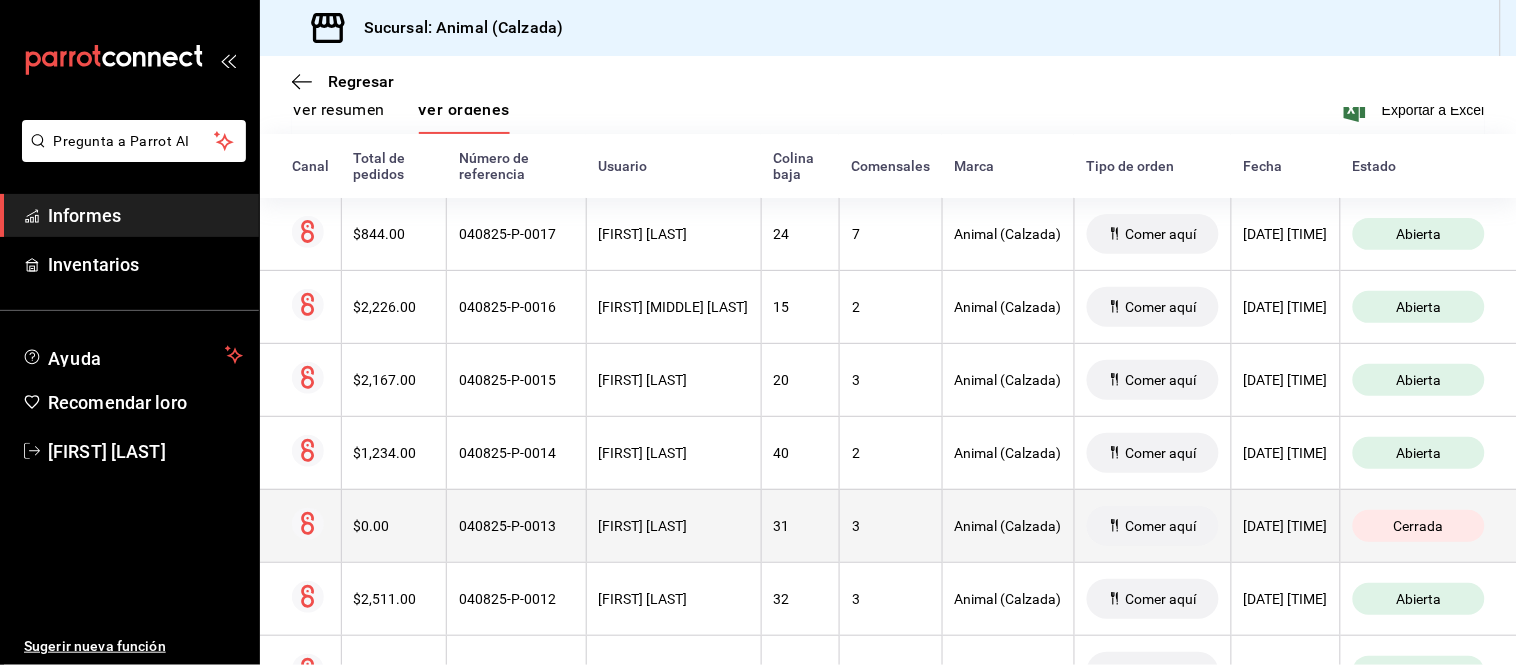 scroll, scrollTop: 333, scrollLeft: 0, axis: vertical 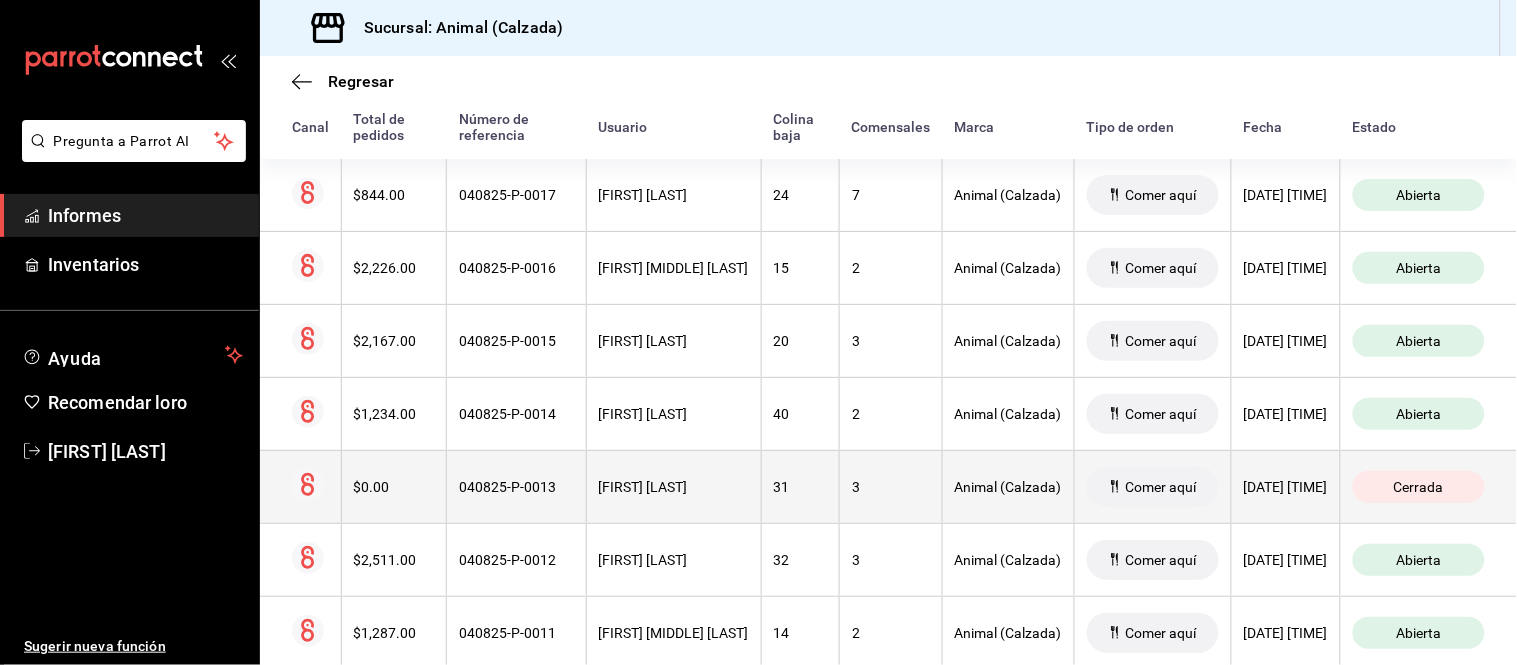 click on "[FIRST] [LAST]" at bounding box center (673, 486) 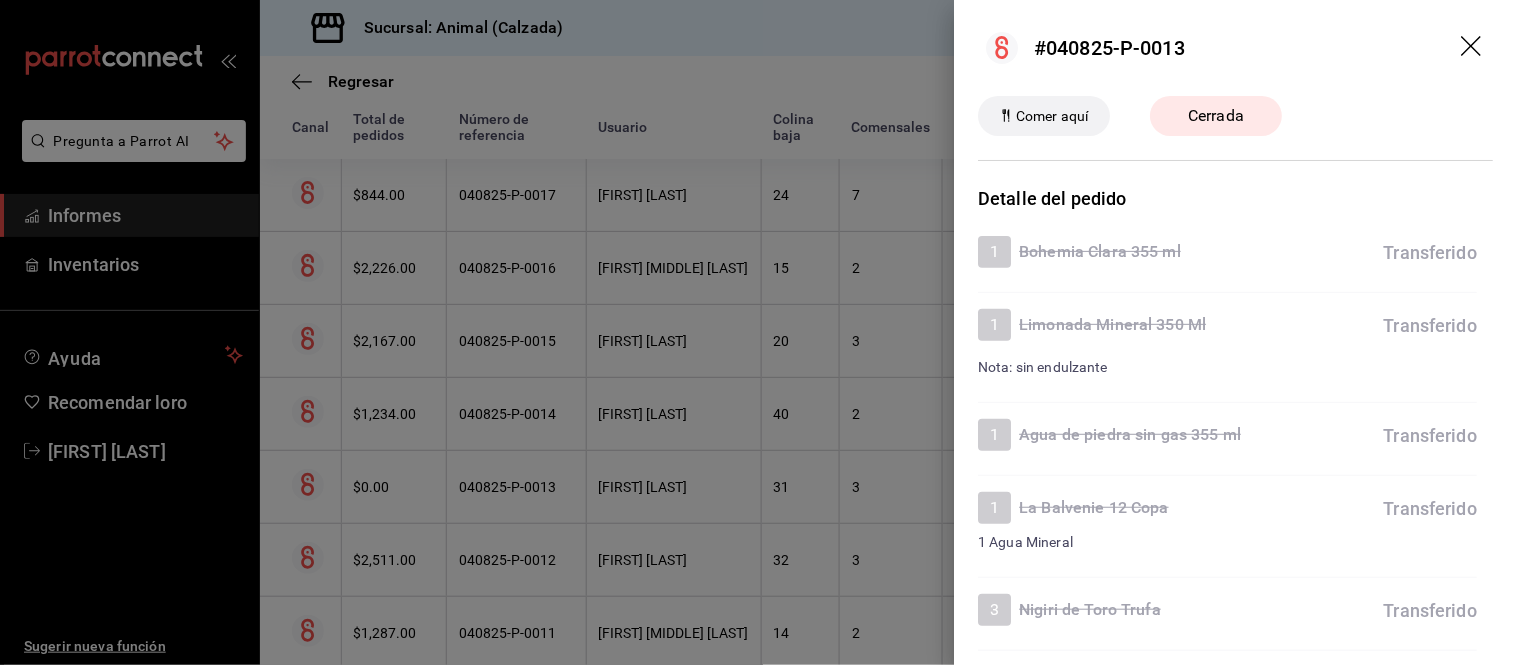 click at bounding box center [758, 332] 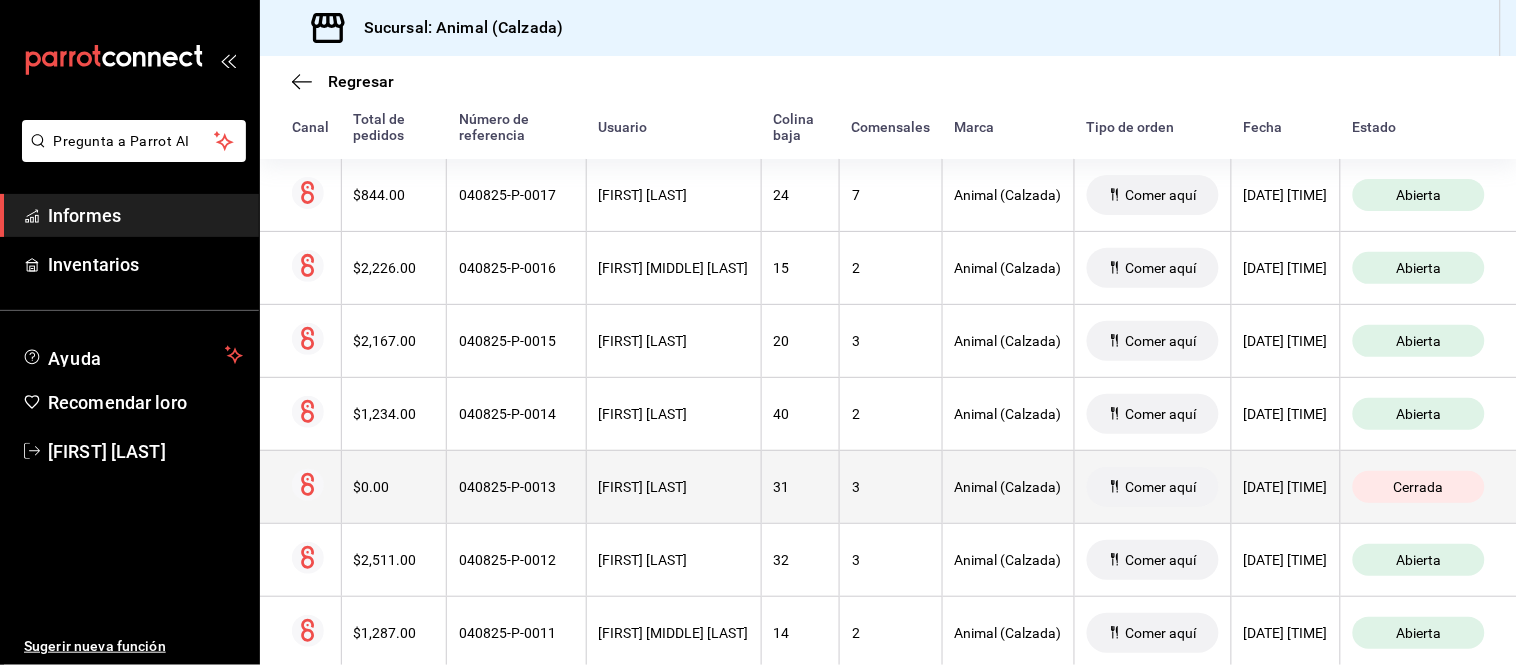 click on "[FIRST] [LAST]" at bounding box center [673, 486] 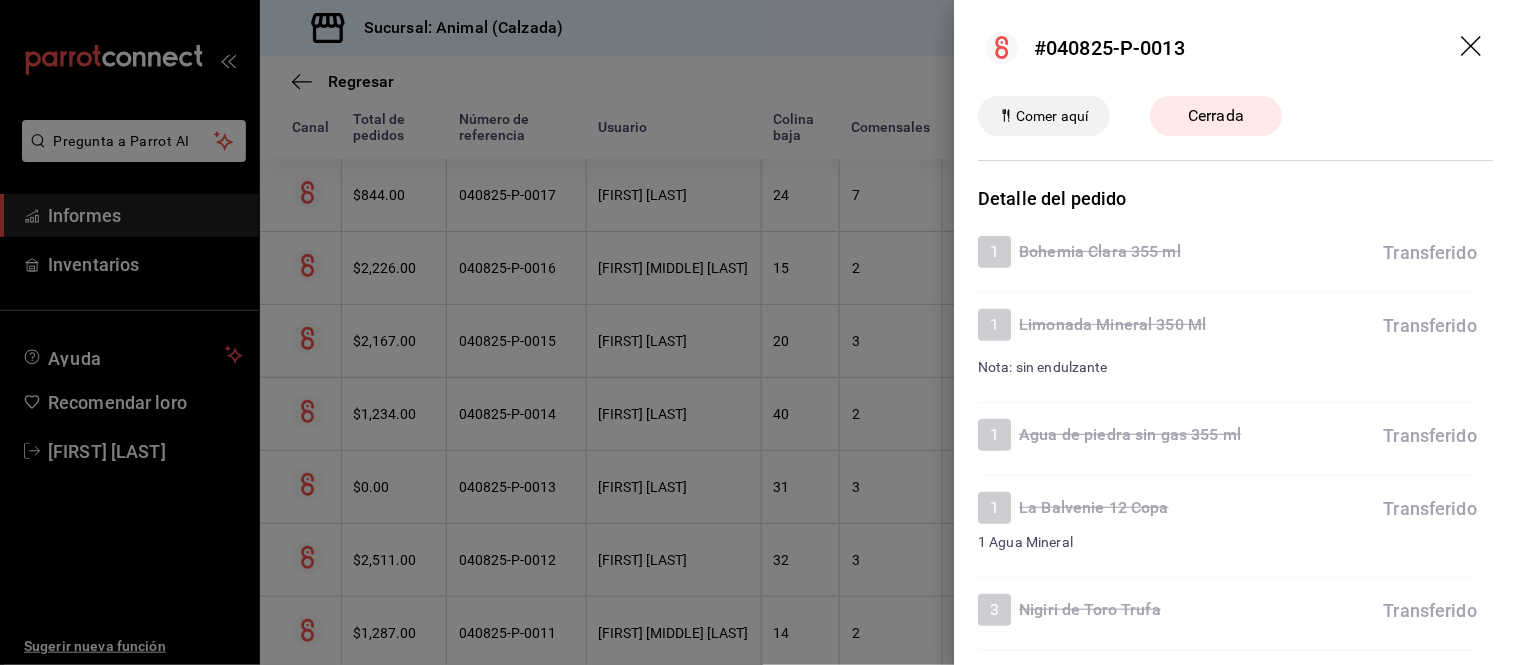 click at bounding box center (758, 332) 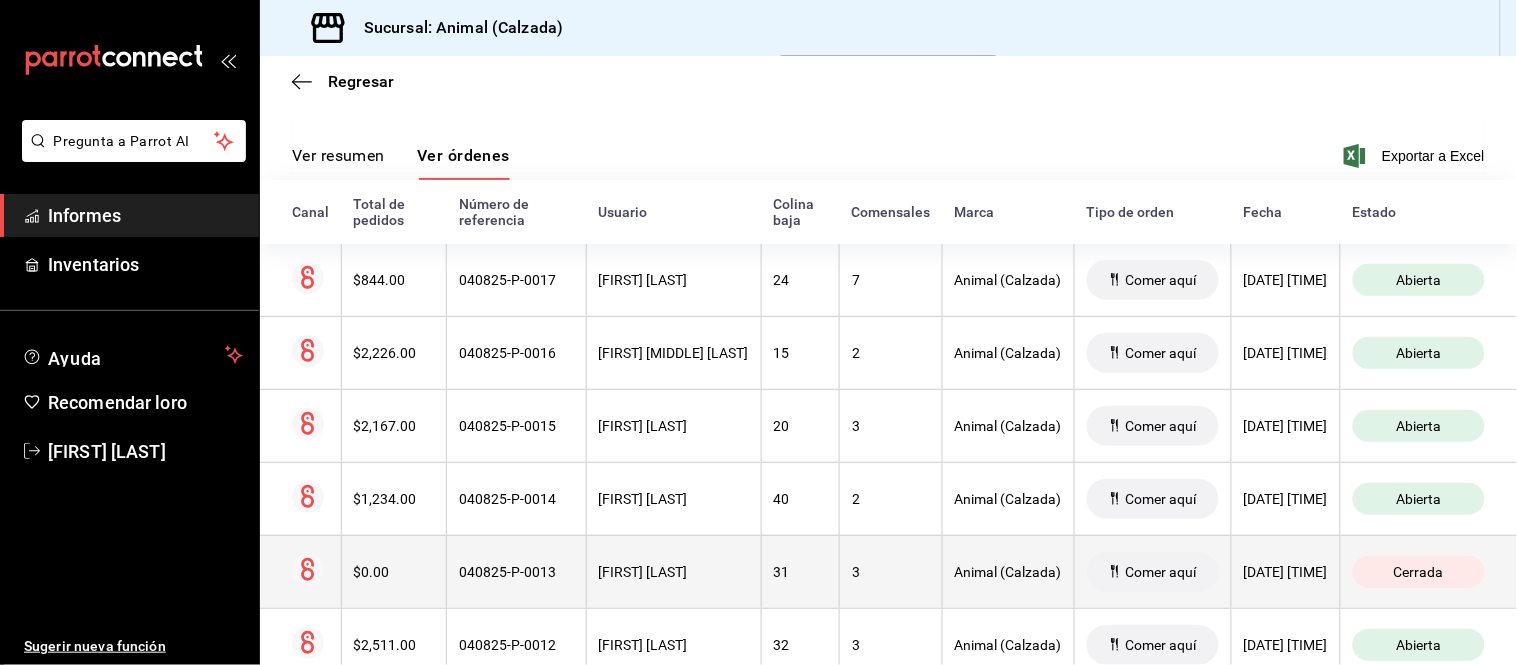 scroll, scrollTop: 111, scrollLeft: 0, axis: vertical 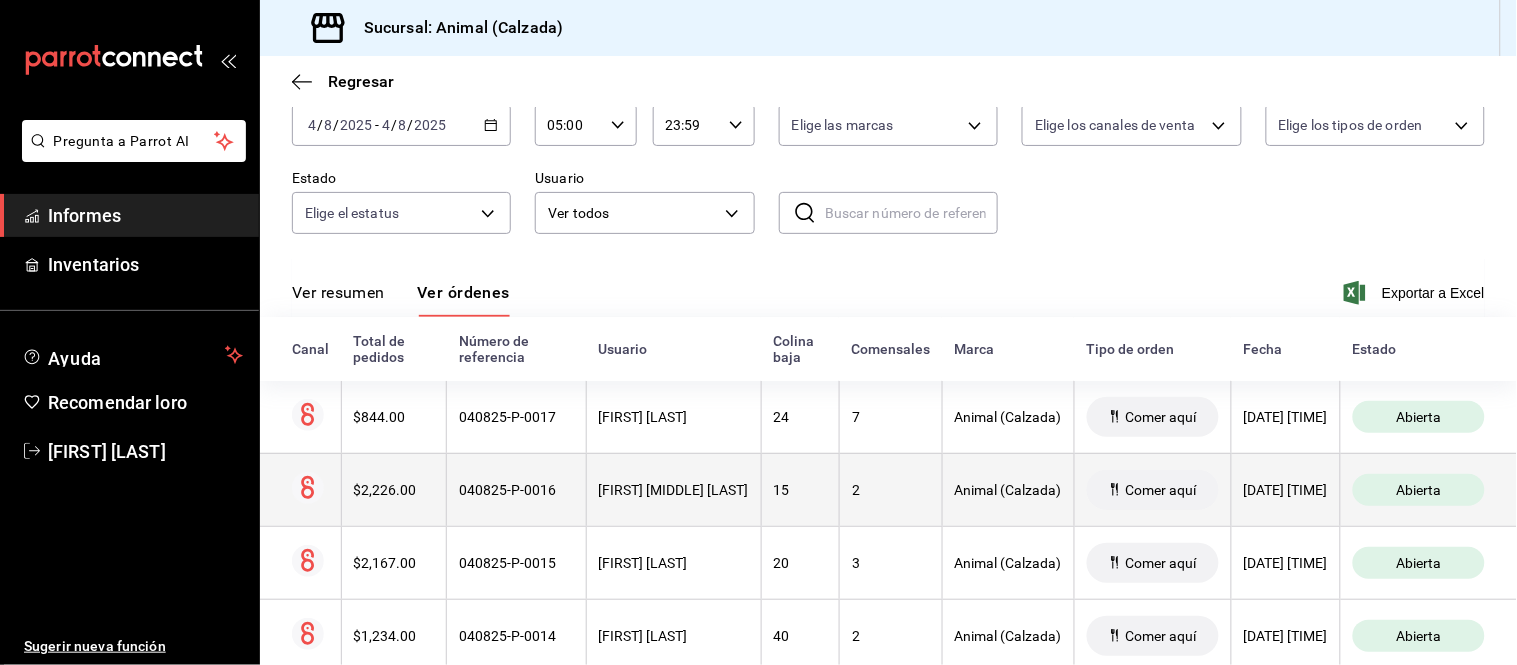 click on "[FIRST] [MIDDLE] [LAST]" at bounding box center (674, 490) 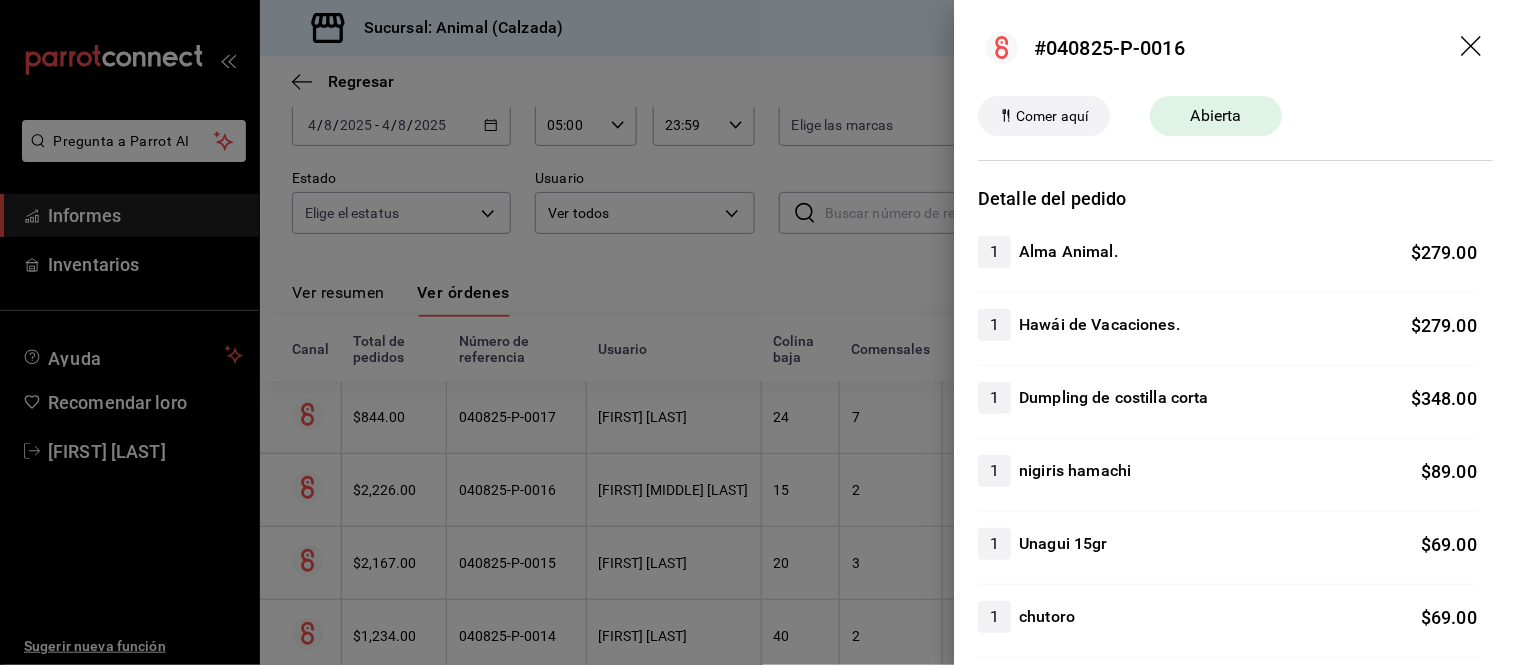 click at bounding box center (758, 332) 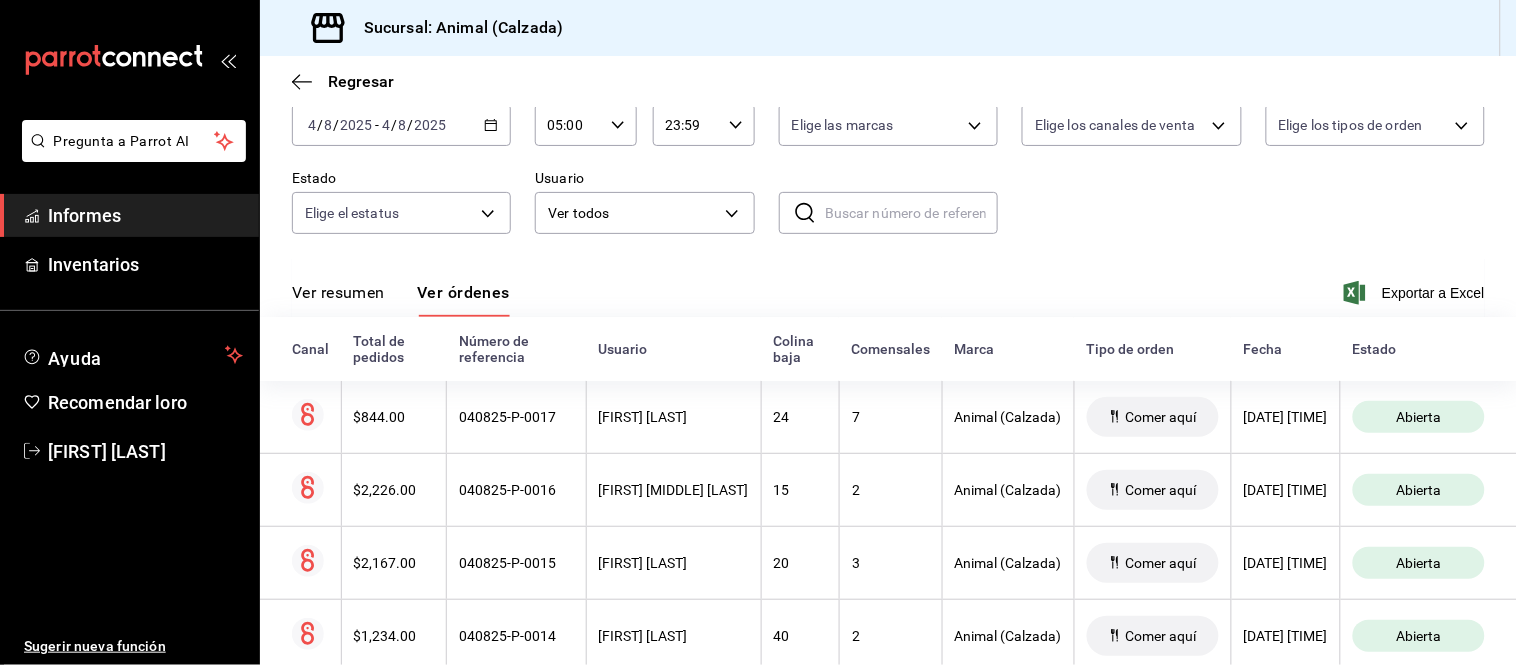 click on "Marca" at bounding box center (1008, 349) 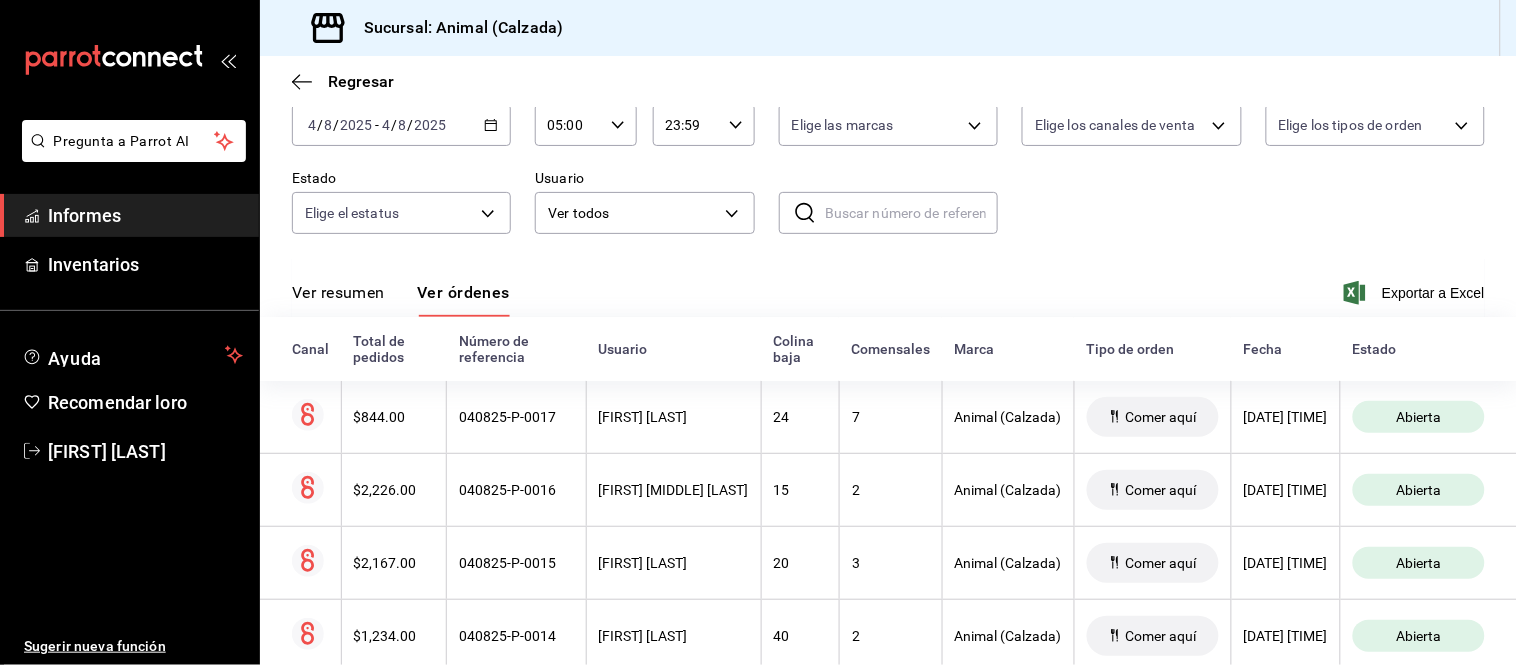 click on "Número de referencia" at bounding box center [516, 349] 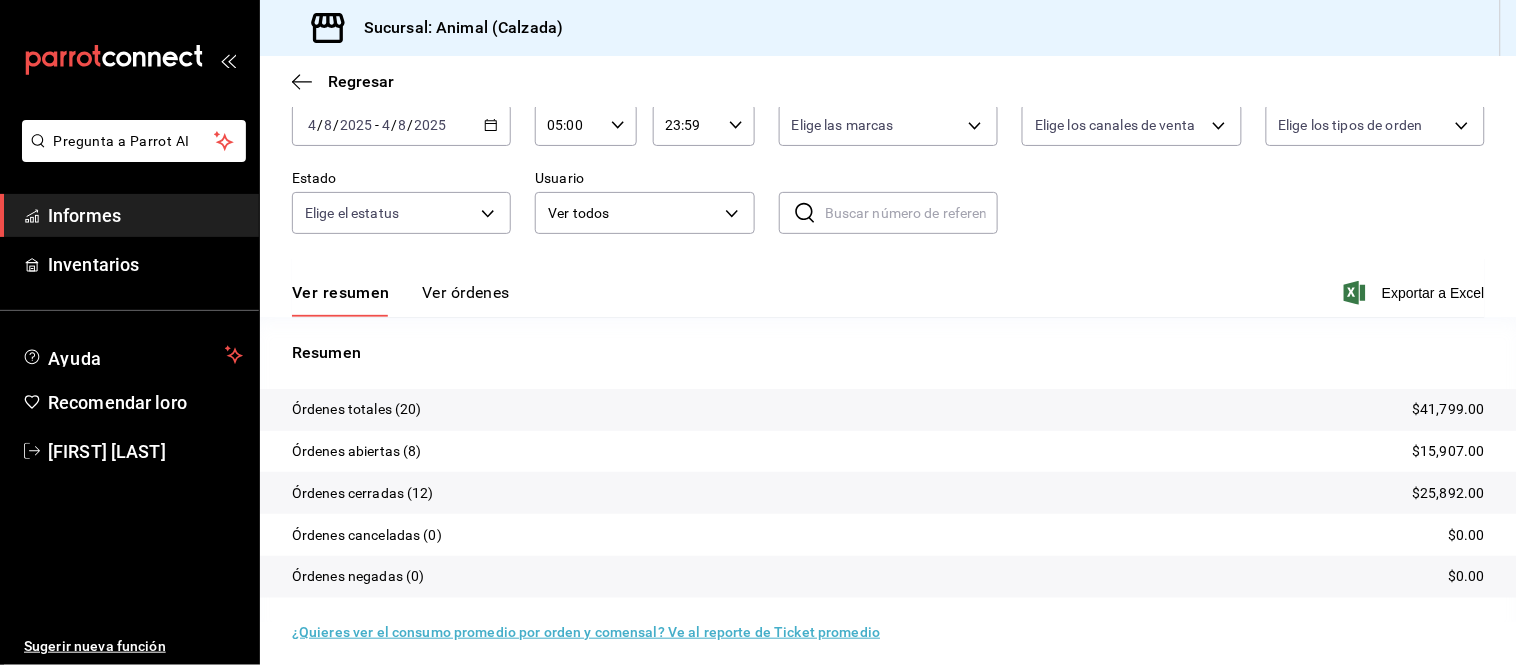 click on "Ver órdenes" at bounding box center [466, 292] 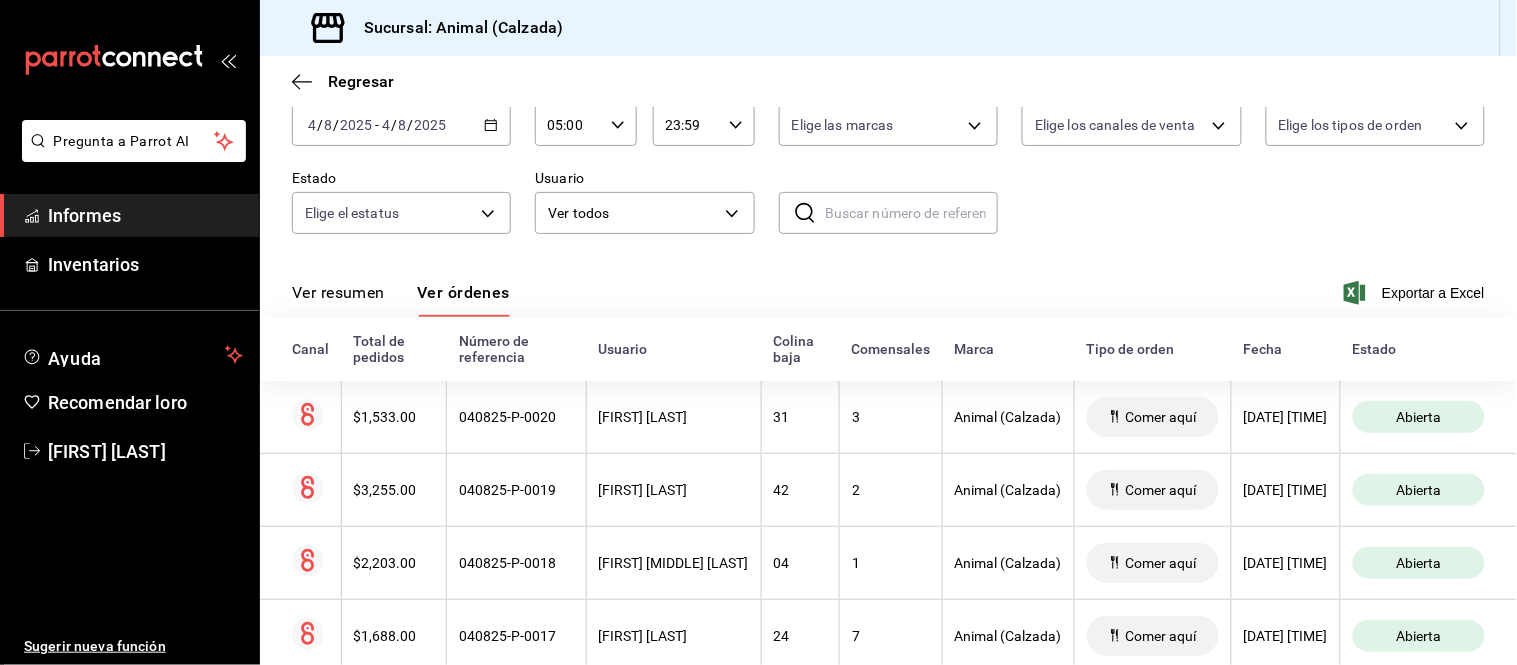 click on "Ver resumen" at bounding box center (338, 292) 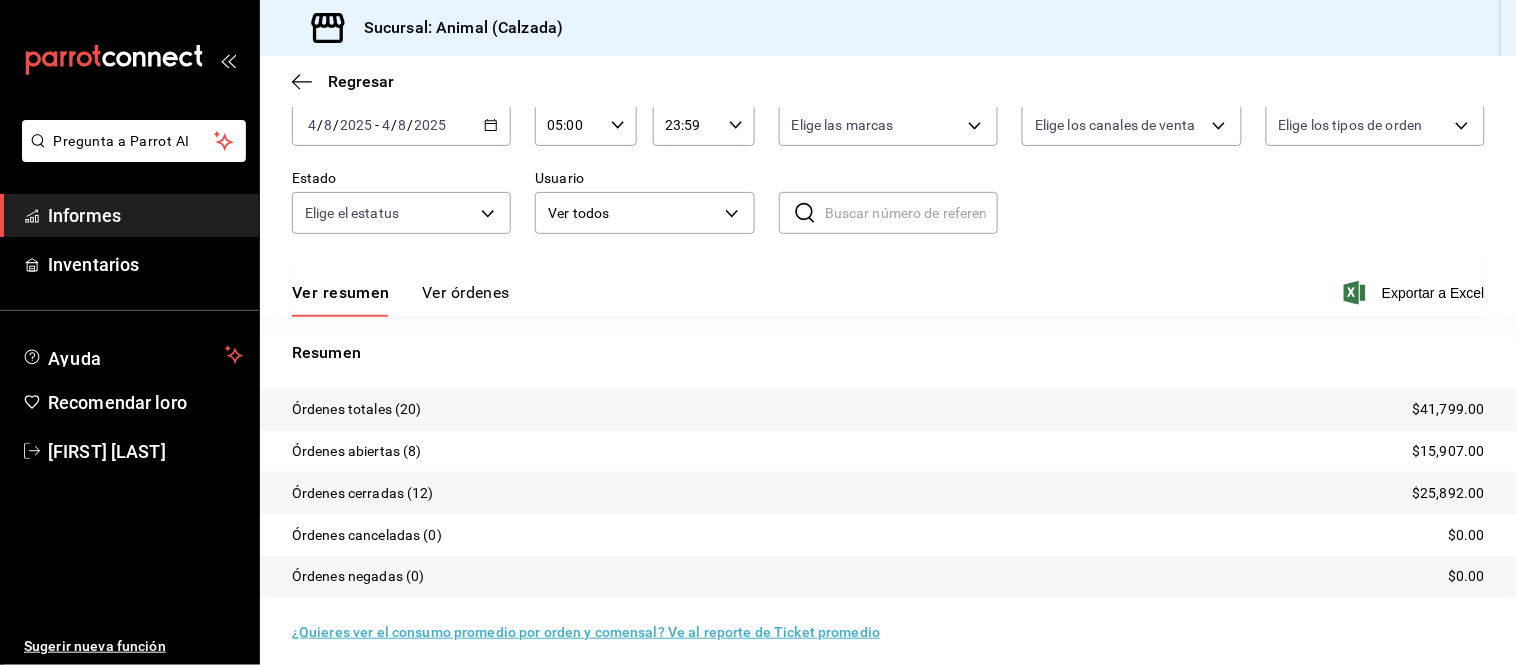 click on "Ver órdenes" at bounding box center (466, 292) 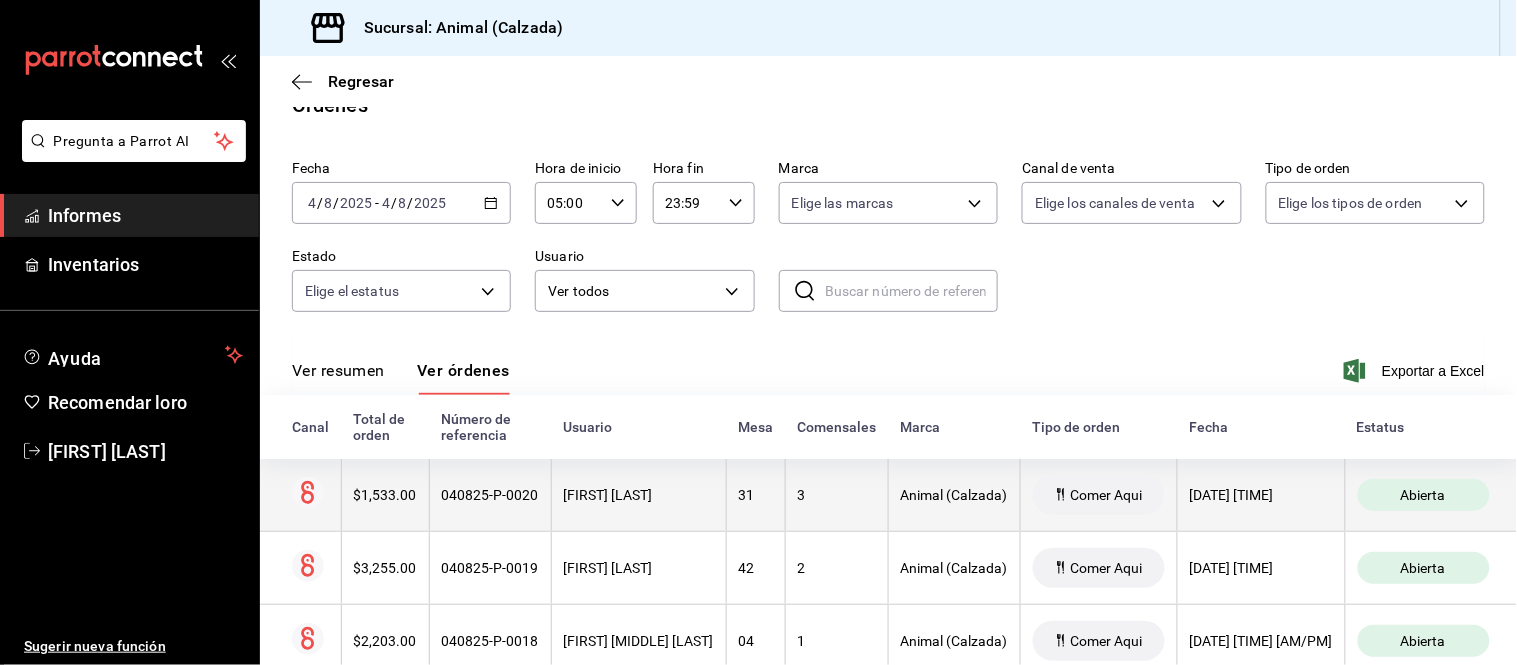 scroll, scrollTop: 111, scrollLeft: 0, axis: vertical 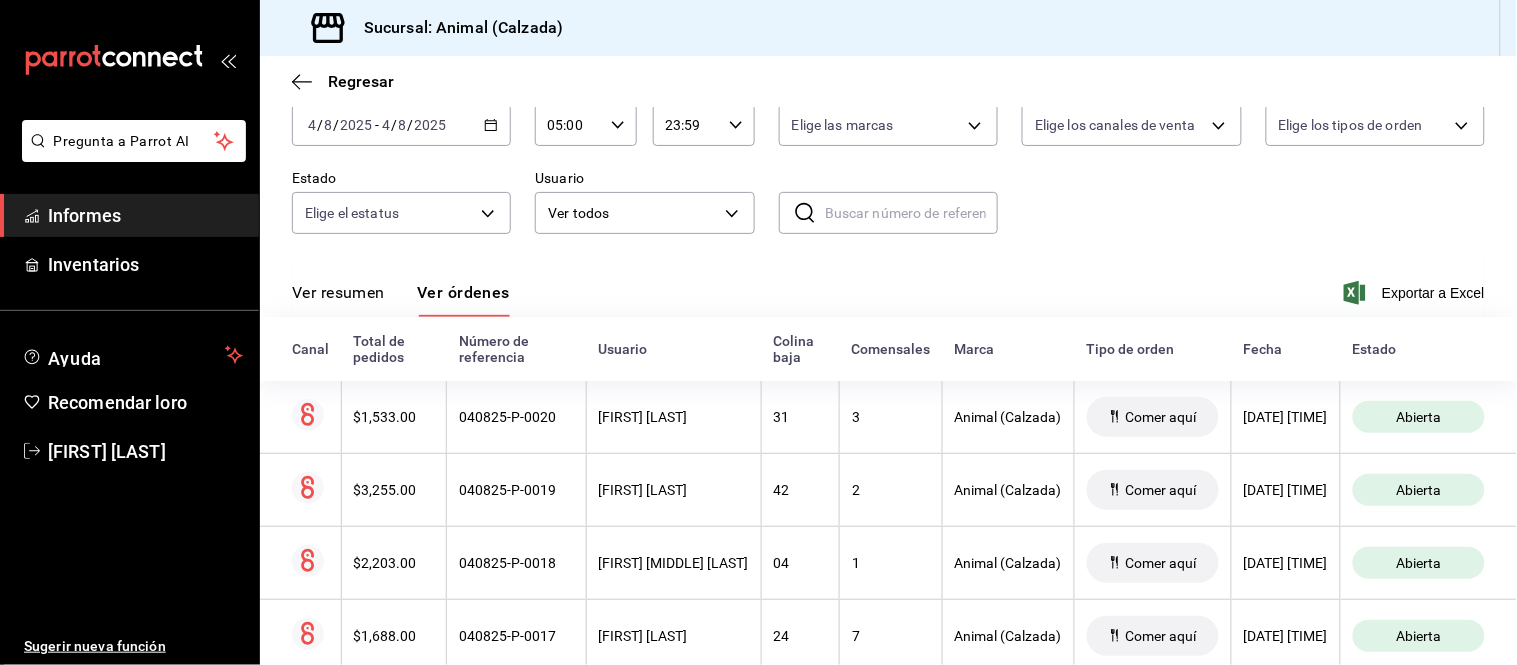 click on "Ver resumen" at bounding box center [338, 292] 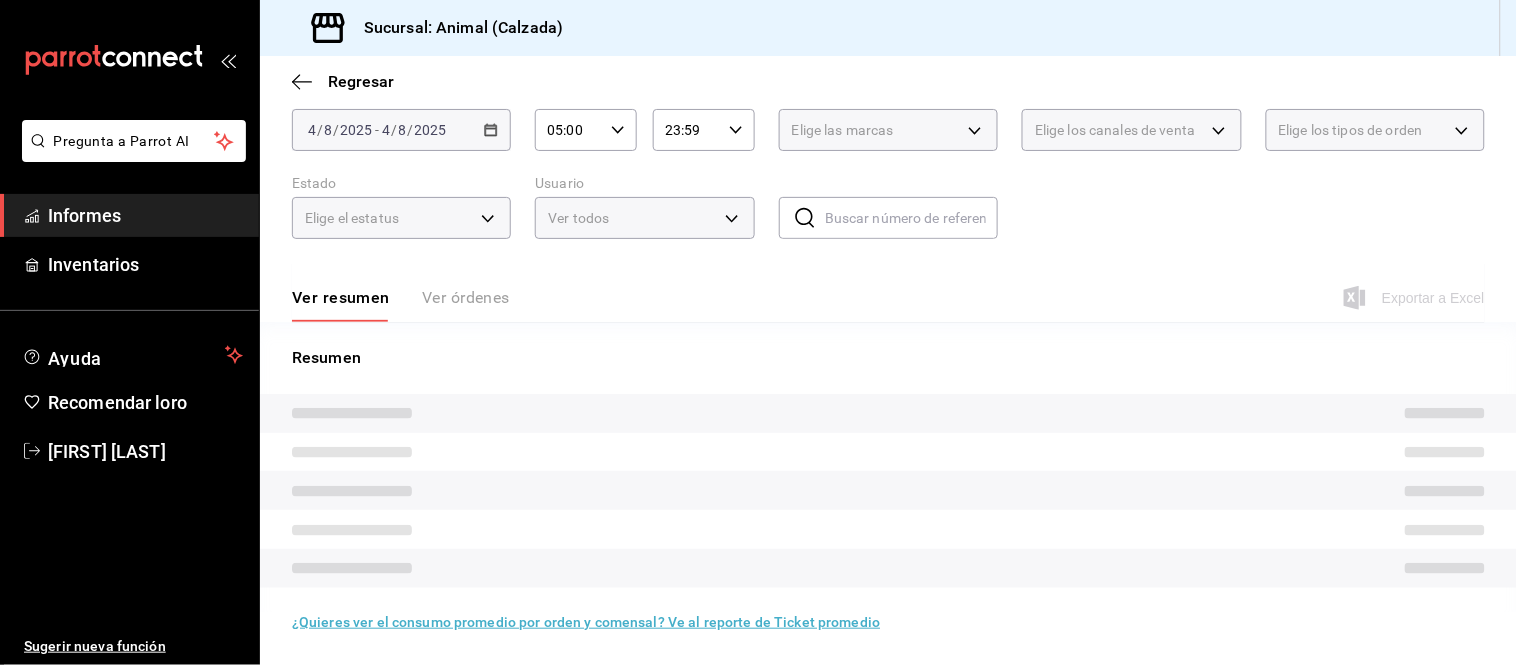 scroll, scrollTop: 111, scrollLeft: 0, axis: vertical 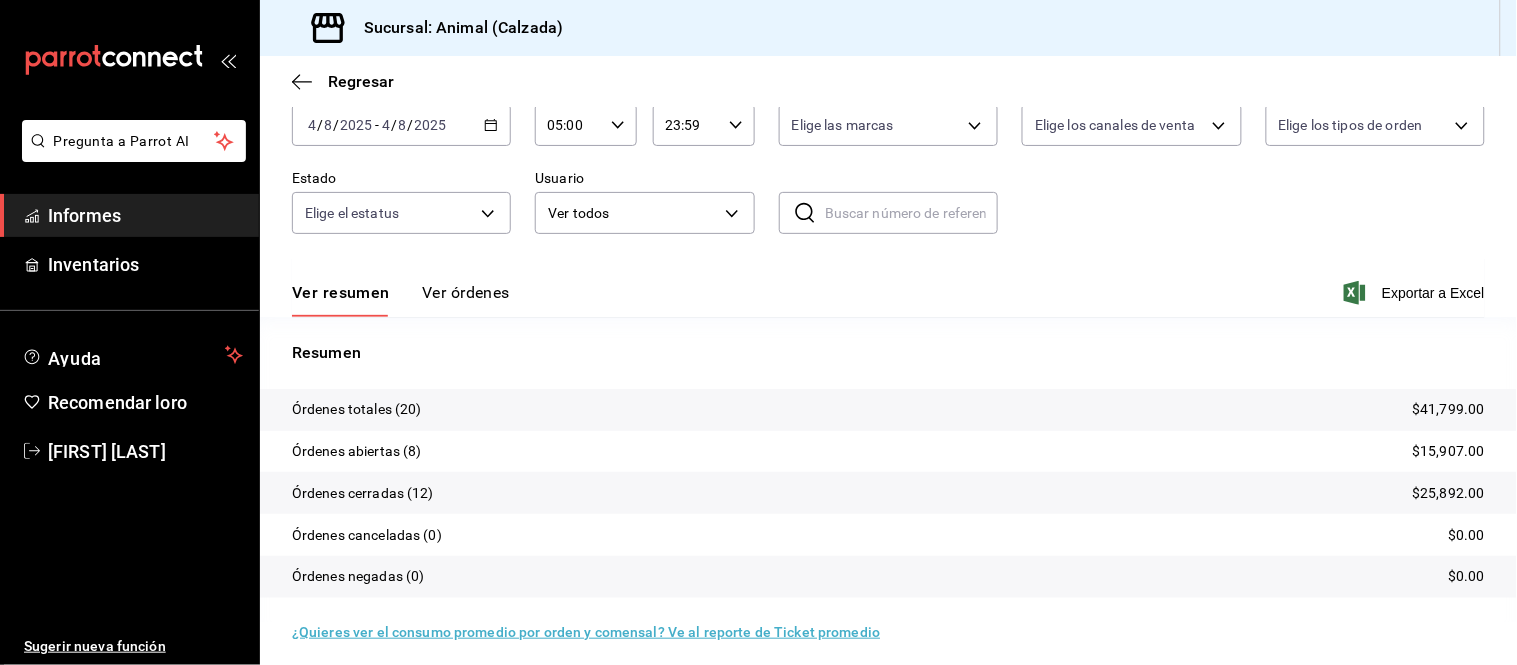 click on "Ver órdenes" at bounding box center [466, 292] 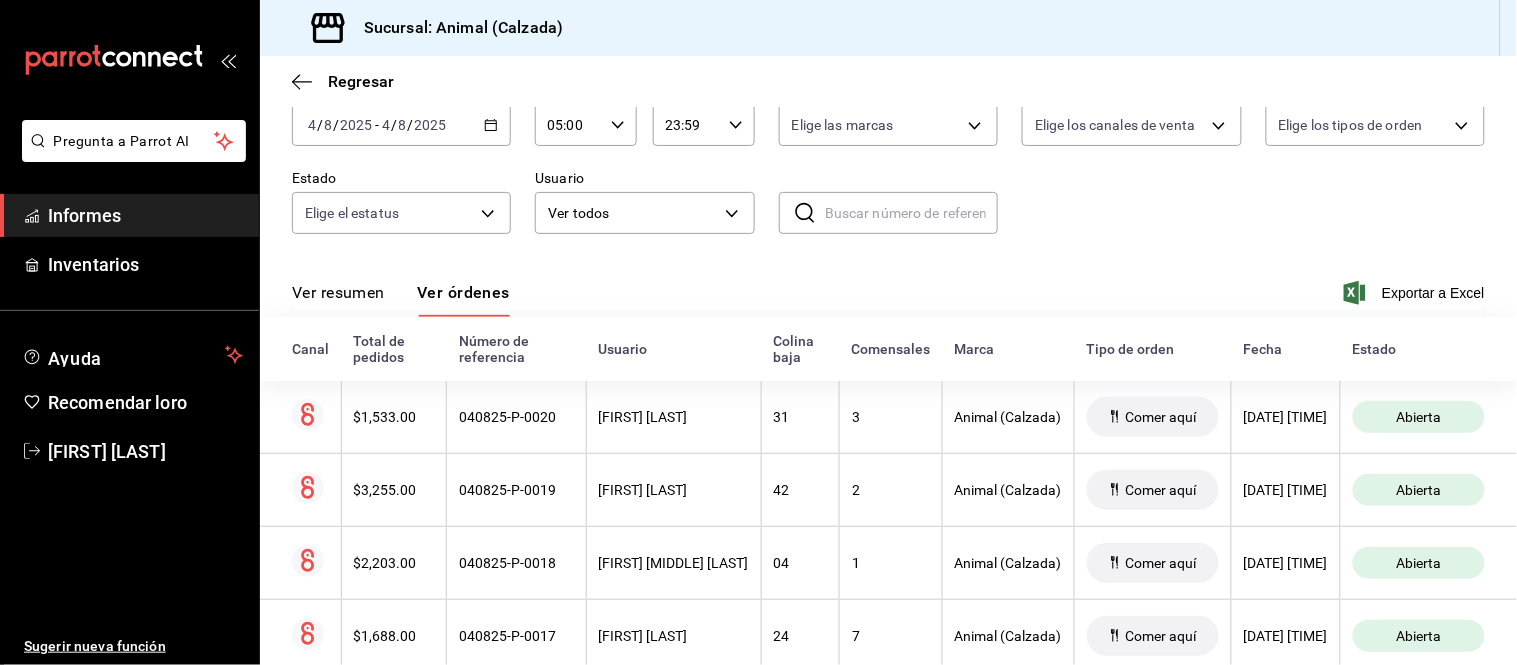 click on "Ver resumen" at bounding box center (338, 292) 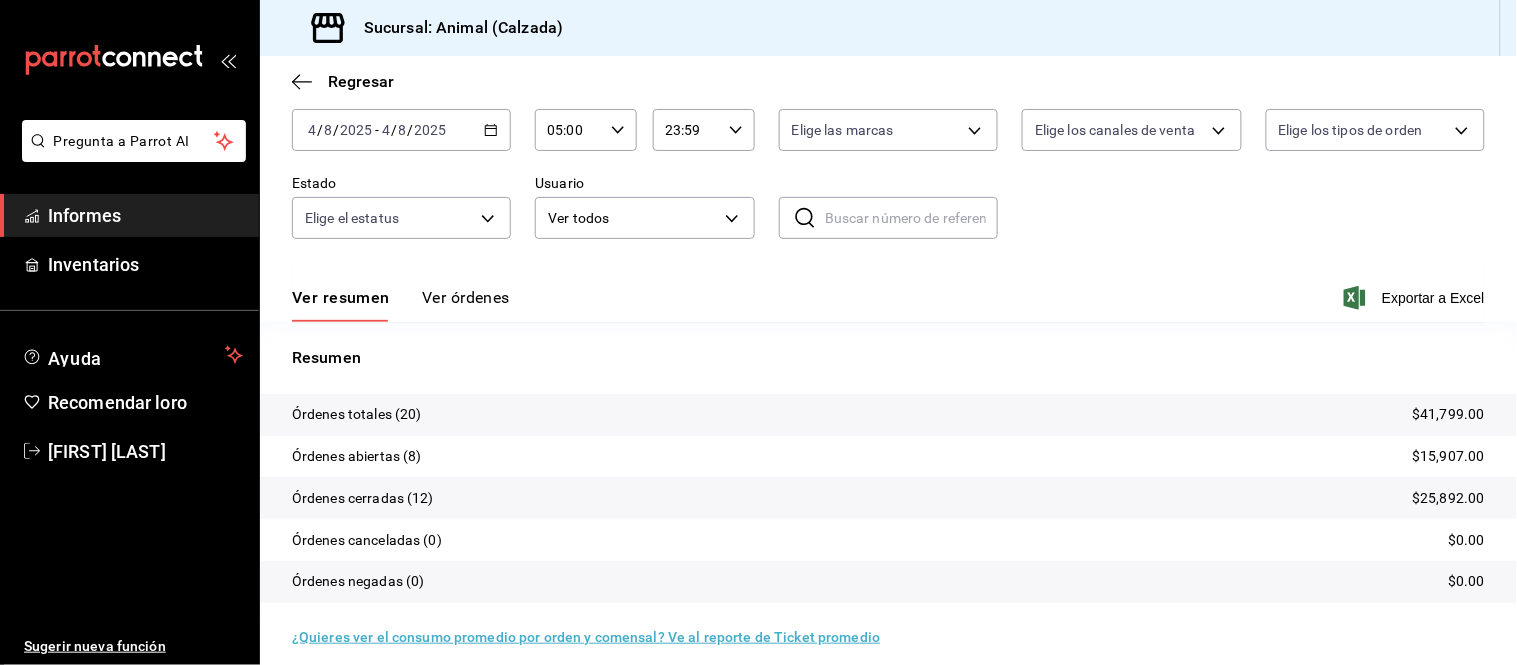 scroll, scrollTop: 111, scrollLeft: 0, axis: vertical 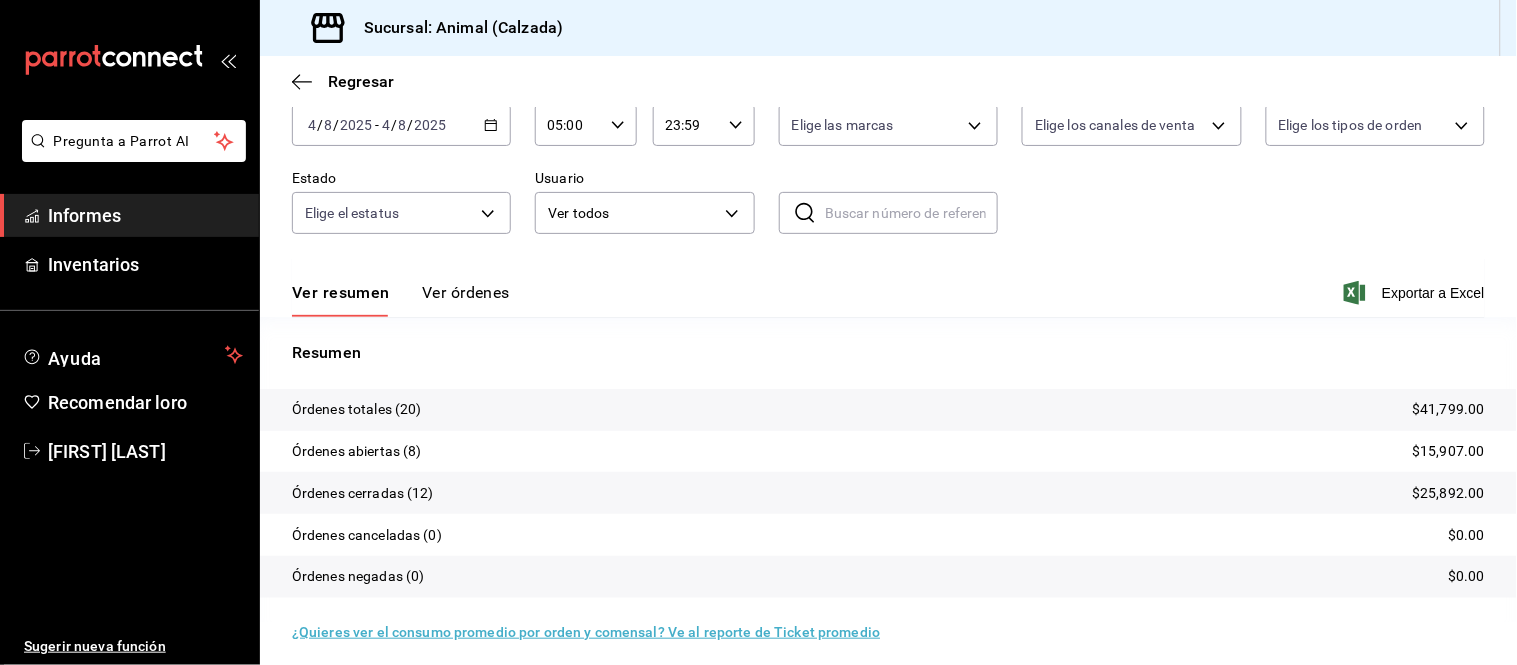 click on "Ver órdenes" at bounding box center [466, 292] 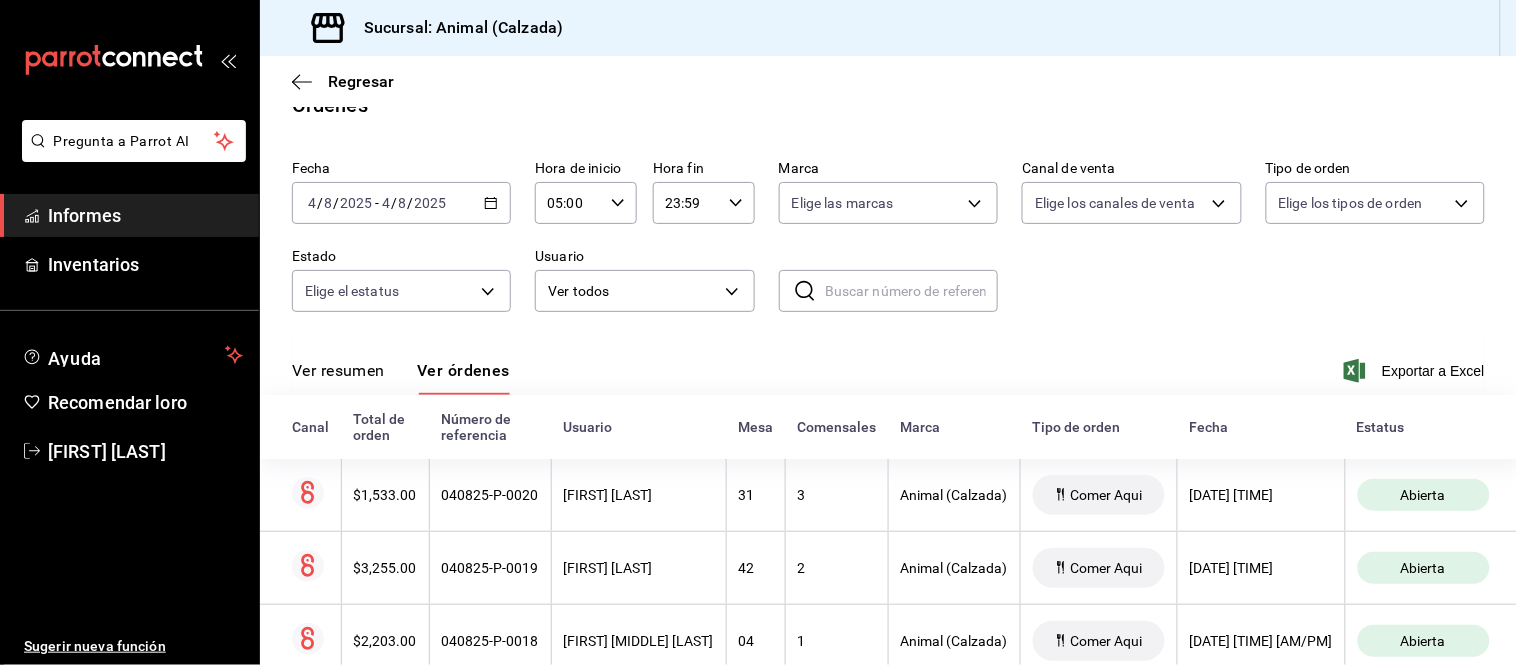 scroll, scrollTop: 111, scrollLeft: 0, axis: vertical 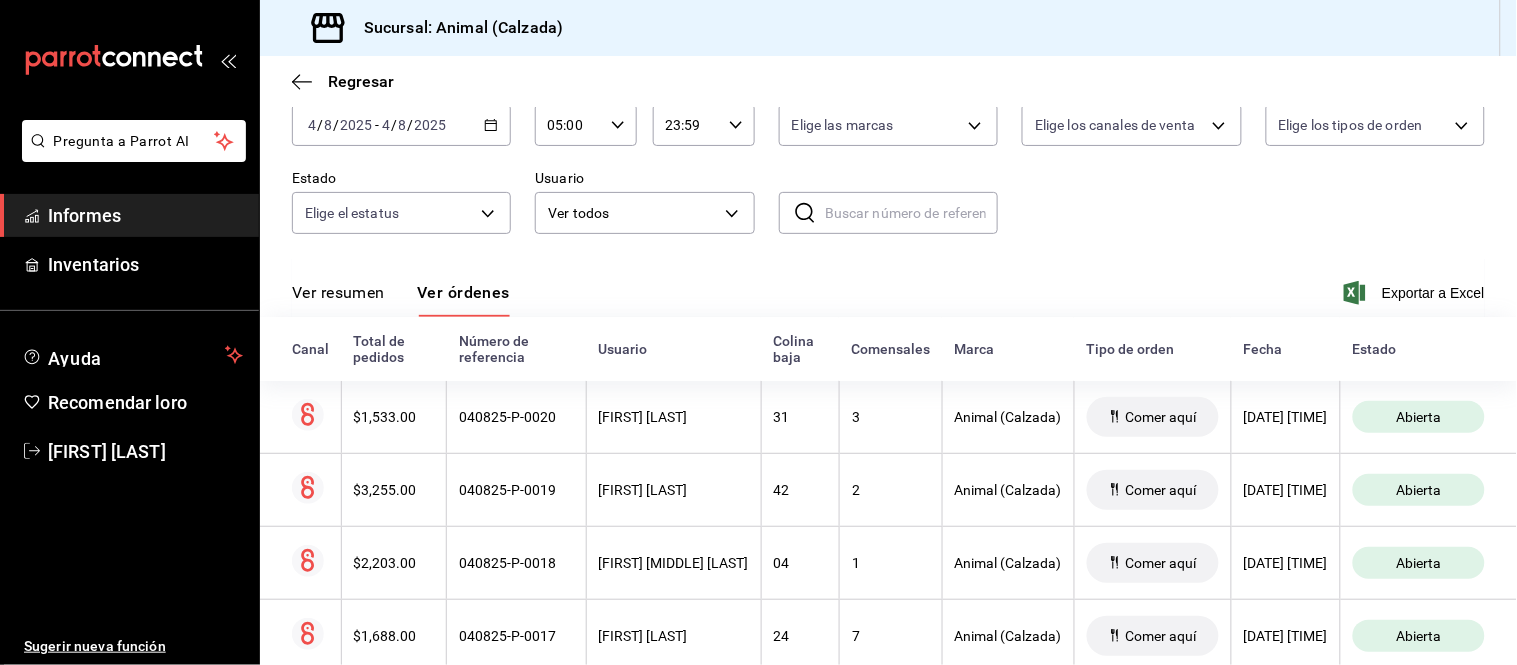 click on "Ver resumen" at bounding box center (338, 299) 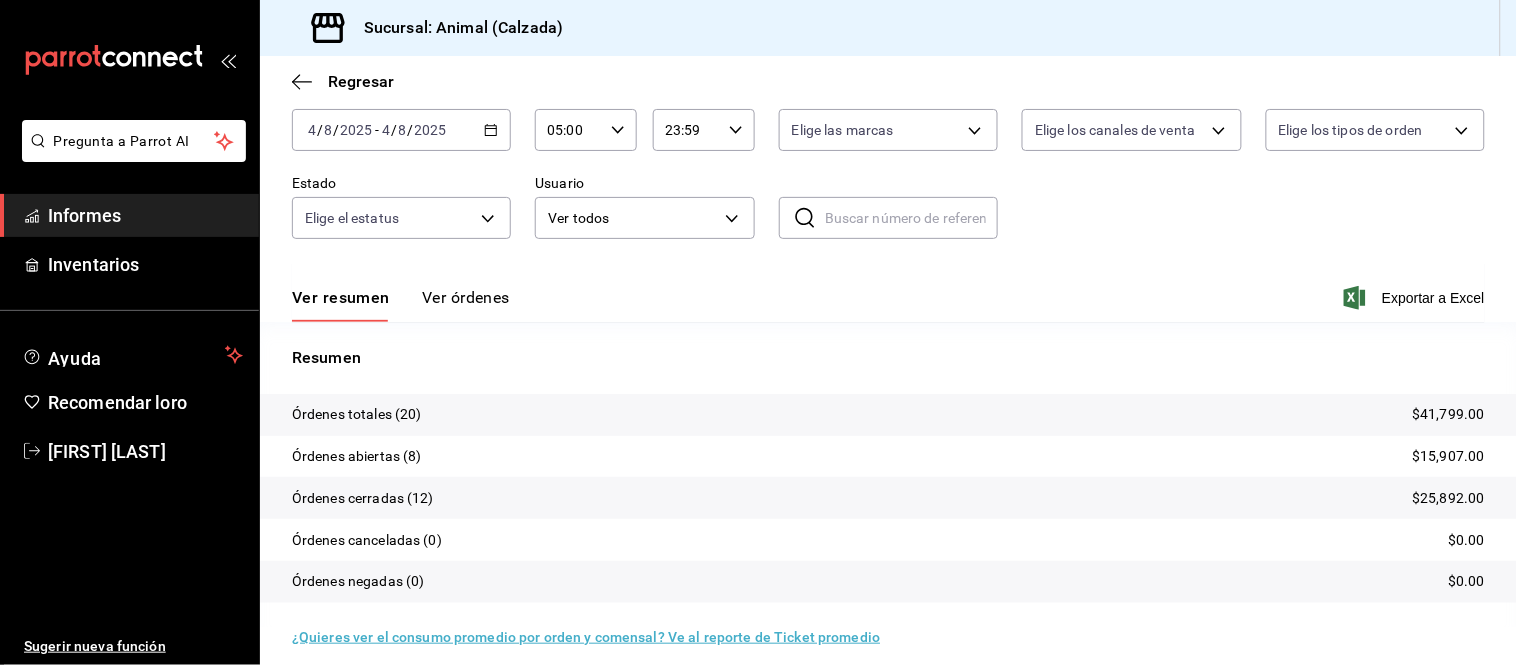 scroll, scrollTop: 111, scrollLeft: 0, axis: vertical 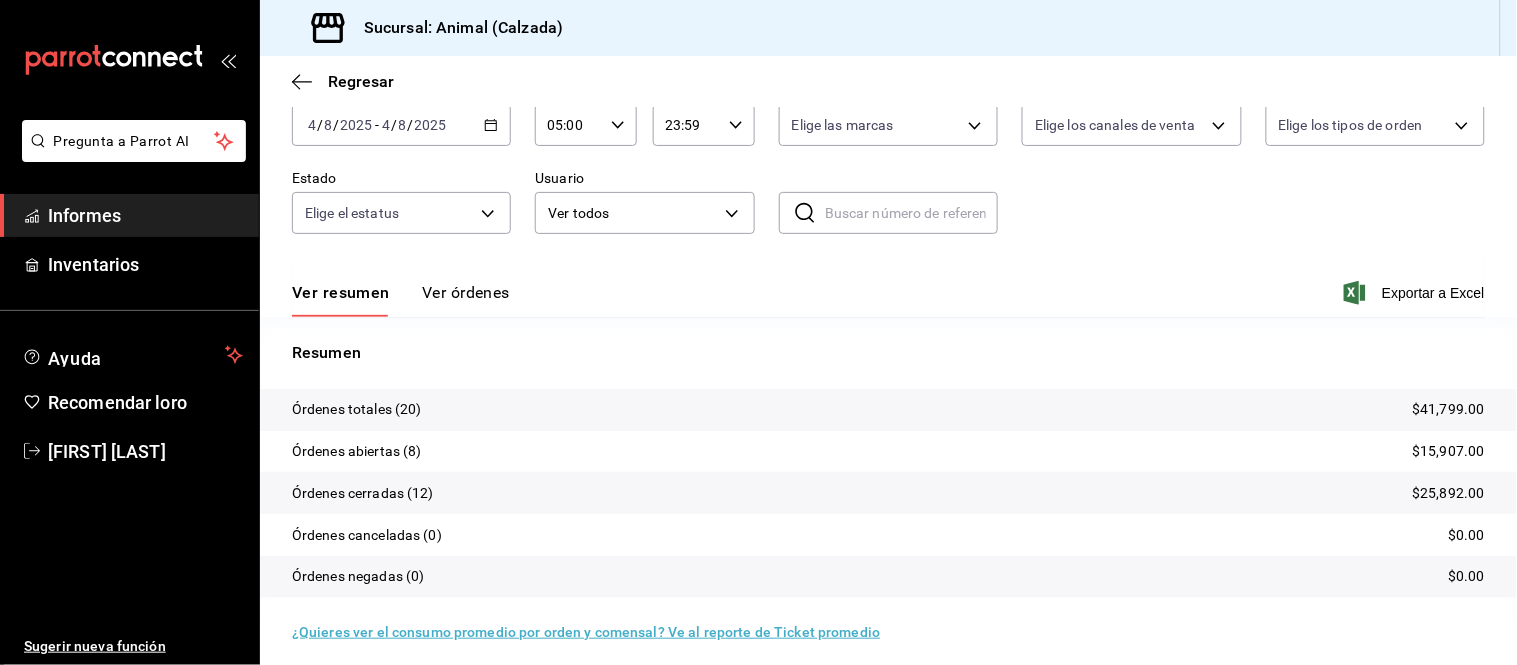 click on "Ver órdenes" at bounding box center (466, 292) 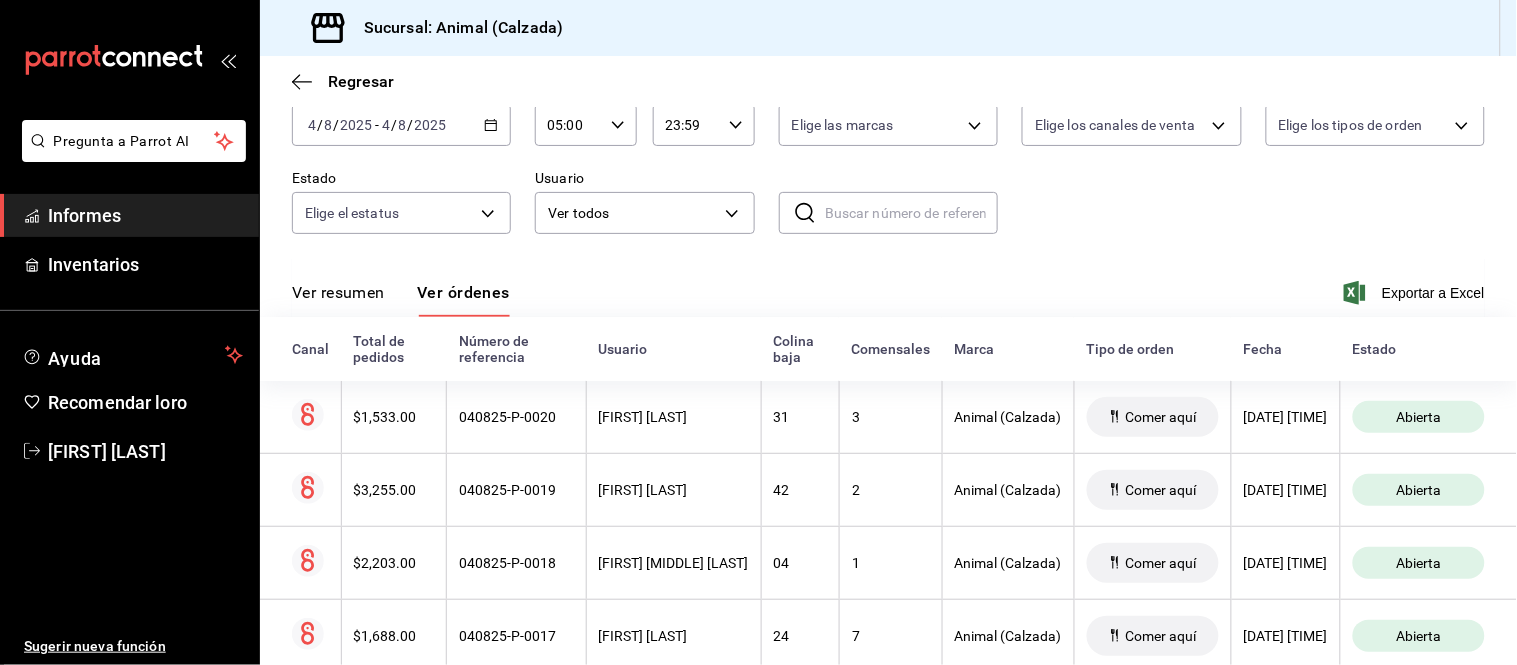 click on "Ver resumen" at bounding box center (338, 292) 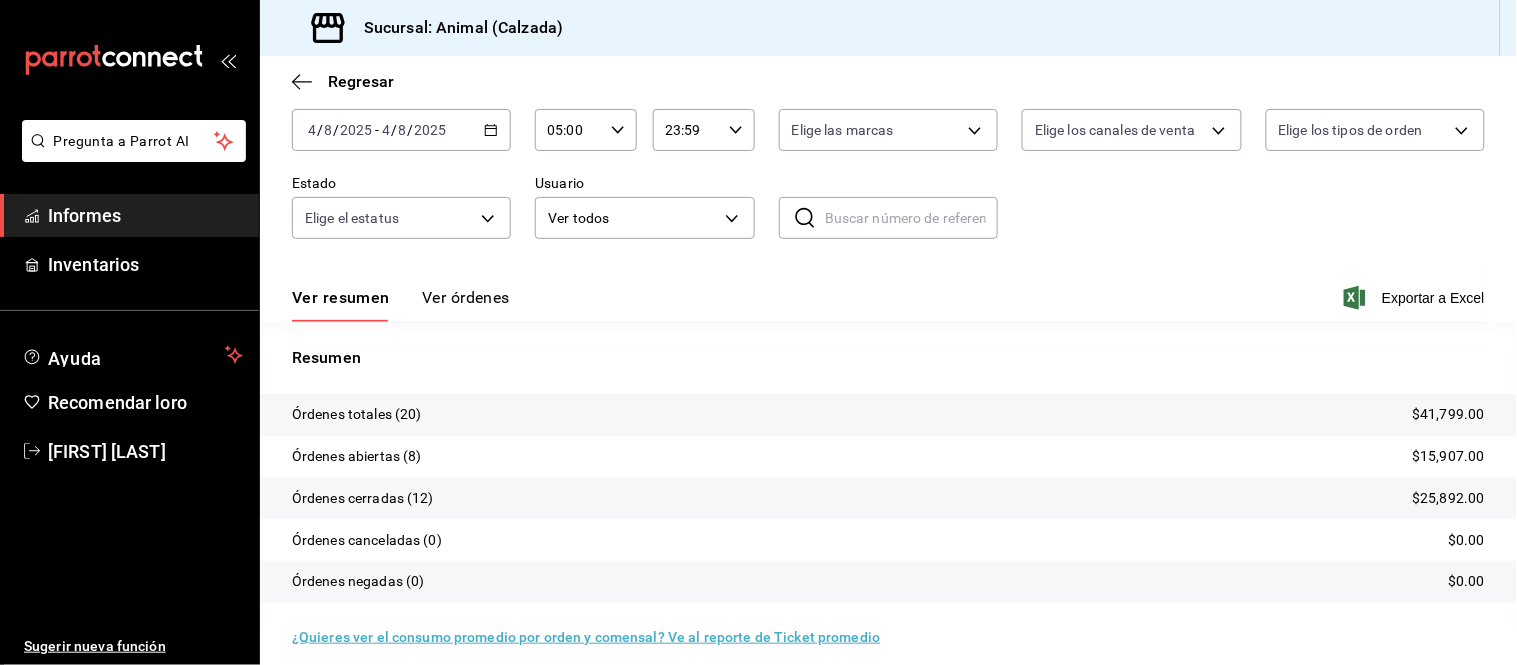 scroll, scrollTop: 111, scrollLeft: 0, axis: vertical 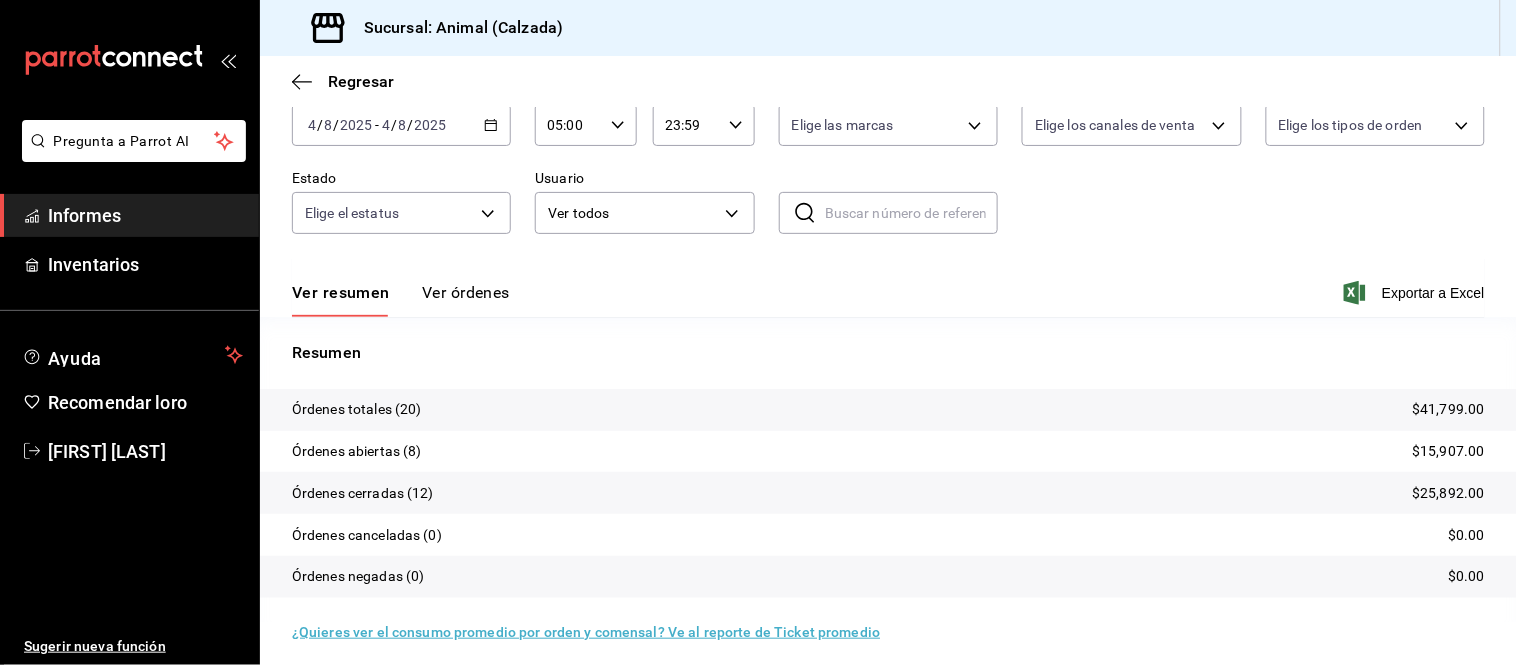 click on "Ver órdenes" at bounding box center (466, 292) 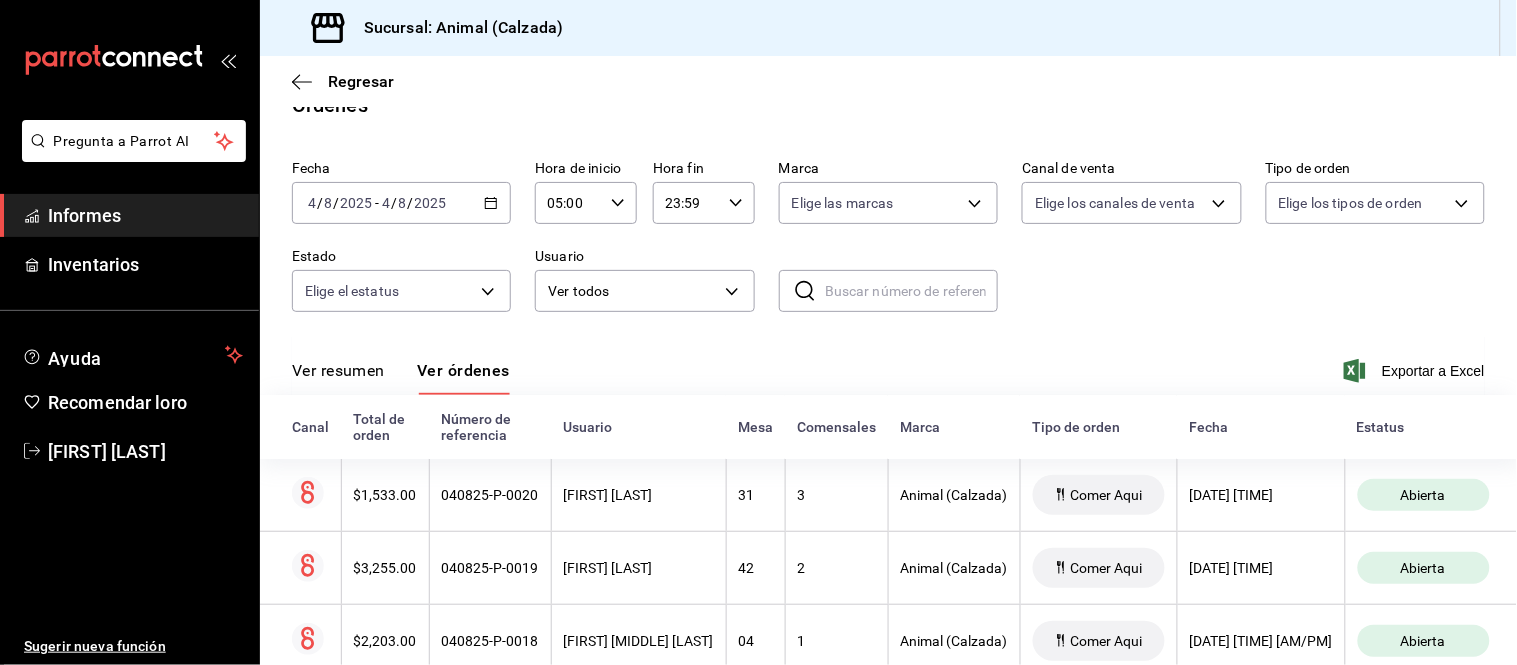scroll, scrollTop: 111, scrollLeft: 0, axis: vertical 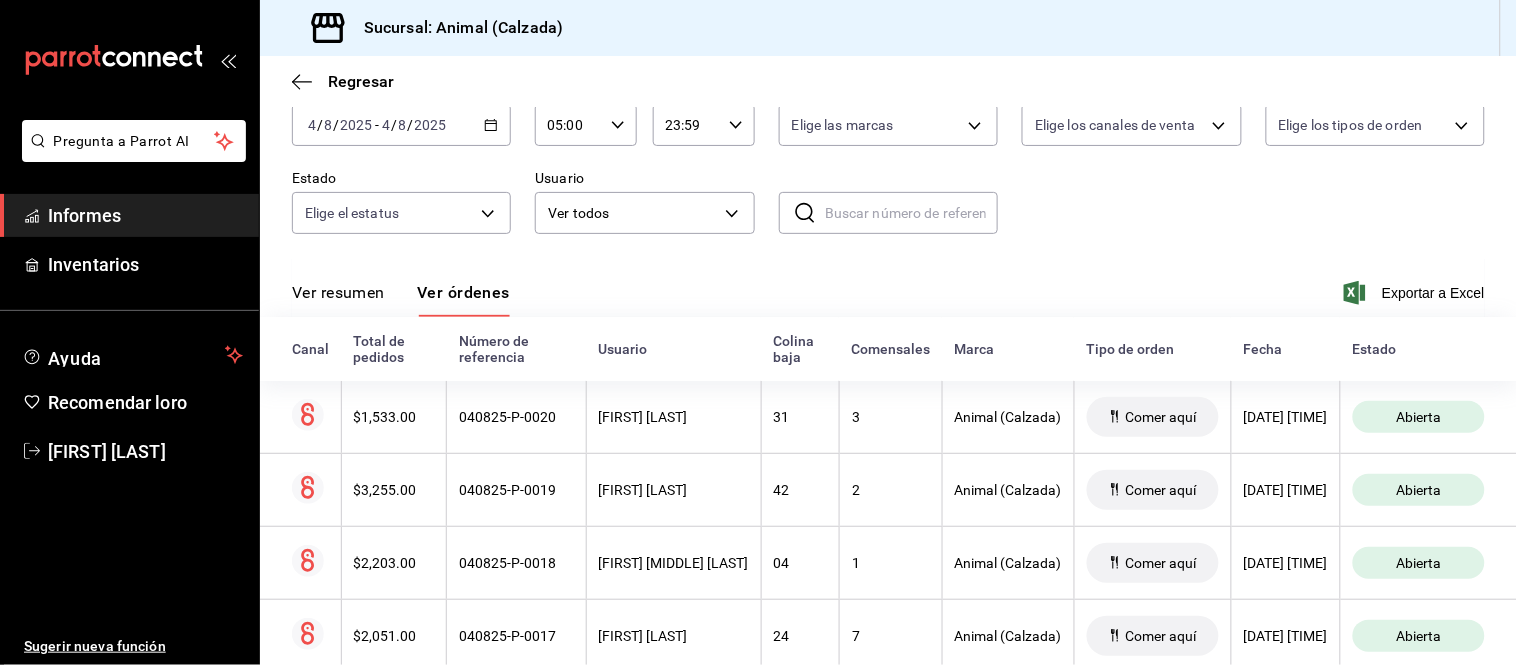 click on "Ver resumen" at bounding box center (338, 299) 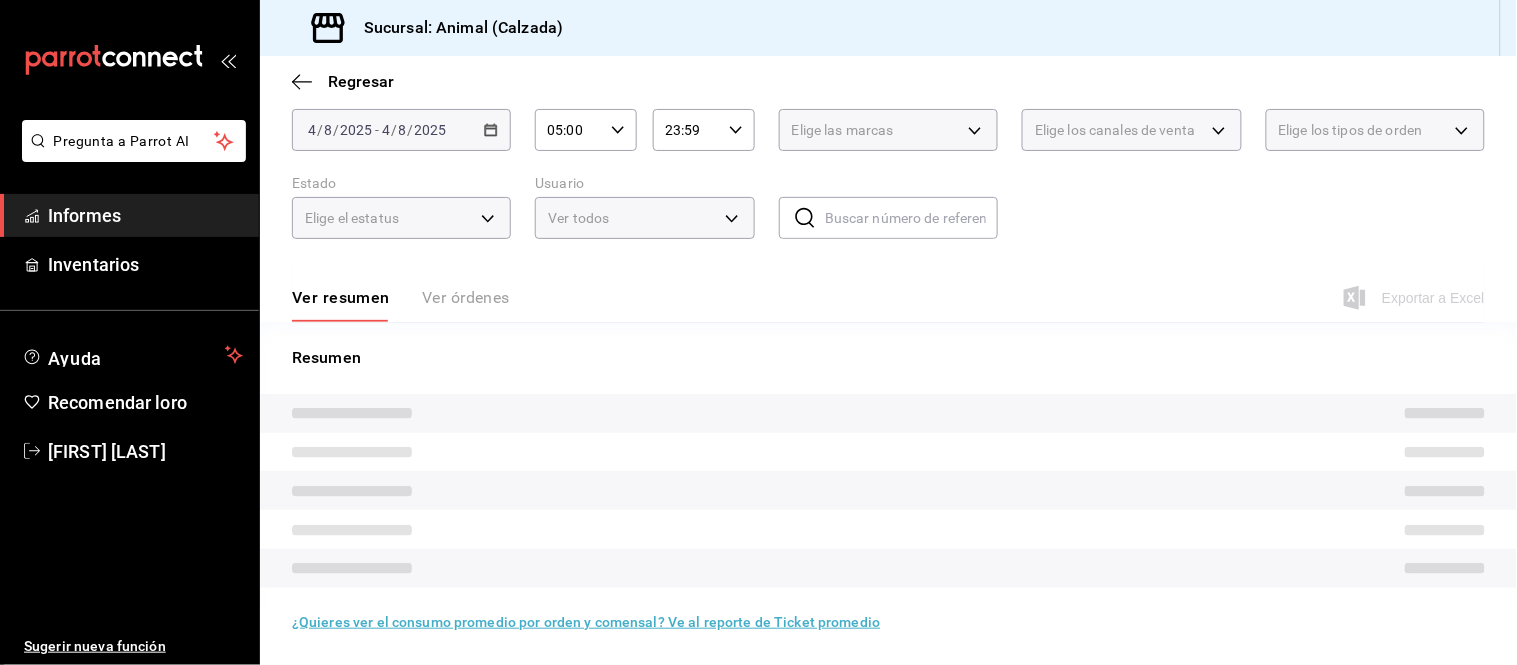 scroll, scrollTop: 111, scrollLeft: 0, axis: vertical 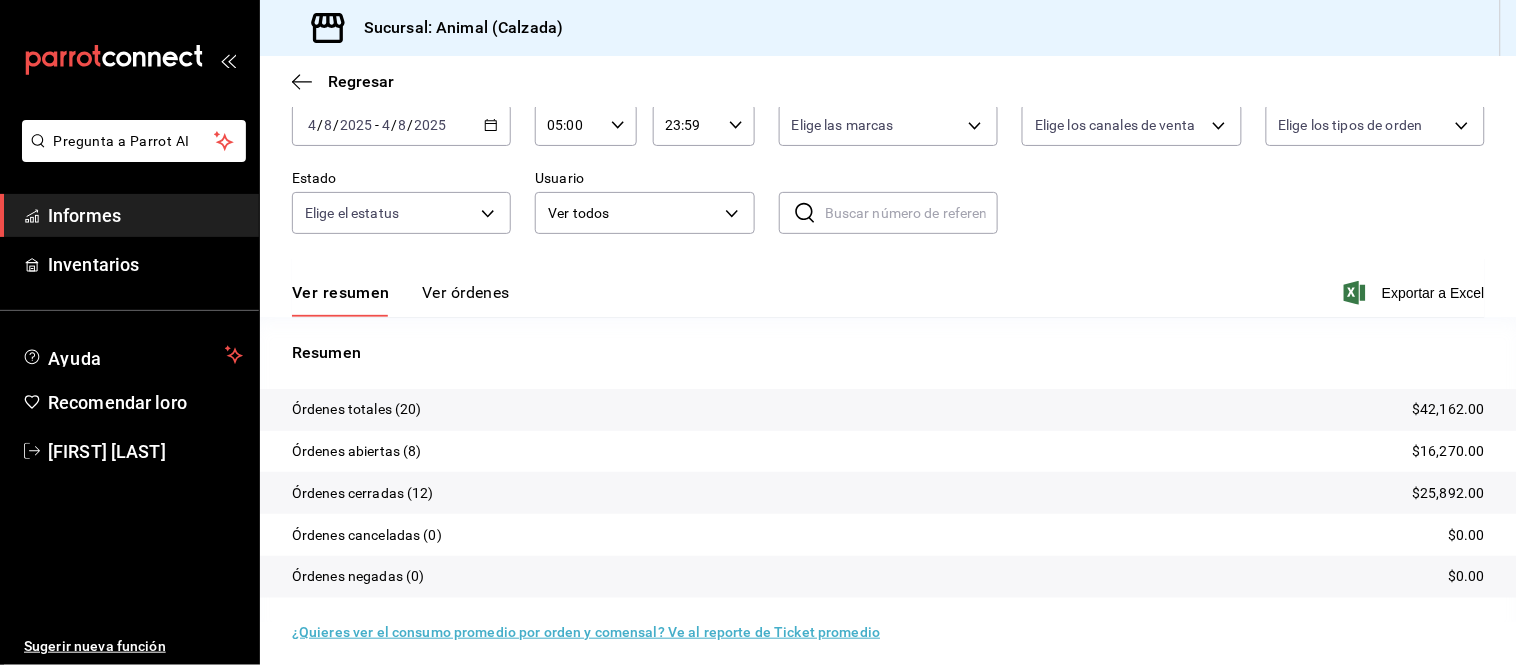 click on "Ver órdenes" at bounding box center [466, 292] 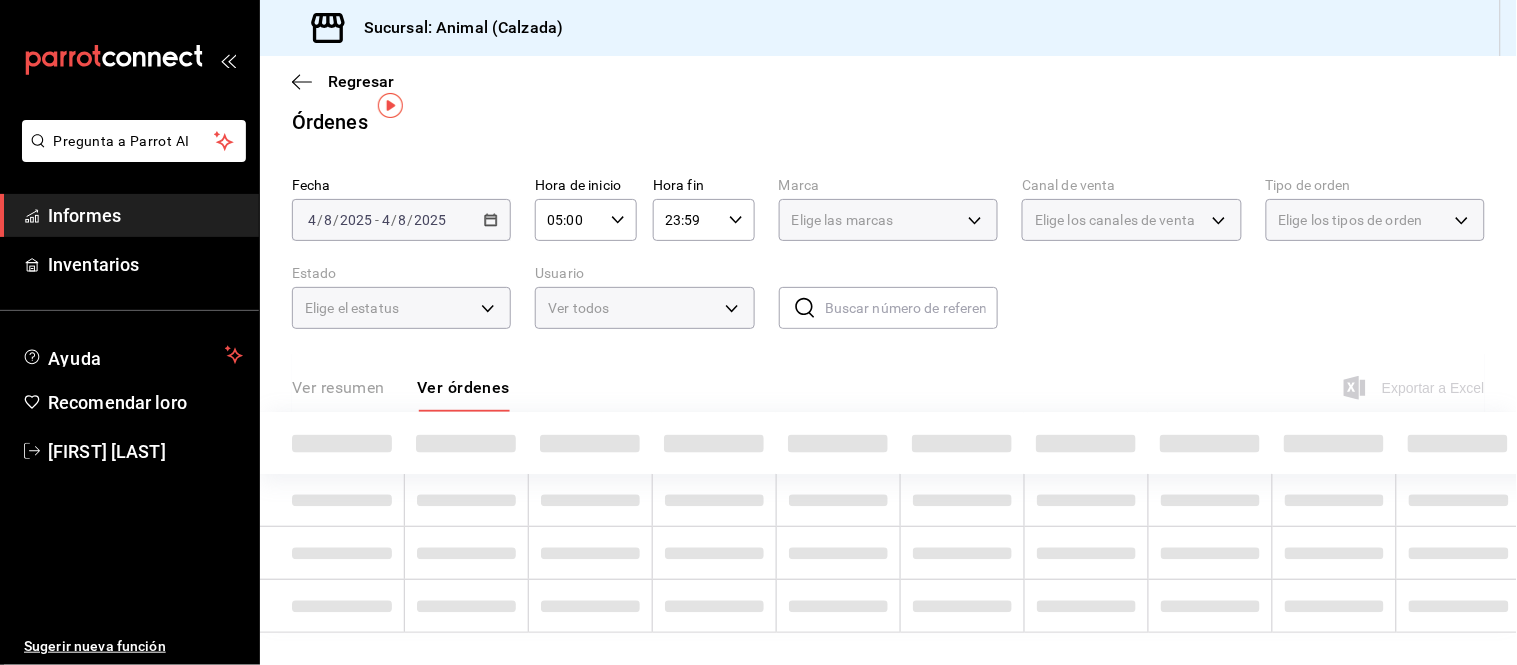 scroll, scrollTop: 111, scrollLeft: 0, axis: vertical 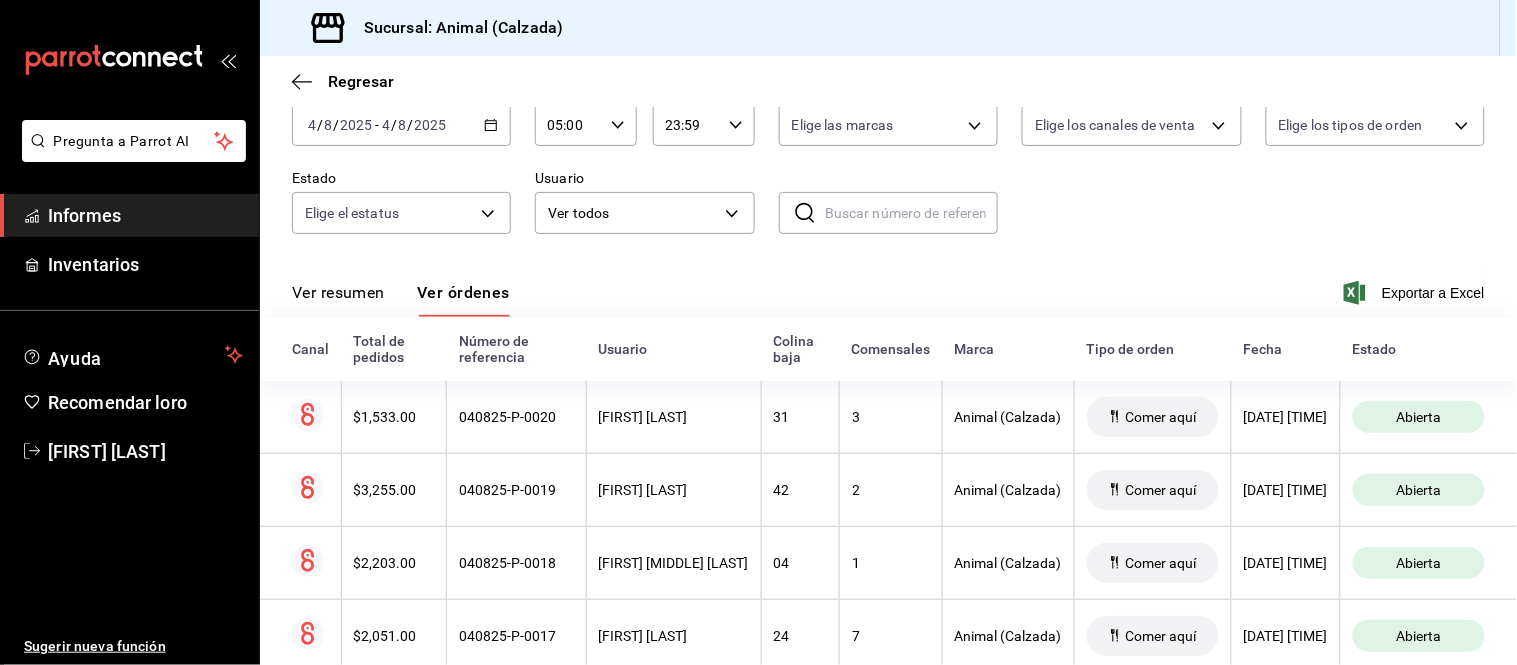 click on "Ver resumen Ver órdenes Exportar a Excel" at bounding box center (888, 287) 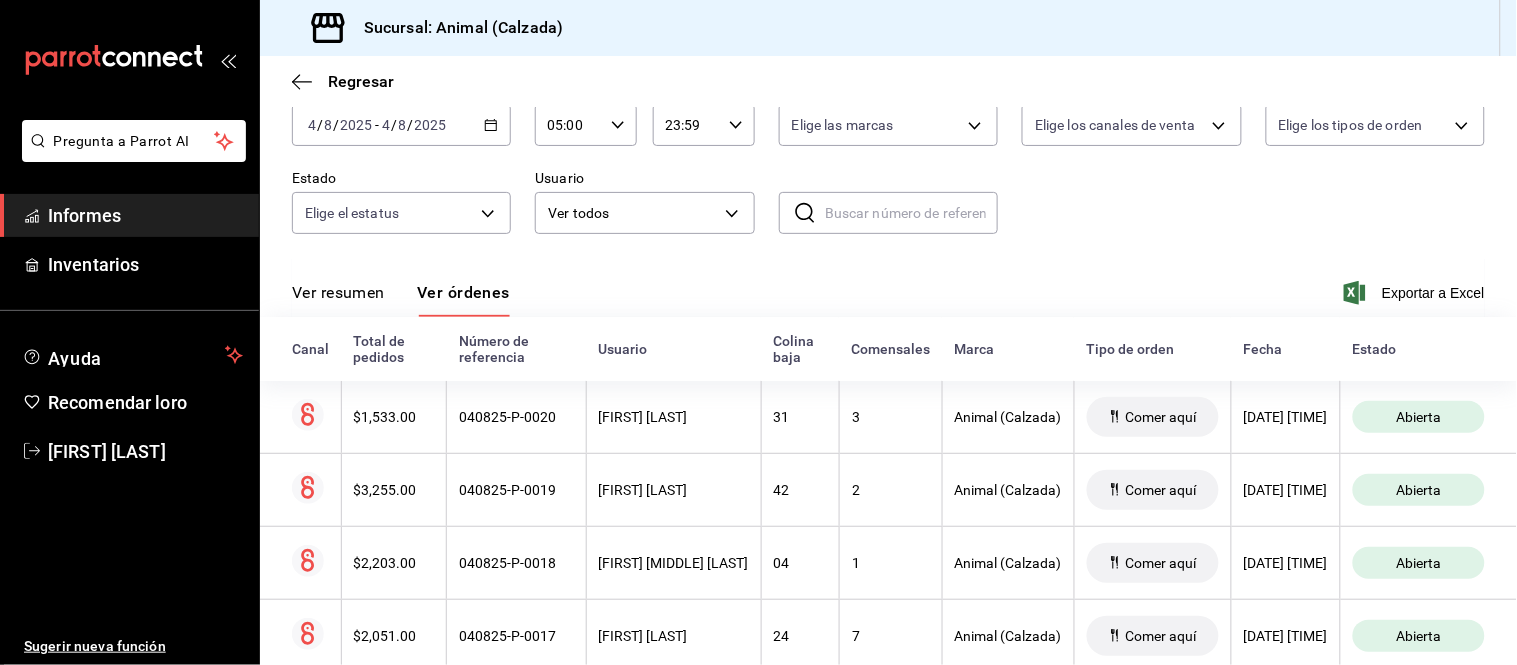drag, startPoint x: 366, startPoint y: 303, endPoint x: 392, endPoint y: 292, distance: 28.231188 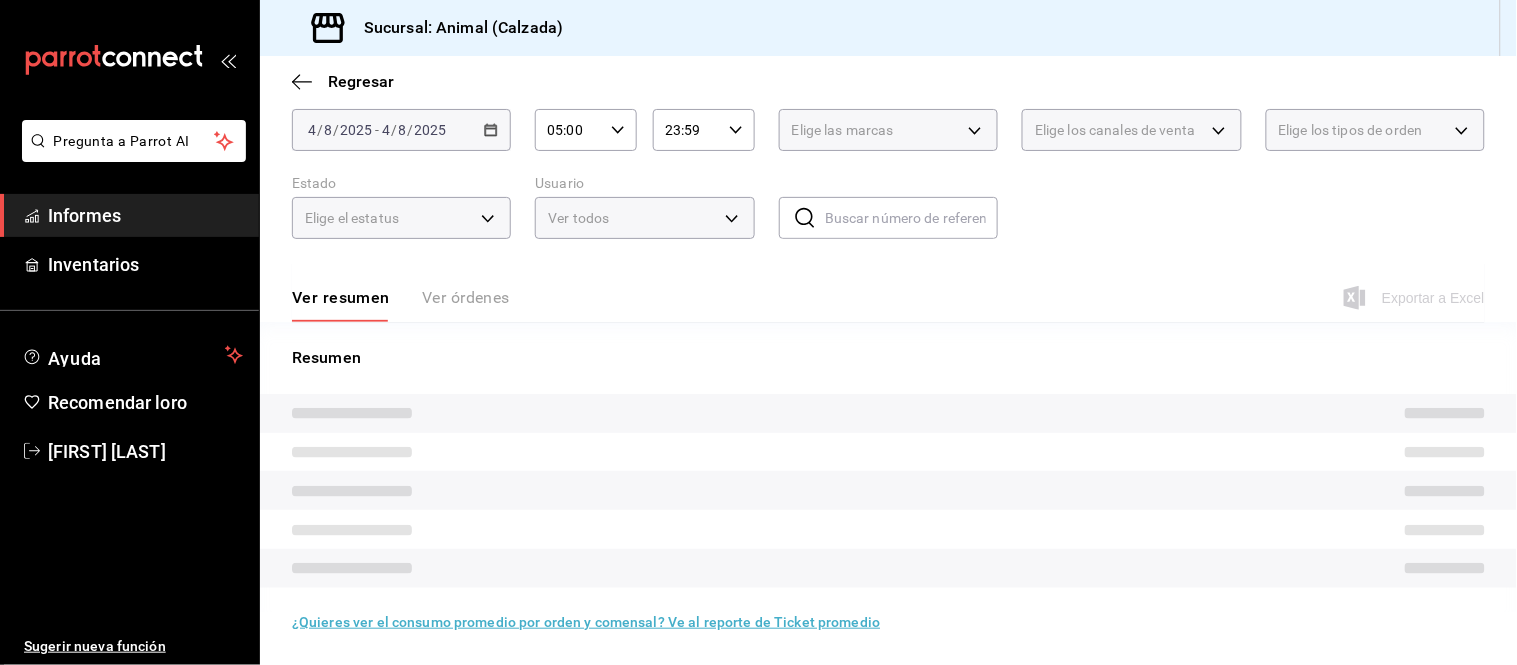 scroll, scrollTop: 111, scrollLeft: 0, axis: vertical 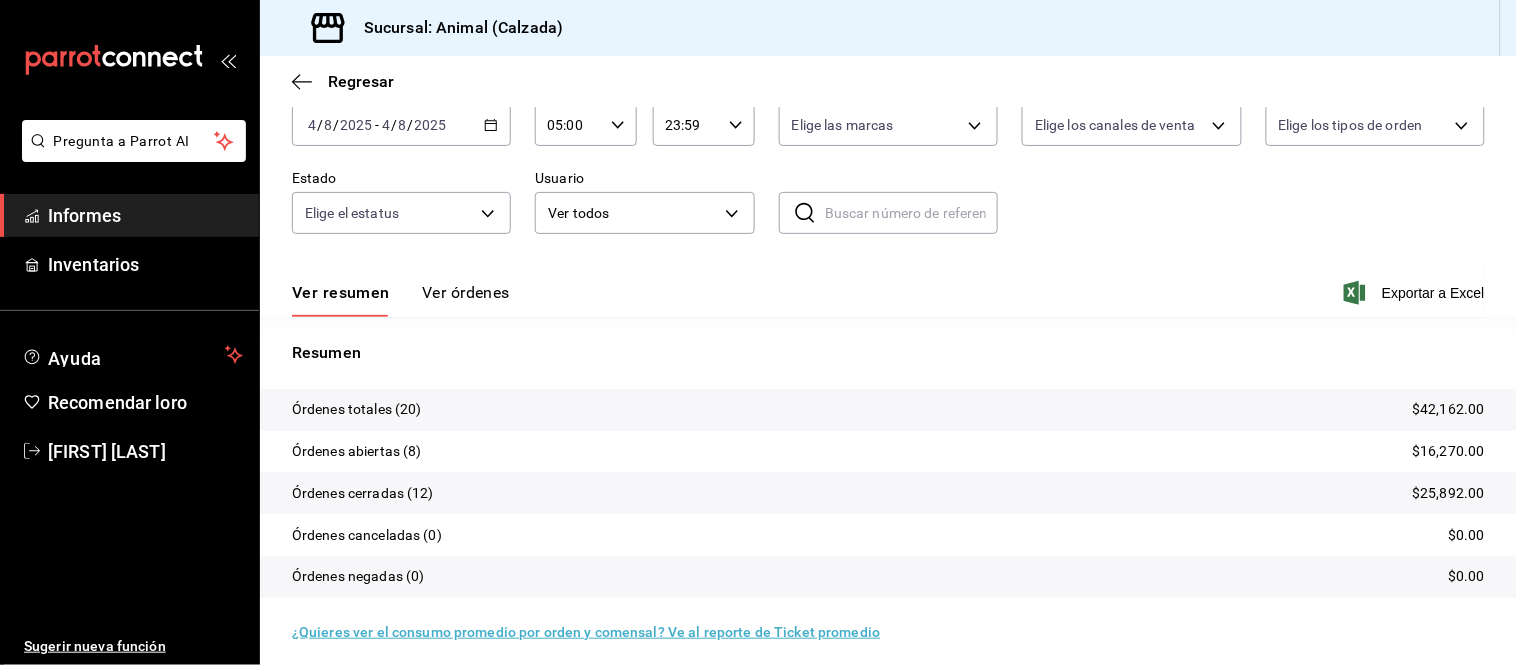click on "Ver órdenes" at bounding box center (466, 299) 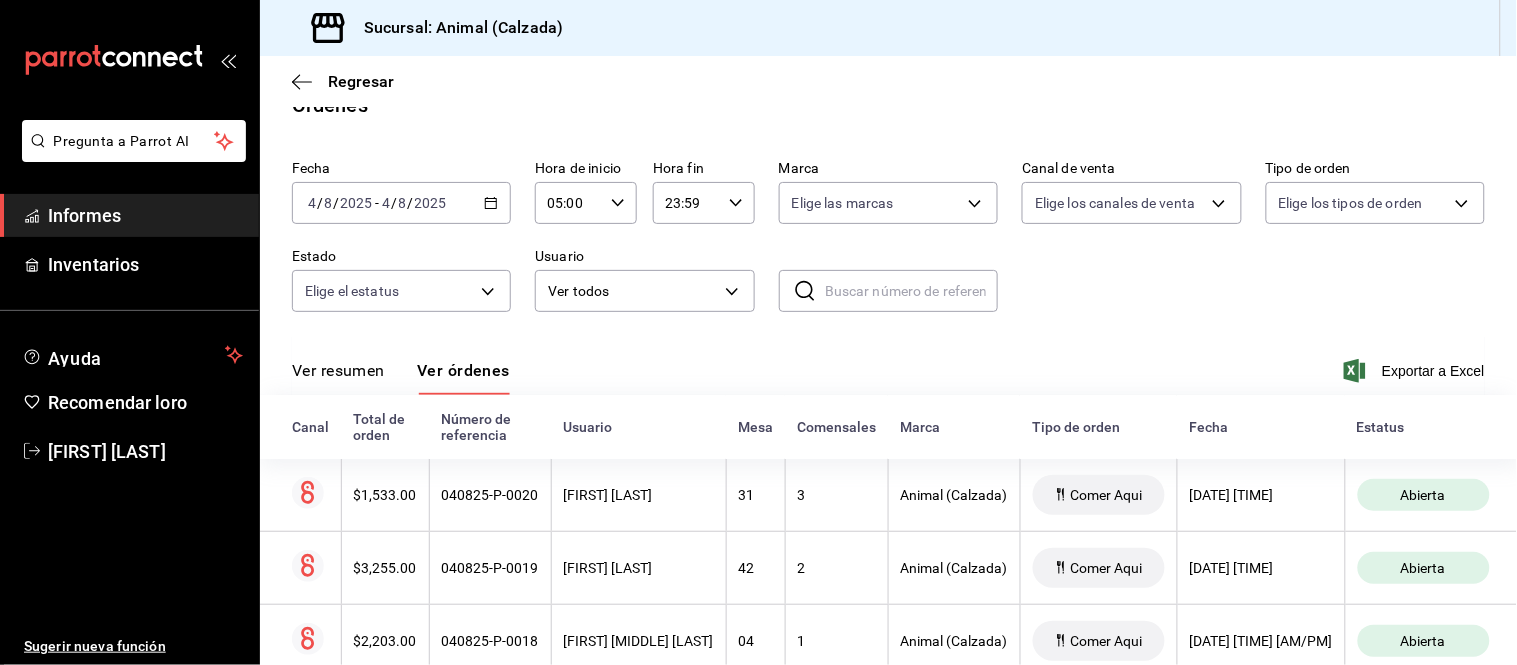 scroll, scrollTop: 111, scrollLeft: 0, axis: vertical 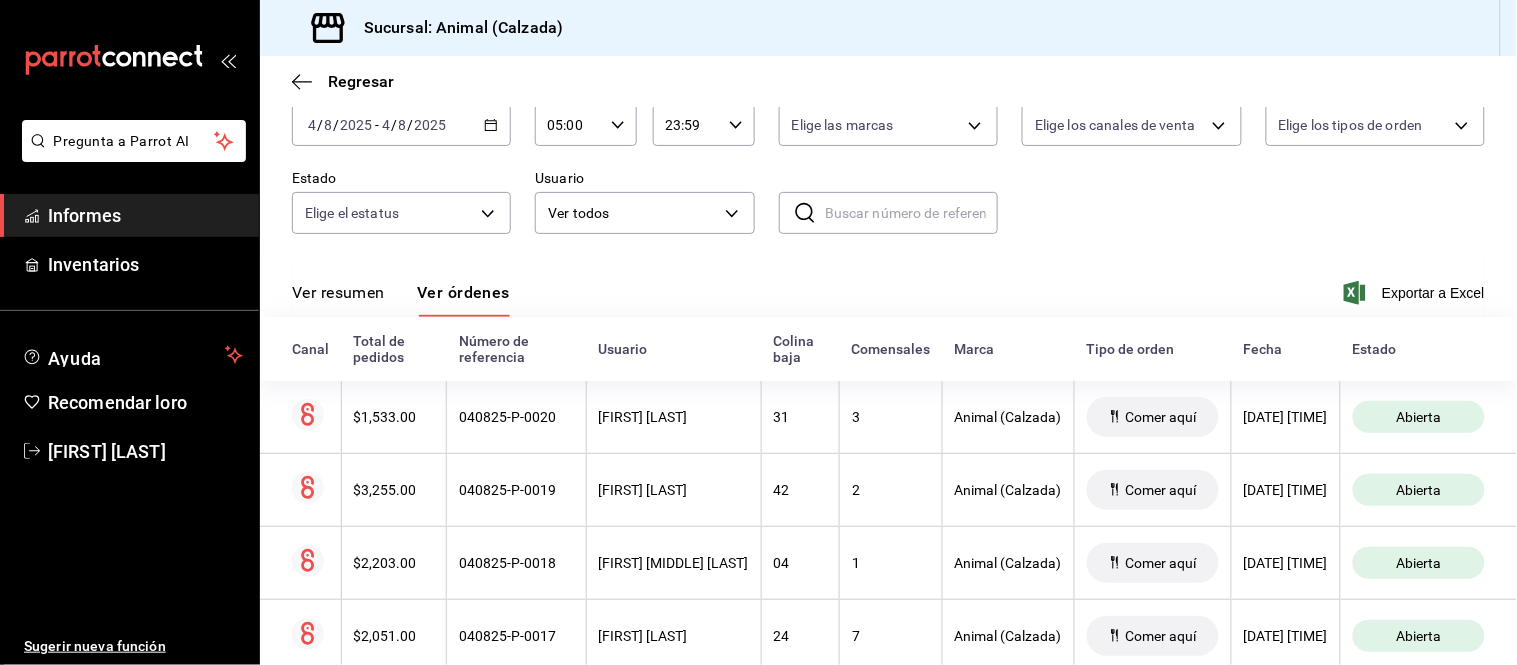 click on "Ver resumen" at bounding box center [338, 292] 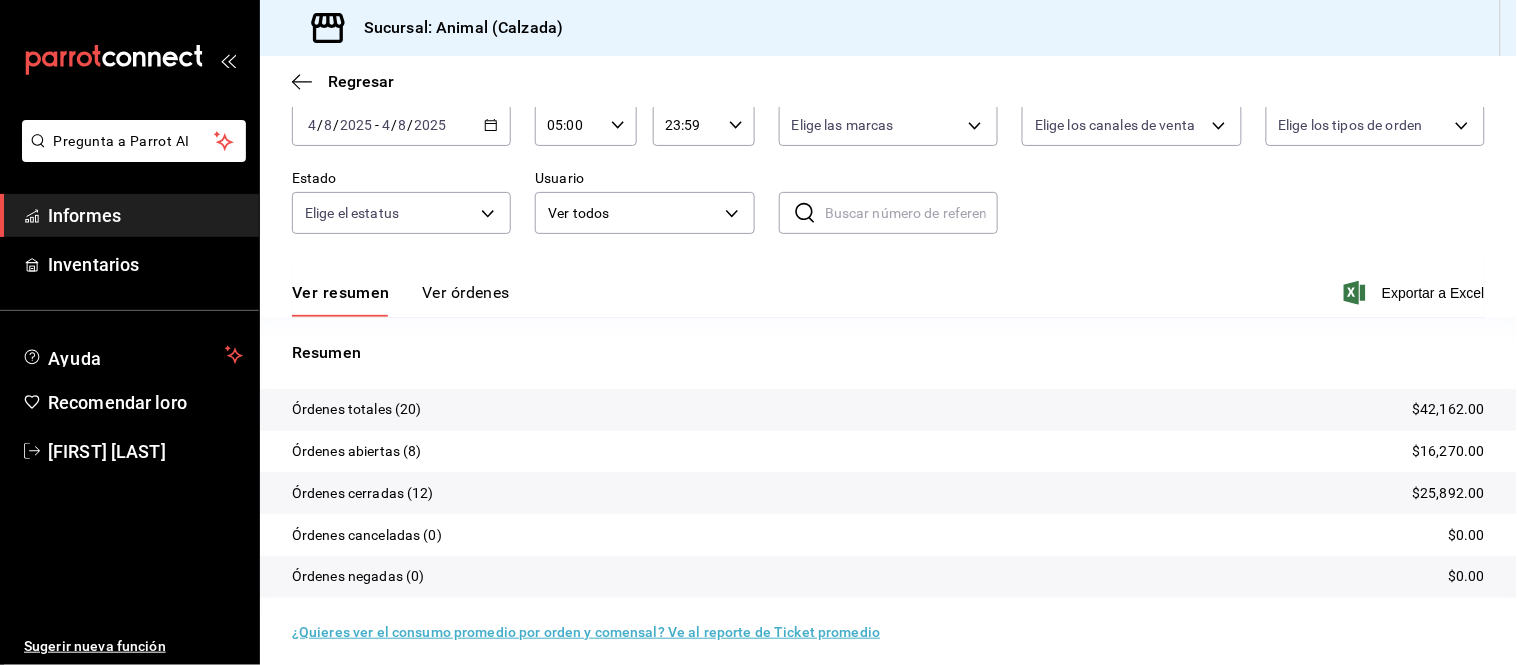 click on "Ver órdenes" at bounding box center [466, 292] 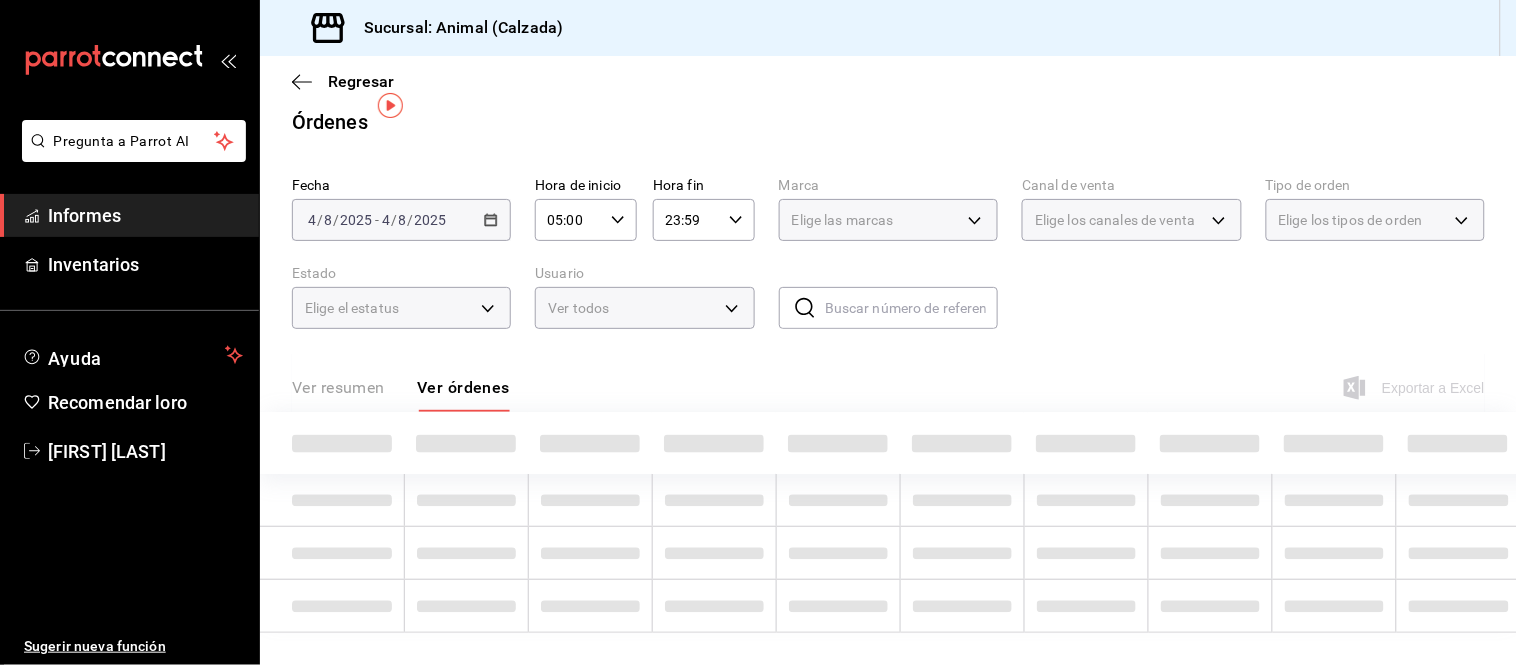 scroll, scrollTop: 111, scrollLeft: 0, axis: vertical 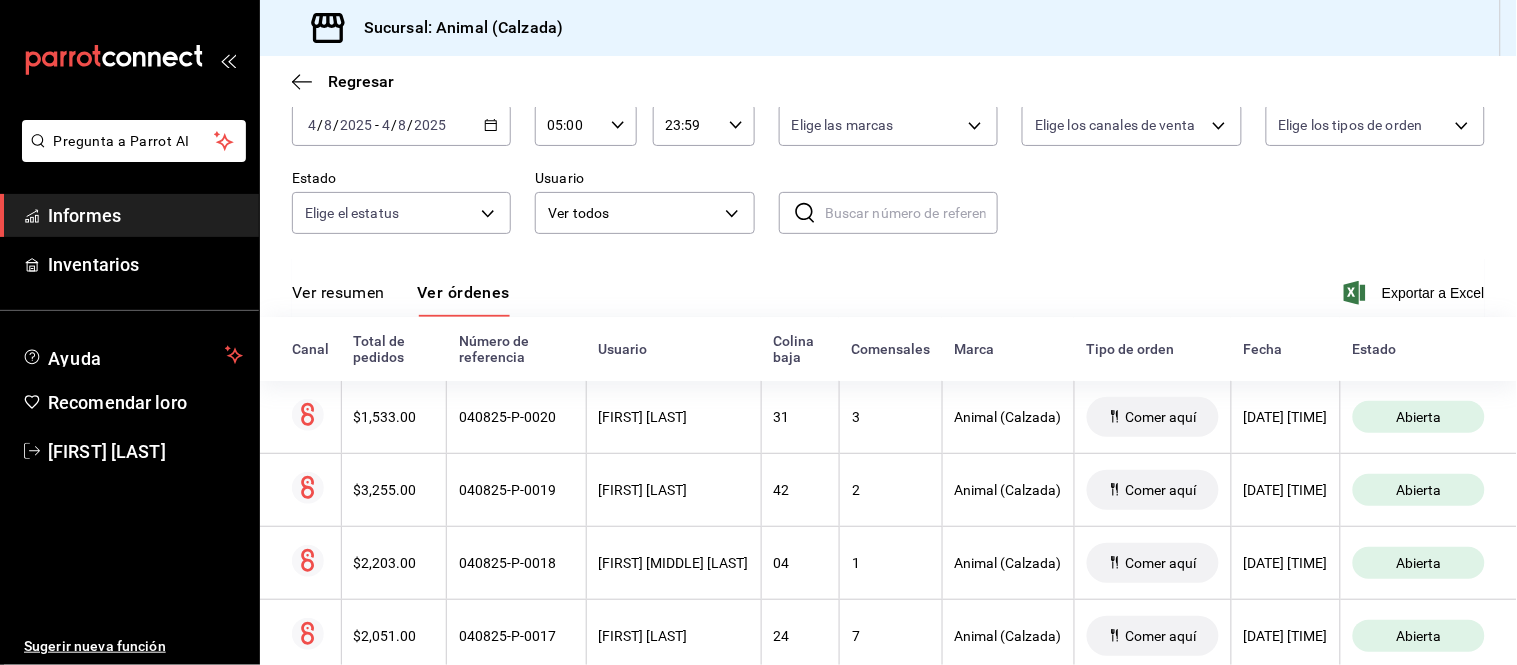 click on "Ver resumen" at bounding box center [338, 292] 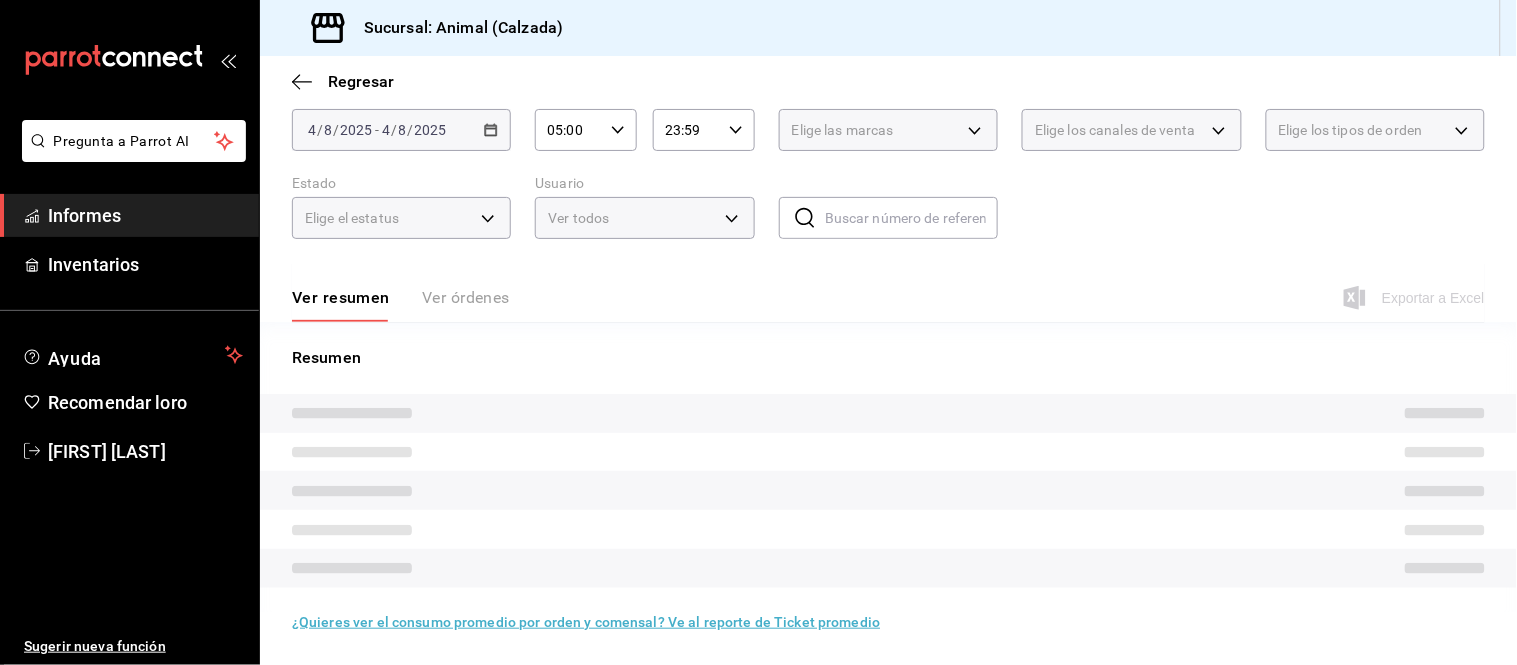 scroll, scrollTop: 111, scrollLeft: 0, axis: vertical 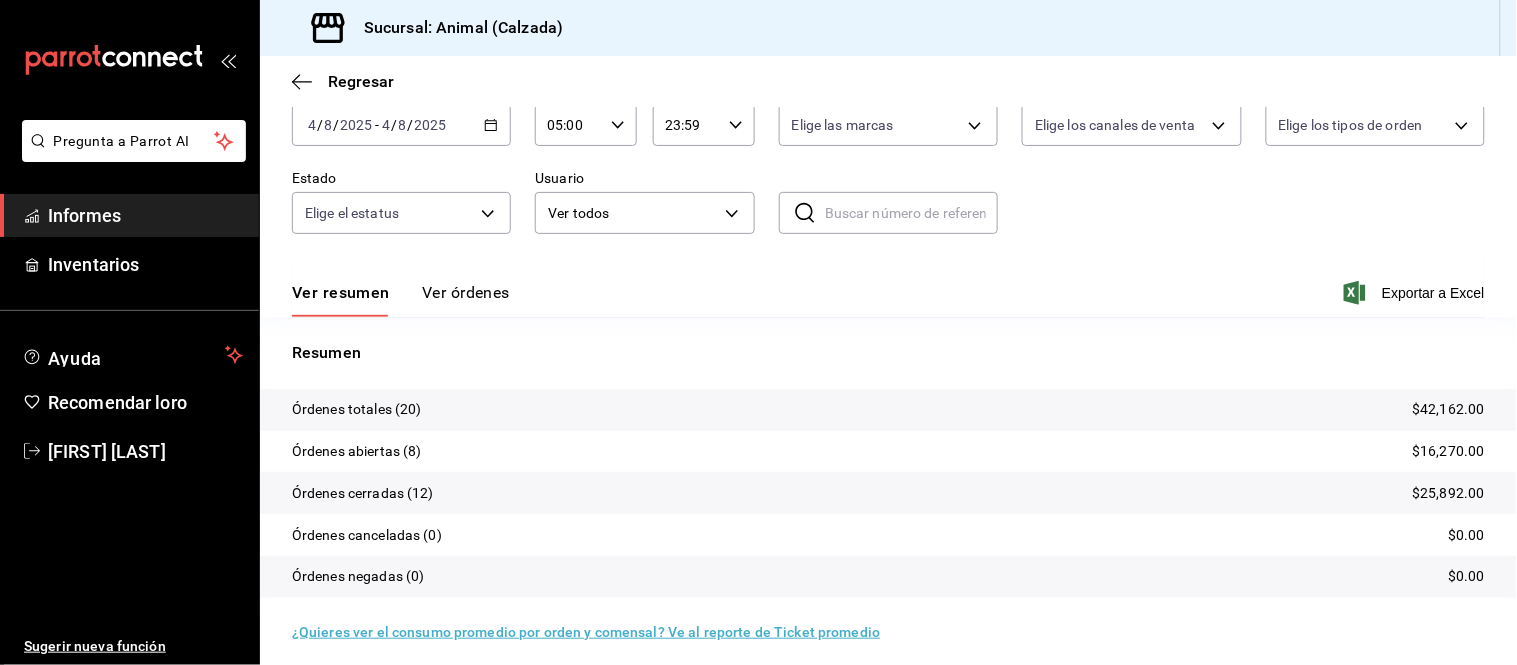 click on "Ver resumen Ver órdenes Exportar a Excel" at bounding box center (888, 287) 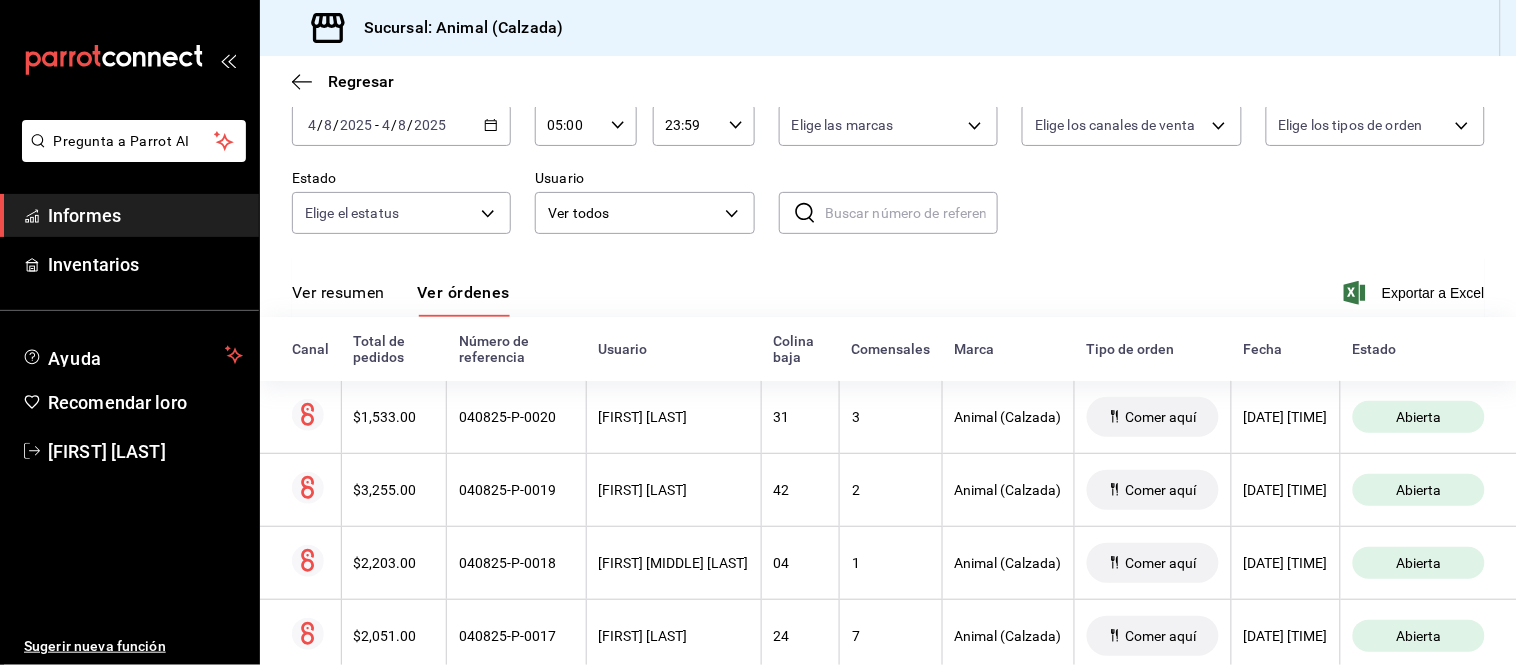 drag, startPoint x: 383, startPoint y: 303, endPoint x: 372, endPoint y: 285, distance: 21.095022 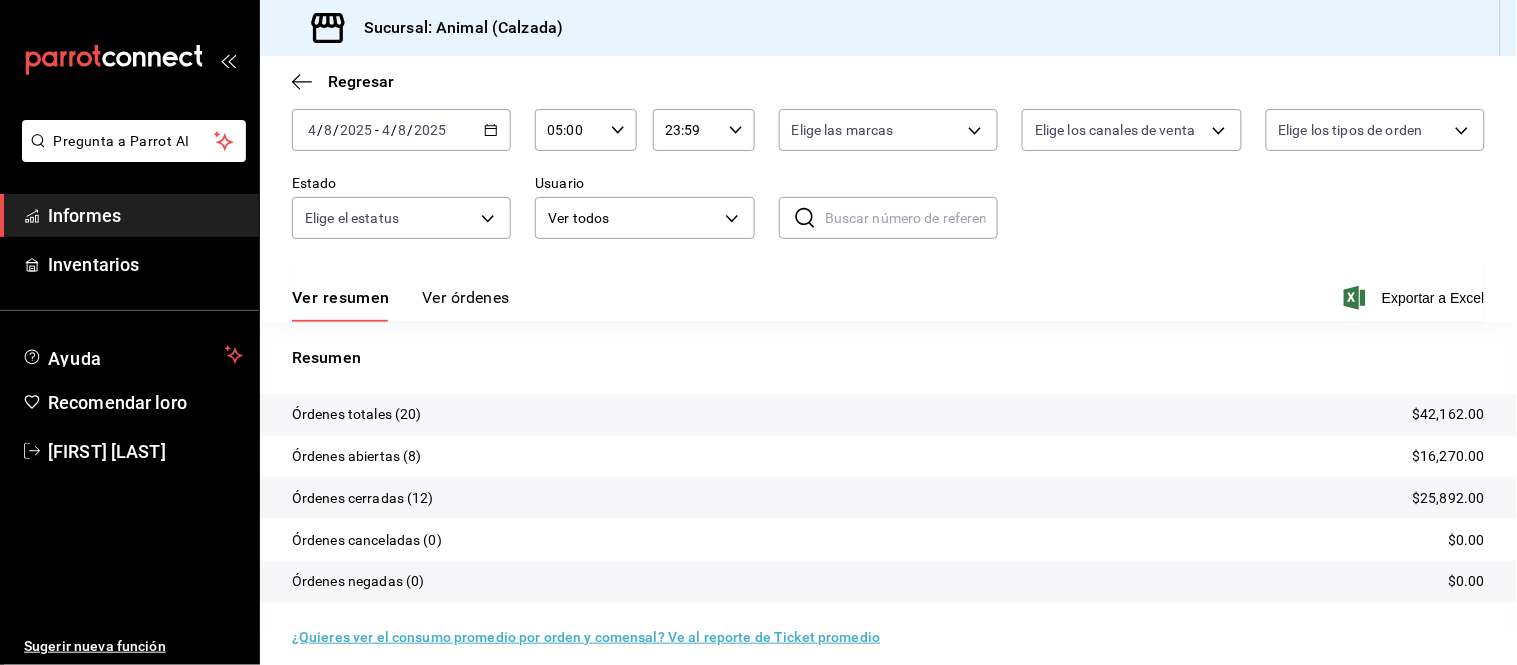 scroll, scrollTop: 111, scrollLeft: 0, axis: vertical 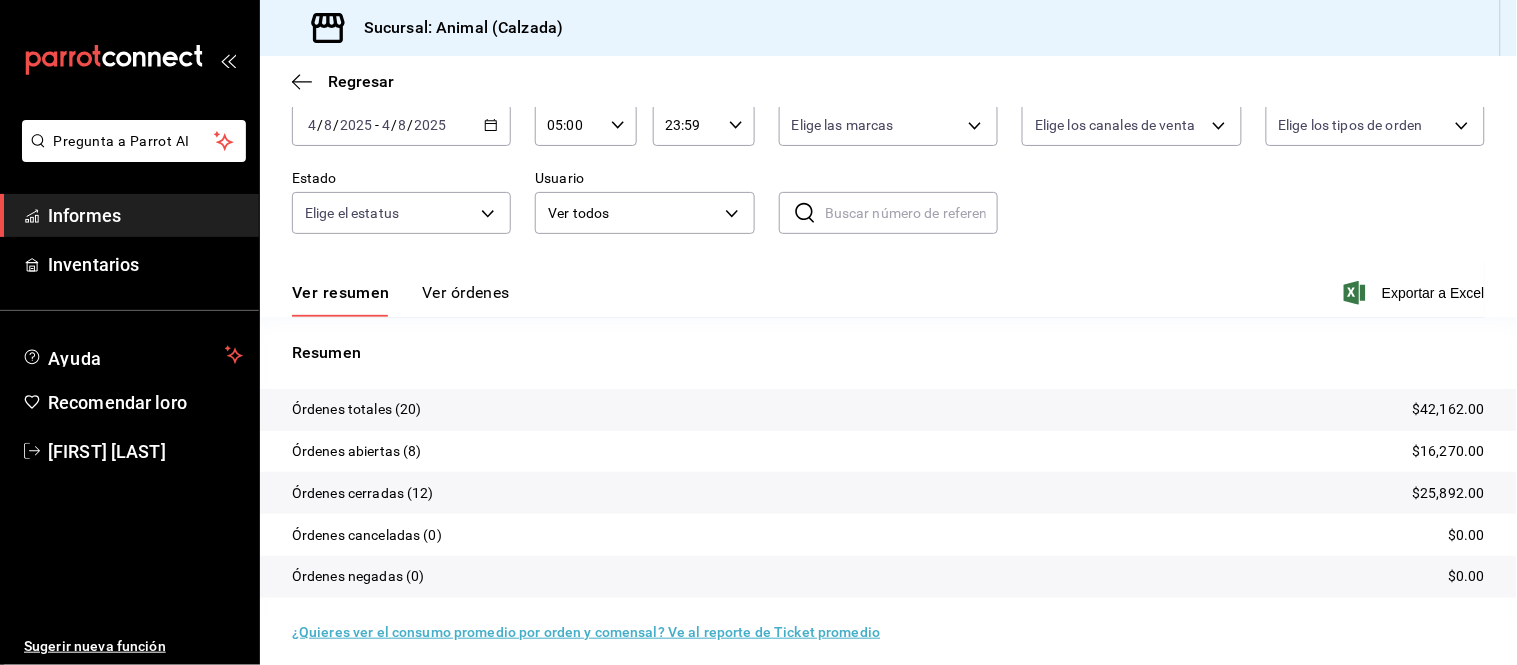 click on "Ver órdenes" at bounding box center (466, 292) 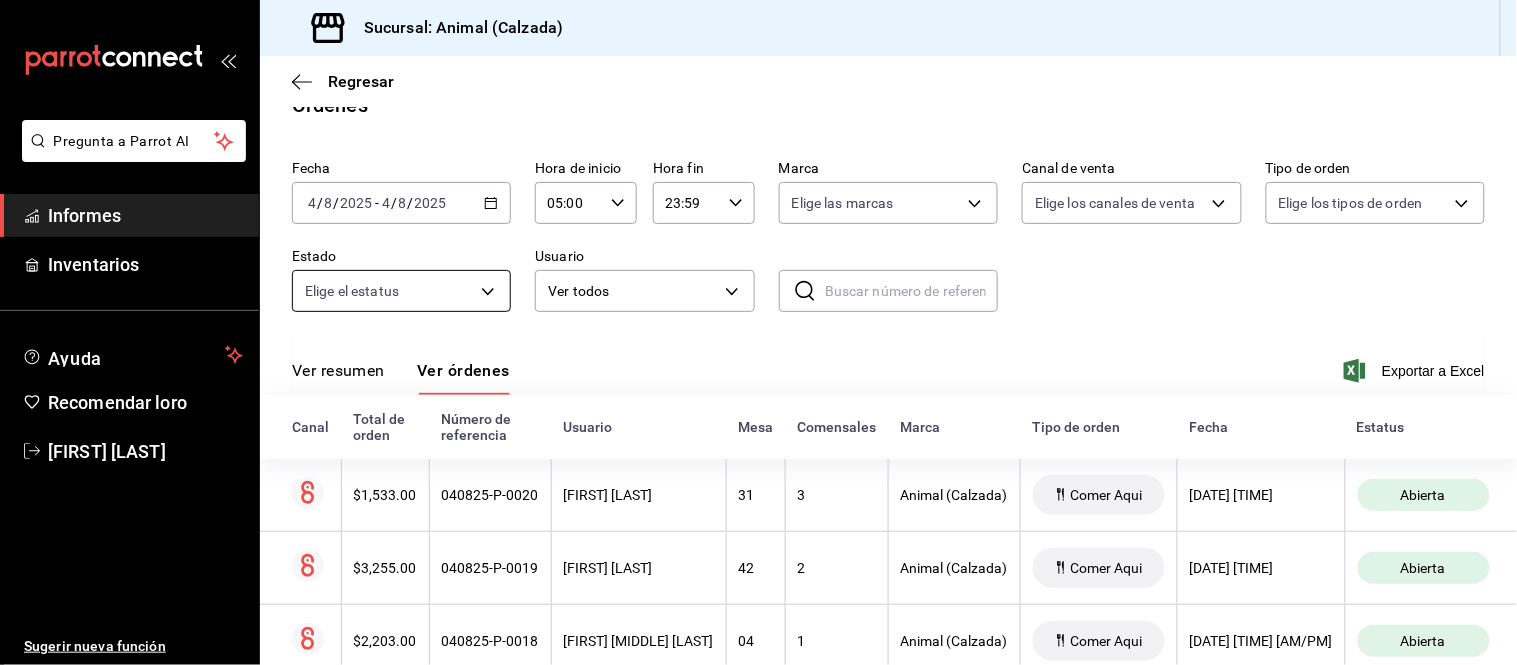 scroll, scrollTop: 111, scrollLeft: 0, axis: vertical 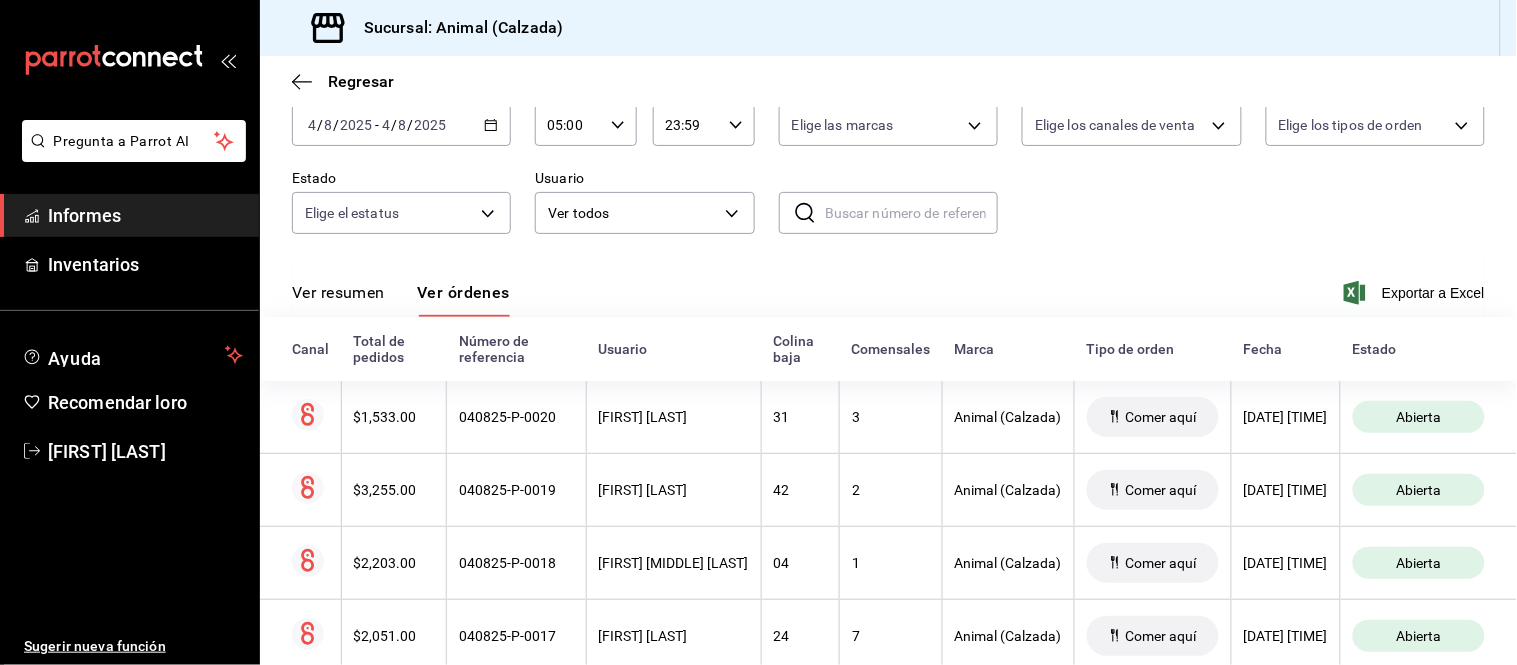 click on "Ver resumen" at bounding box center [338, 292] 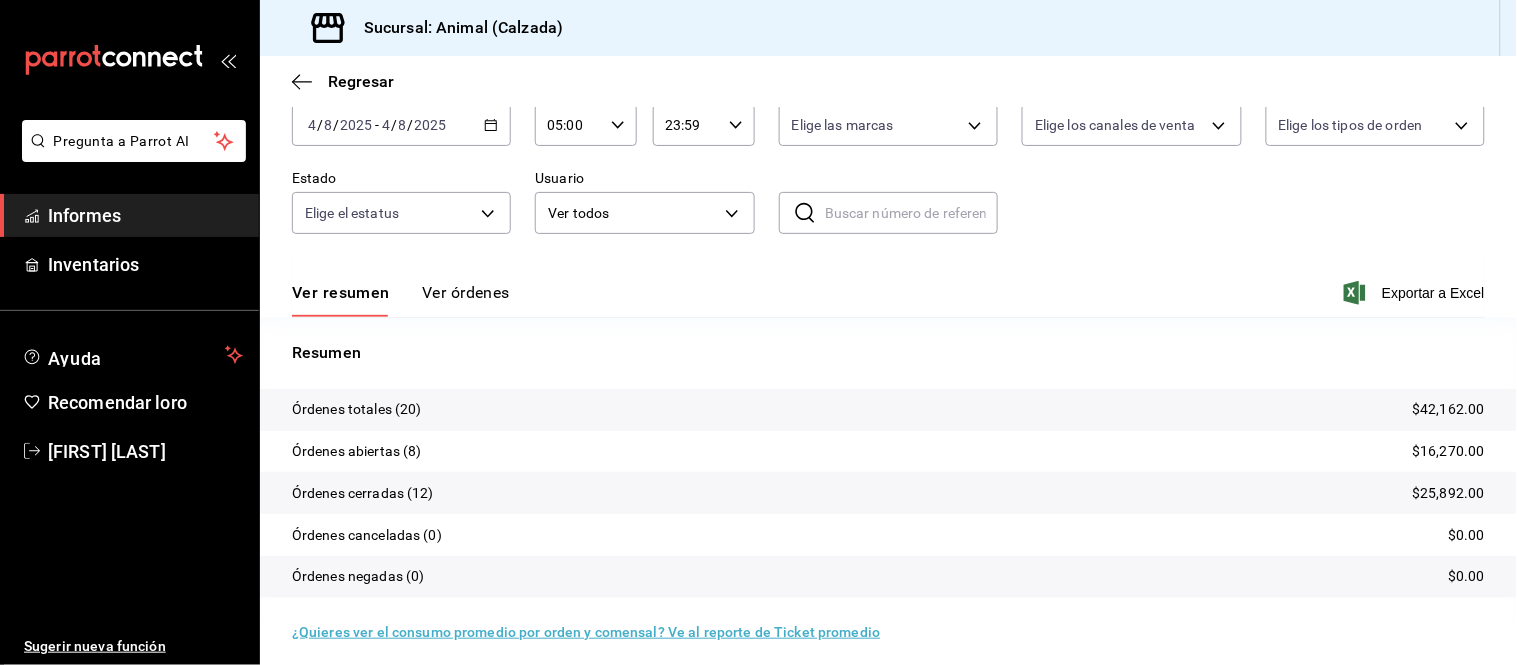click on "Ver órdenes" at bounding box center (466, 292) 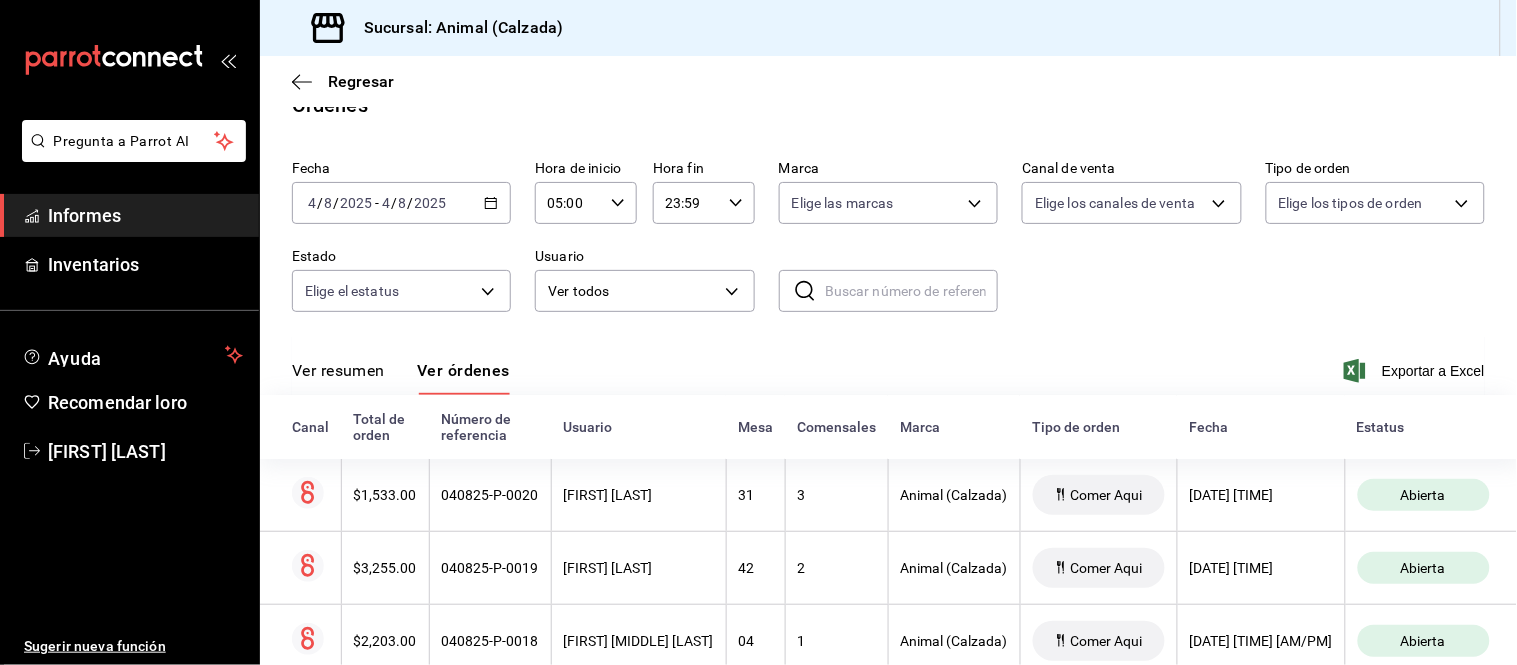 scroll, scrollTop: 111, scrollLeft: 0, axis: vertical 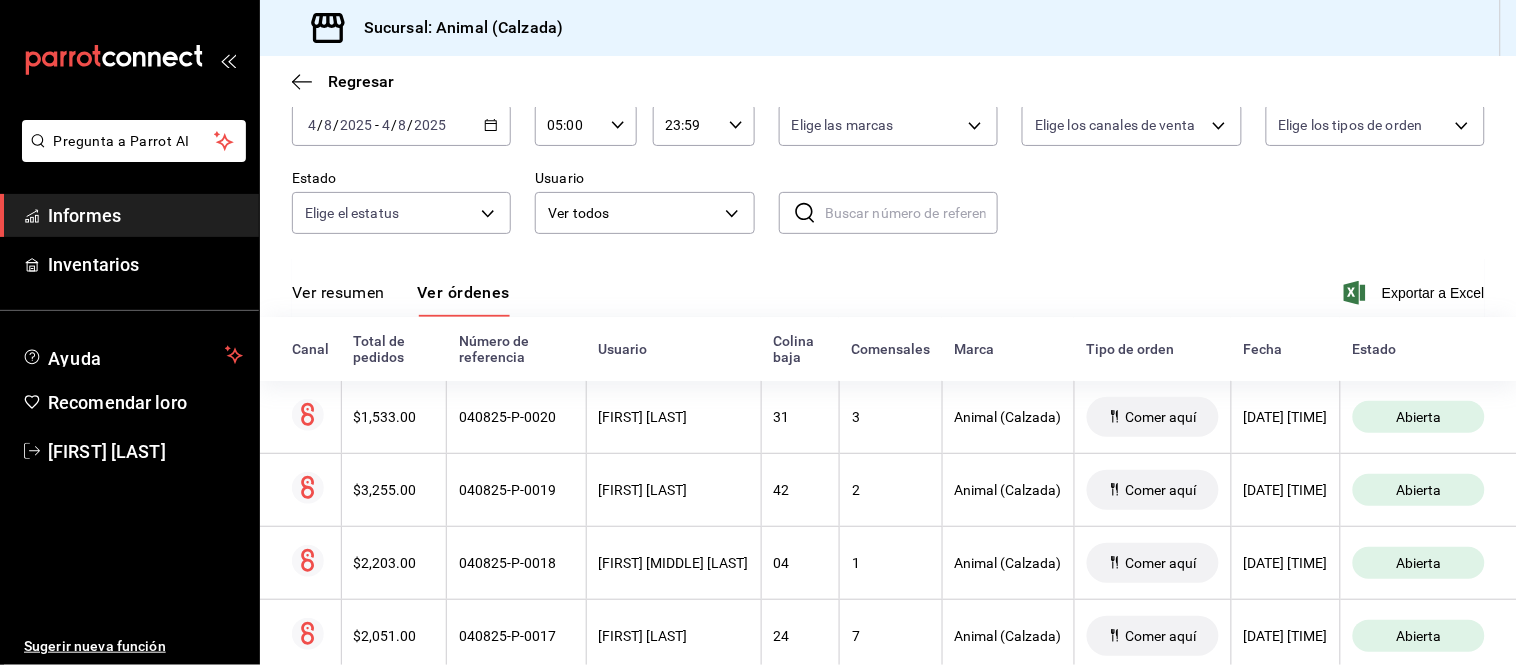 click on "Ver resumen" at bounding box center [338, 292] 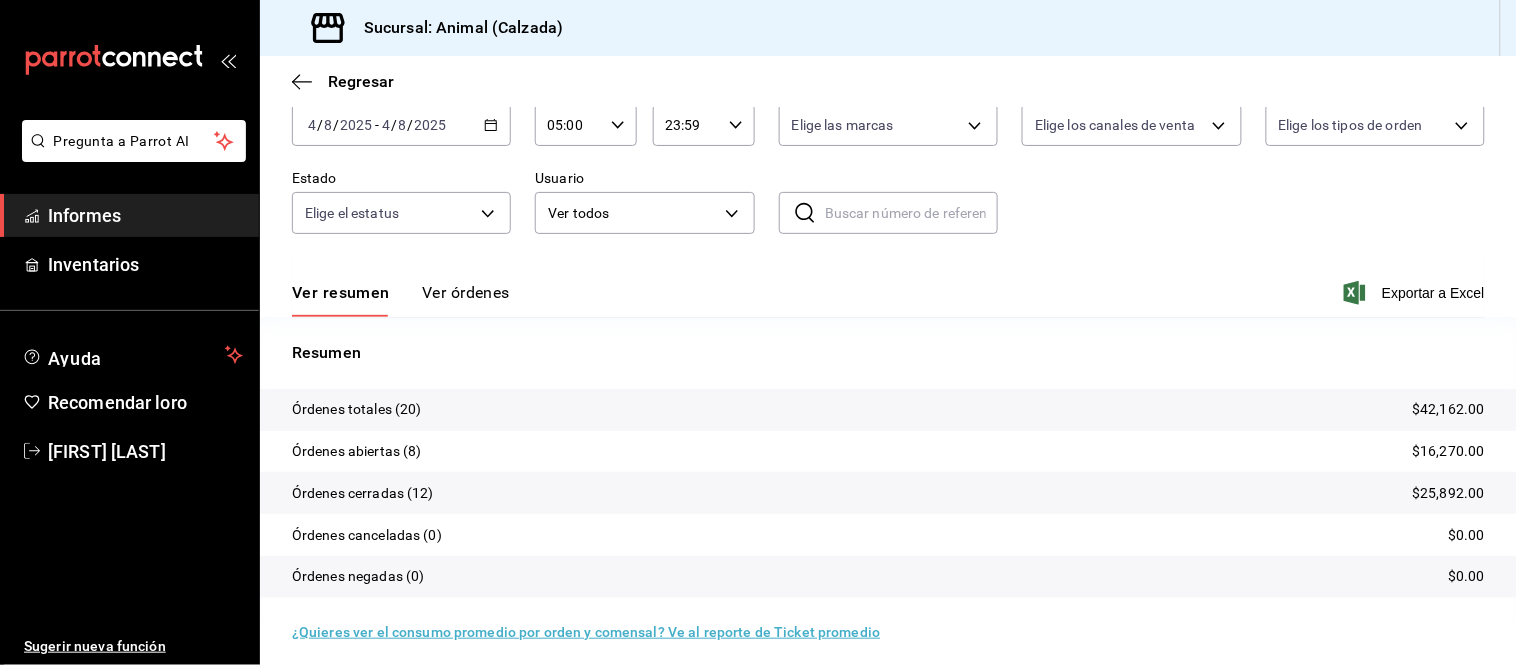 click on "Ver órdenes" at bounding box center (466, 292) 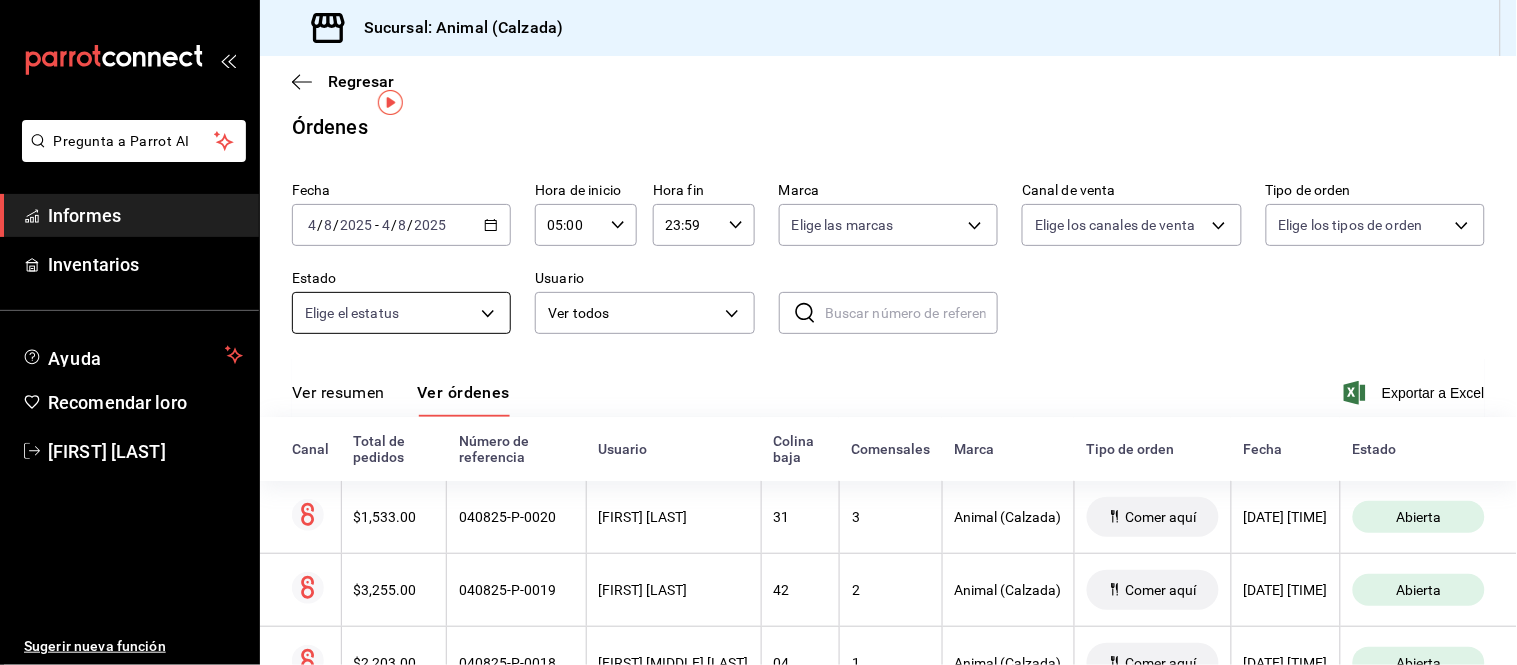 scroll, scrollTop: 0, scrollLeft: 0, axis: both 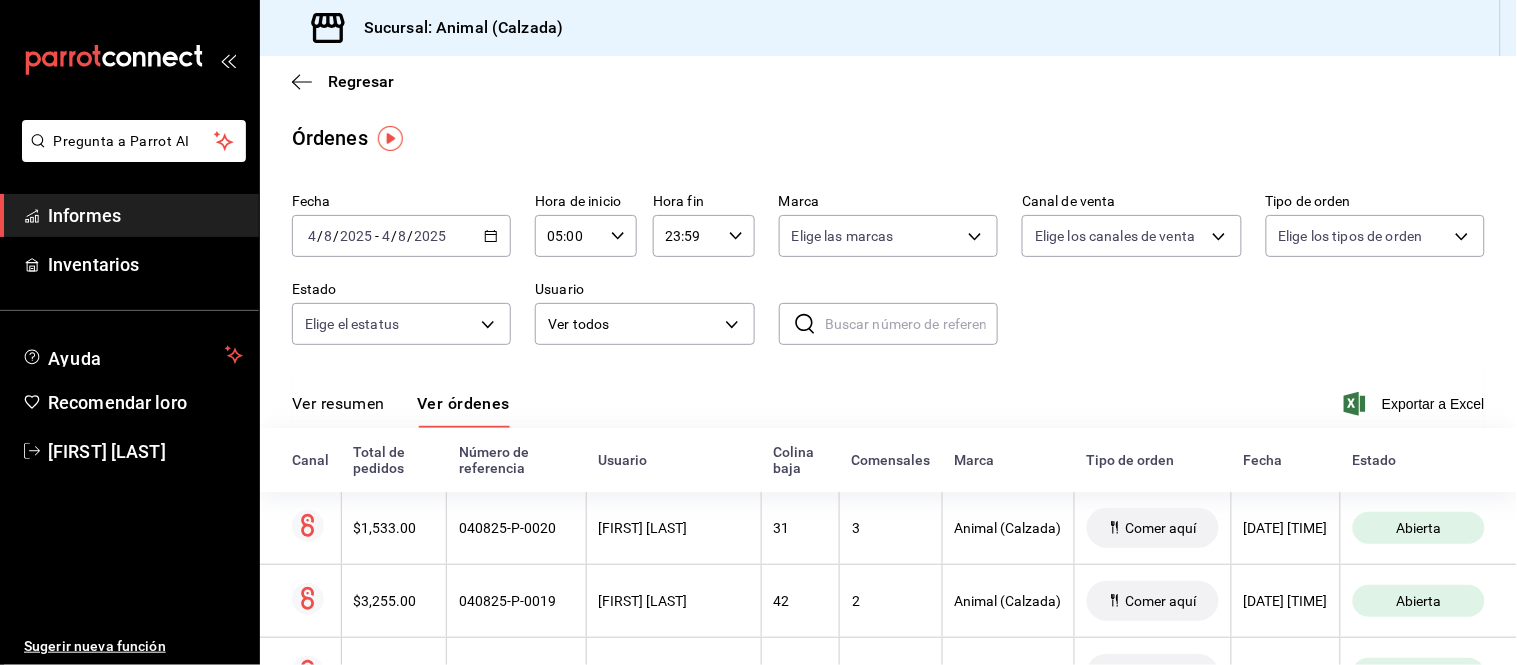 click on "Ver resumen" at bounding box center (338, 410) 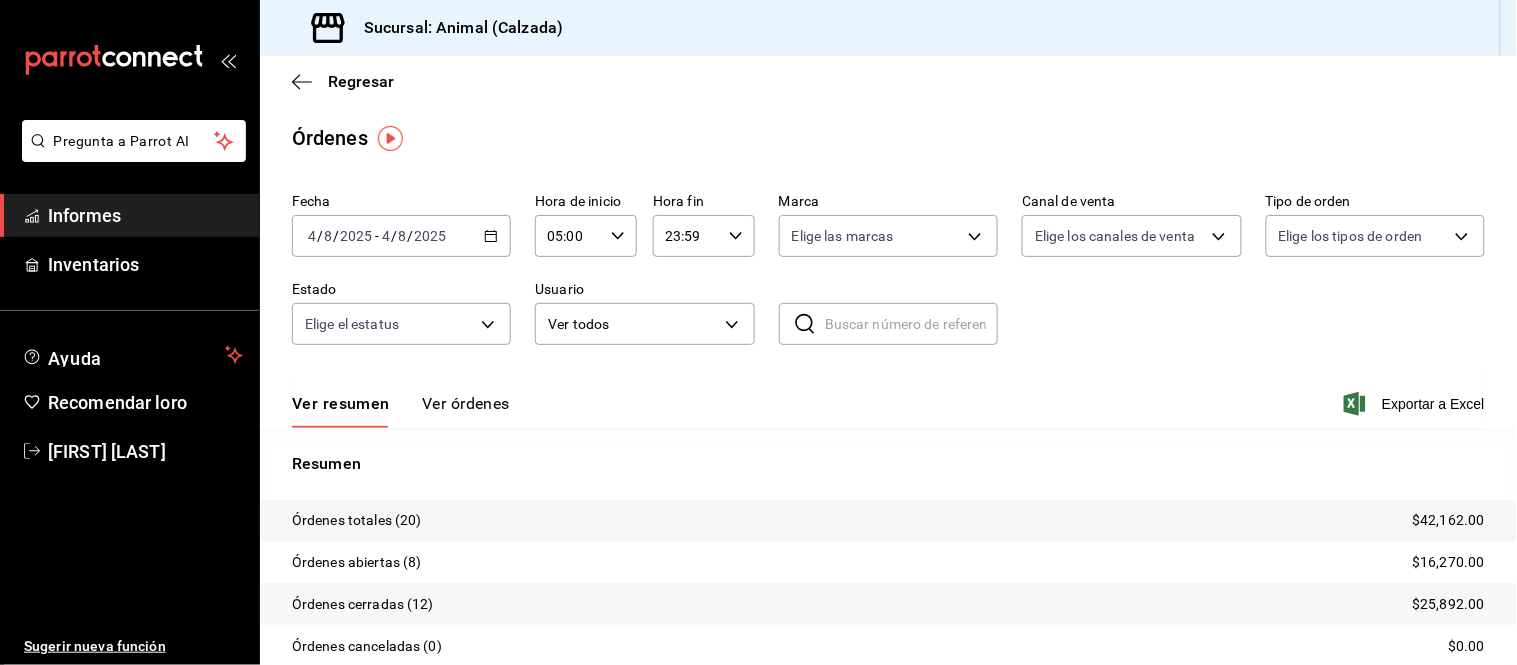 click on "Ver órdenes" at bounding box center [466, 403] 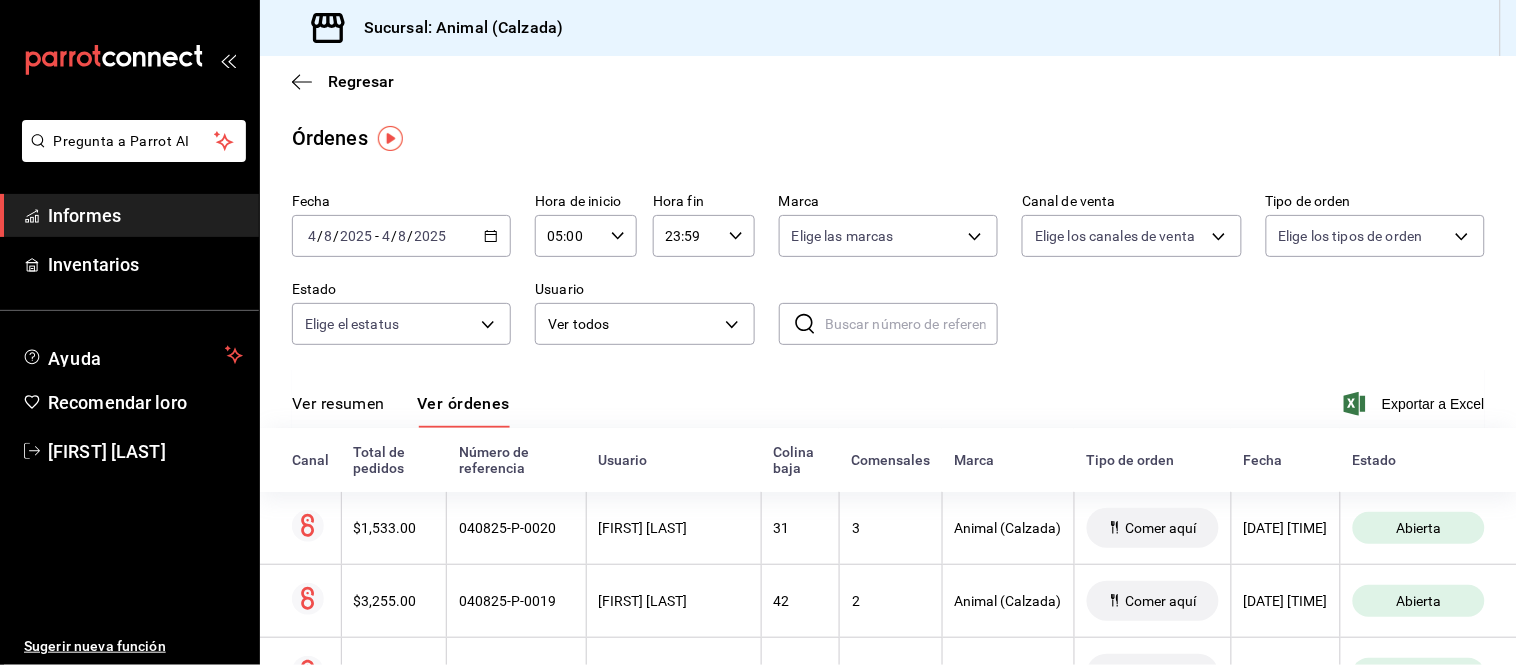 click on "Ver resumen" at bounding box center (338, 403) 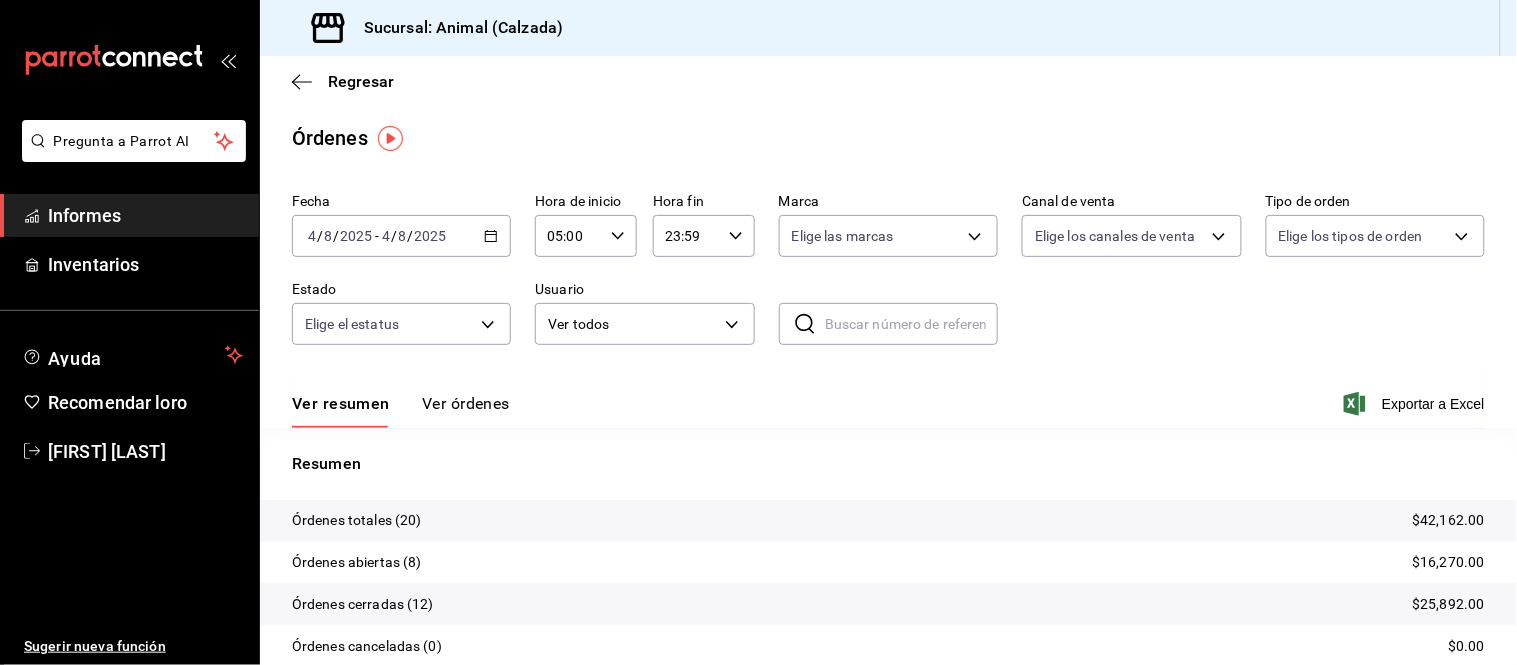 click on "Ver órdenes" at bounding box center [466, 403] 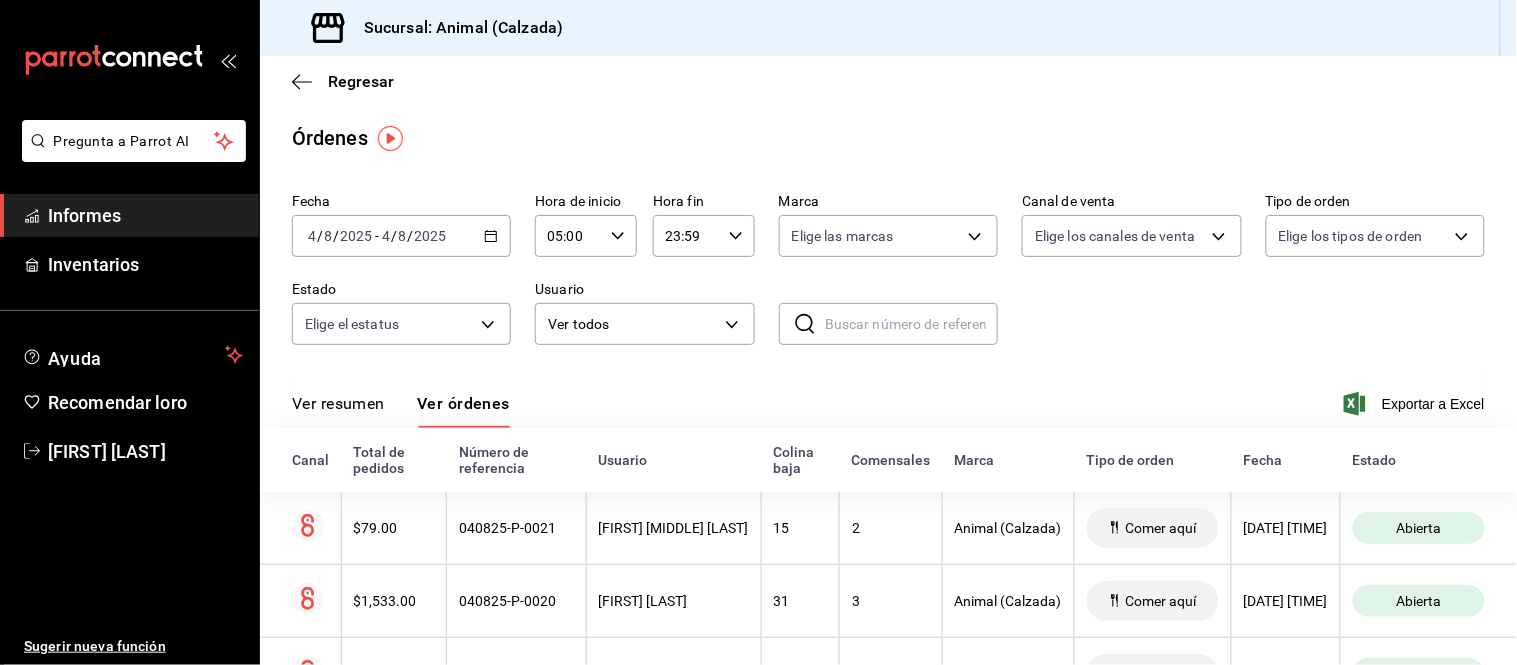 click on "Ver resumen" at bounding box center [338, 403] 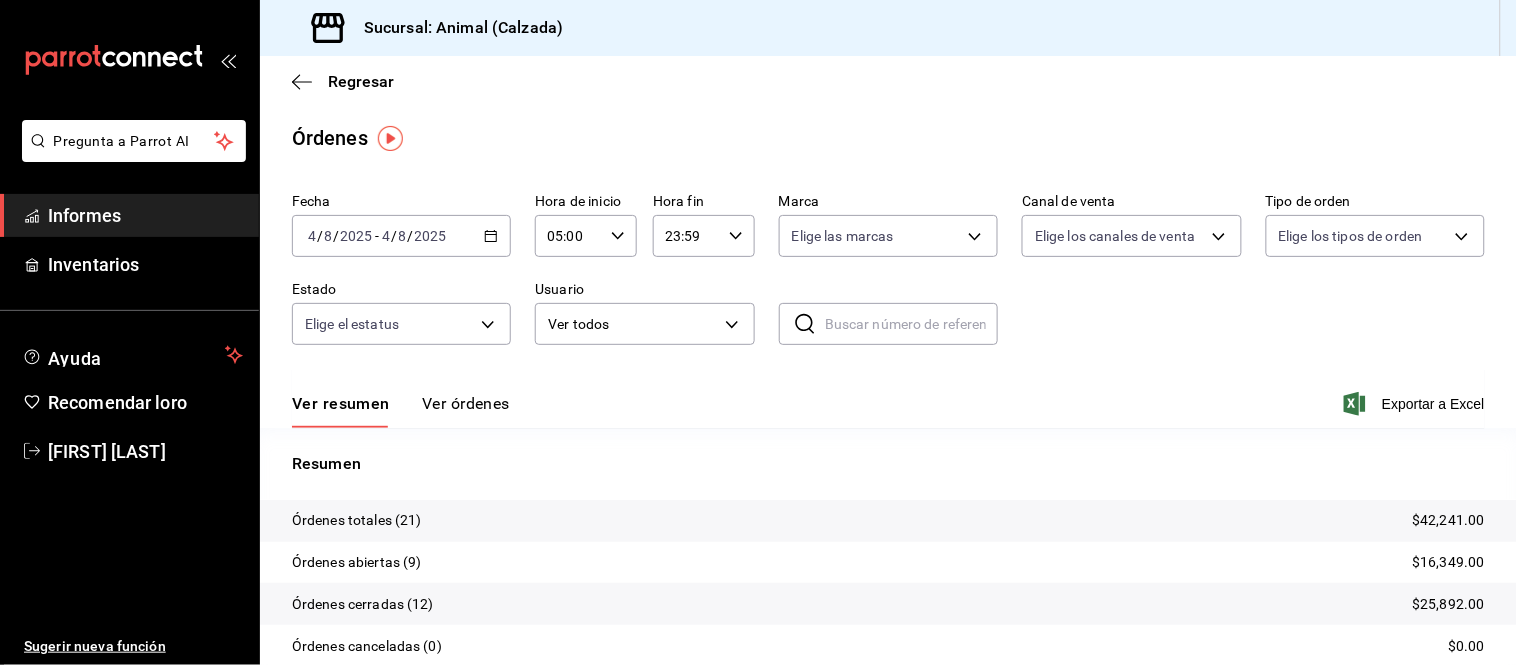 click on "Ver órdenes" at bounding box center [466, 403] 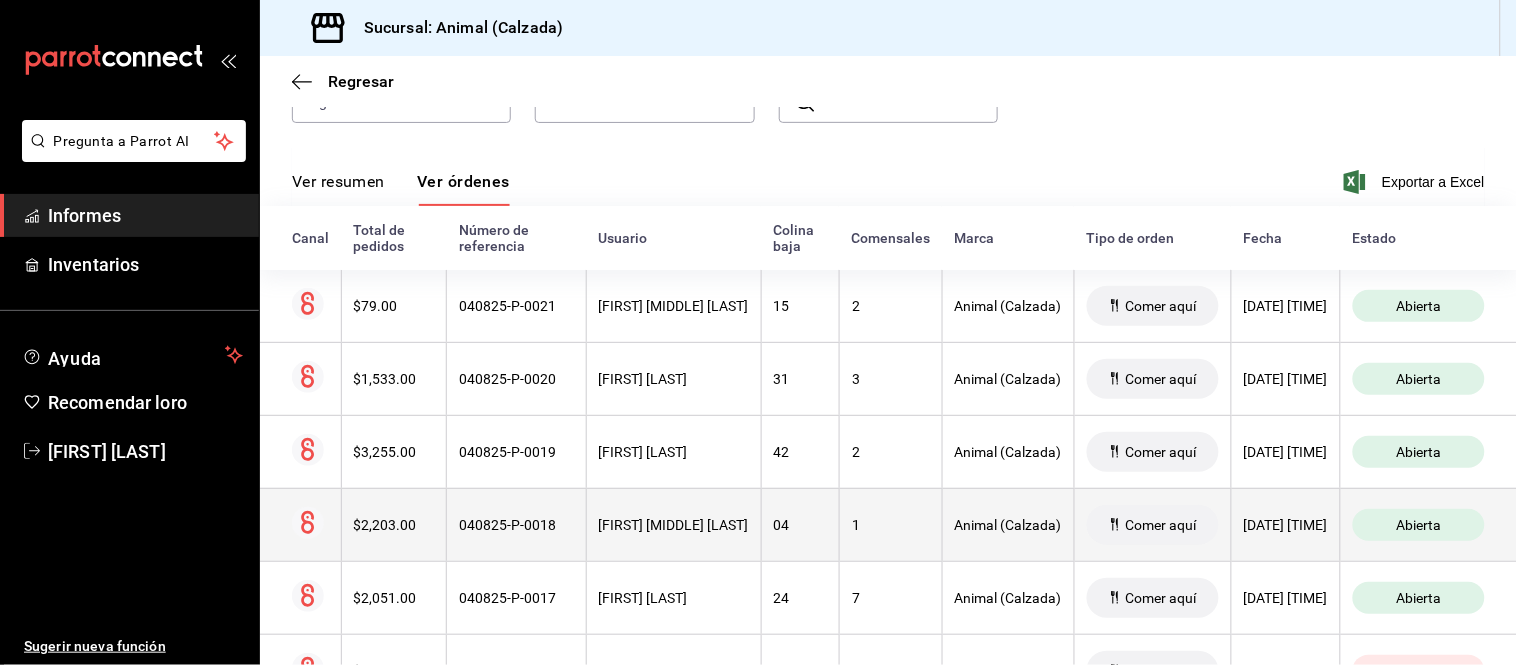 scroll, scrollTop: 333, scrollLeft: 0, axis: vertical 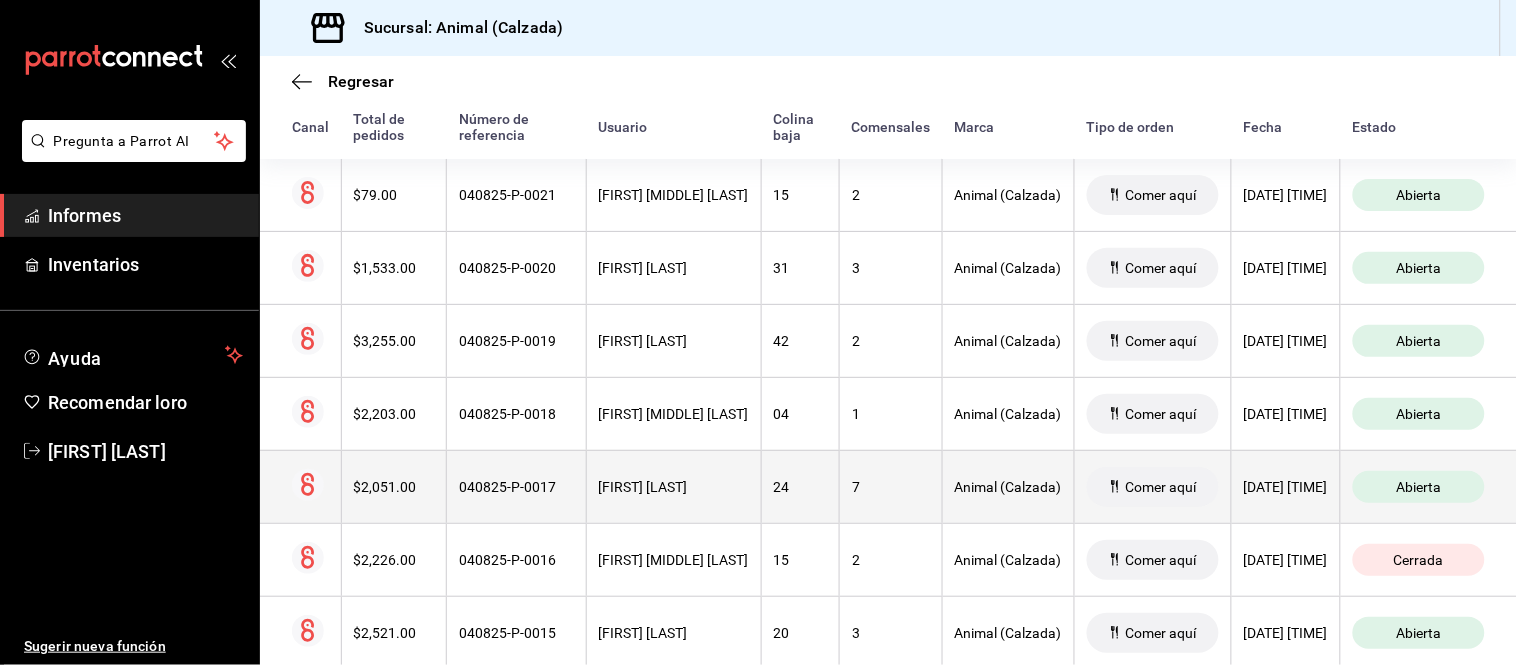 click on "[FIRST] [LAST]" at bounding box center [674, 487] 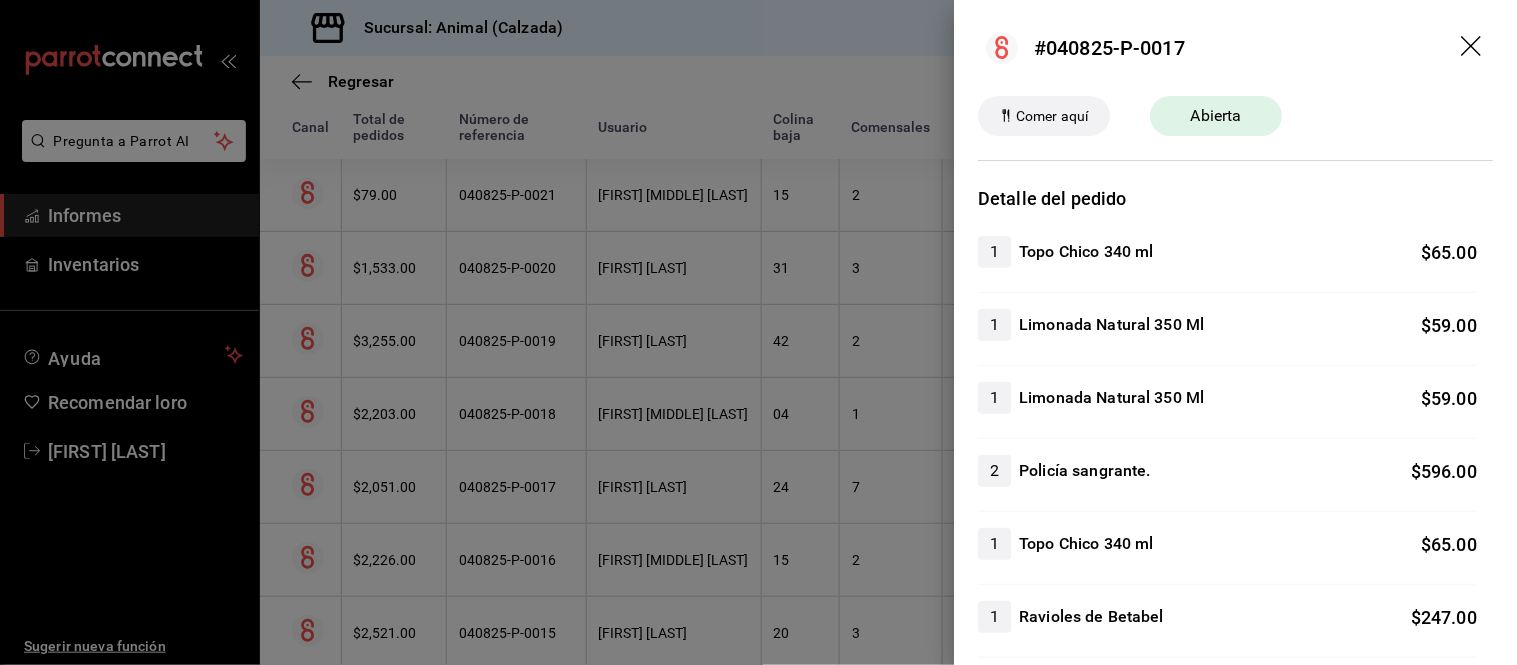 click at bounding box center [758, 332] 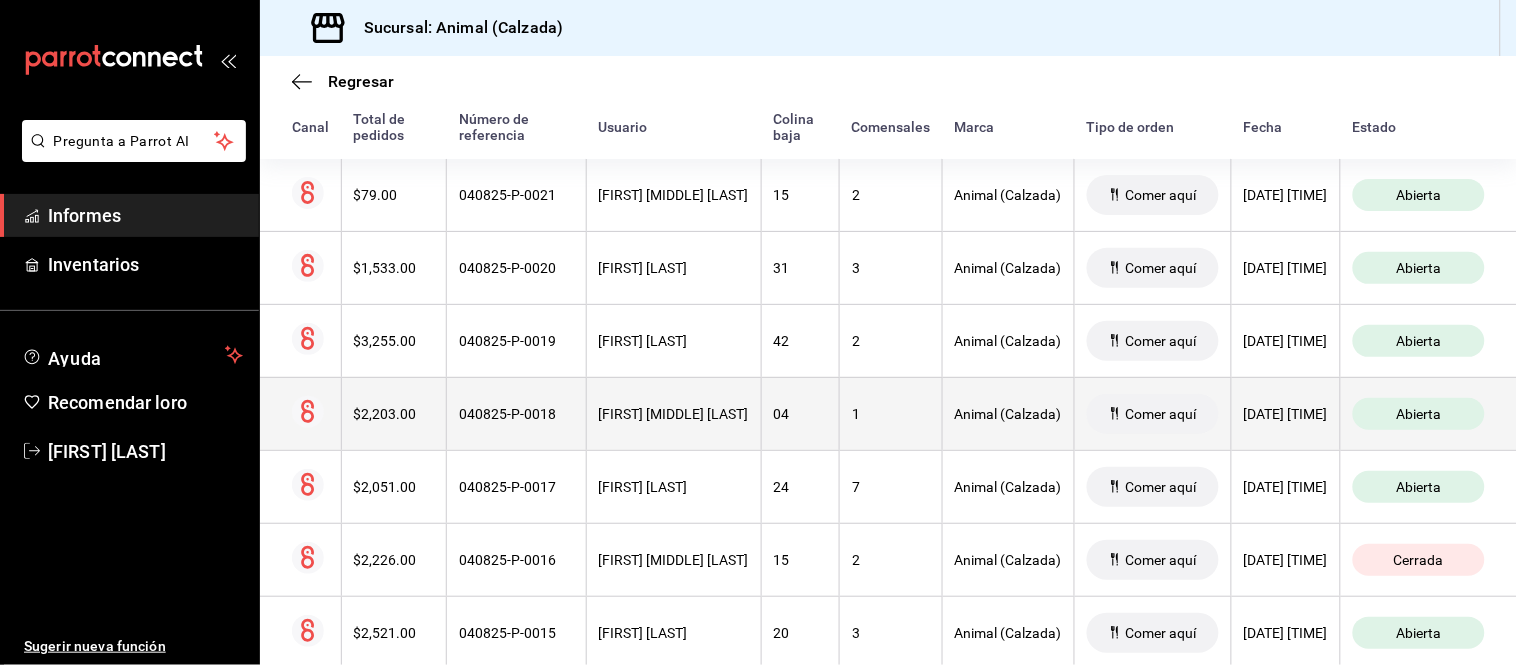 click on "[FIRST] [MIDDLE] [LAST]" at bounding box center [674, 414] 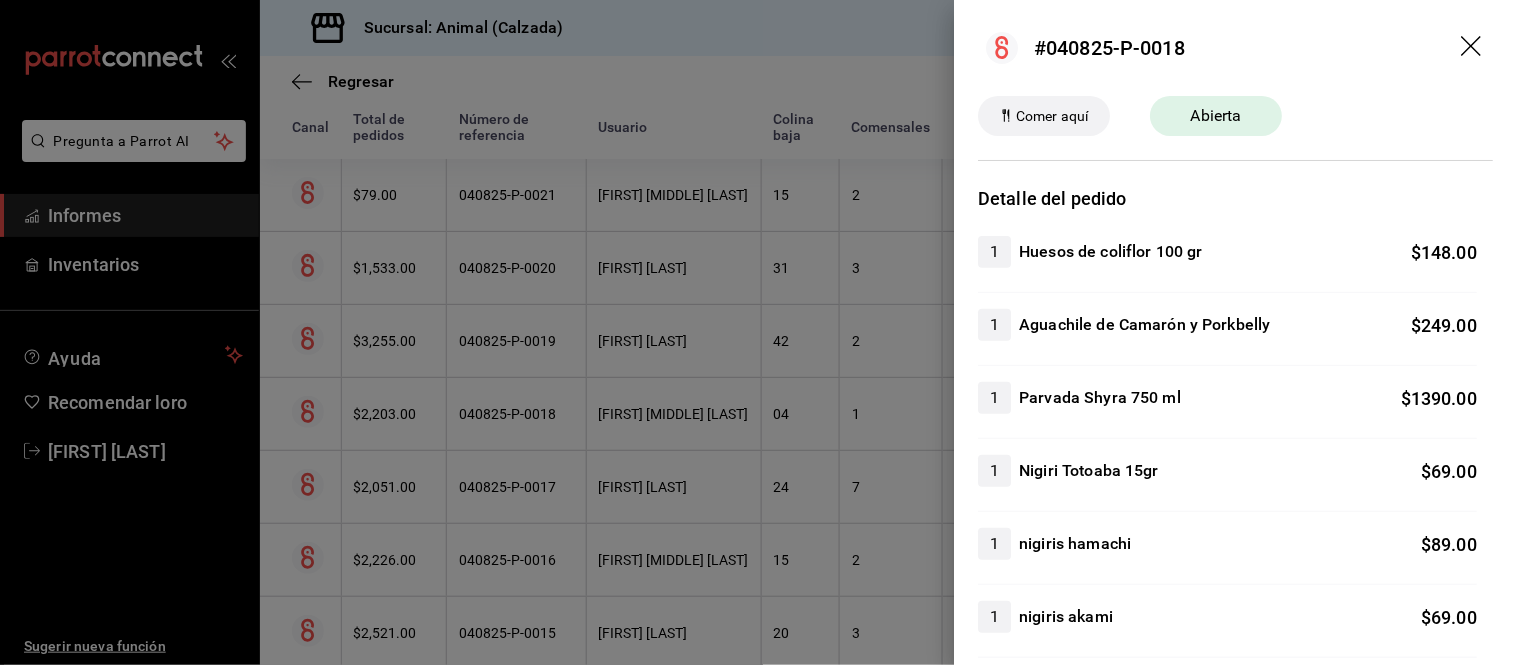 click at bounding box center [758, 332] 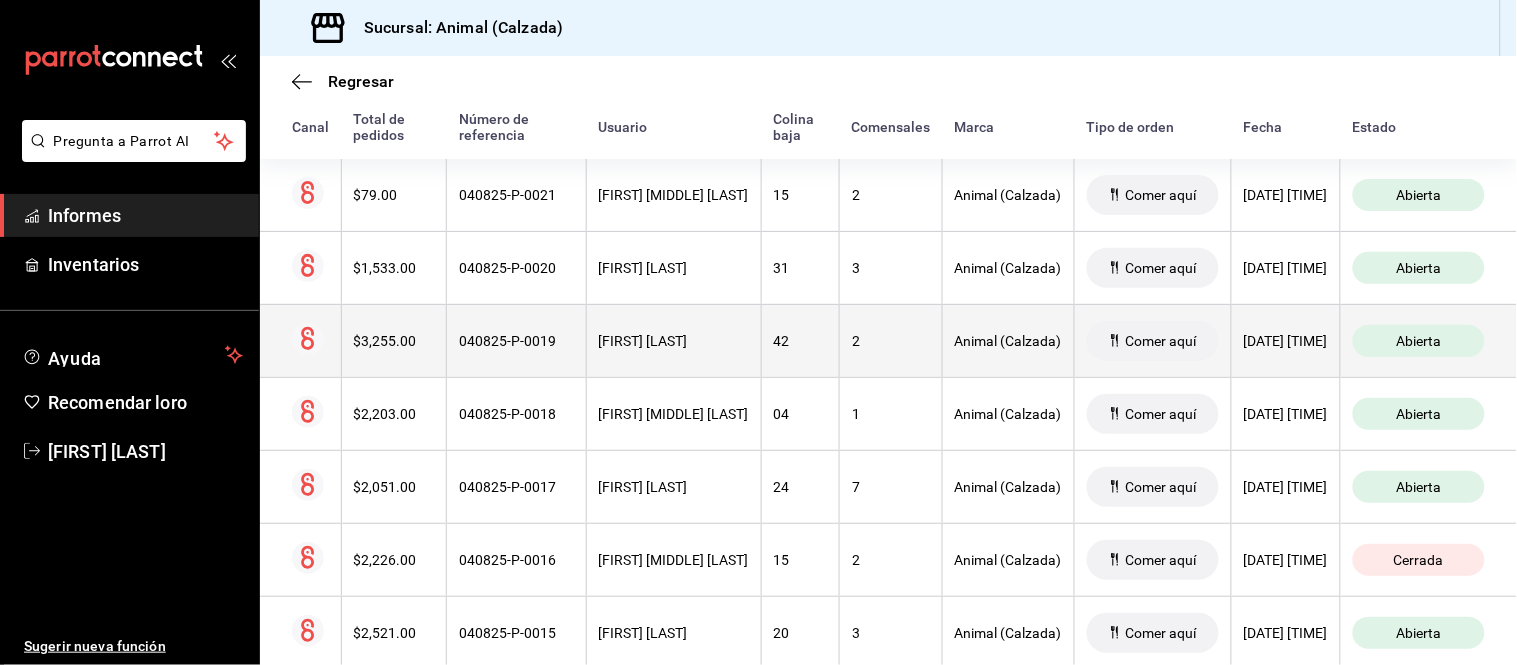 click on "[FIRST] [LAST]" at bounding box center [673, 340] 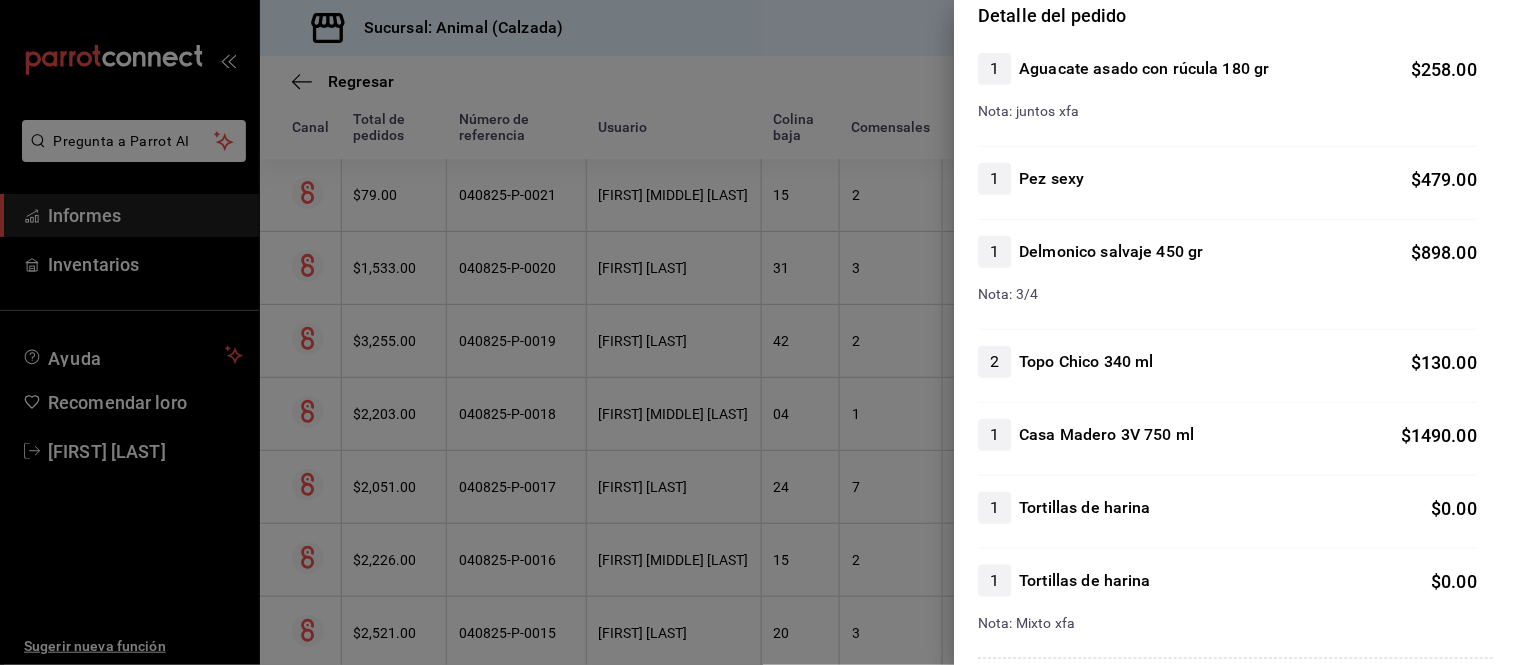 scroll, scrollTop: 222, scrollLeft: 0, axis: vertical 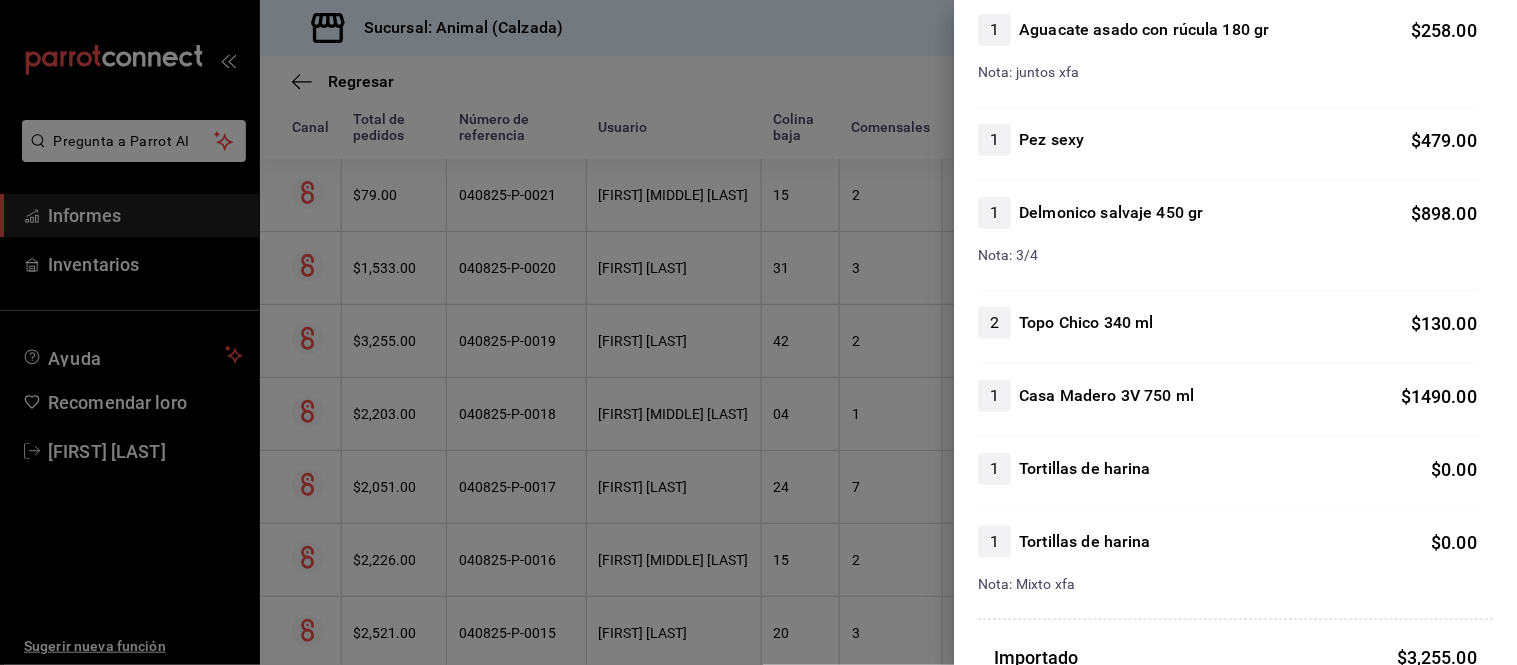 click at bounding box center [758, 332] 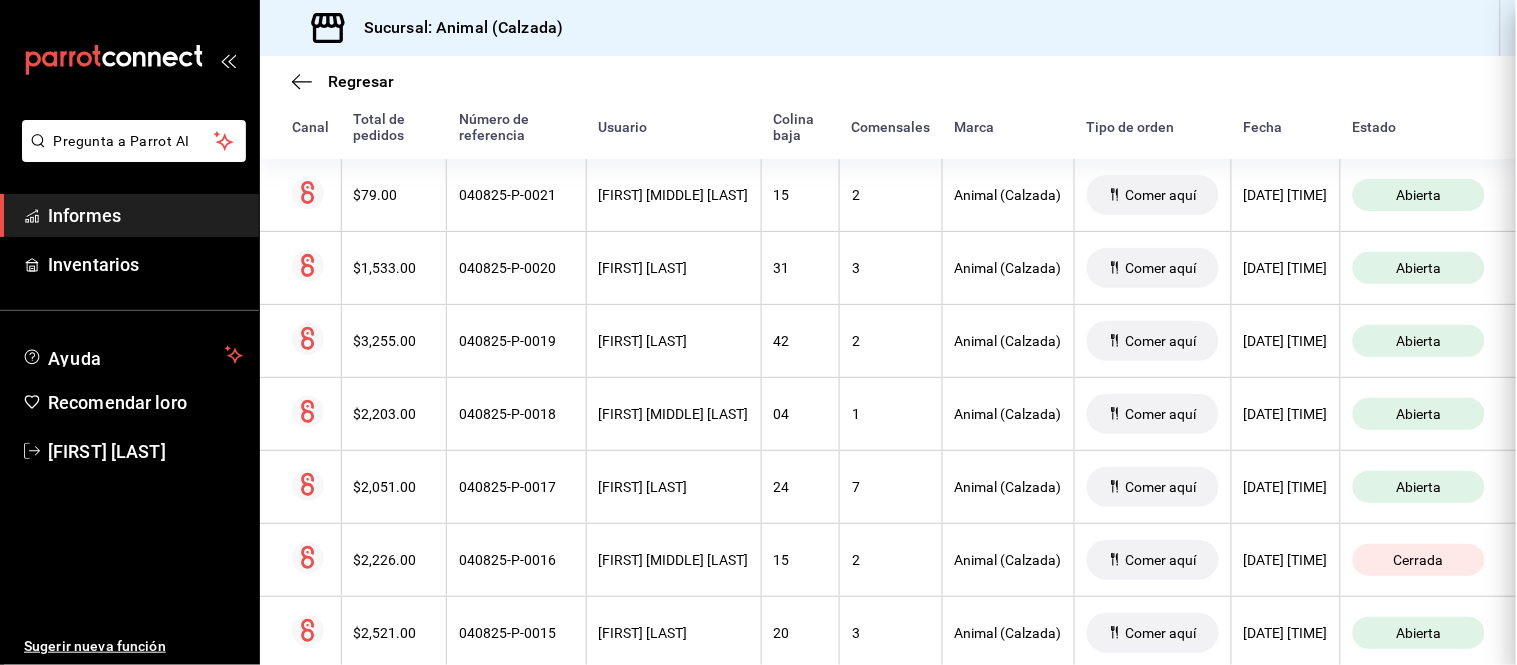 scroll, scrollTop: 0, scrollLeft: 0, axis: both 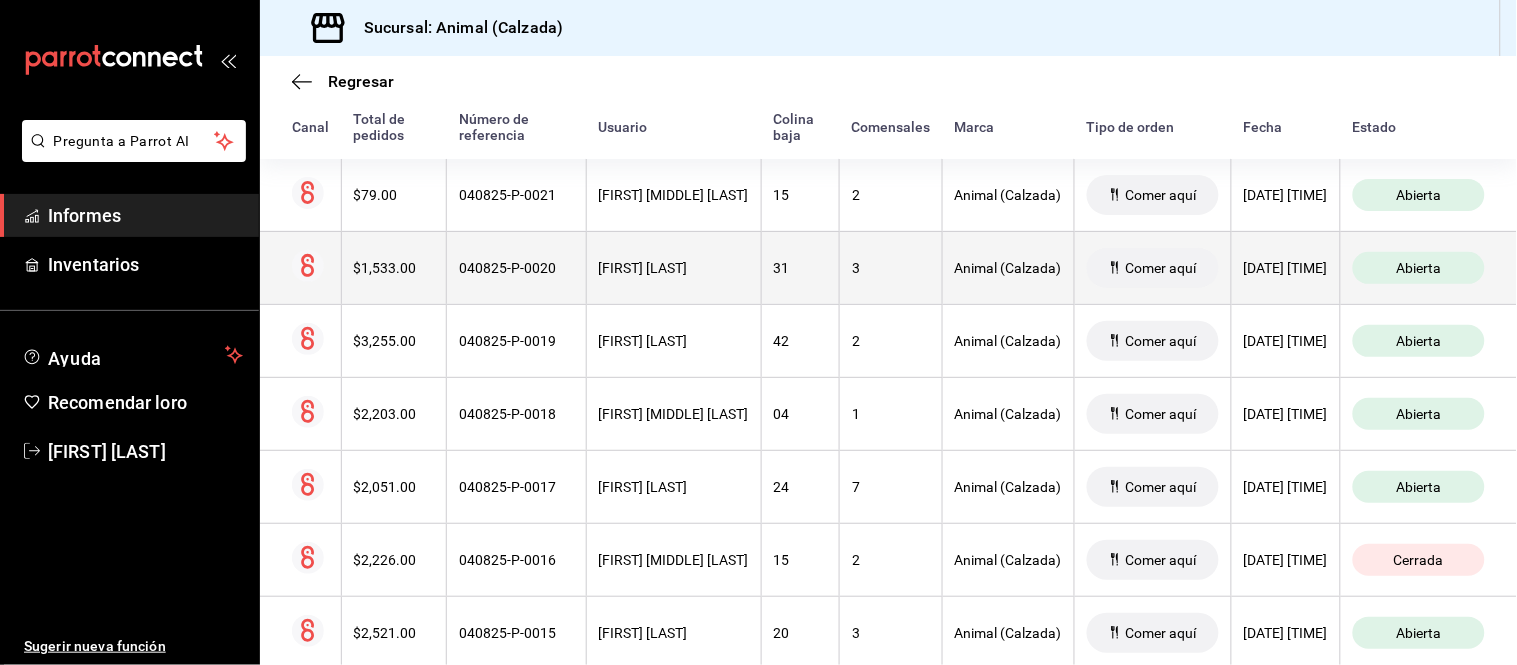 click on "[FIRST] [LAST]" at bounding box center [673, 267] 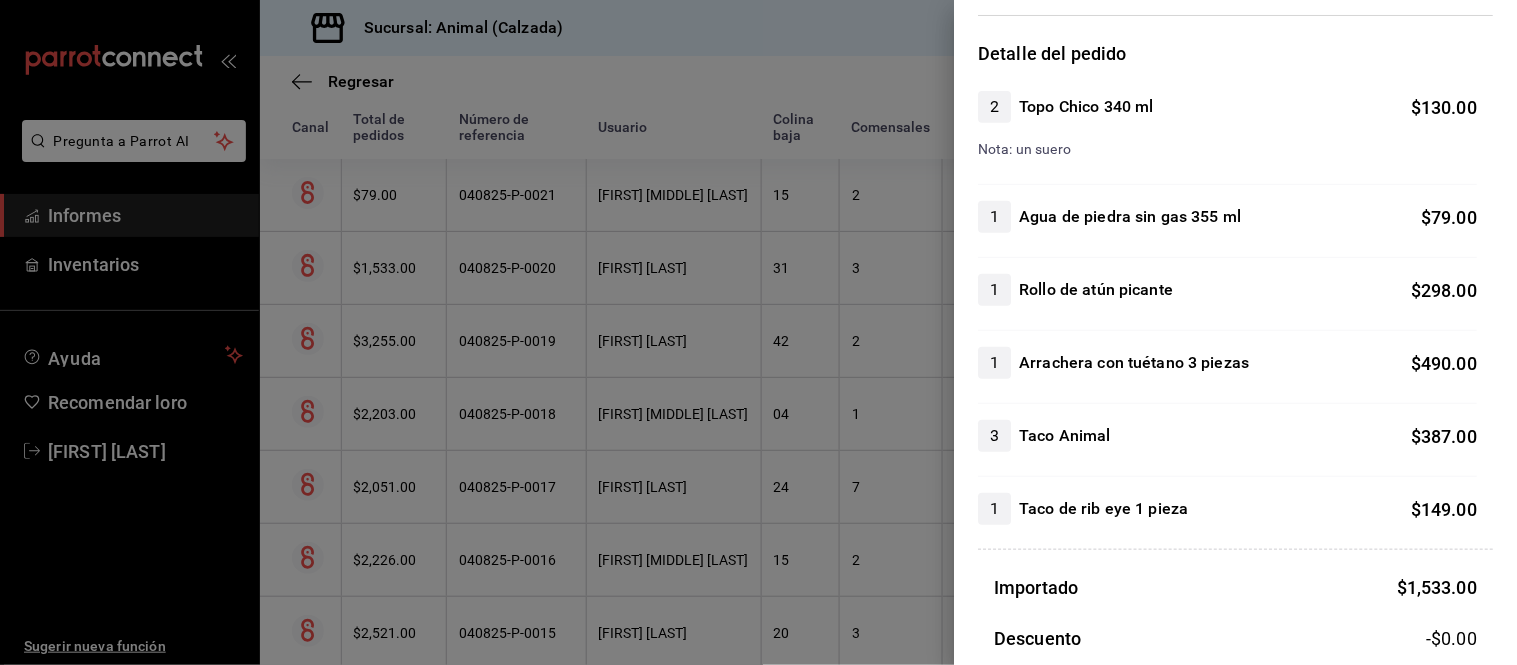 scroll, scrollTop: 222, scrollLeft: 0, axis: vertical 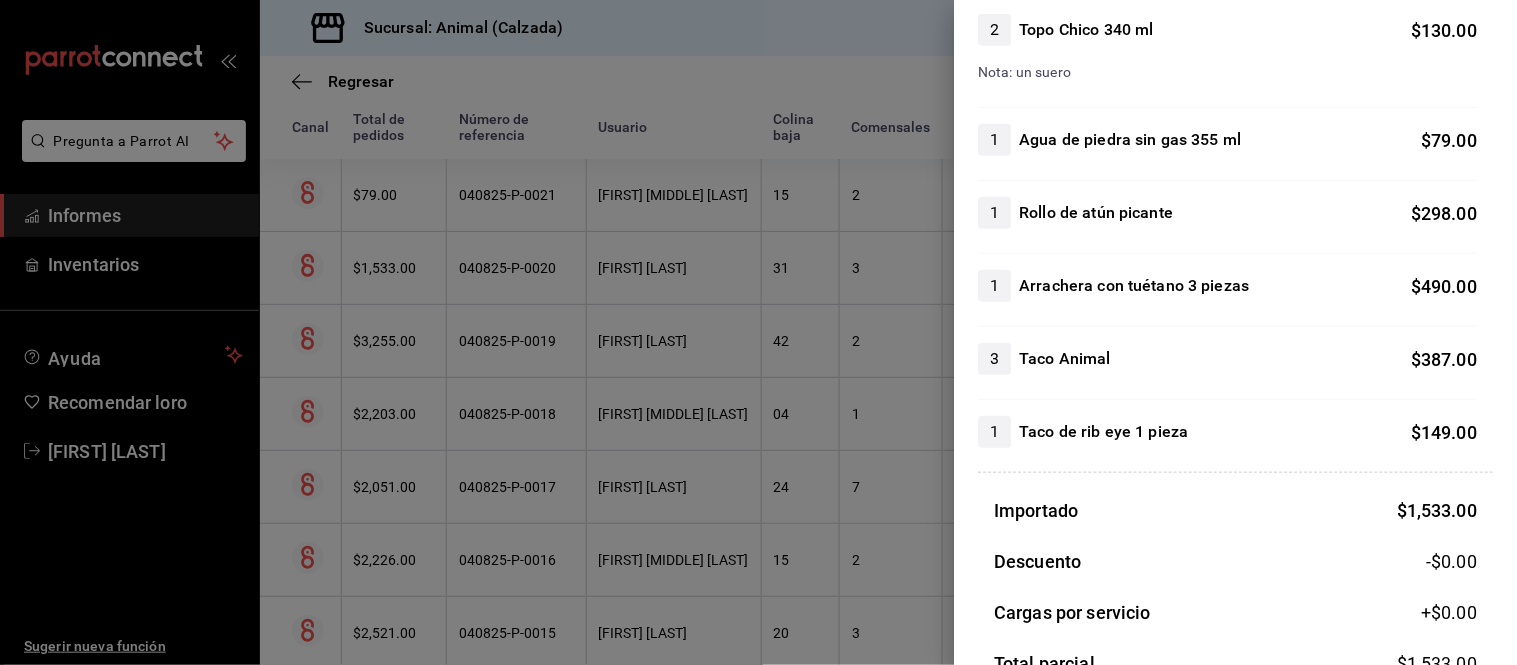 click at bounding box center [758, 332] 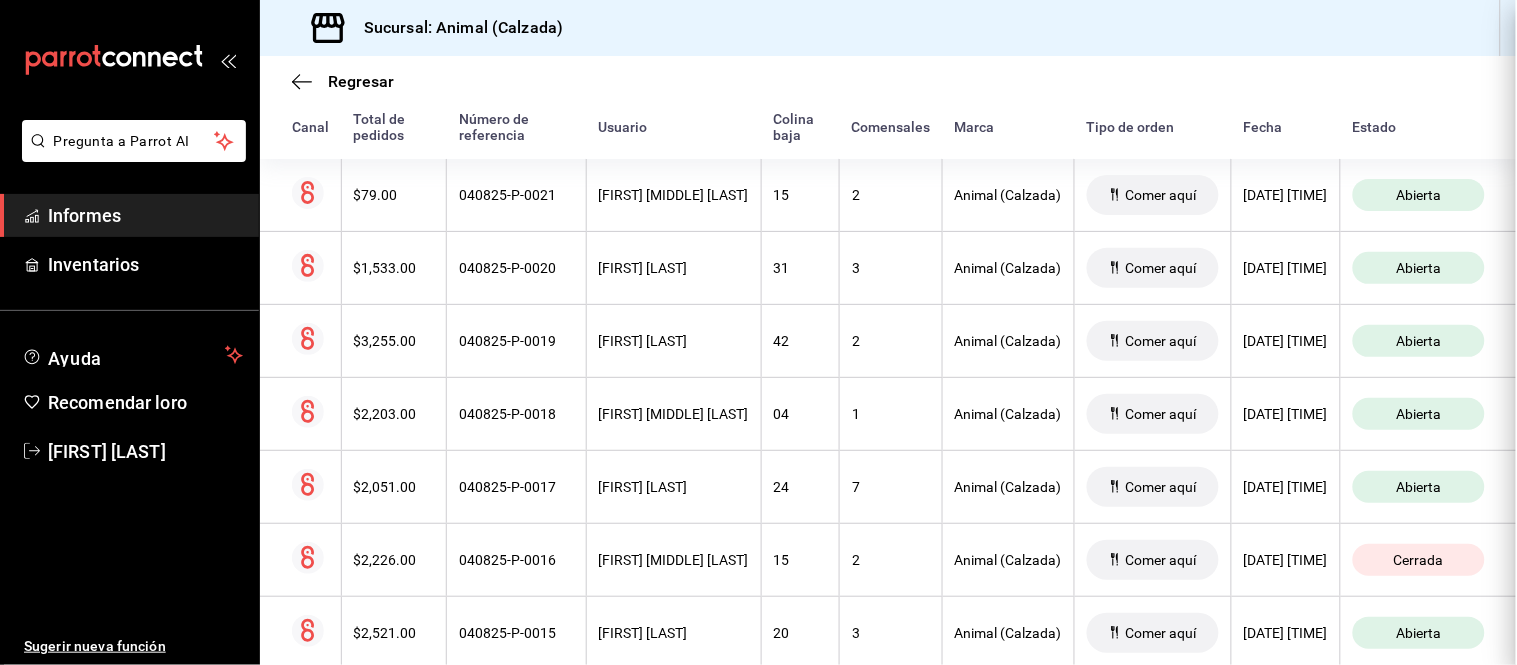 scroll, scrollTop: 0, scrollLeft: 0, axis: both 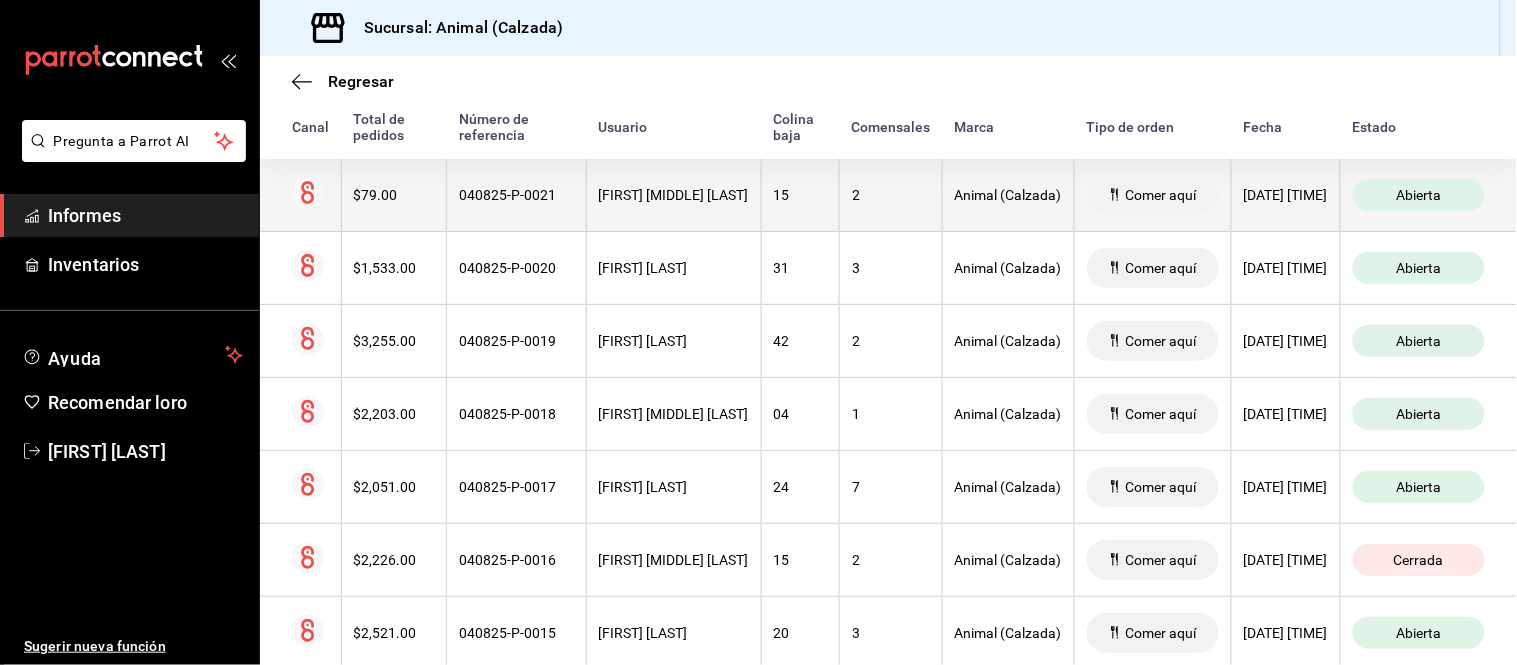 click on "[FIRST] [MIDDLE] [LAST]" at bounding box center (673, 195) 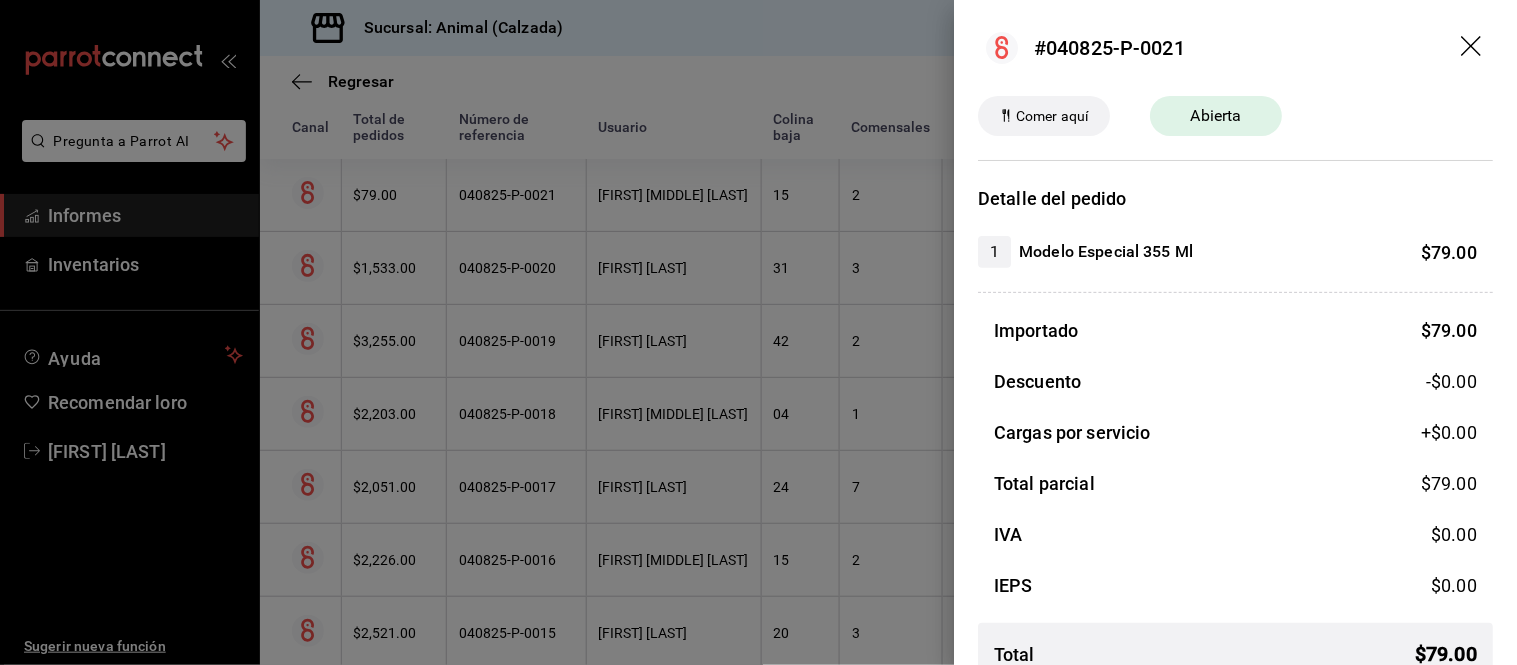 click at bounding box center [758, 332] 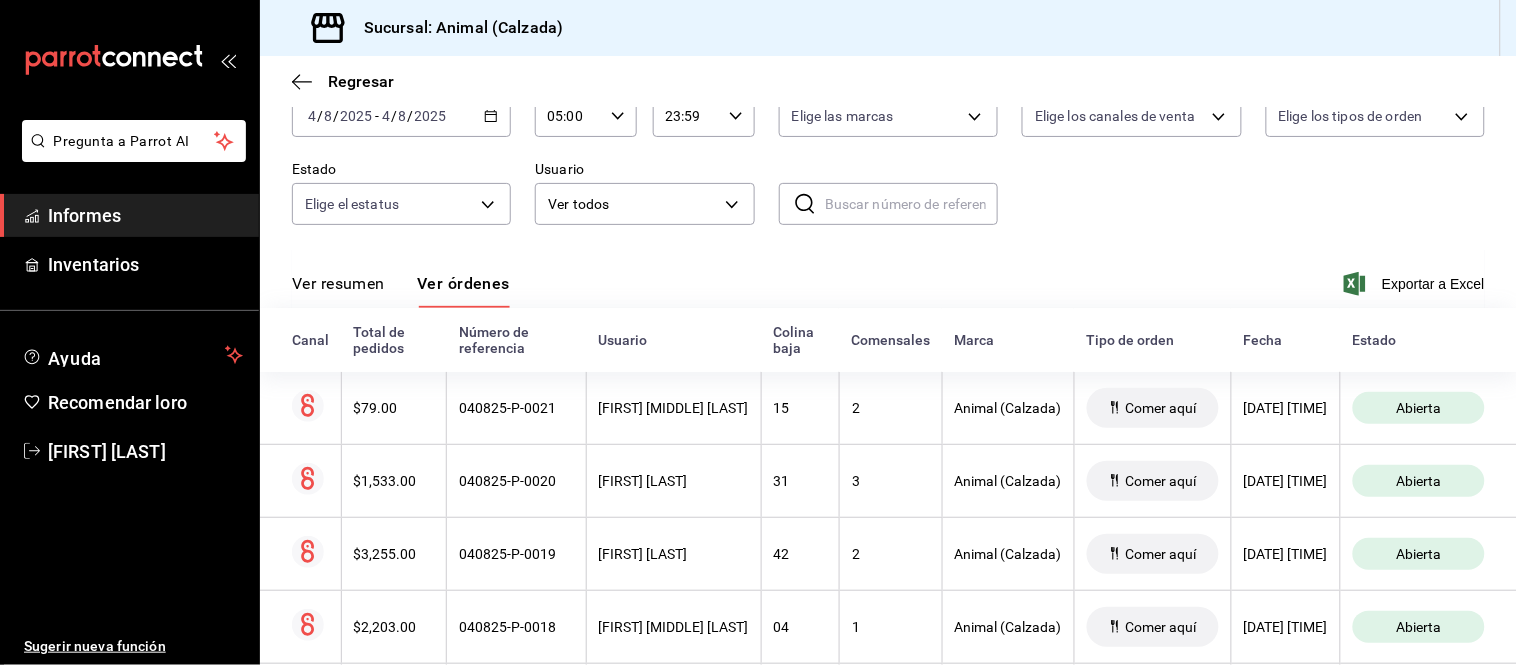 scroll, scrollTop: 111, scrollLeft: 0, axis: vertical 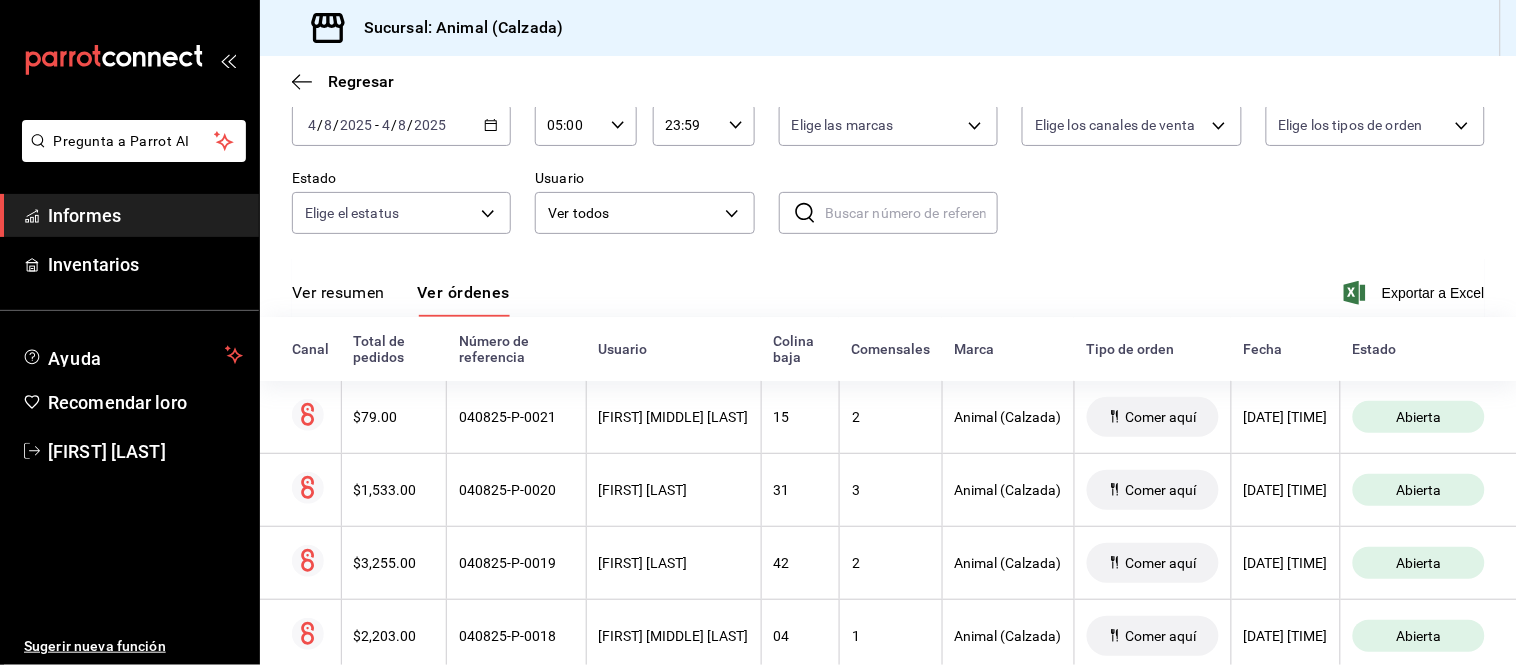 click on "Ver resumen Ver órdenes Exportar a Excel" at bounding box center (888, 287) 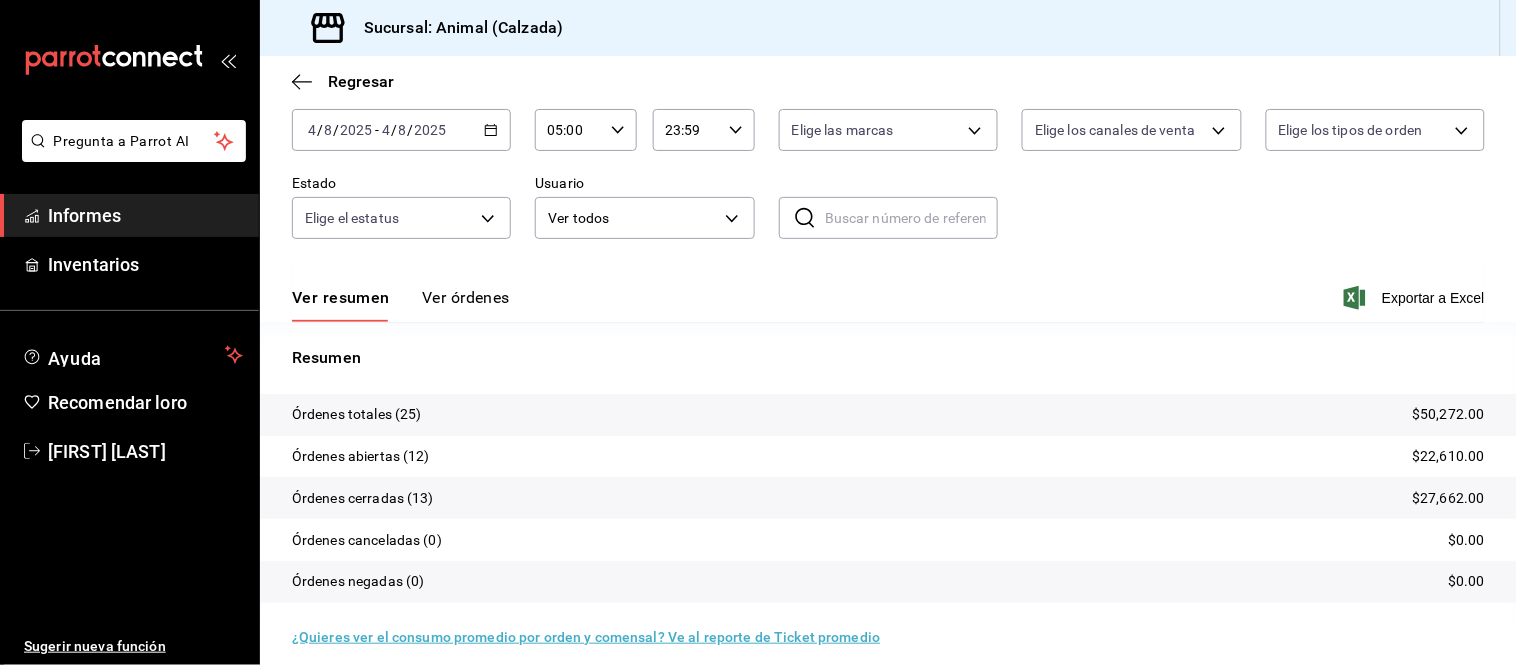 scroll, scrollTop: 111, scrollLeft: 0, axis: vertical 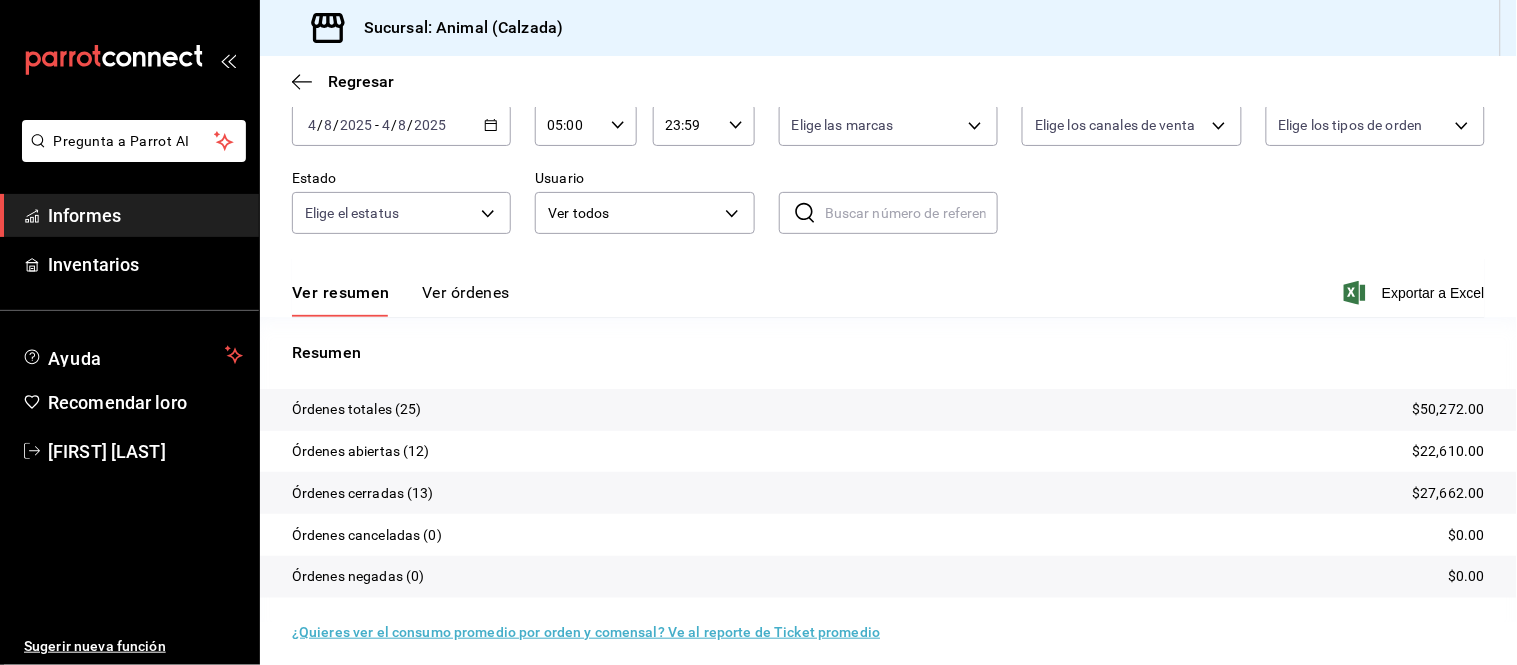 click on "Ver órdenes" at bounding box center (466, 299) 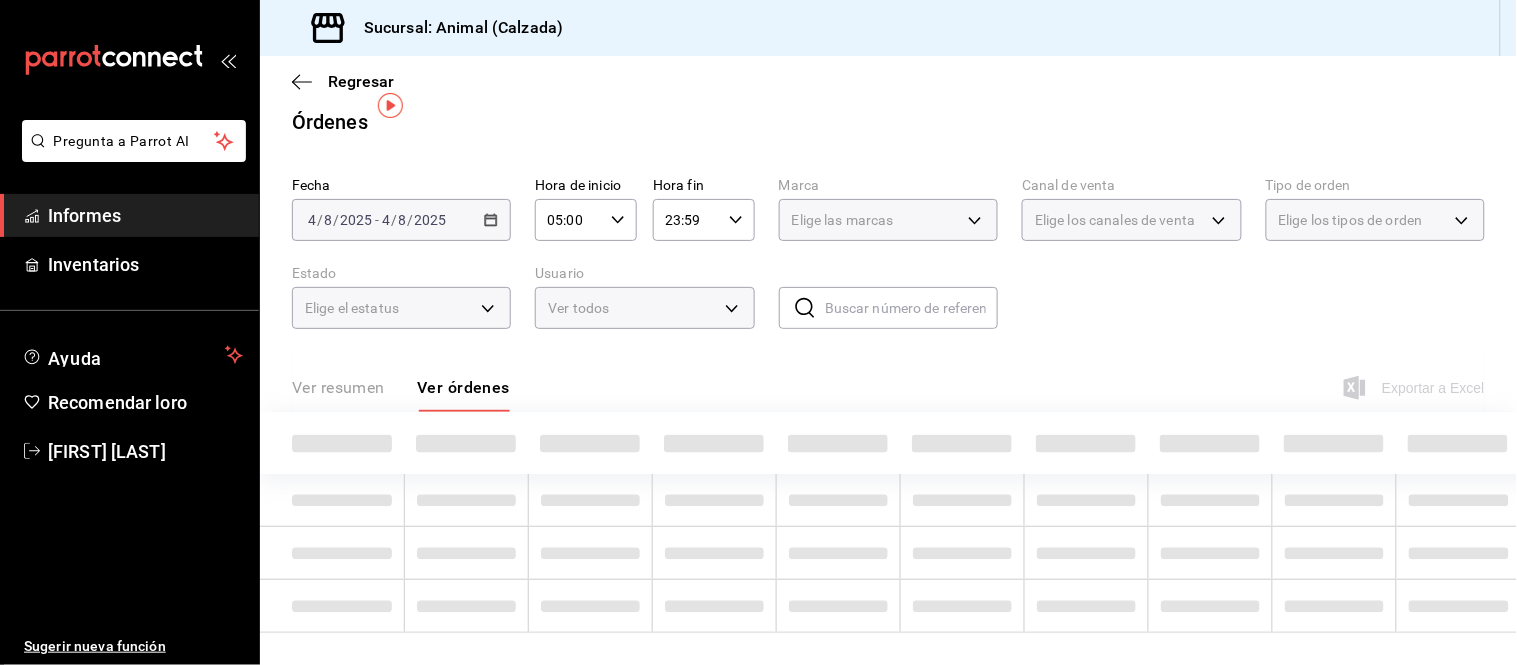 scroll, scrollTop: 111, scrollLeft: 0, axis: vertical 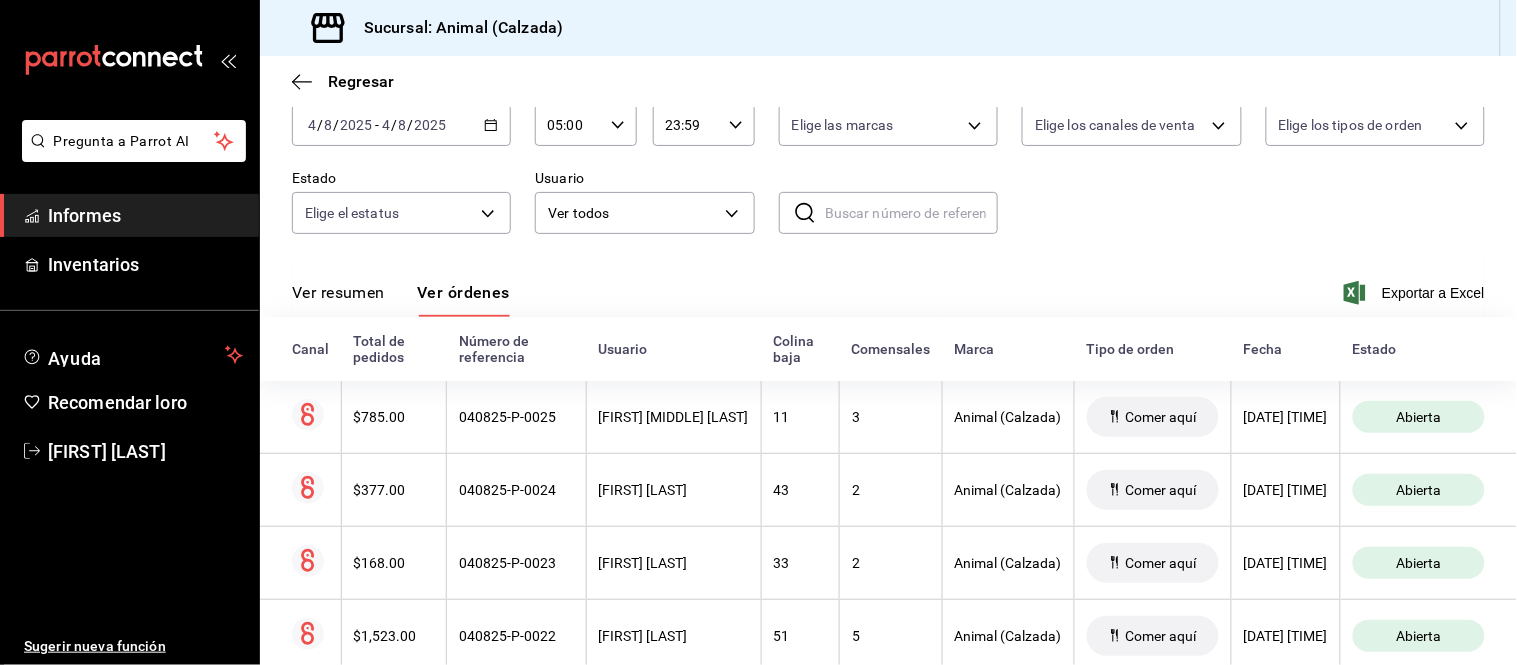 click on "Ver resumen" at bounding box center (338, 292) 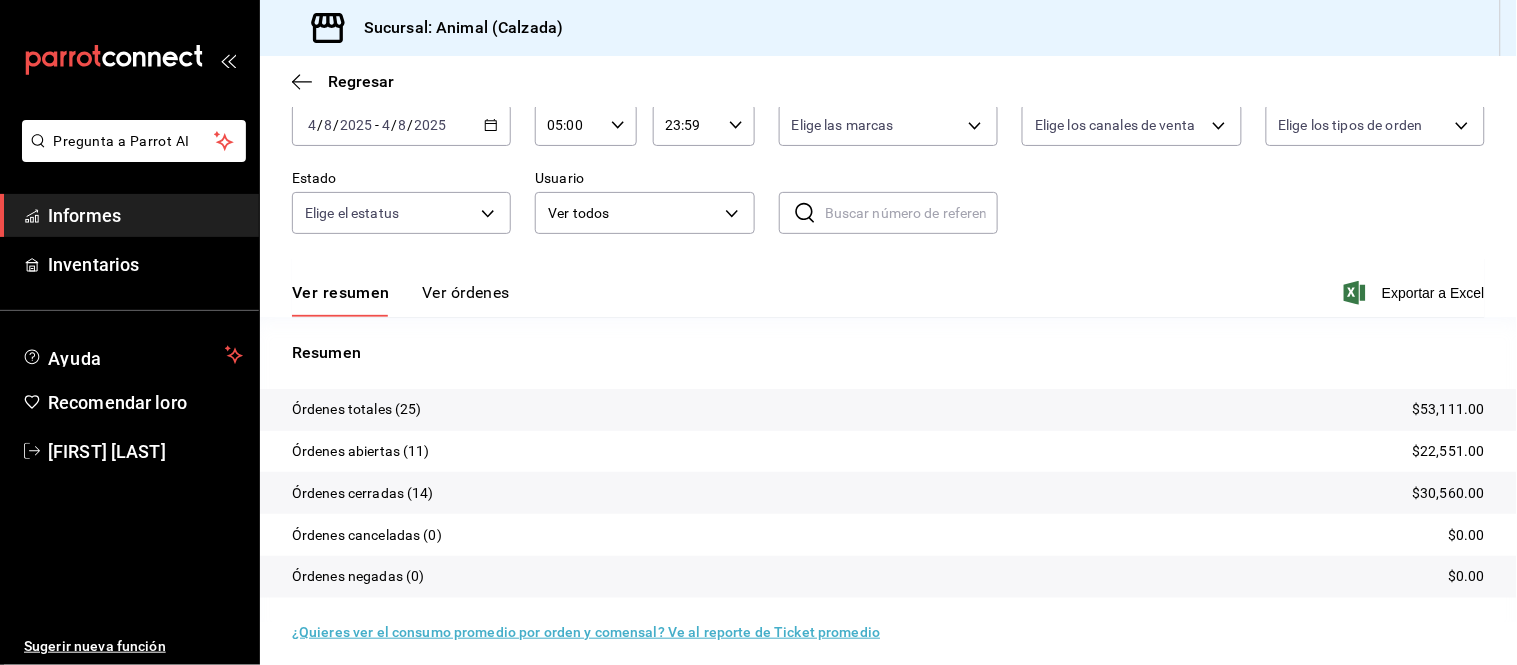 click on "Ver órdenes" at bounding box center (466, 292) 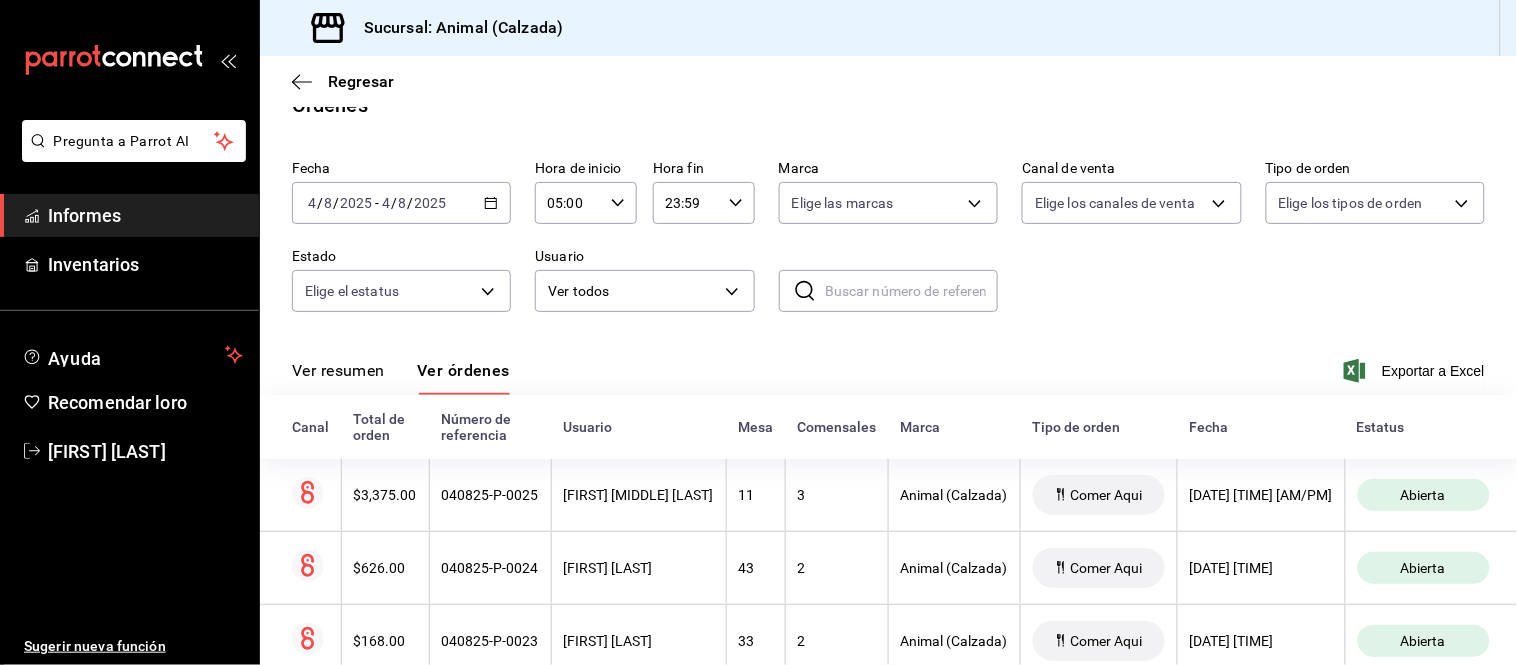 scroll, scrollTop: 111, scrollLeft: 0, axis: vertical 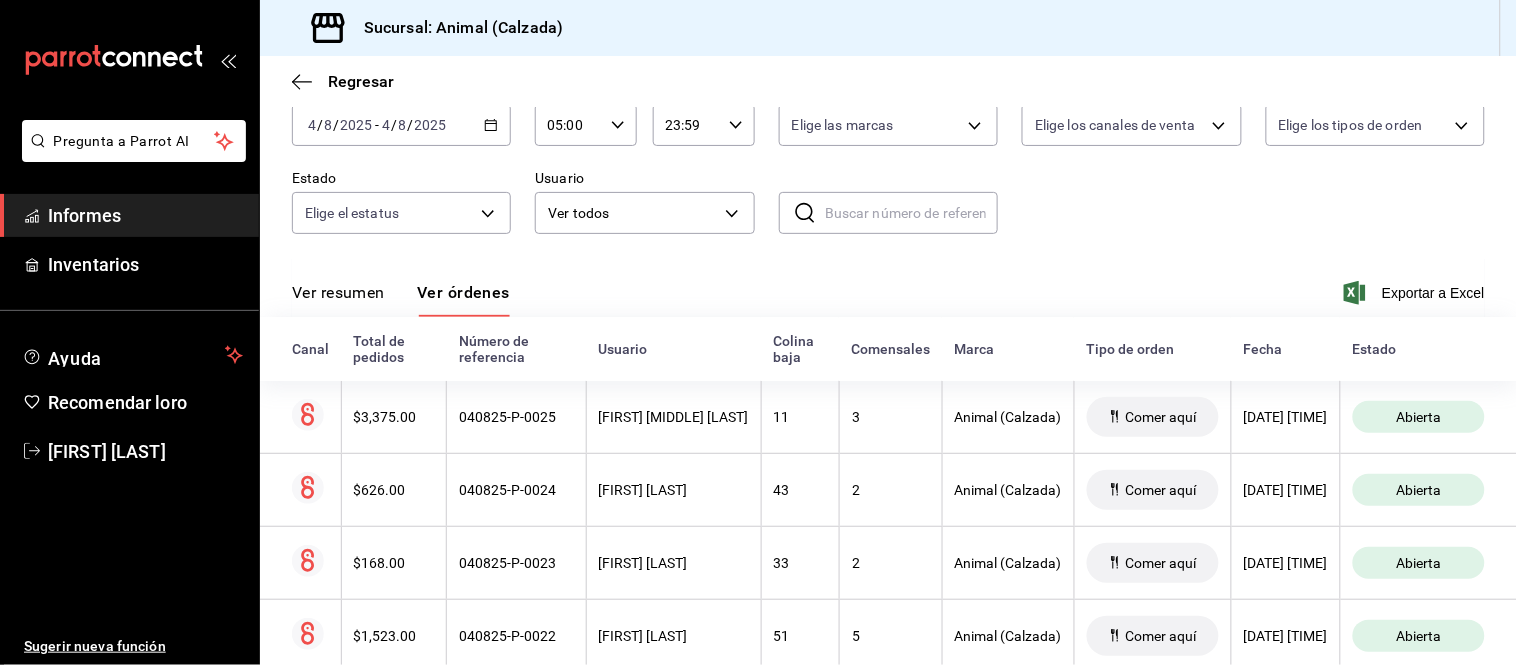 click on "Ver resumen Ver órdenes" at bounding box center [401, 299] 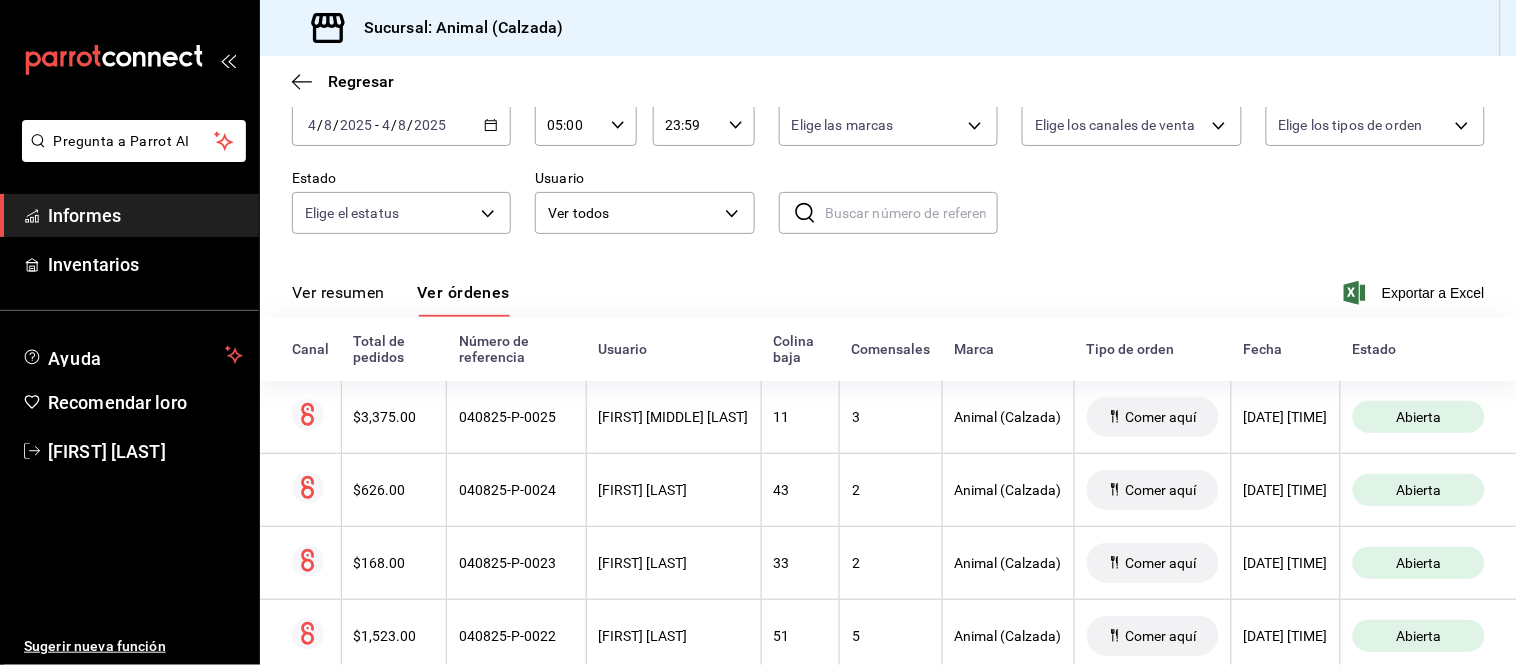click on "Ver resumen" at bounding box center [338, 292] 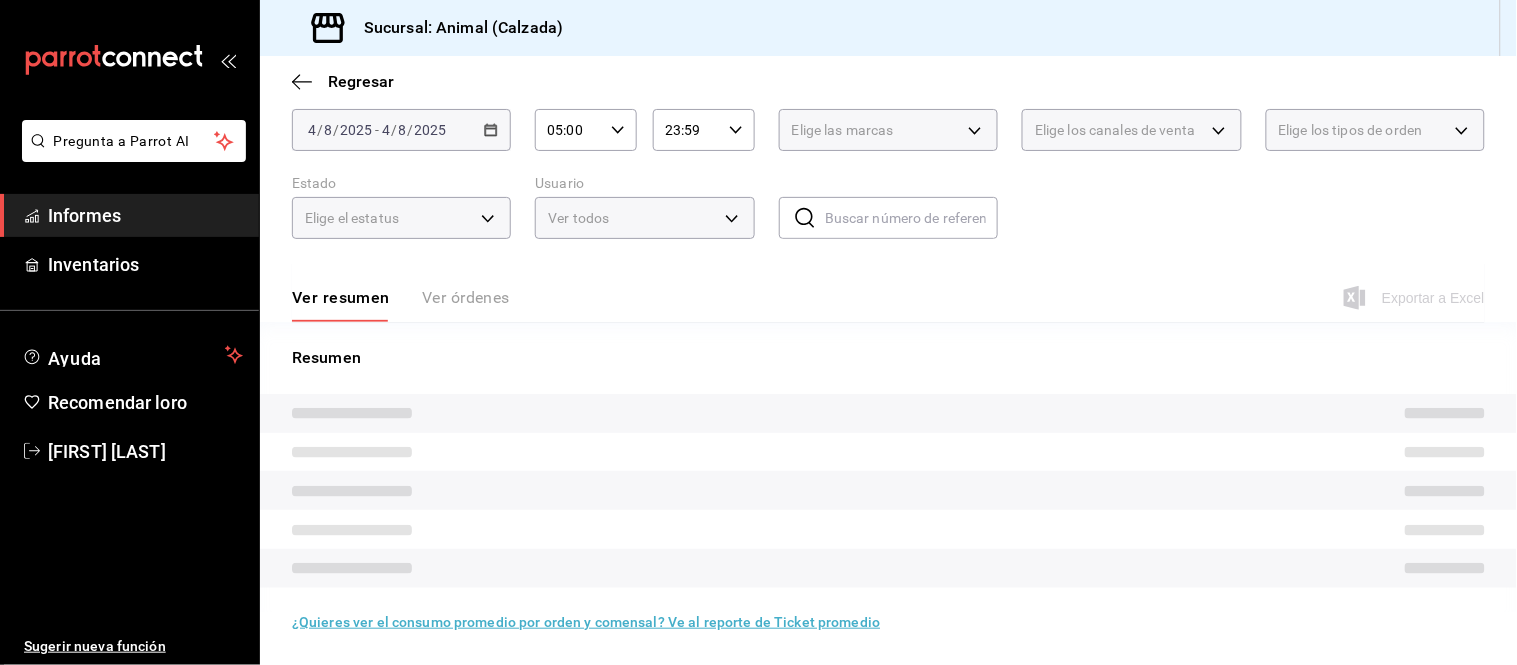 scroll, scrollTop: 111, scrollLeft: 0, axis: vertical 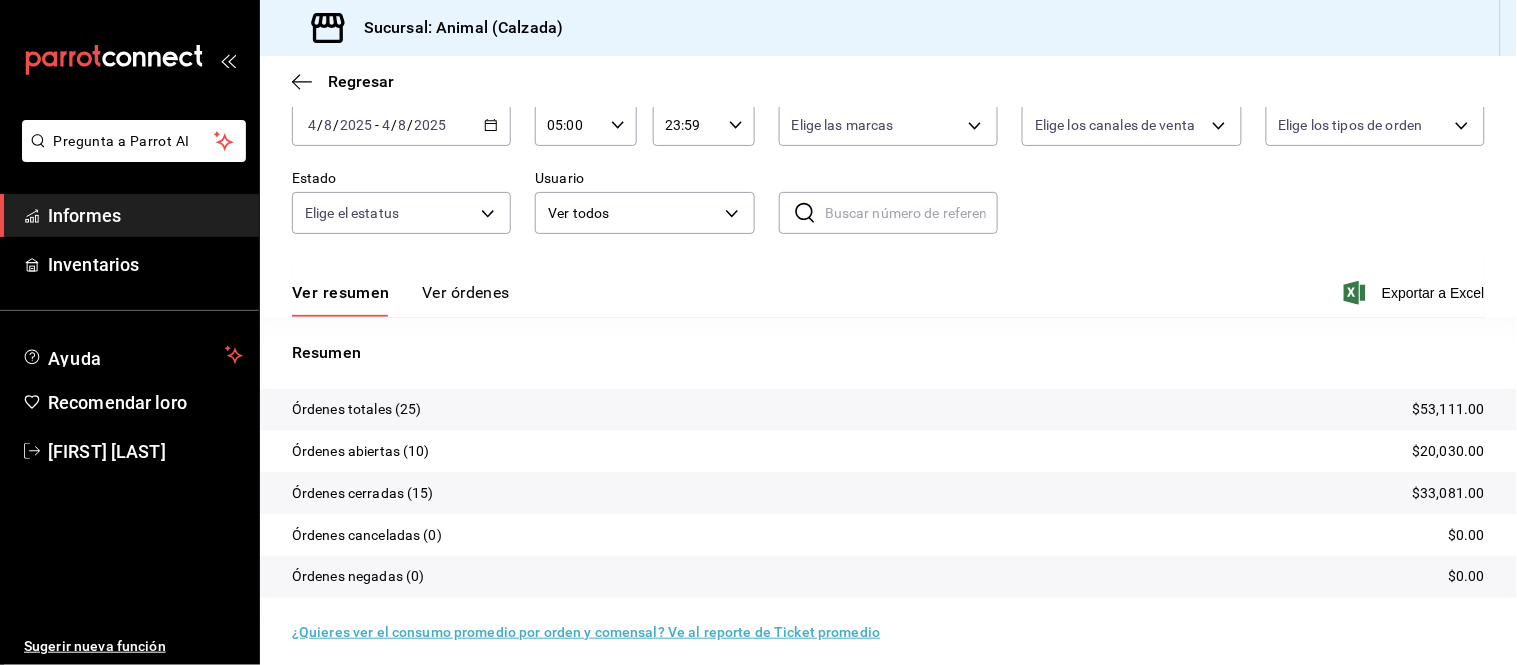 click on "Ver órdenes" at bounding box center [466, 299] 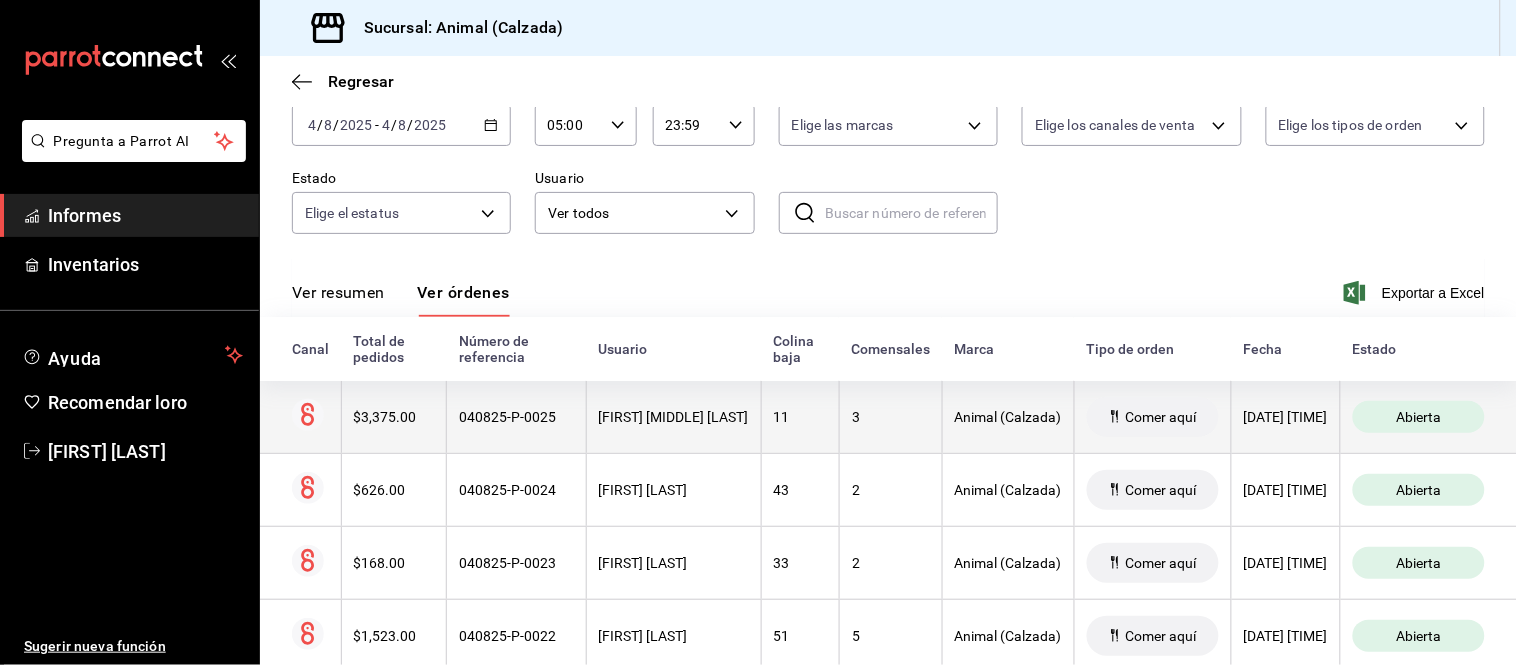 scroll, scrollTop: 222, scrollLeft: 0, axis: vertical 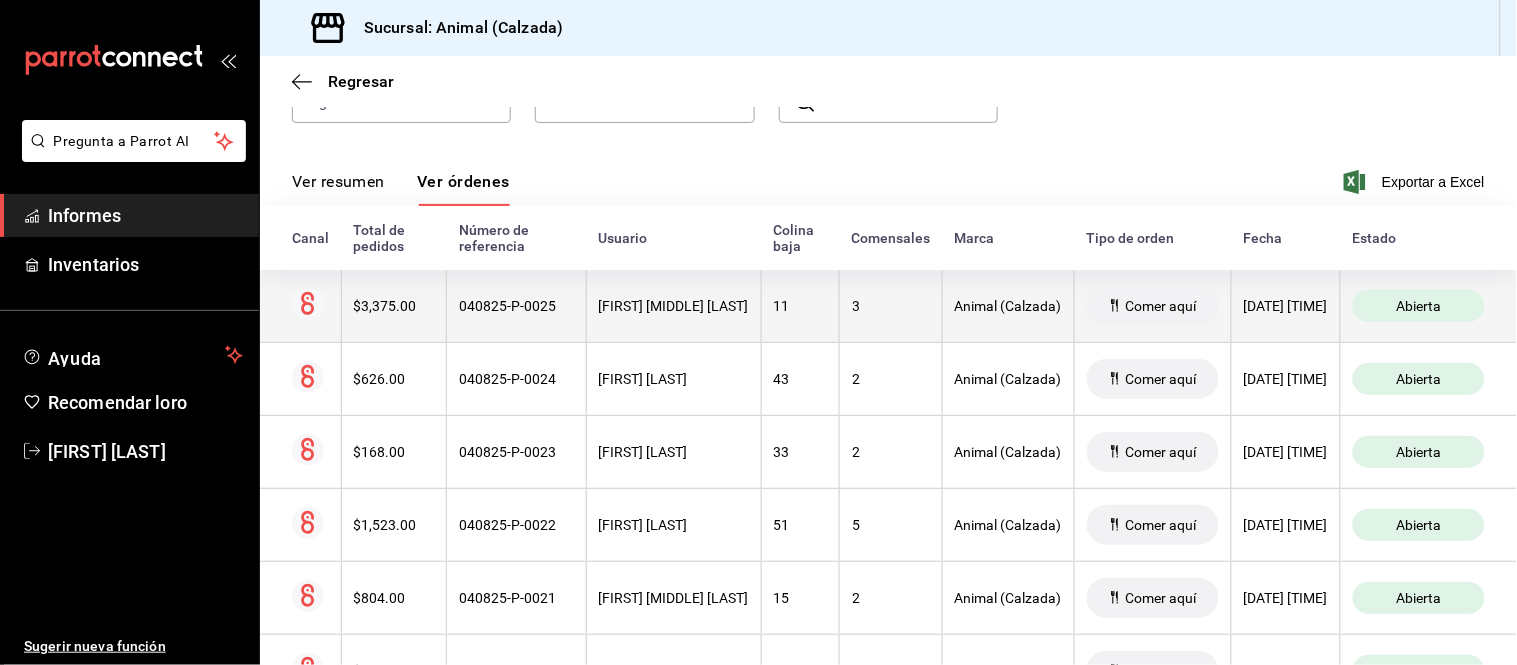 click on "[FIRST] [MIDDLE] [LAST]" at bounding box center (673, 306) 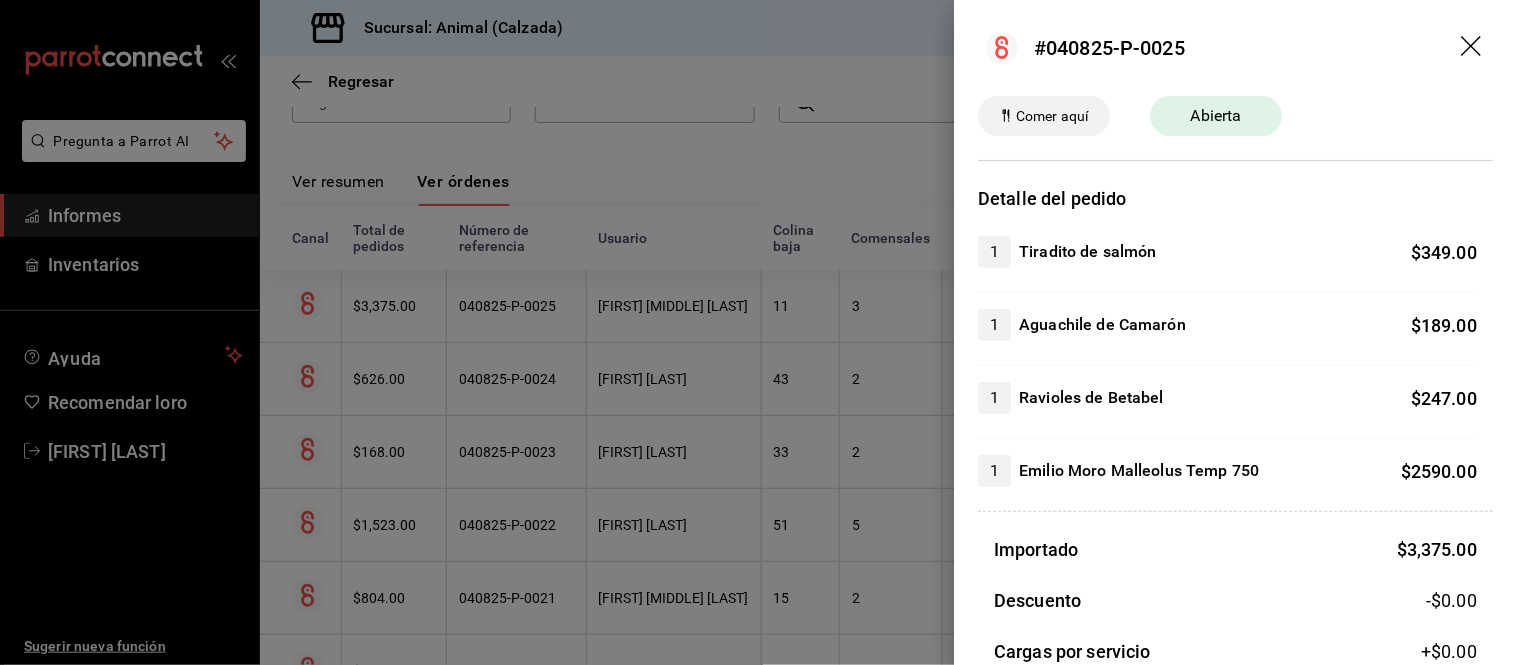click at bounding box center (758, 332) 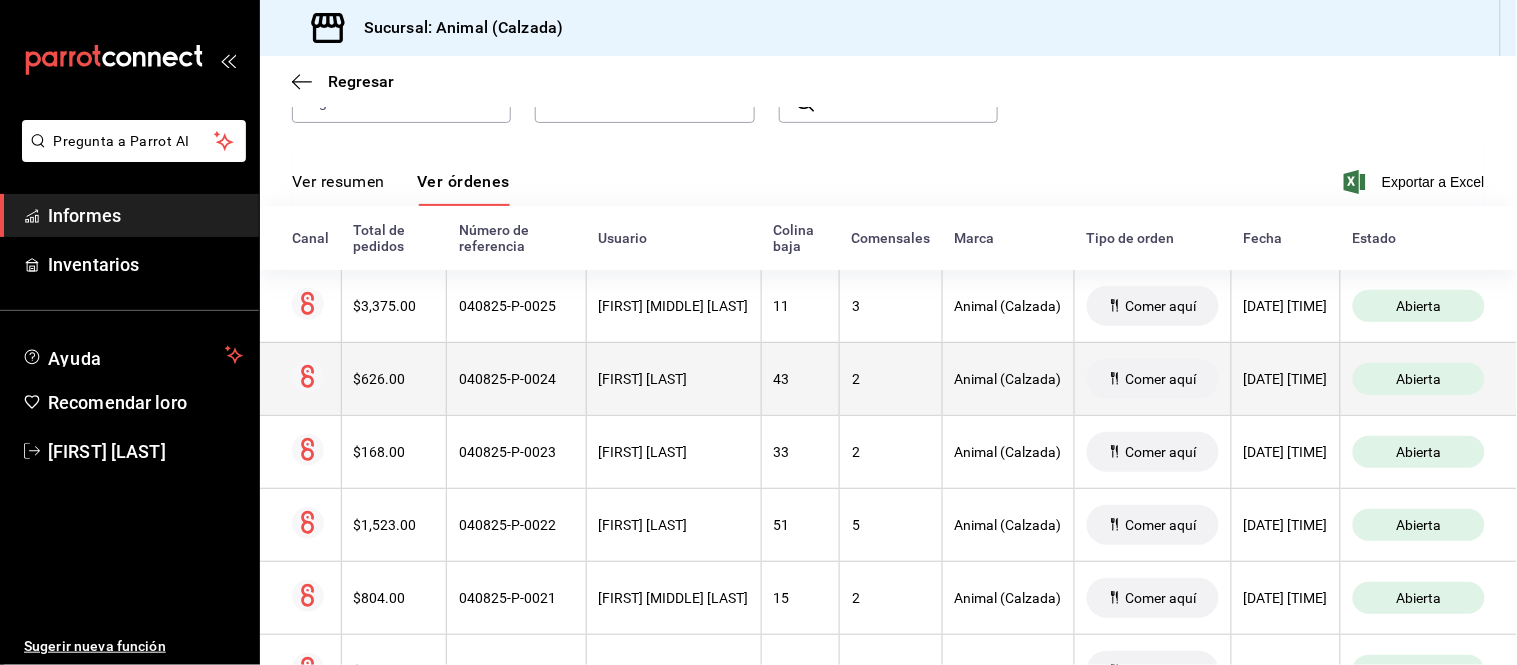 click on "43" at bounding box center [800, 378] 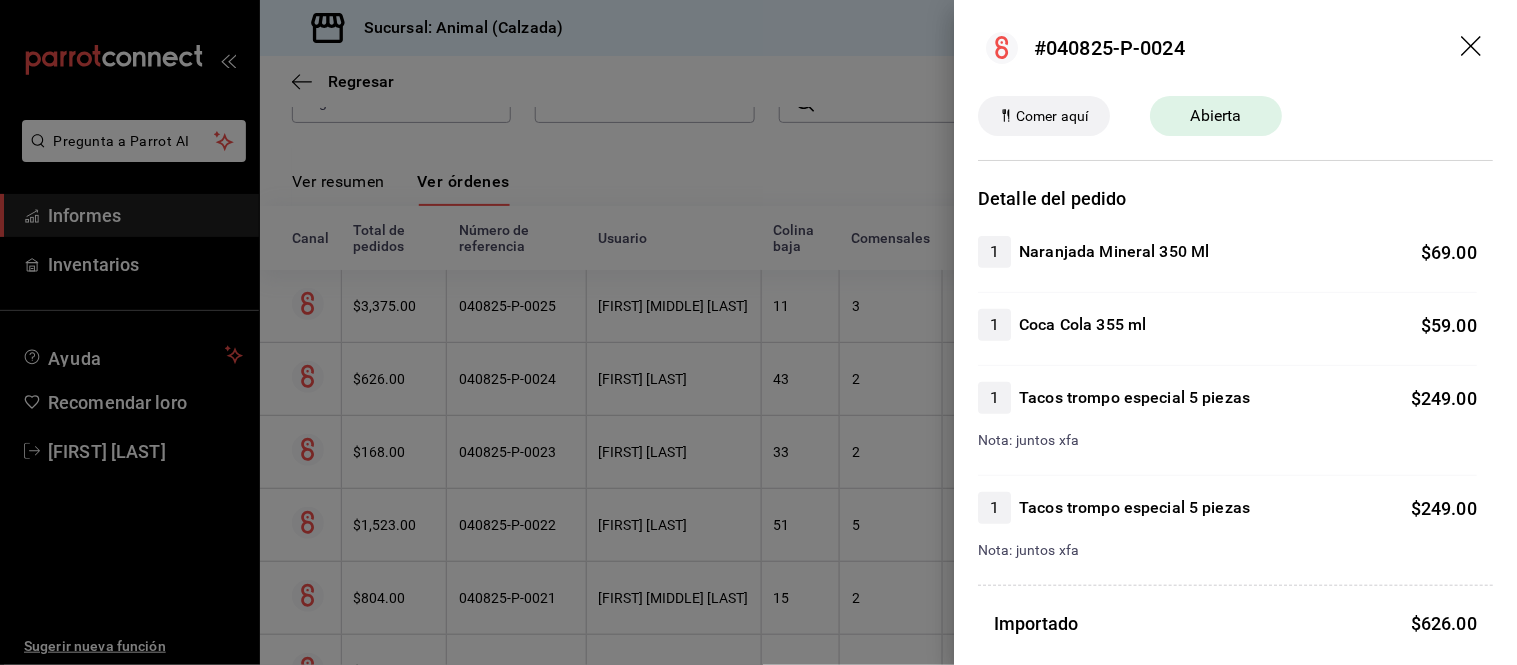 click at bounding box center [758, 332] 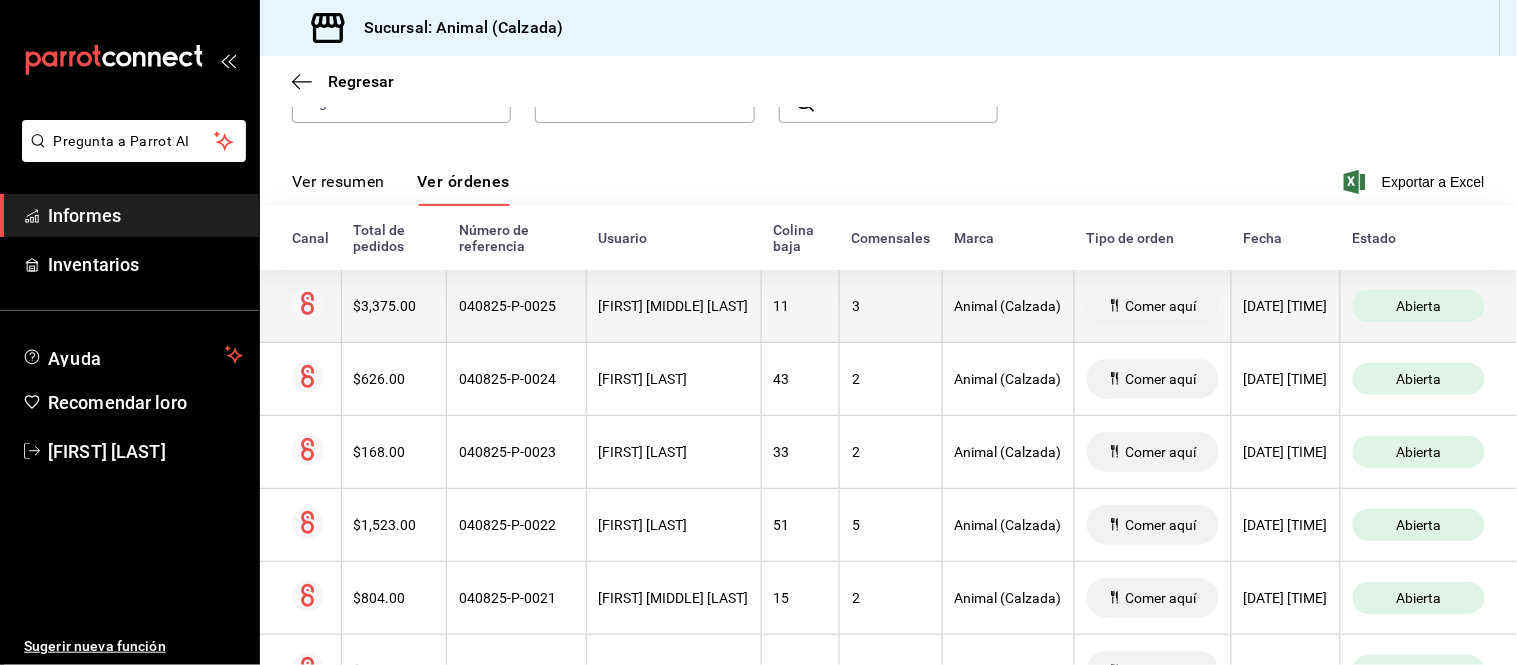 scroll, scrollTop: 0, scrollLeft: 0, axis: both 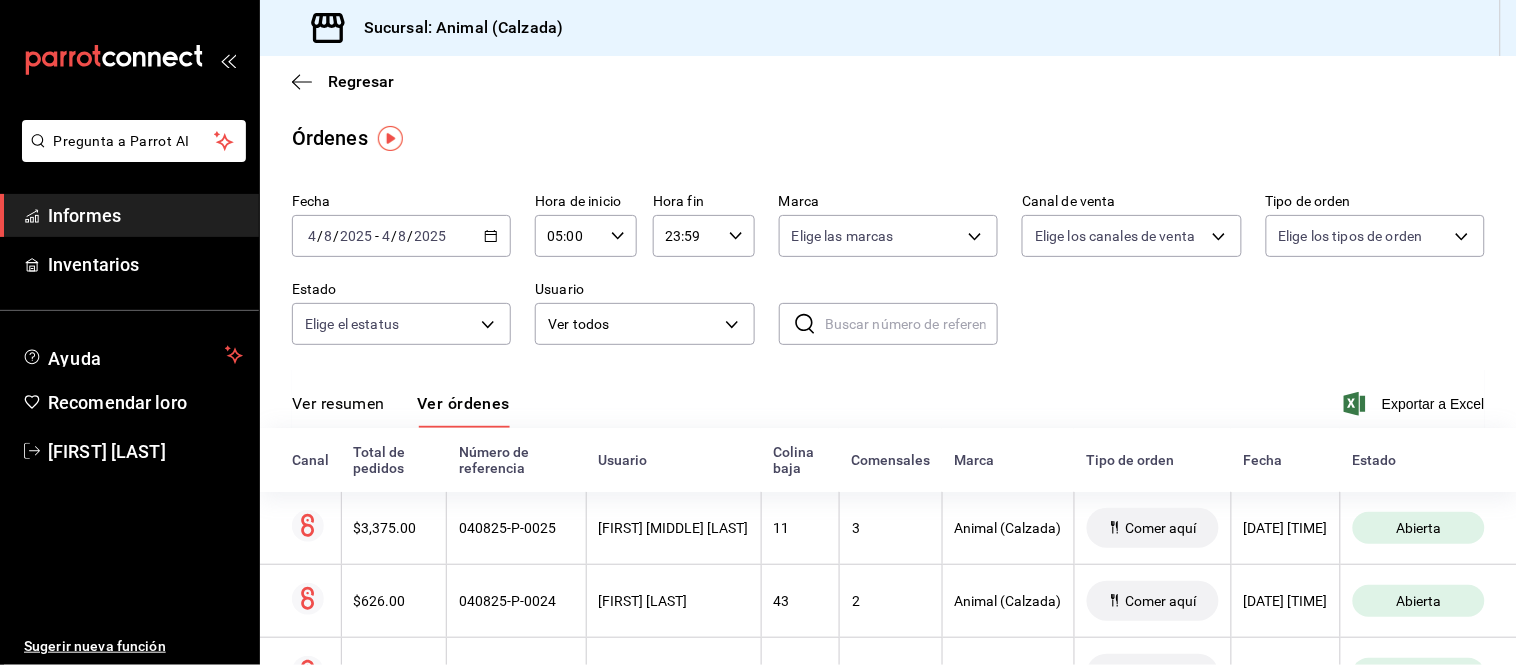 drag, startPoint x: 353, startPoint y: 405, endPoint x: 385, endPoint y: 377, distance: 42.520584 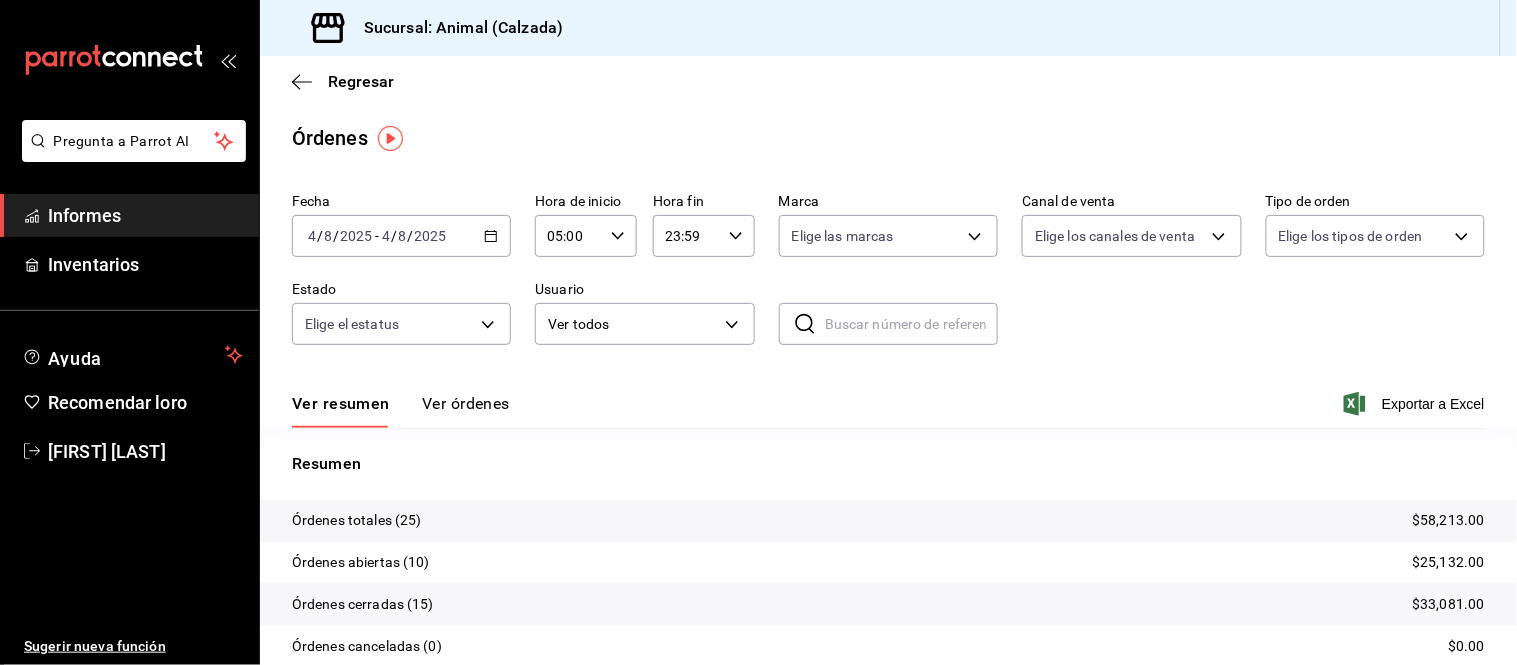 click on "Ver órdenes" at bounding box center [466, 403] 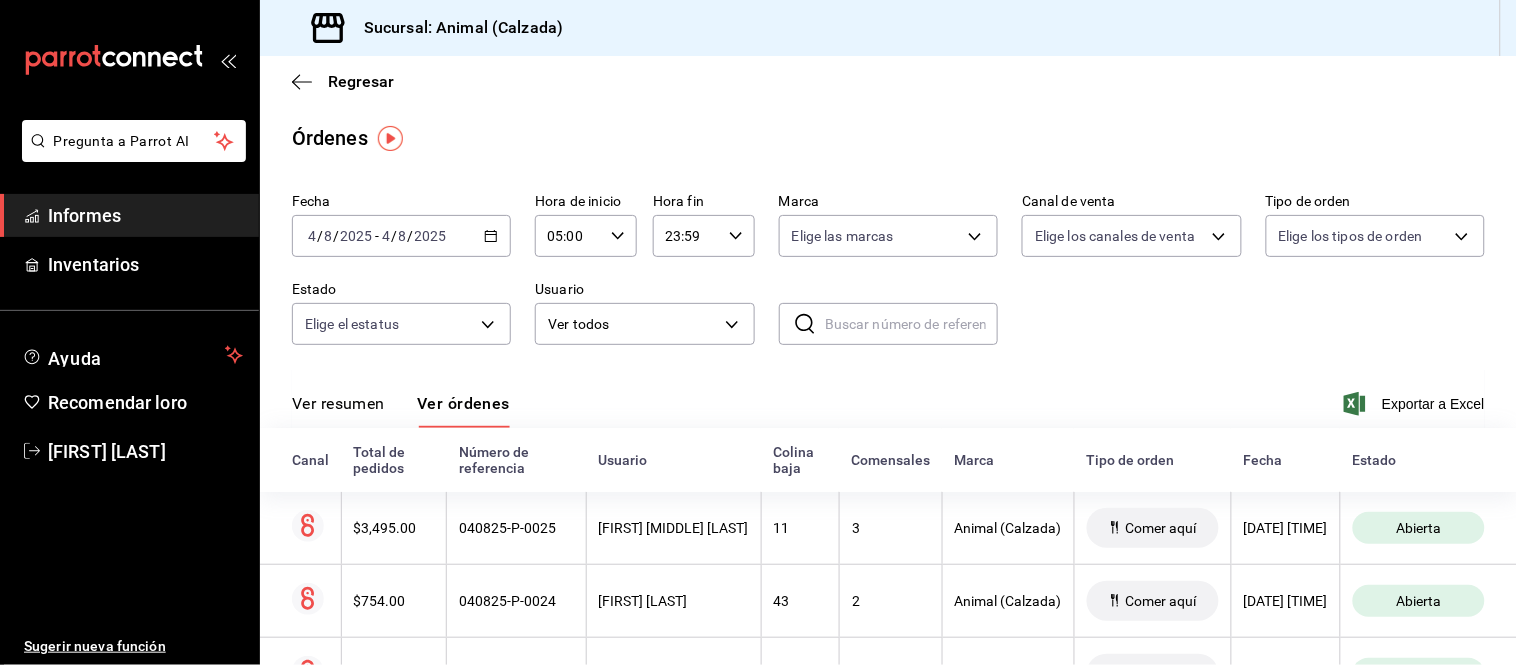 click on "Ver resumen" at bounding box center (338, 403) 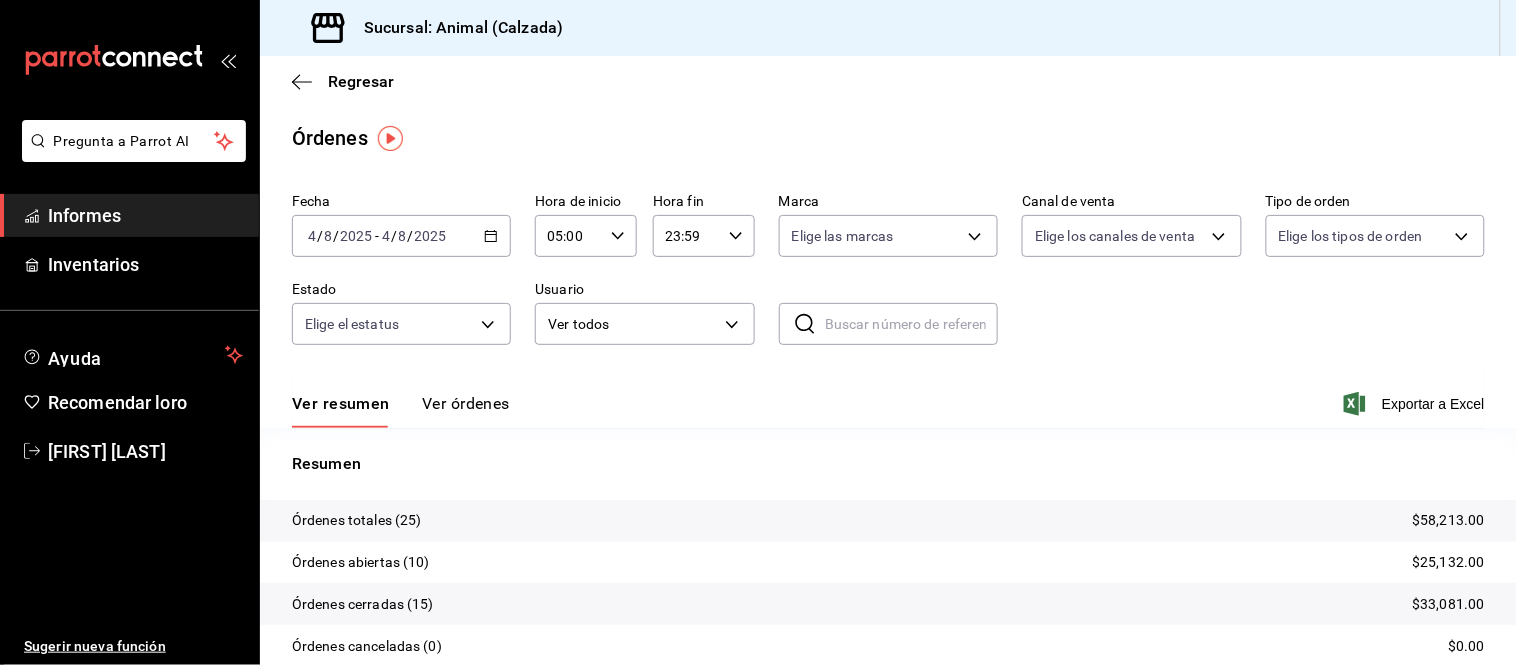 click on "Ver órdenes" at bounding box center [466, 403] 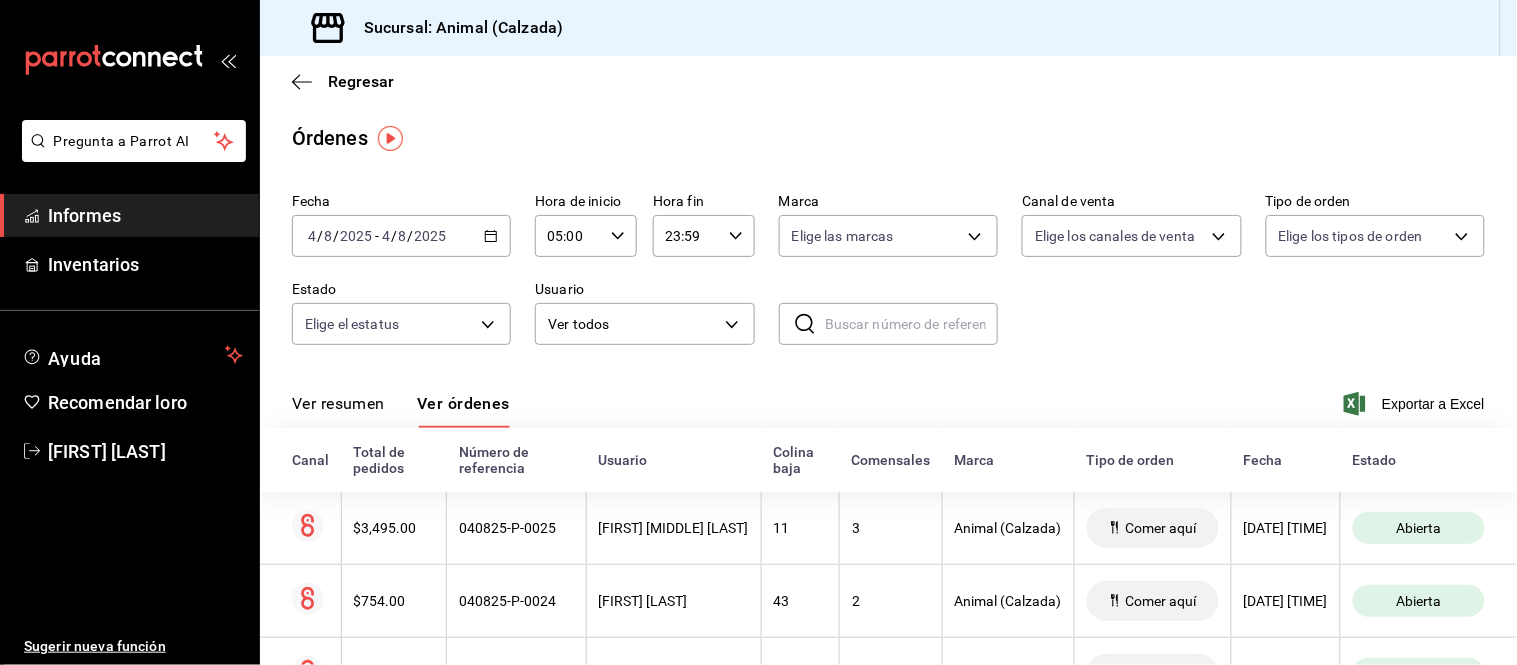 click on "Ver resumen" at bounding box center [338, 403] 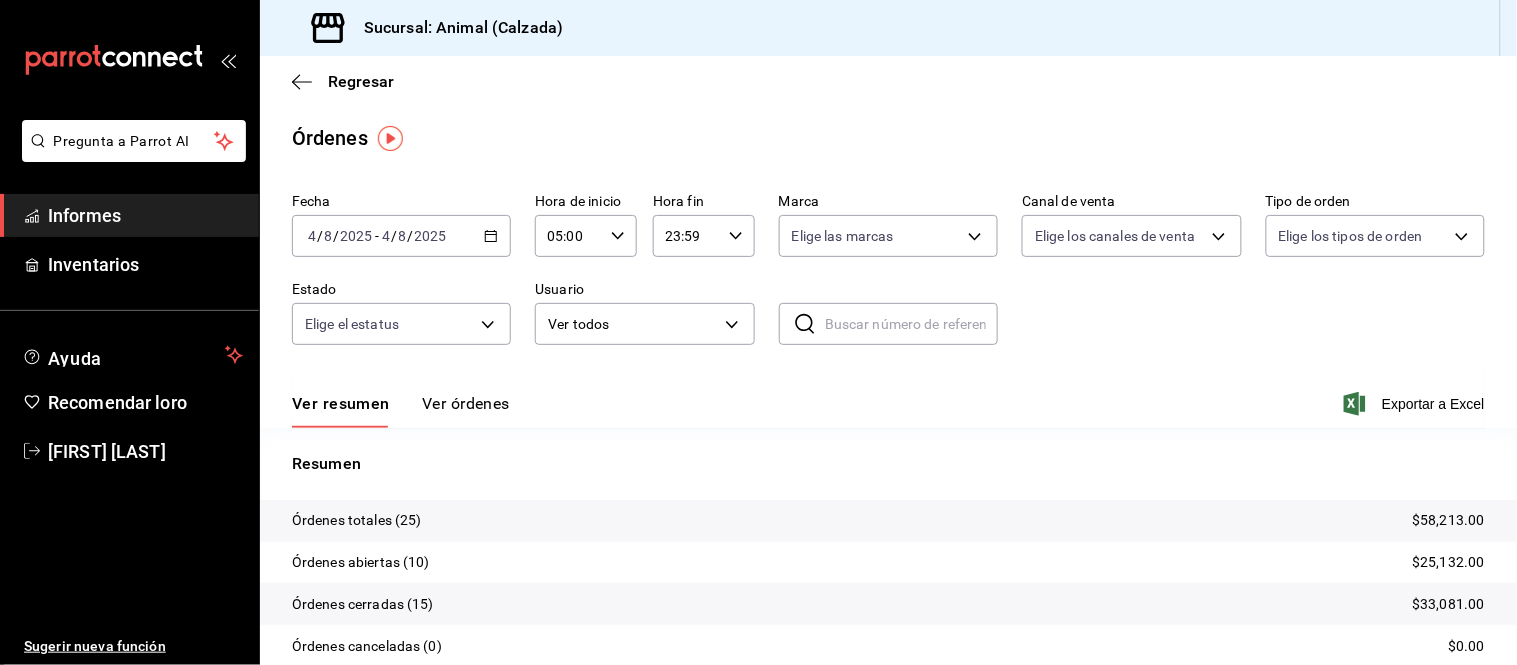 click on "Ver órdenes" at bounding box center (466, 403) 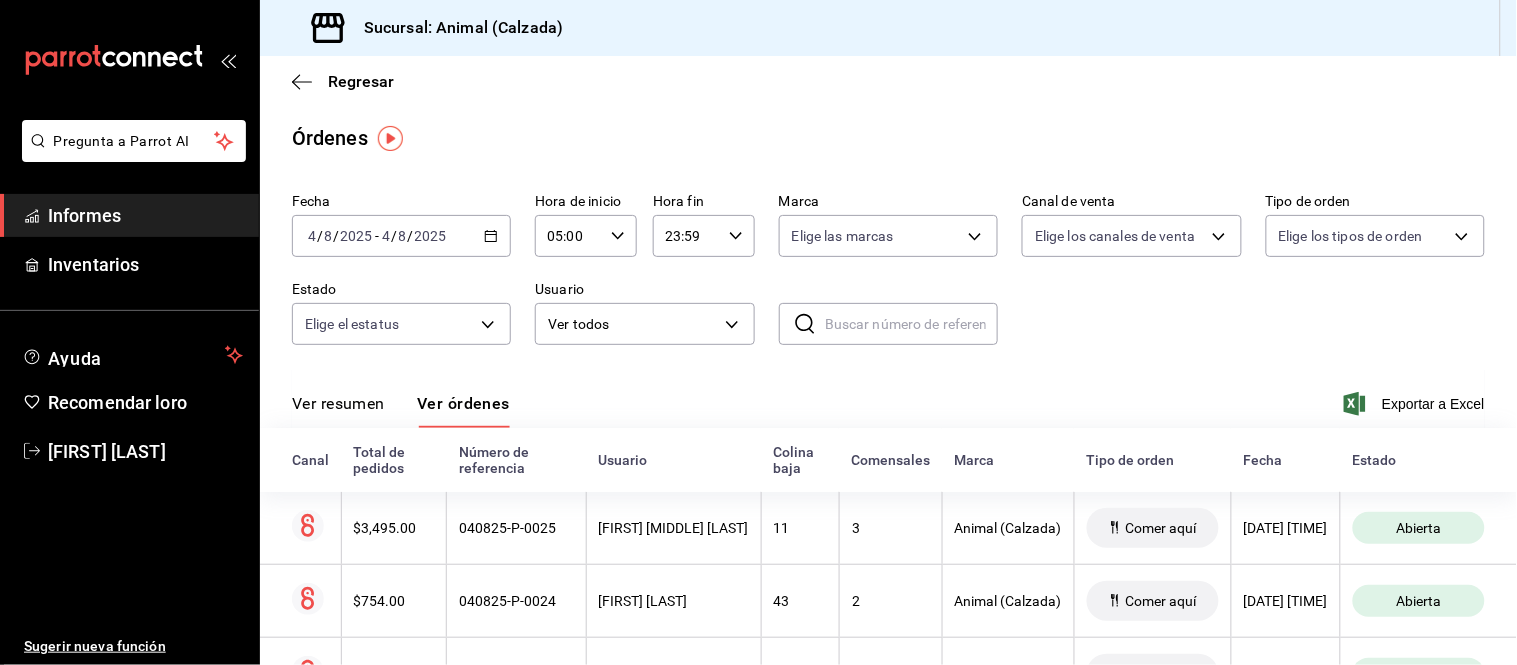 click on "Ver resumen" at bounding box center [338, 403] 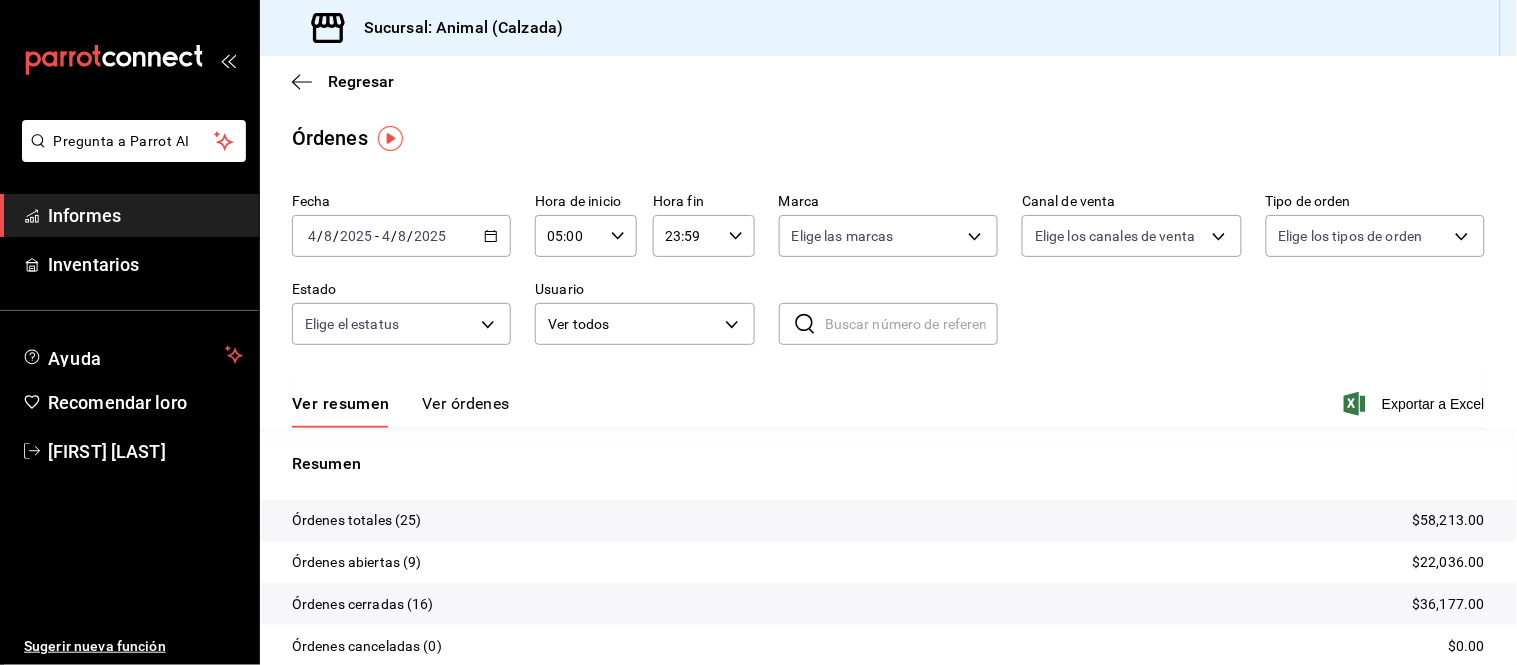 click on "Ver órdenes" at bounding box center [466, 403] 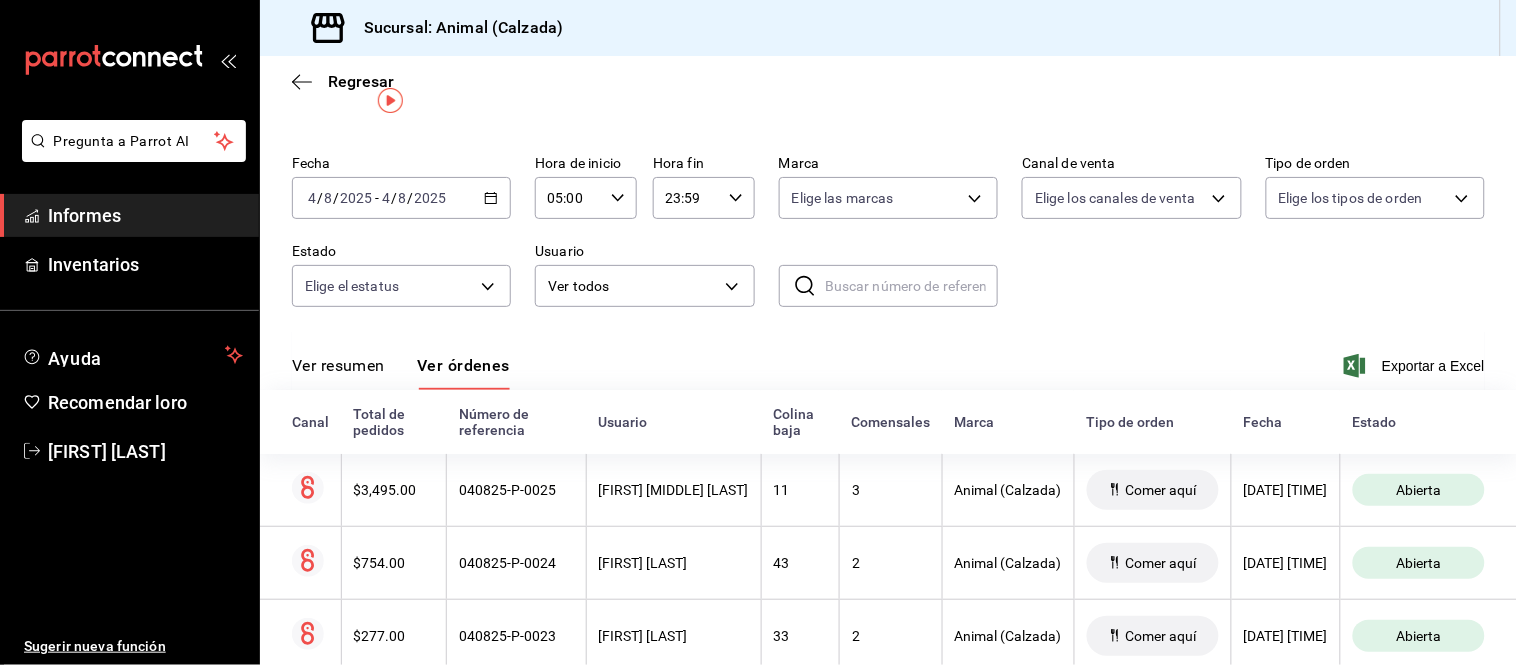 scroll, scrollTop: 0, scrollLeft: 0, axis: both 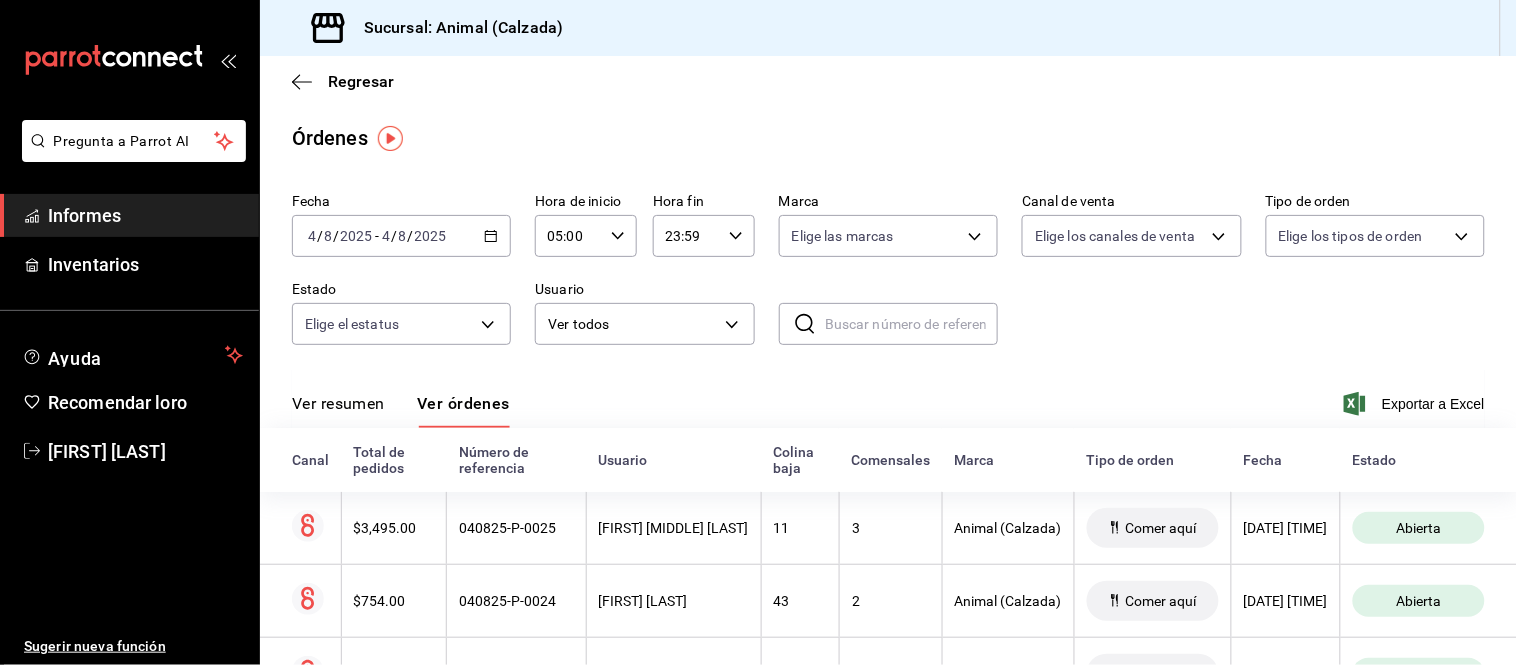 click on "Ver resumen" at bounding box center (338, 410) 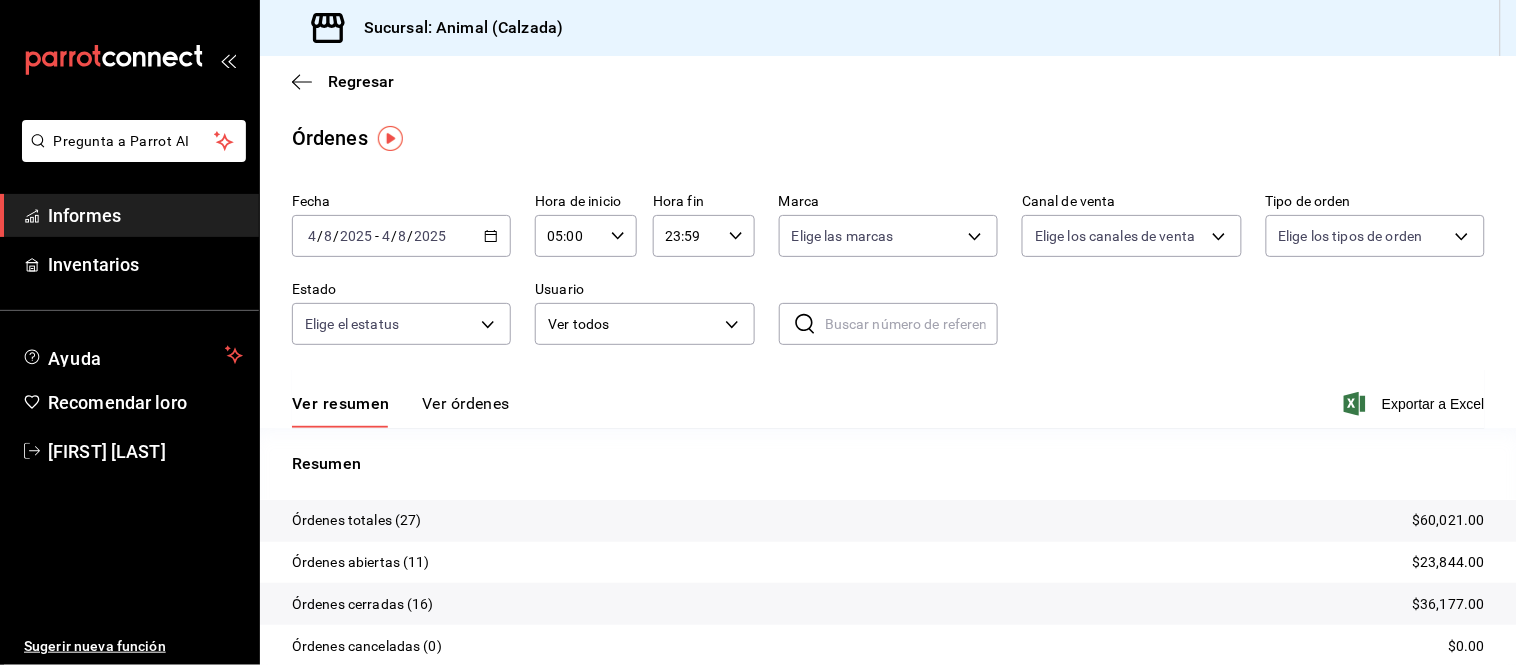 click on "Ver órdenes" at bounding box center (466, 403) 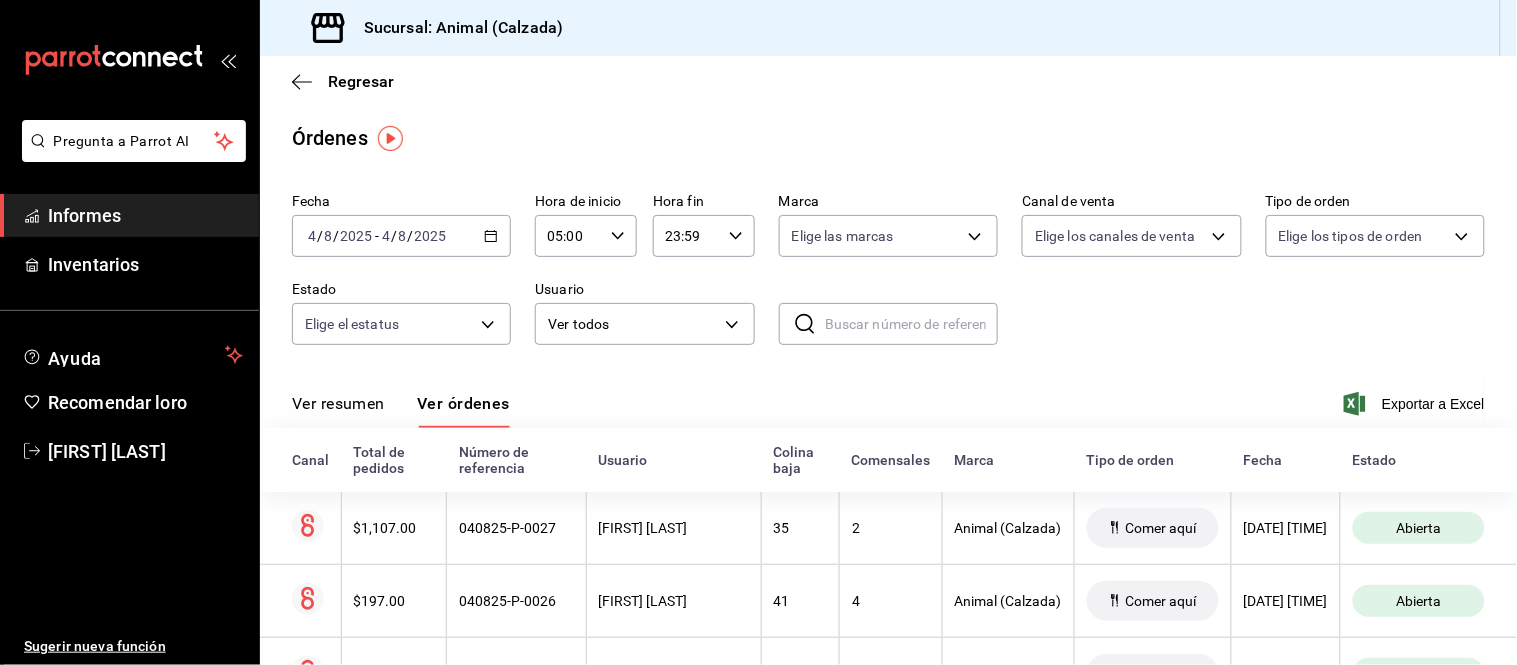 click on "Ver resumen" at bounding box center [338, 403] 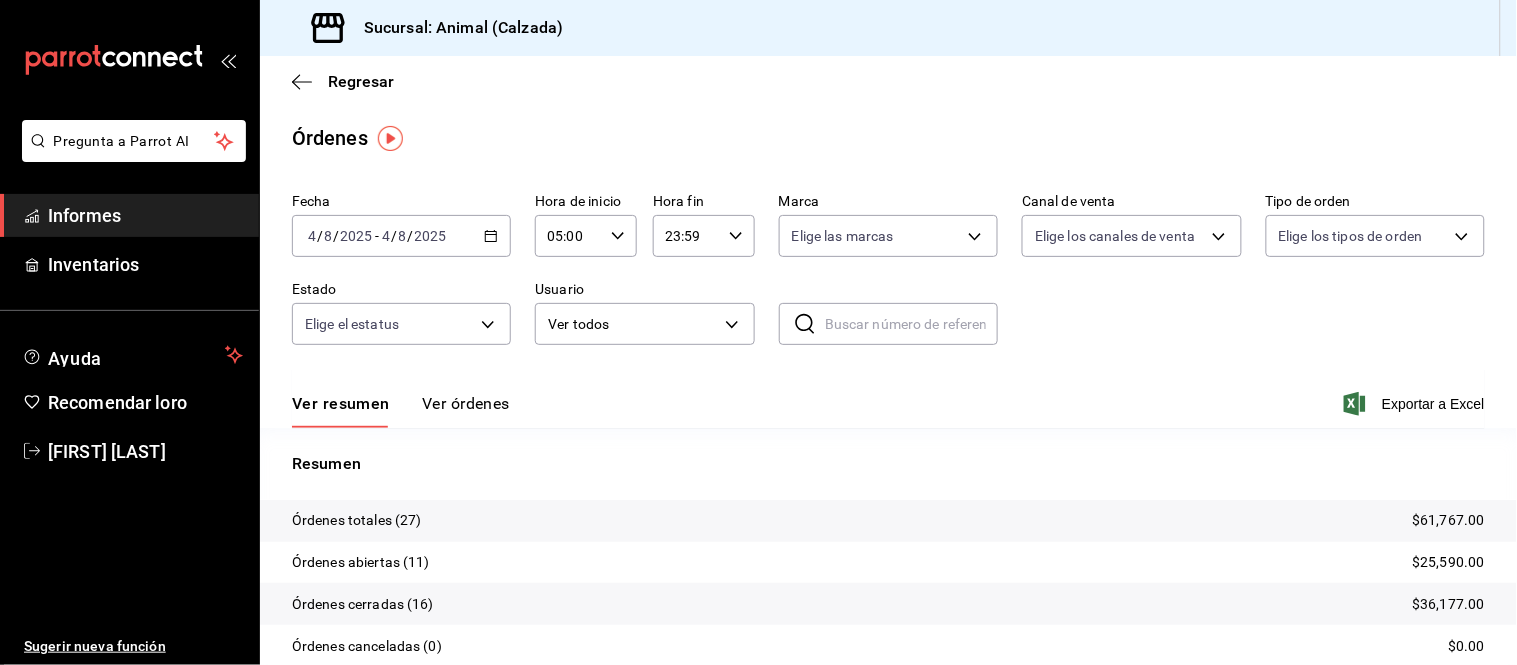 click on "Ver órdenes" at bounding box center (466, 403) 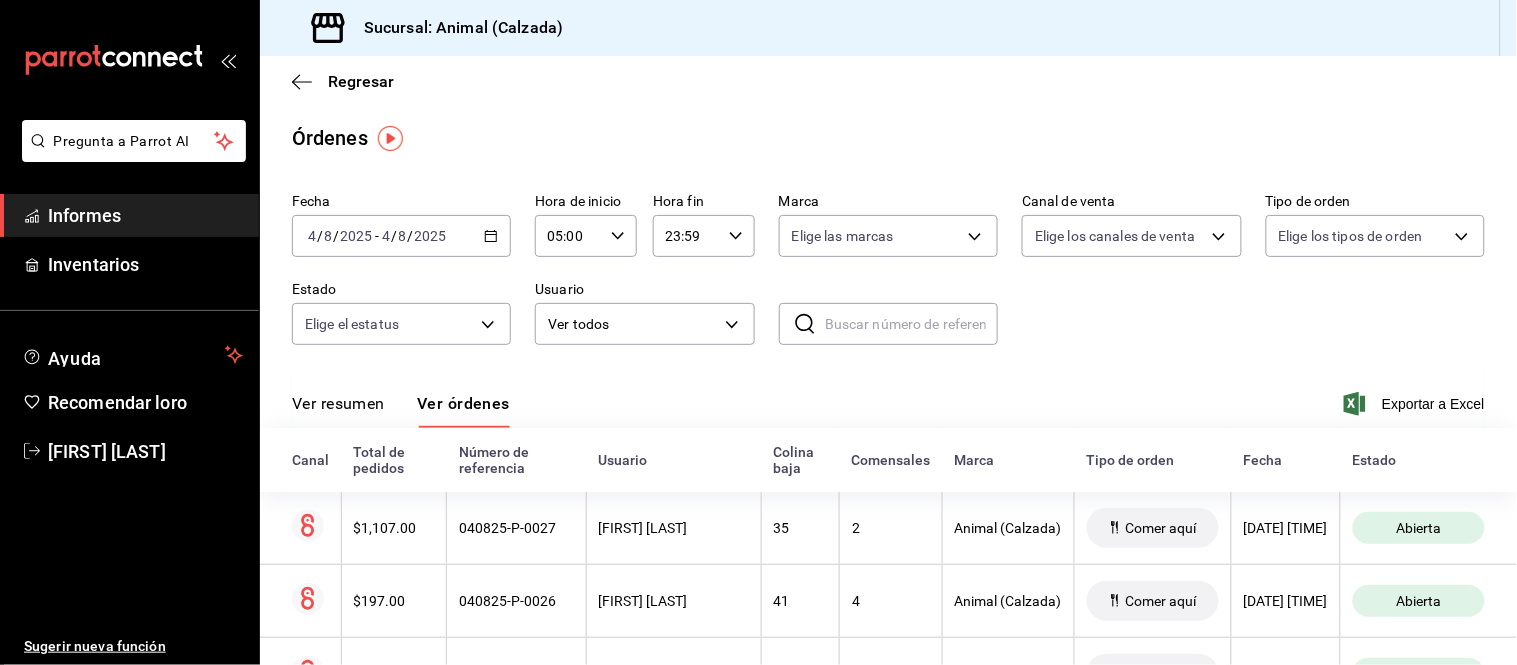 click on "Ver resumen" at bounding box center [338, 410] 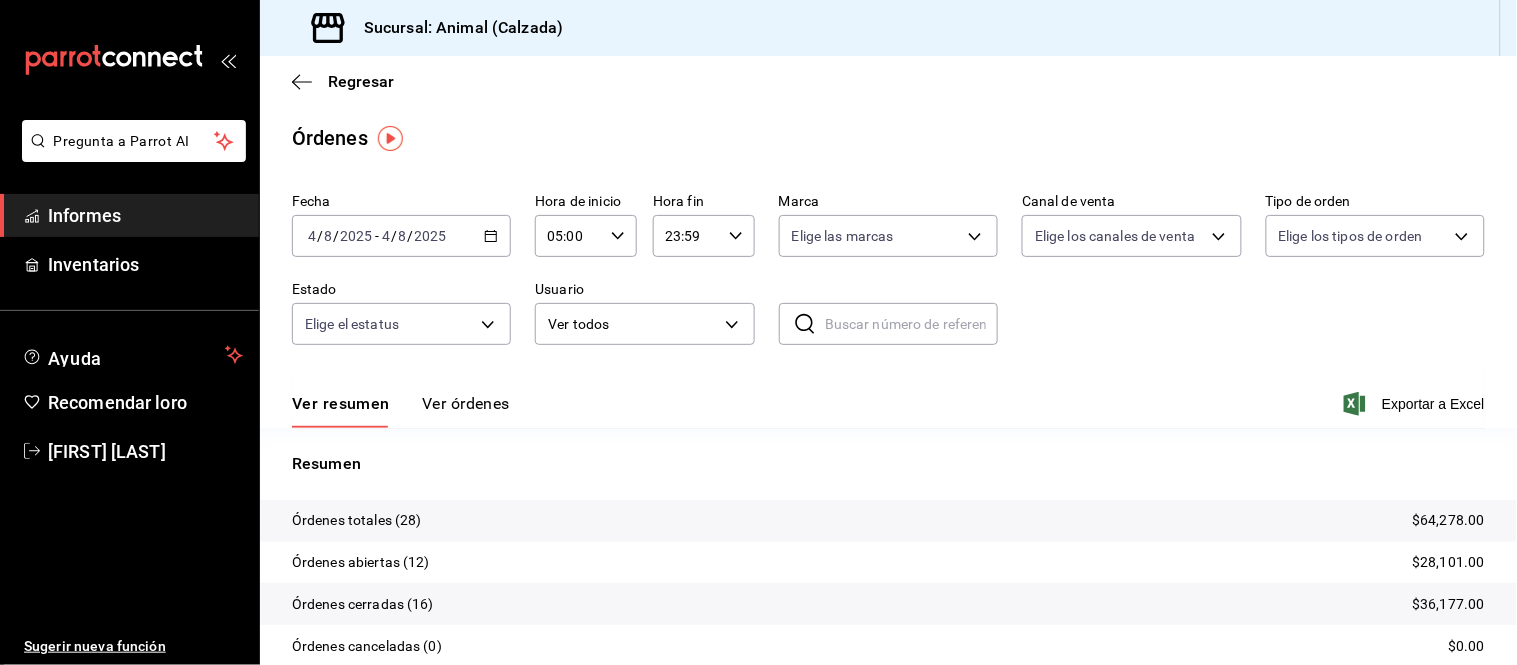 click on "Ver órdenes" at bounding box center (466, 403) 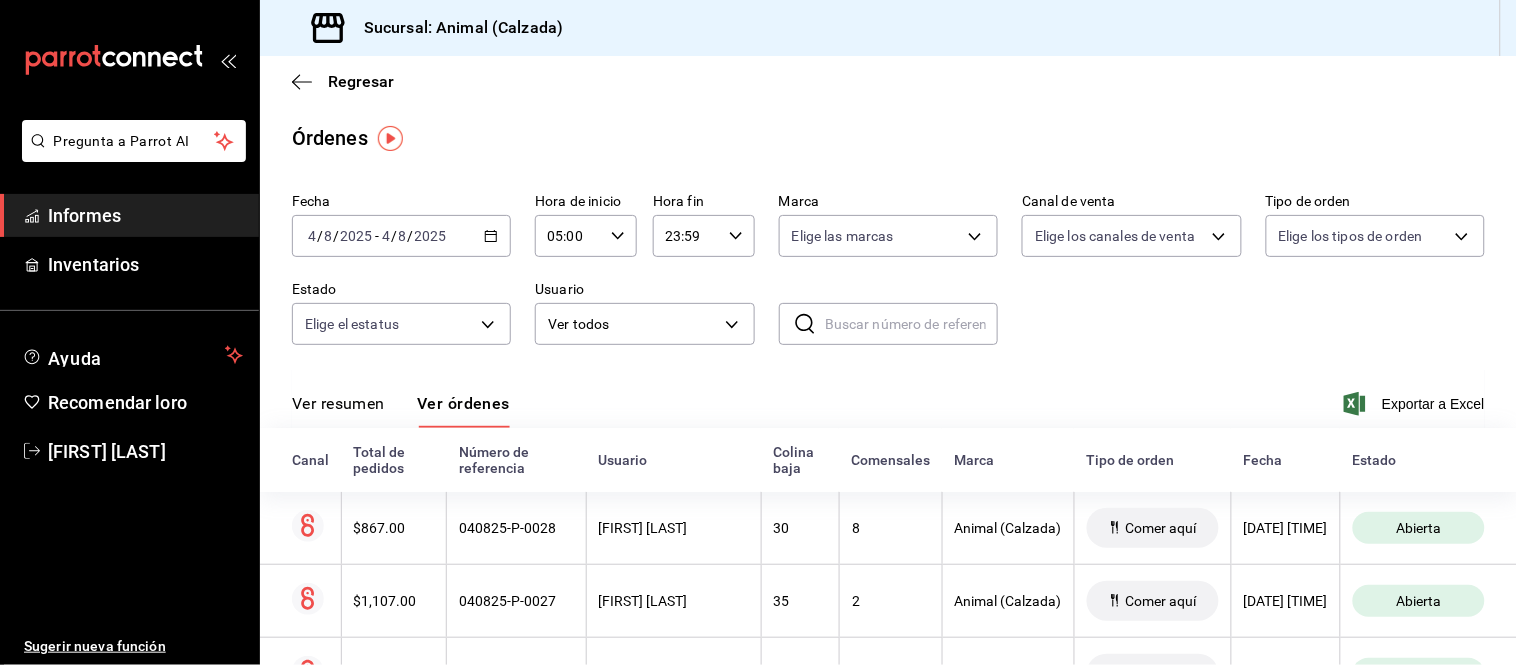 click on "Ver resumen" at bounding box center [338, 403] 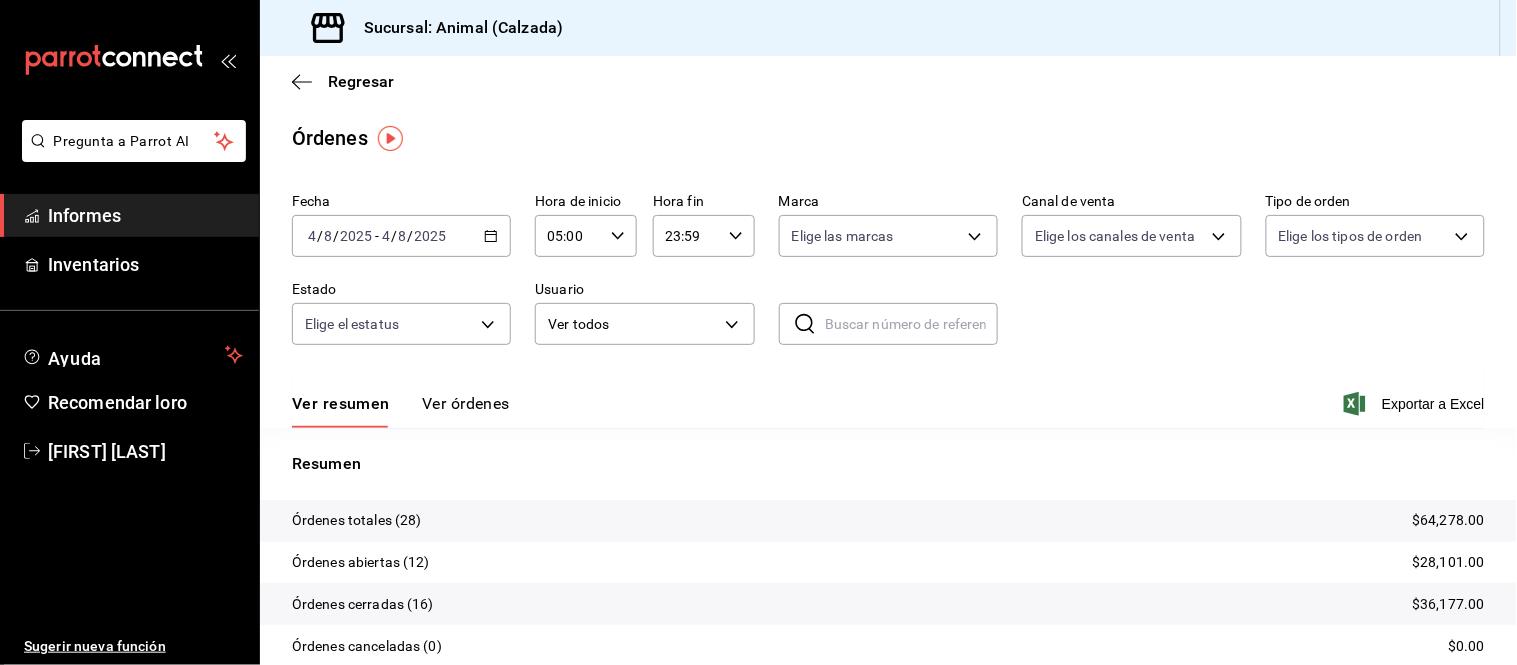 click on "Ver órdenes" at bounding box center (466, 403) 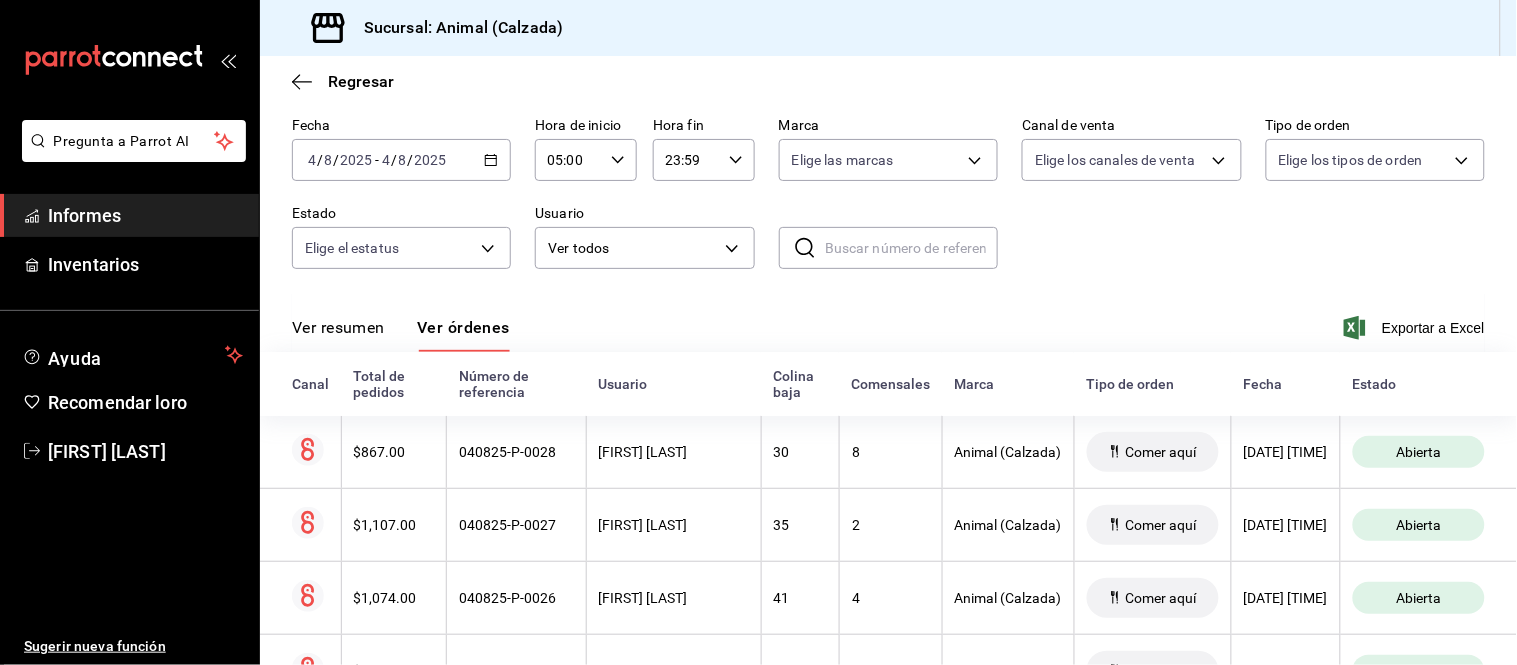 scroll, scrollTop: 111, scrollLeft: 0, axis: vertical 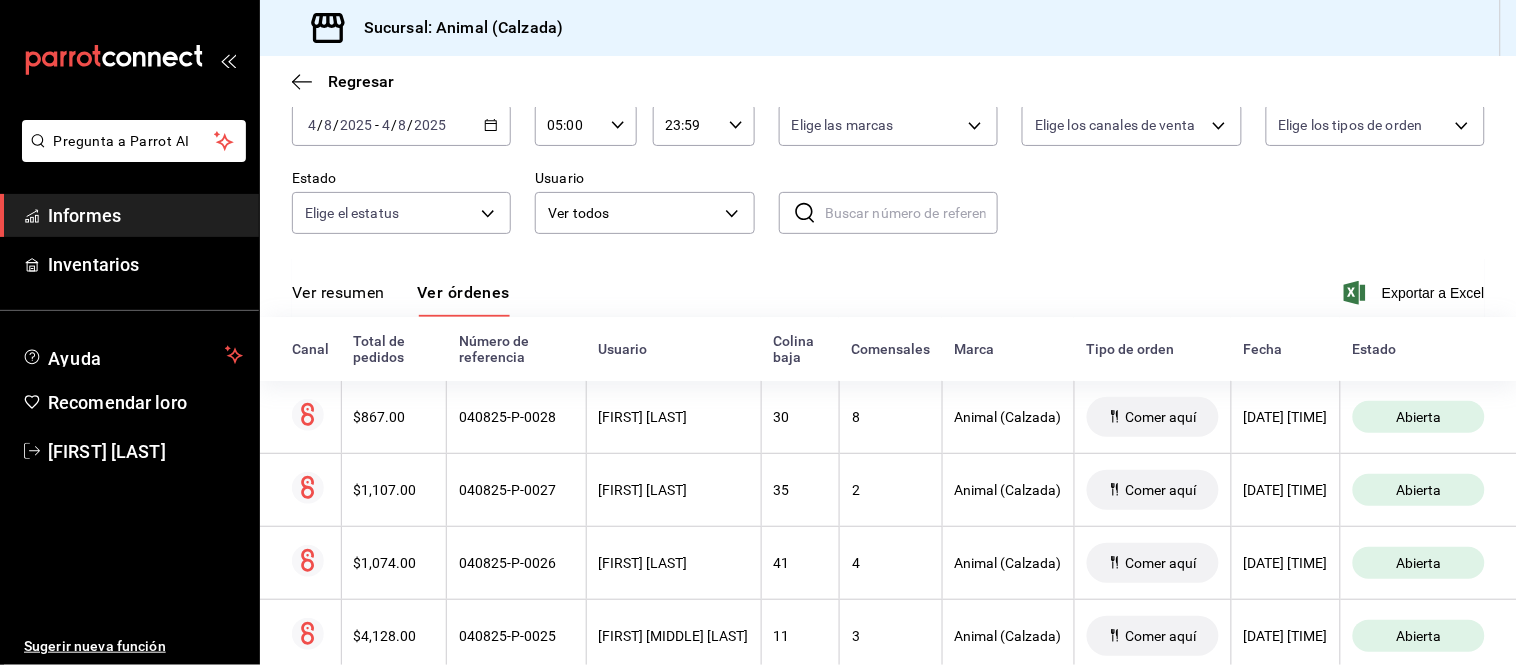click on "Ver resumen" at bounding box center [338, 299] 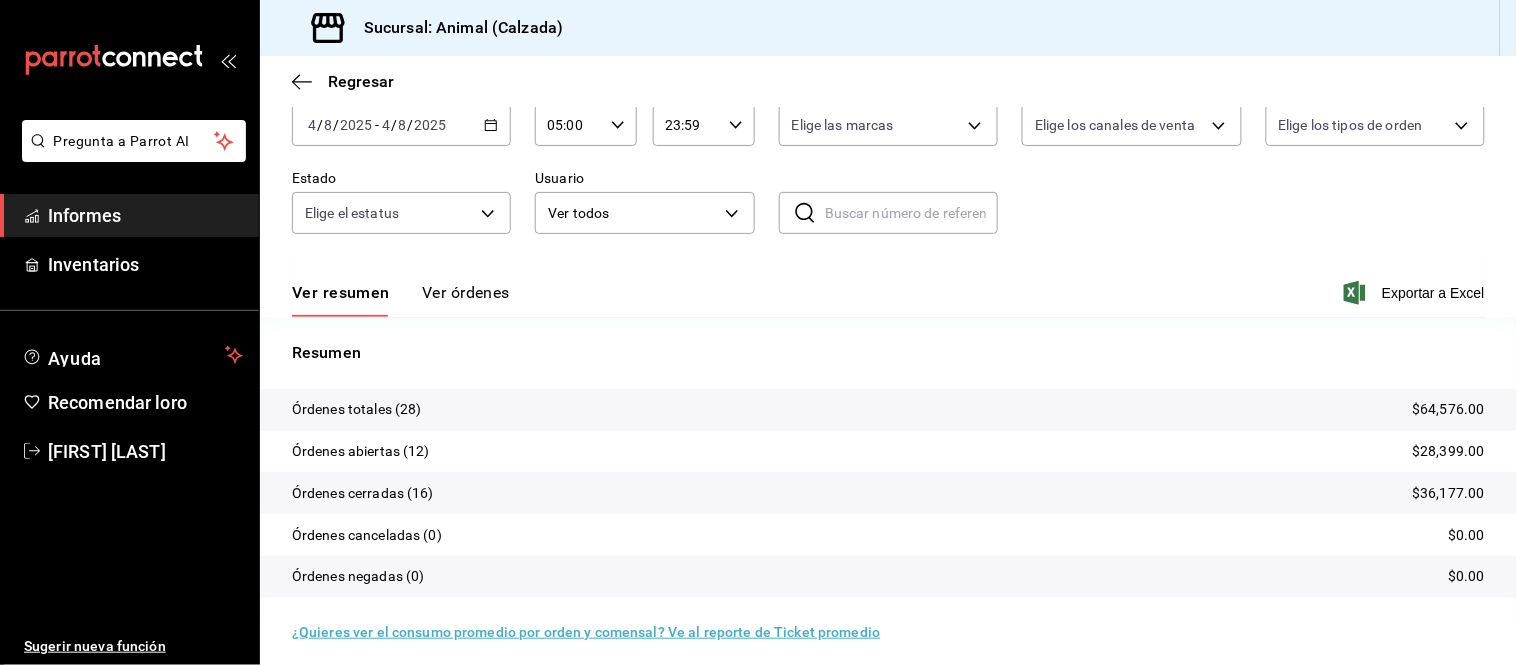 click on "Ver órdenes" at bounding box center (466, 292) 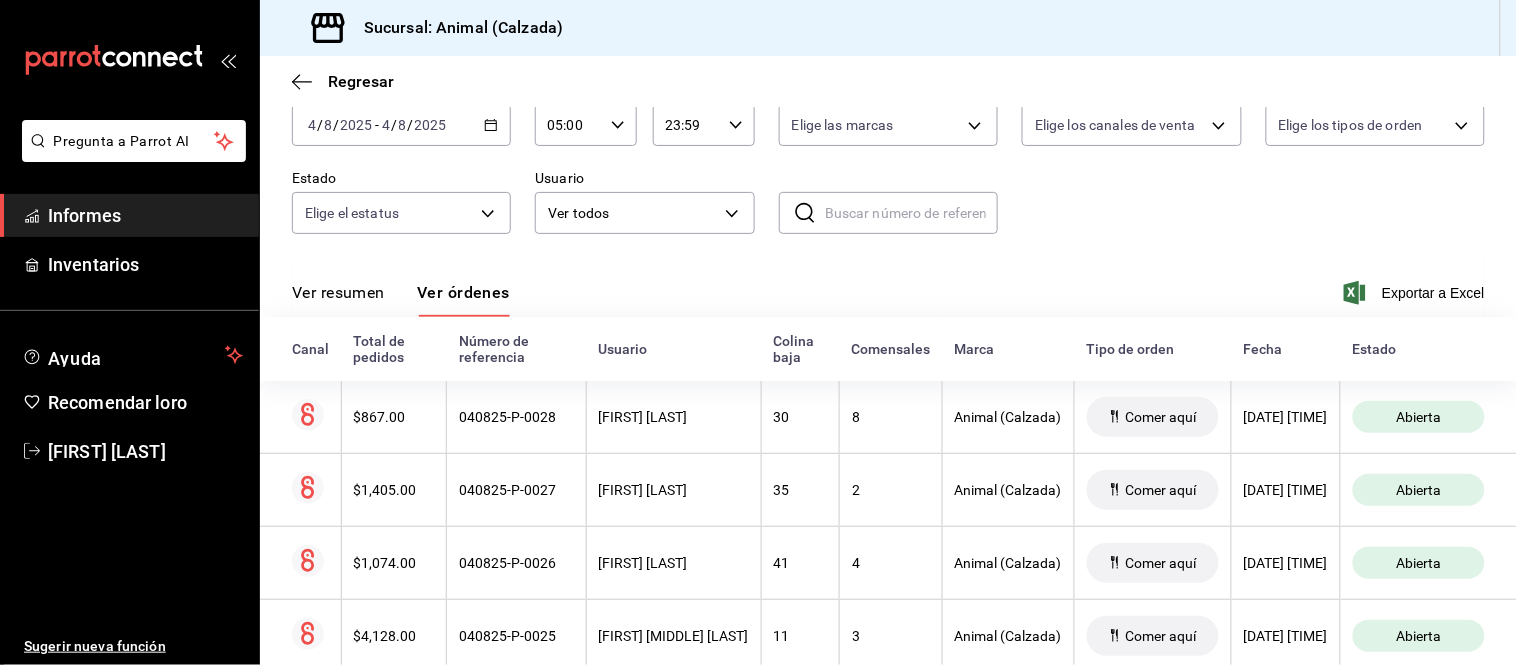 click on "Ver resumen" at bounding box center [338, 292] 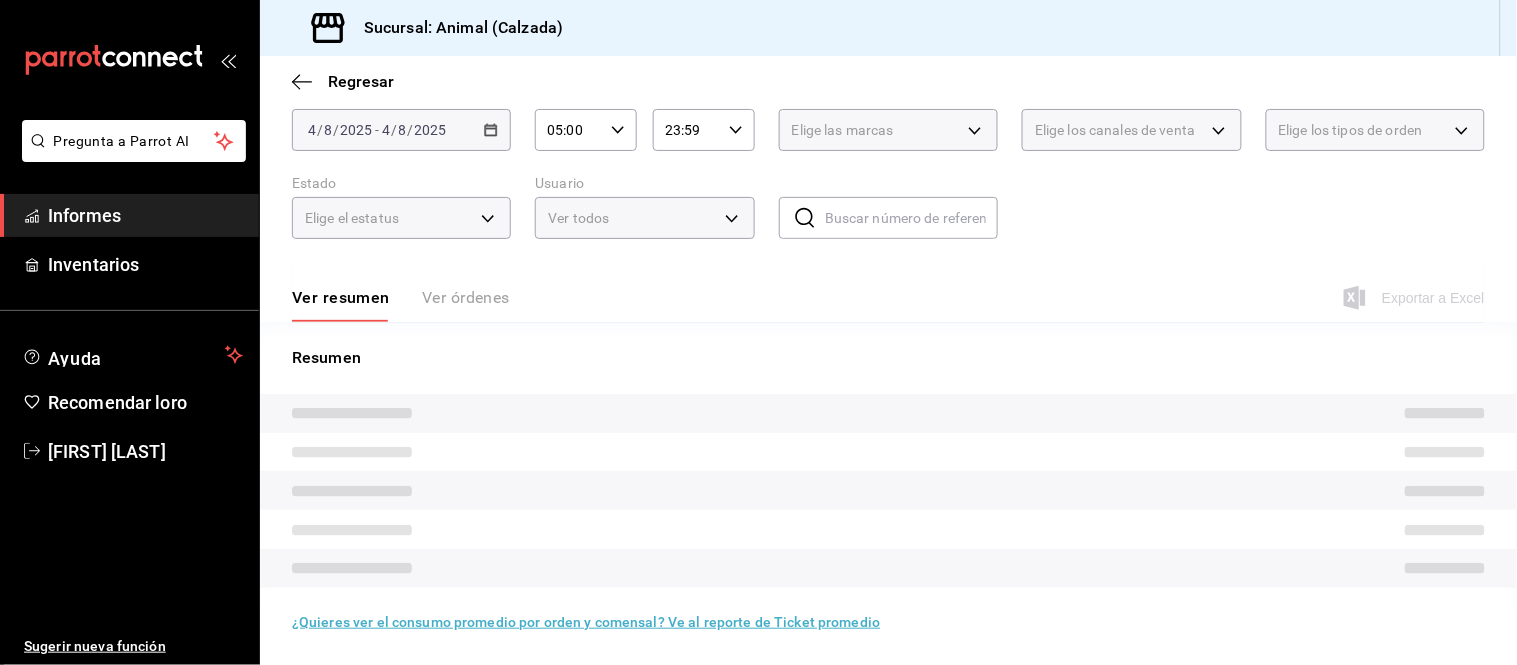 scroll, scrollTop: 111, scrollLeft: 0, axis: vertical 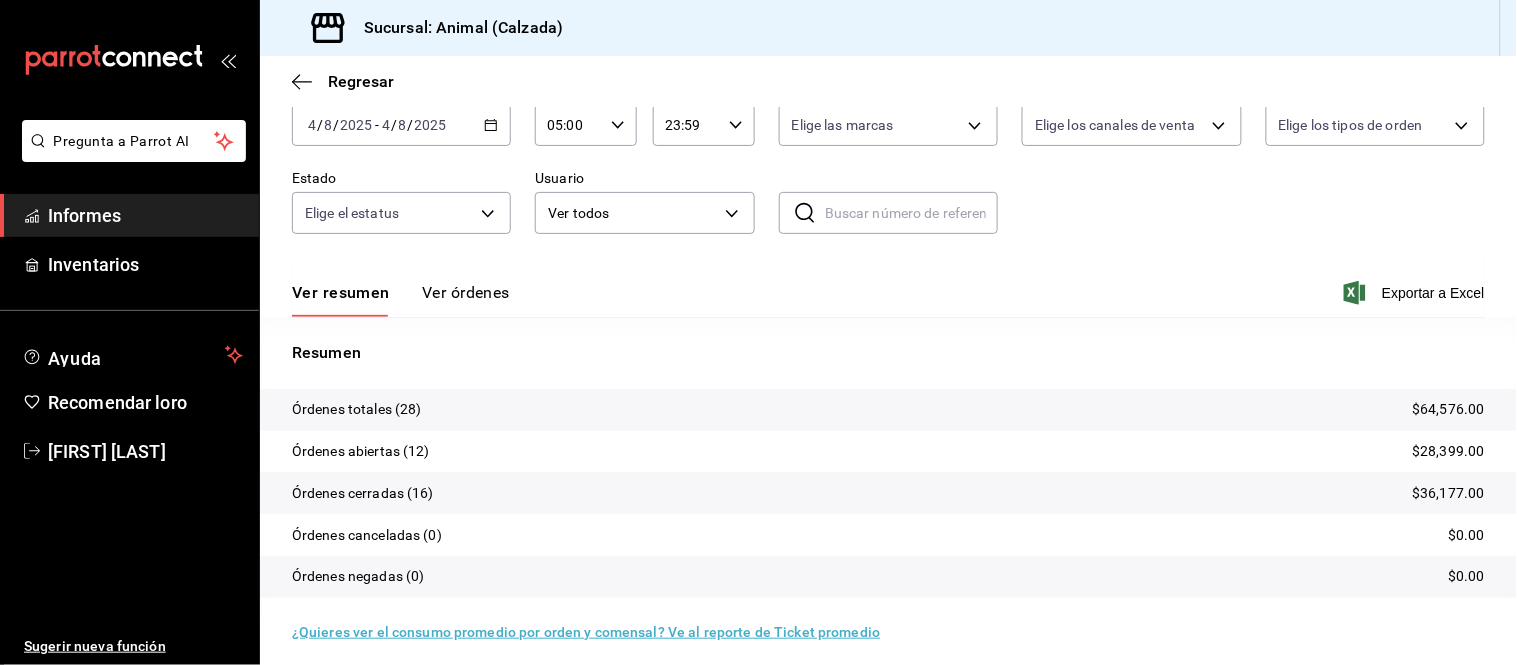 click on "Ver órdenes" at bounding box center (466, 292) 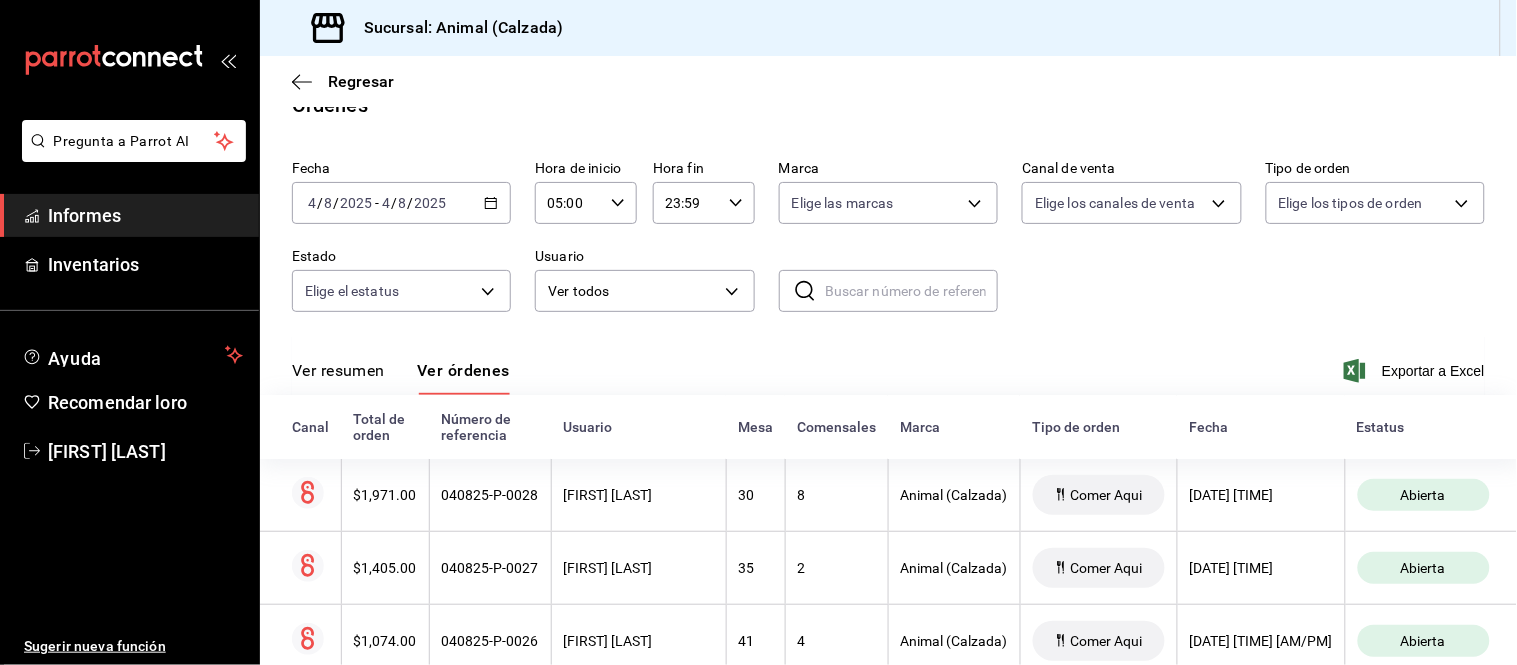 scroll, scrollTop: 111, scrollLeft: 0, axis: vertical 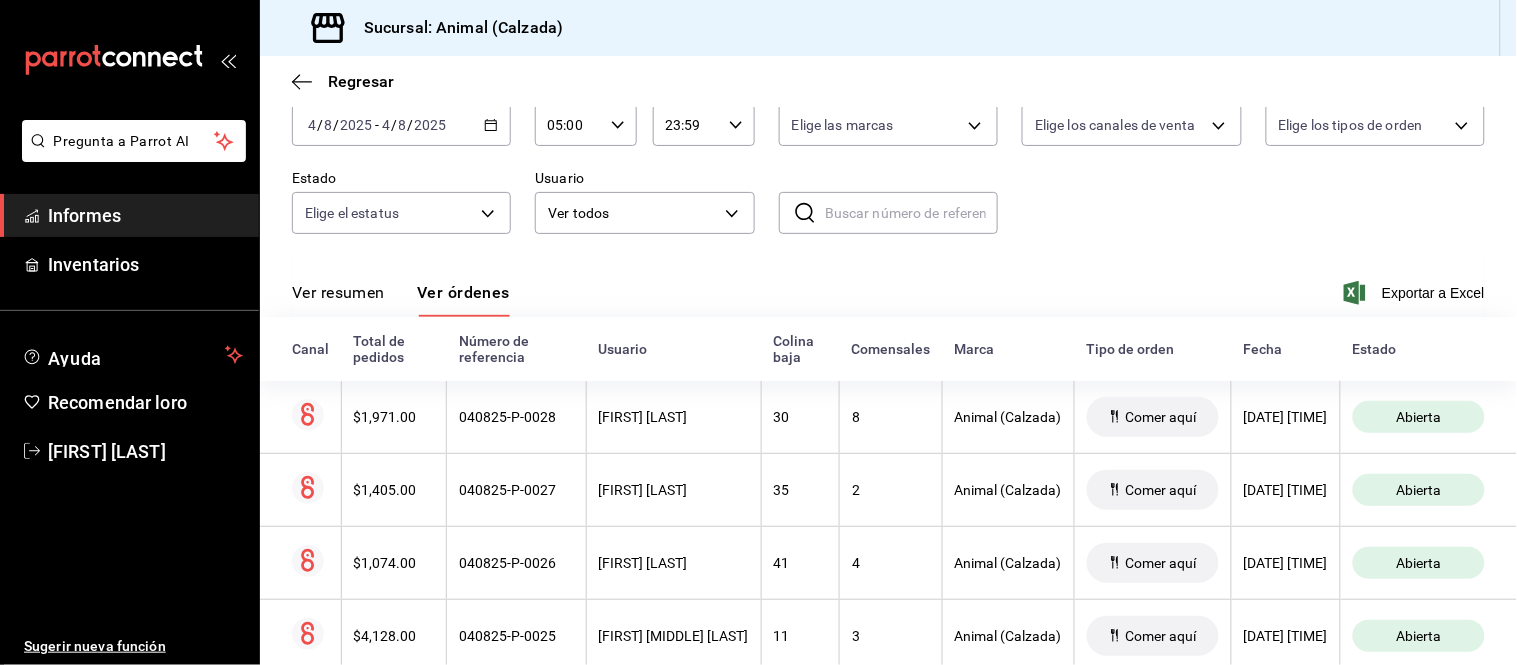 click on "Ver resumen" at bounding box center [338, 292] 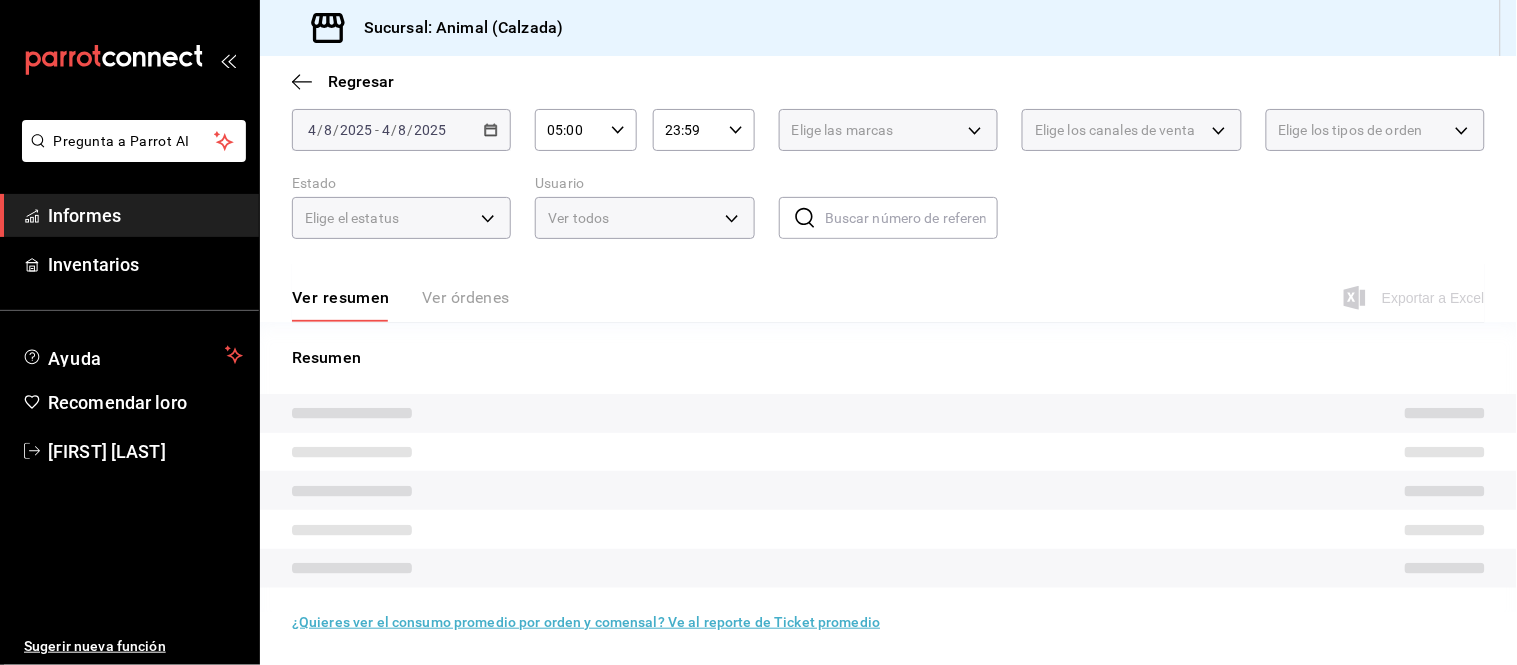 scroll, scrollTop: 111, scrollLeft: 0, axis: vertical 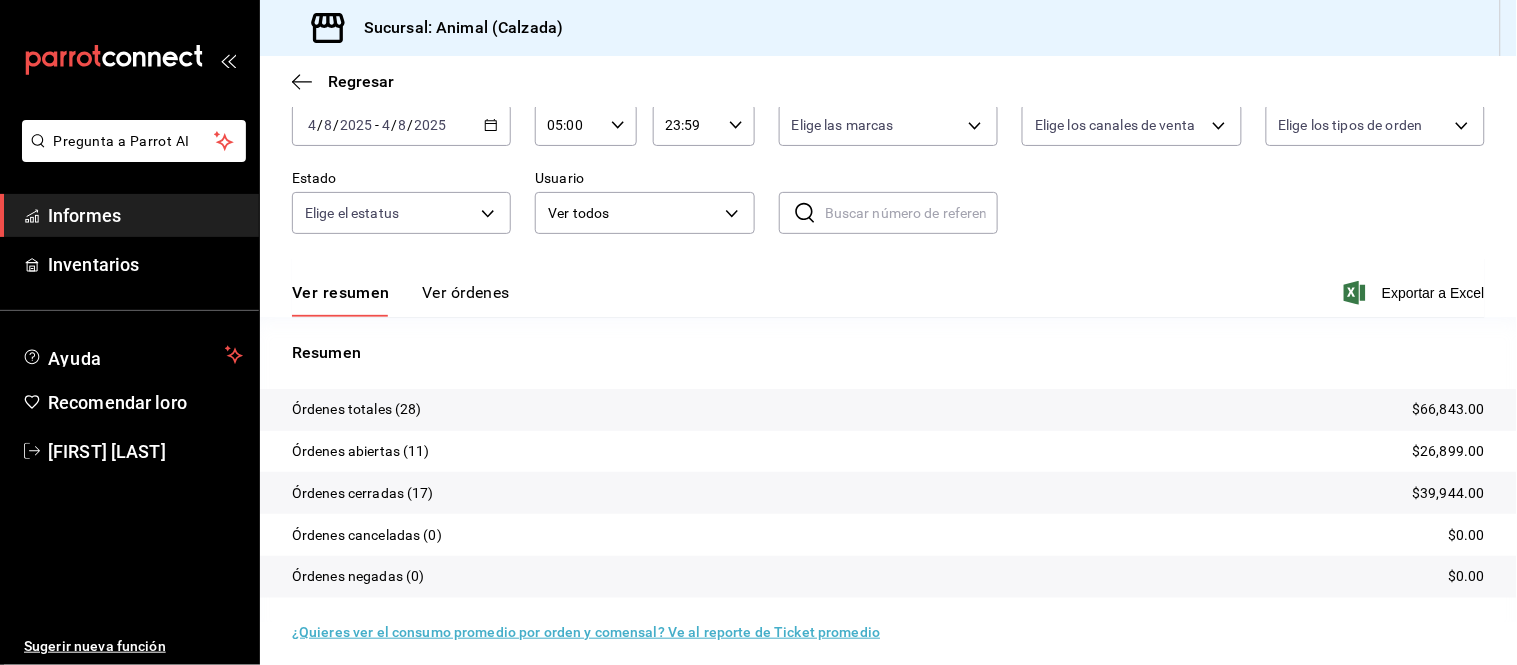 click on "Ver órdenes" at bounding box center [466, 292] 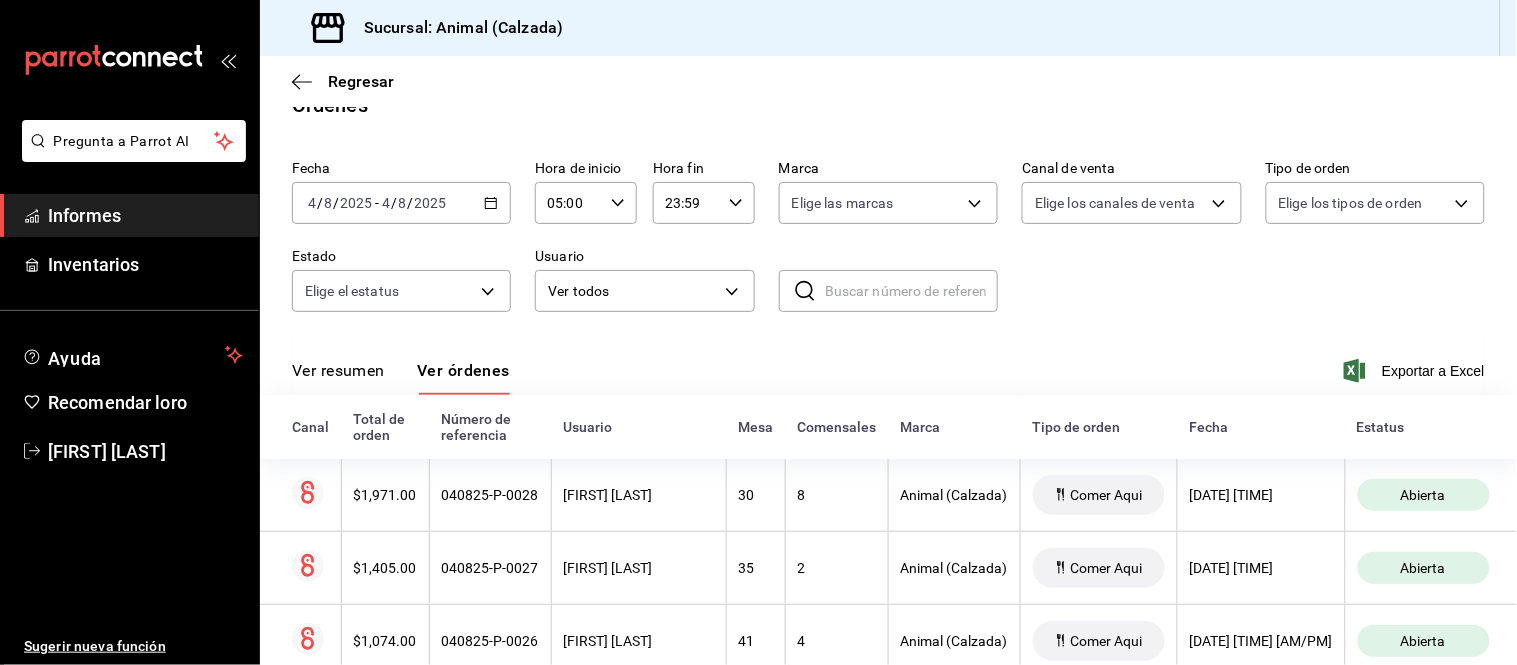 scroll, scrollTop: 111, scrollLeft: 0, axis: vertical 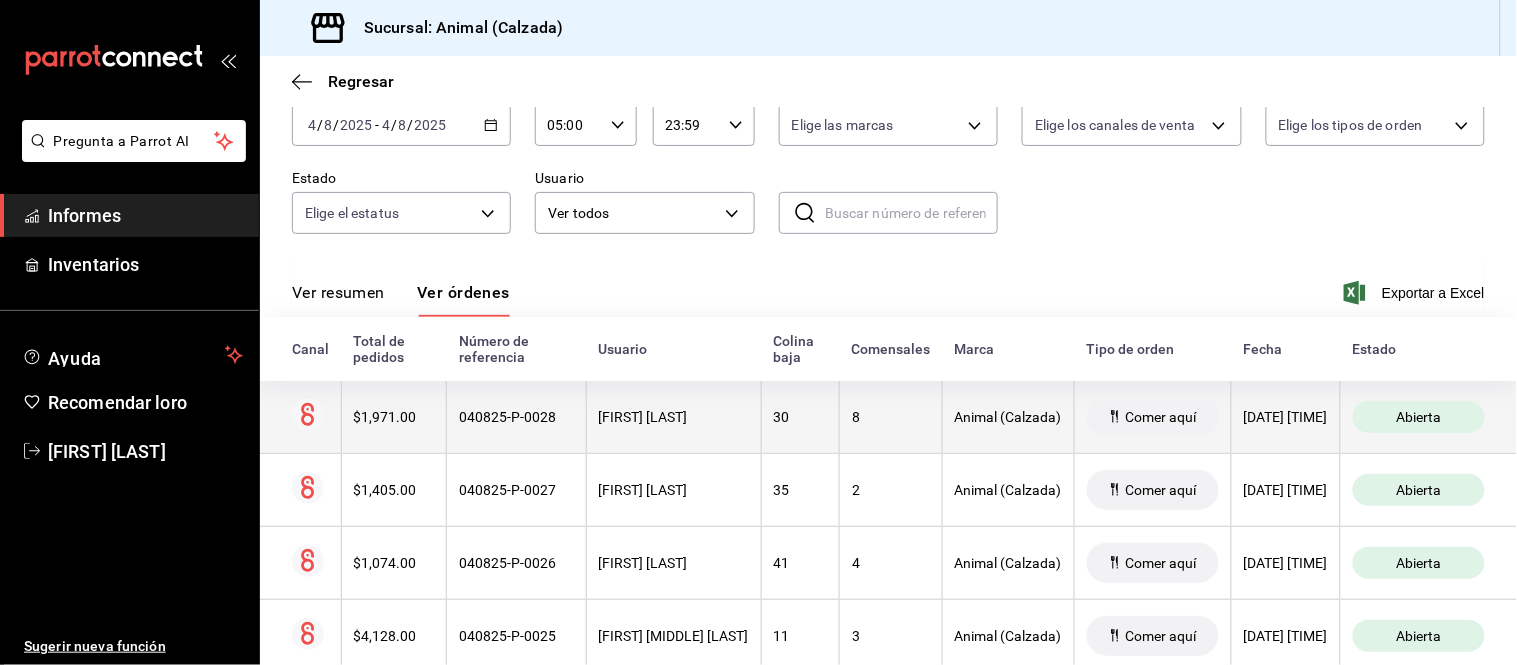 click on "Comer aquí" at bounding box center [1153, 417] 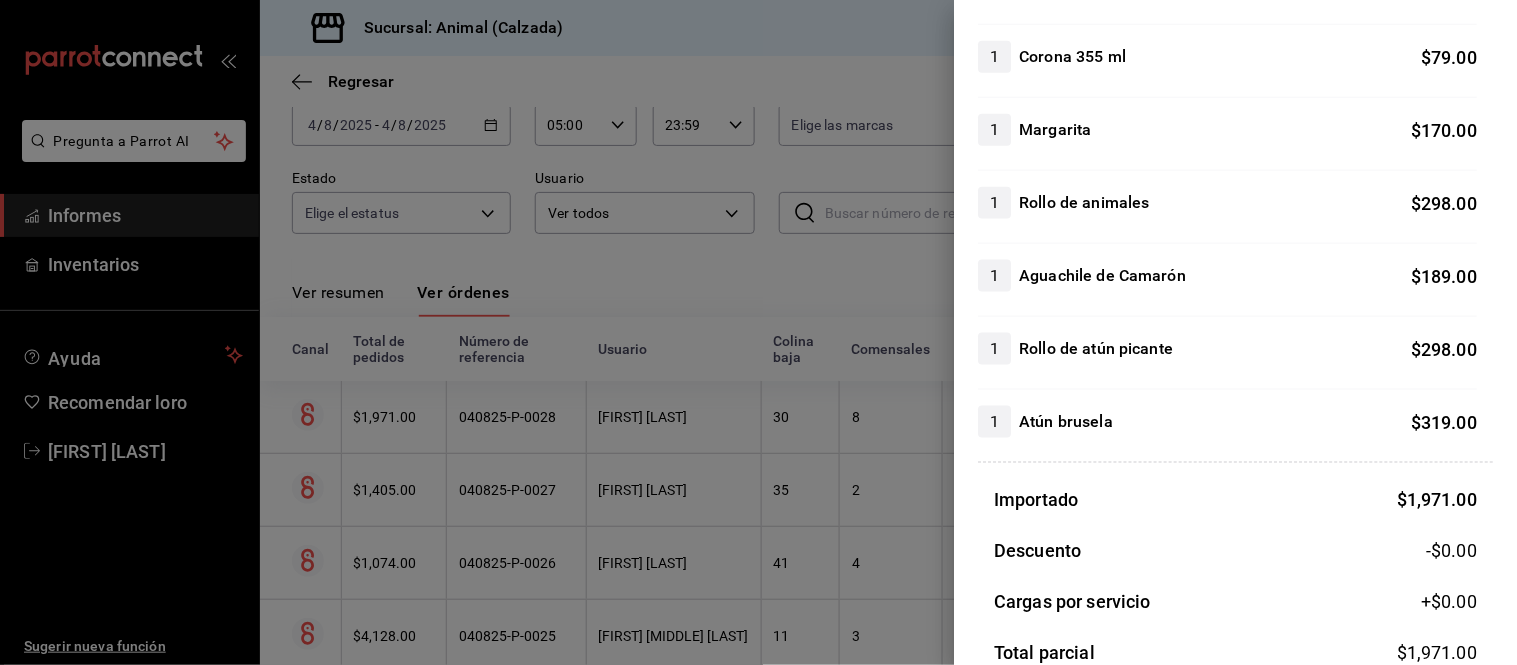 scroll, scrollTop: 555, scrollLeft: 0, axis: vertical 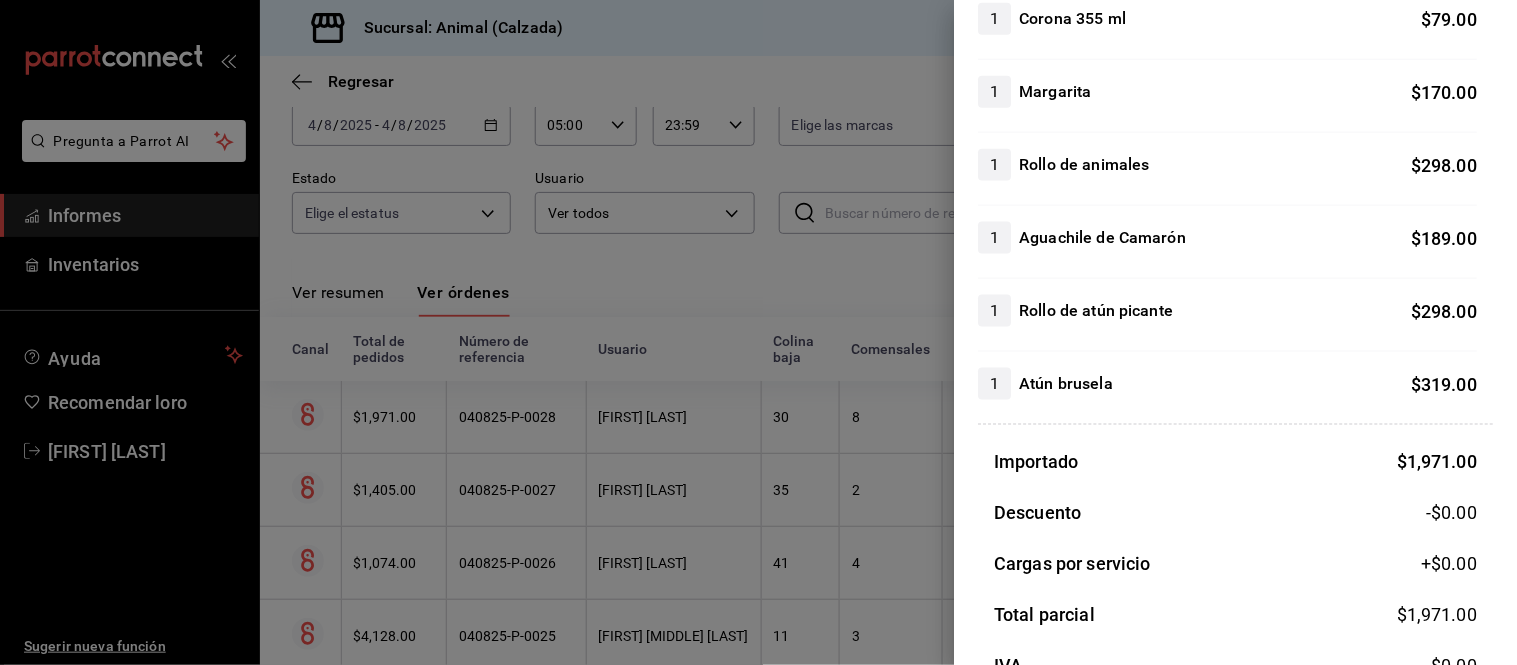 click at bounding box center (758, 332) 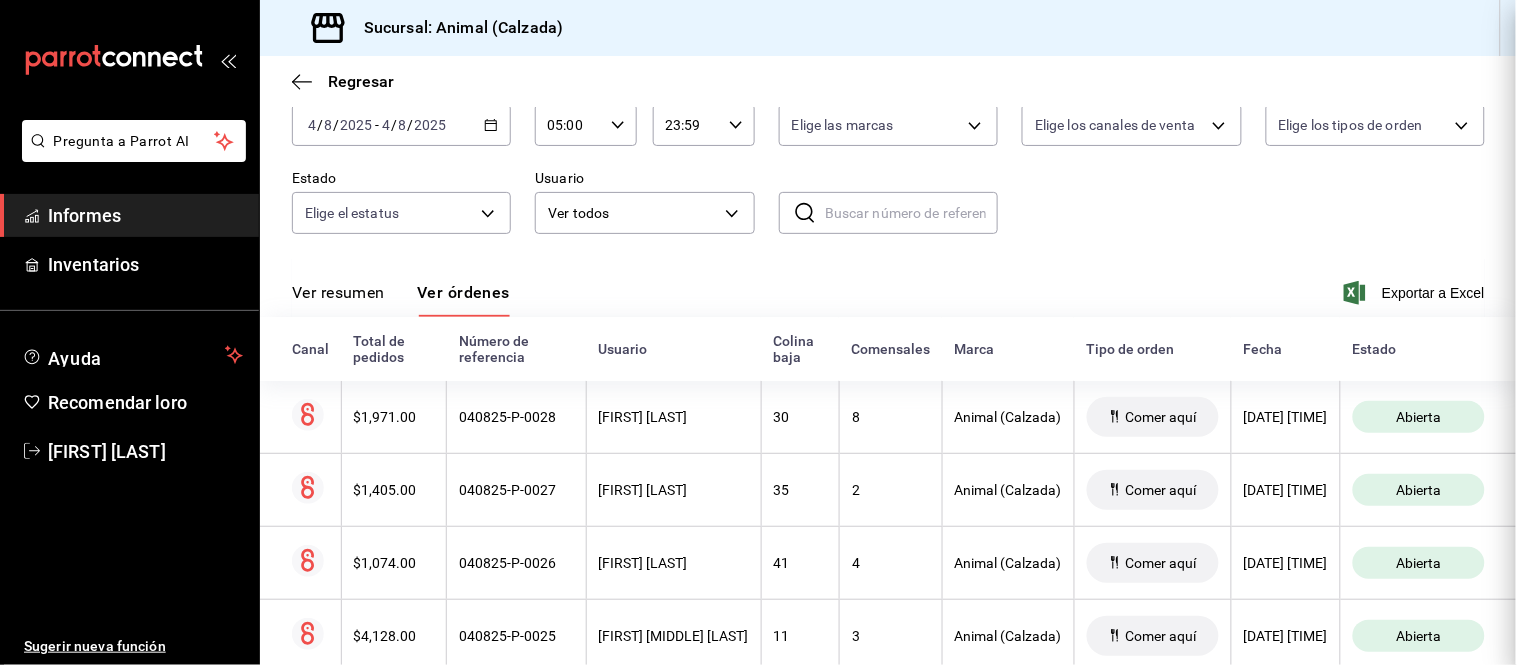 scroll, scrollTop: 0, scrollLeft: 0, axis: both 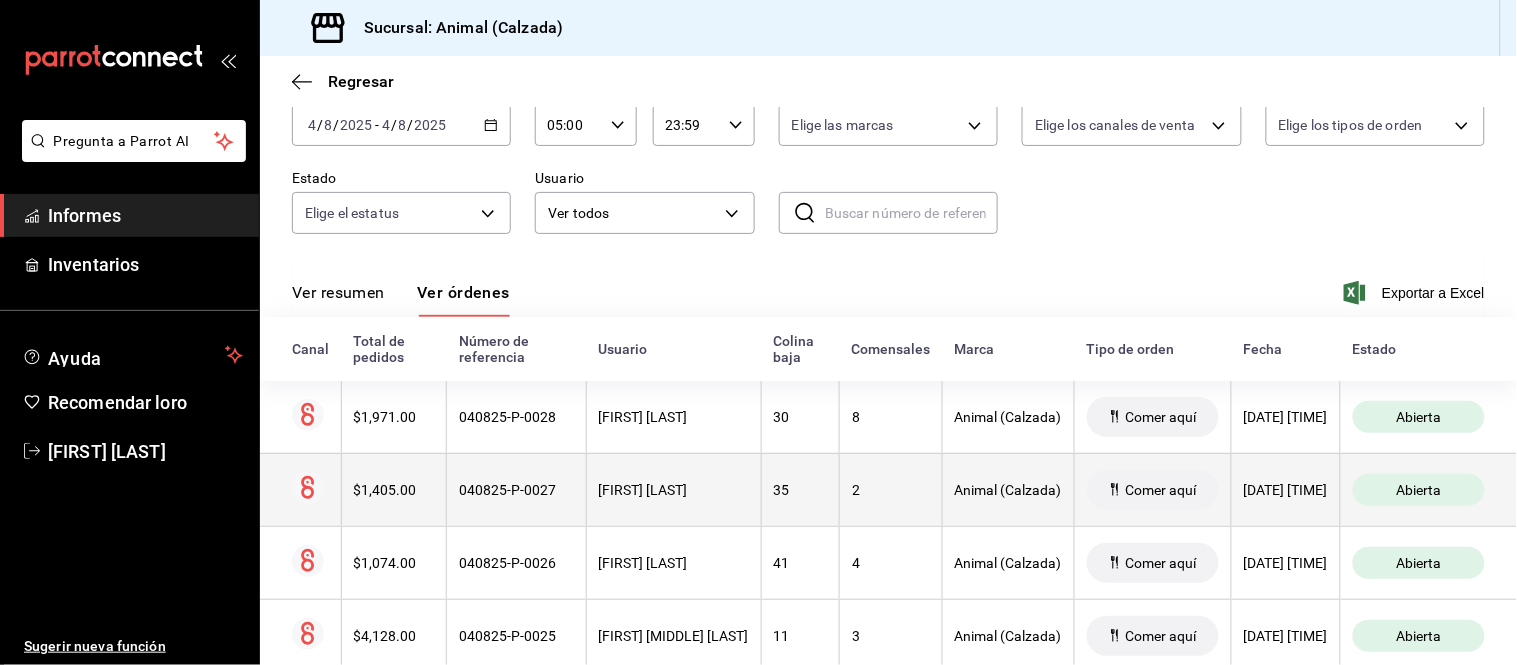 click on "2" at bounding box center (891, 490) 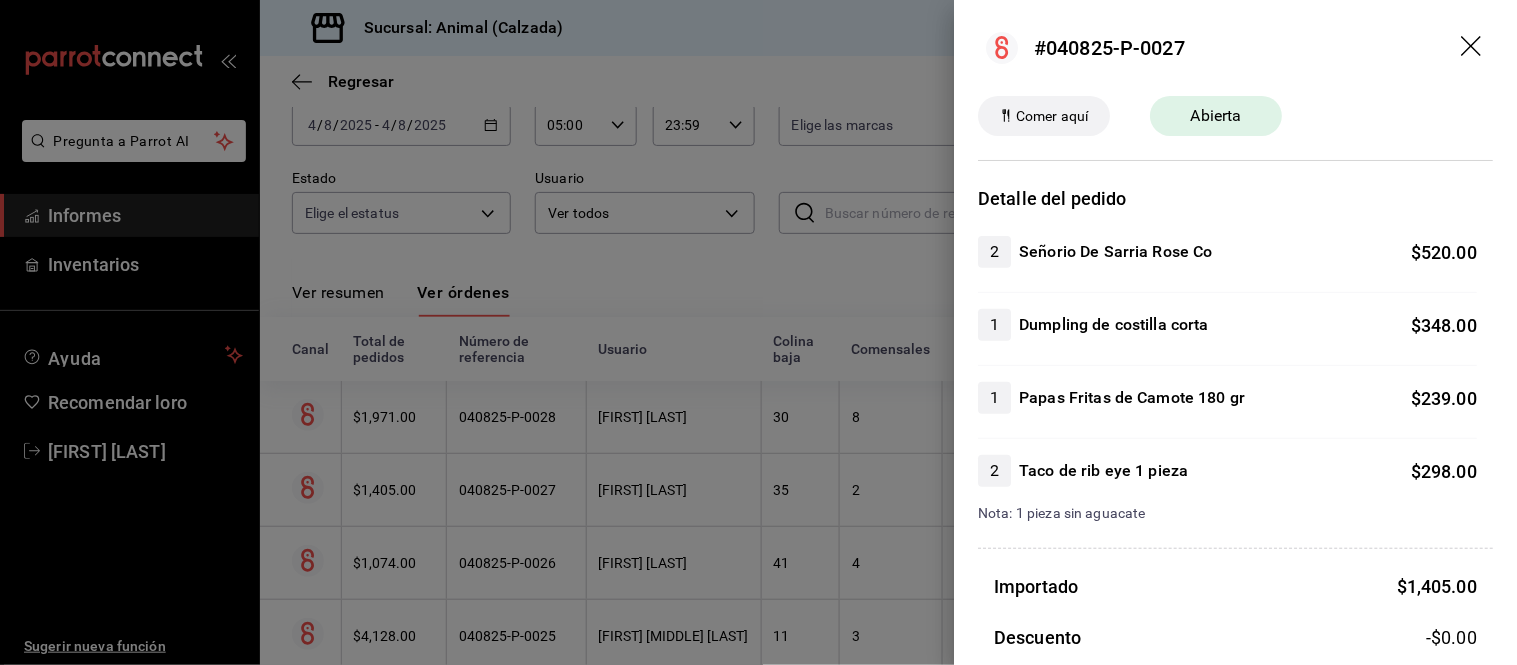 click at bounding box center (758, 332) 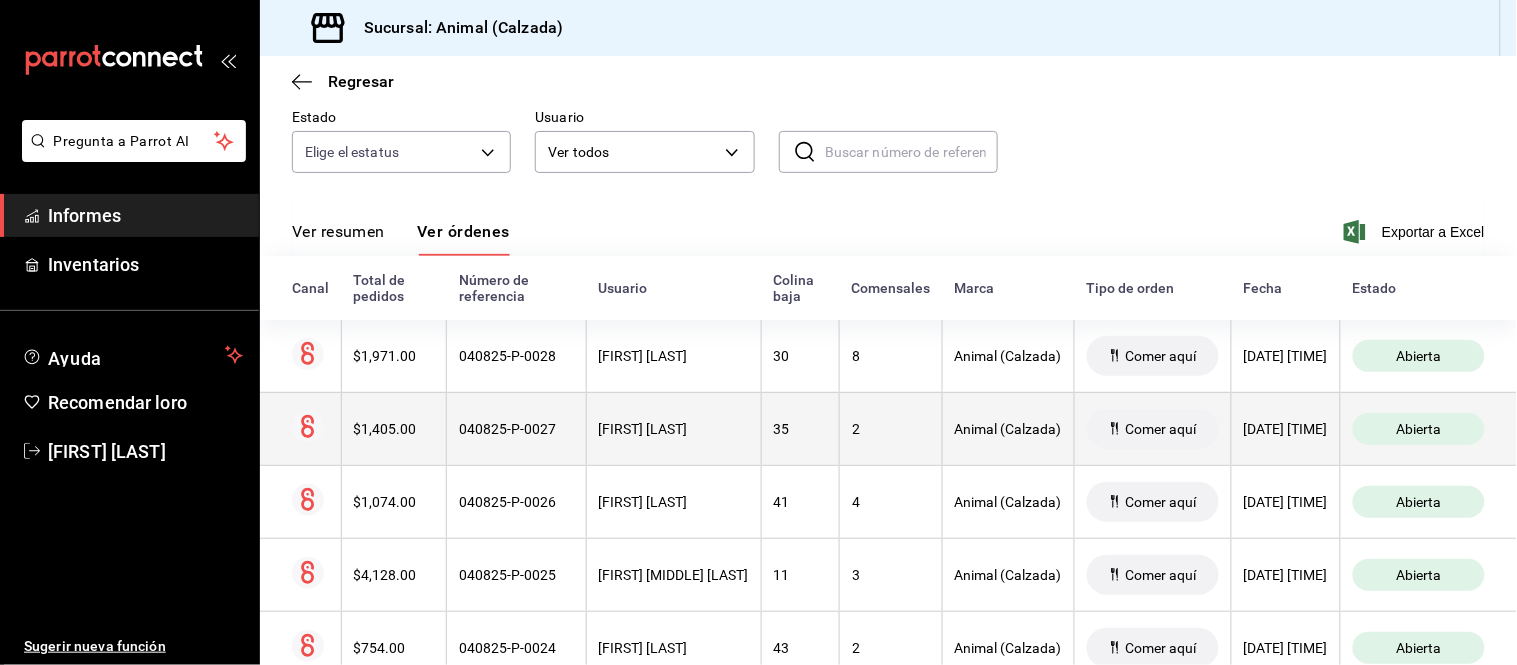 scroll, scrollTop: 222, scrollLeft: 0, axis: vertical 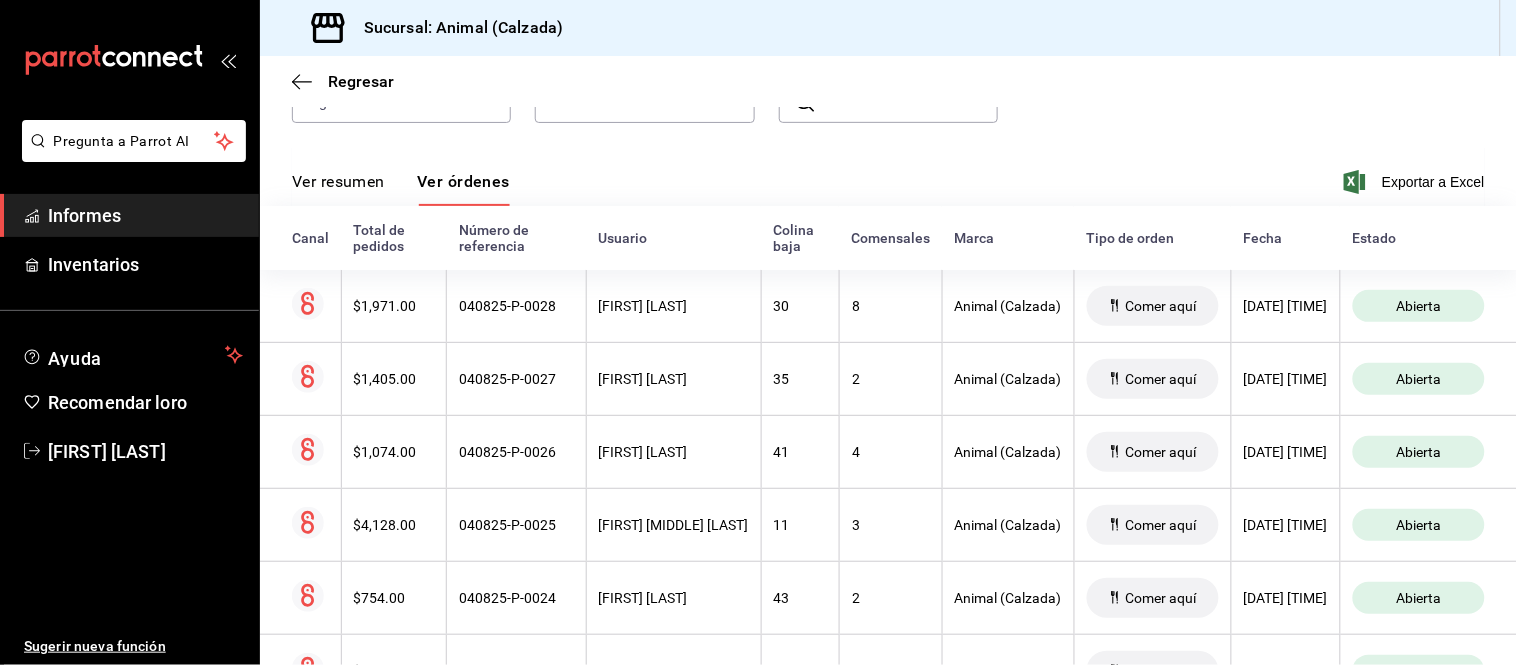 click on "Ver resumen" at bounding box center (338, 181) 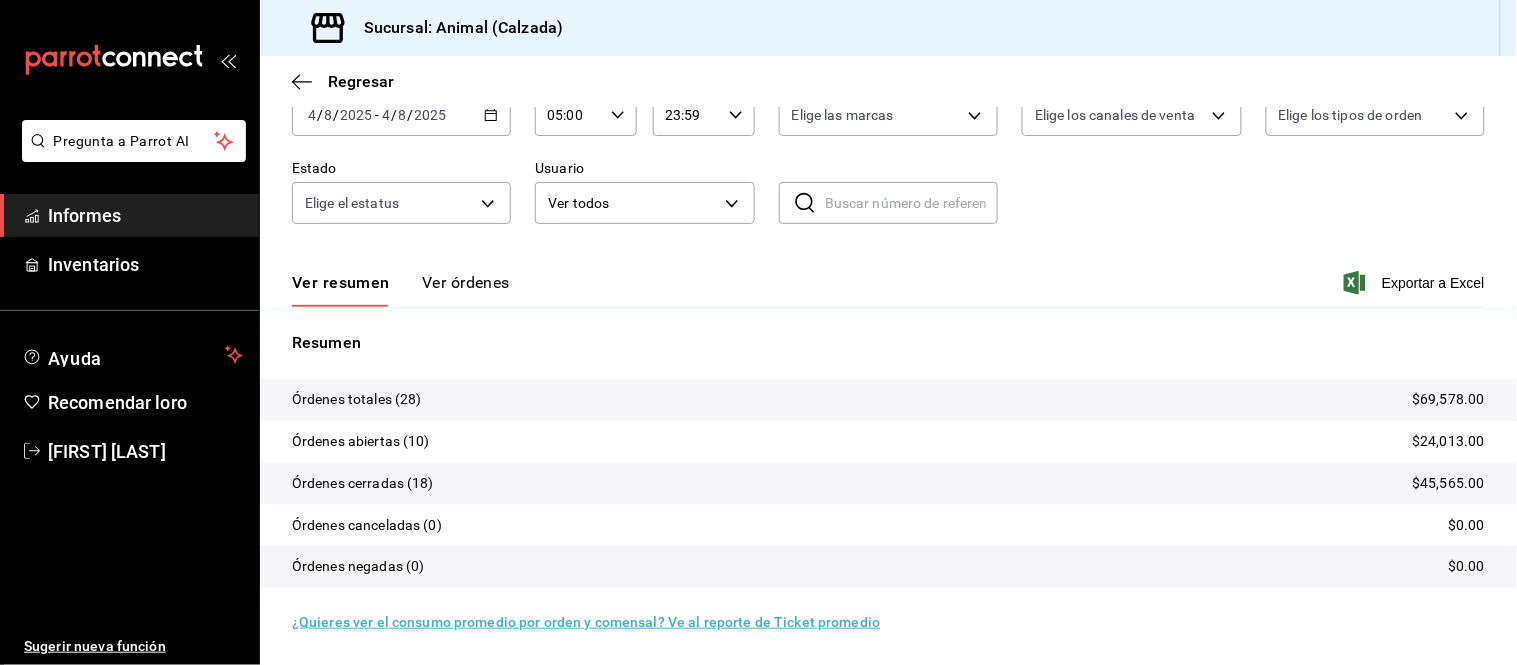 click on "Ver órdenes" at bounding box center (466, 282) 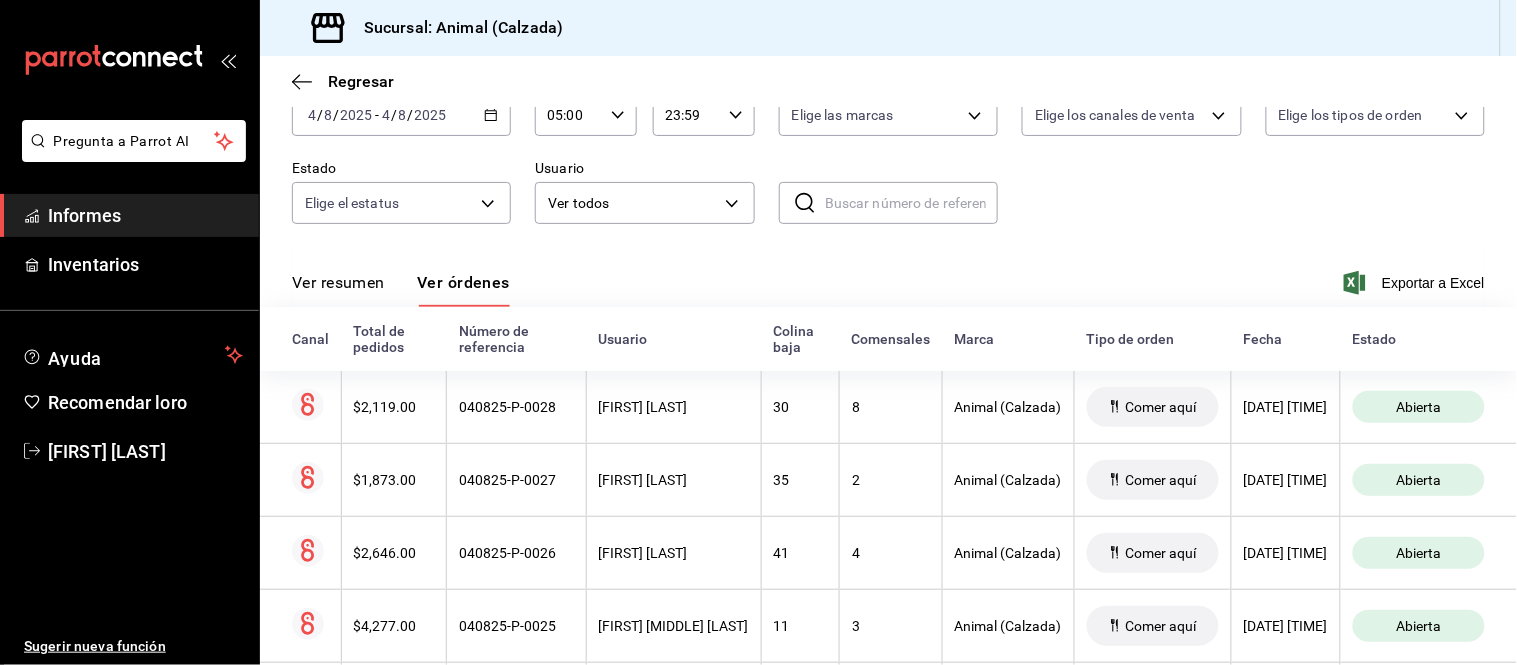 click on "Ver resumen" at bounding box center (338, 282) 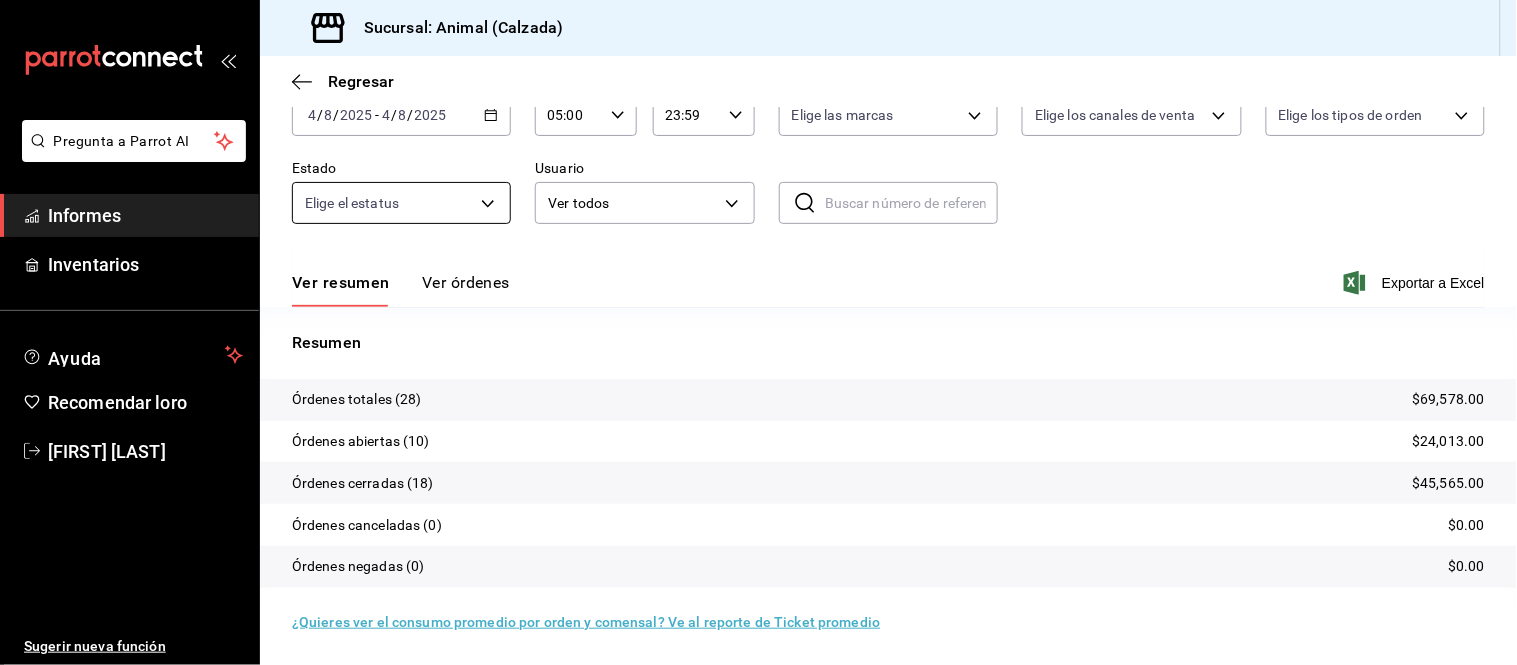 drag, startPoint x: 480, startPoint y: 286, endPoint x: 447, endPoint y: 285, distance: 33.01515 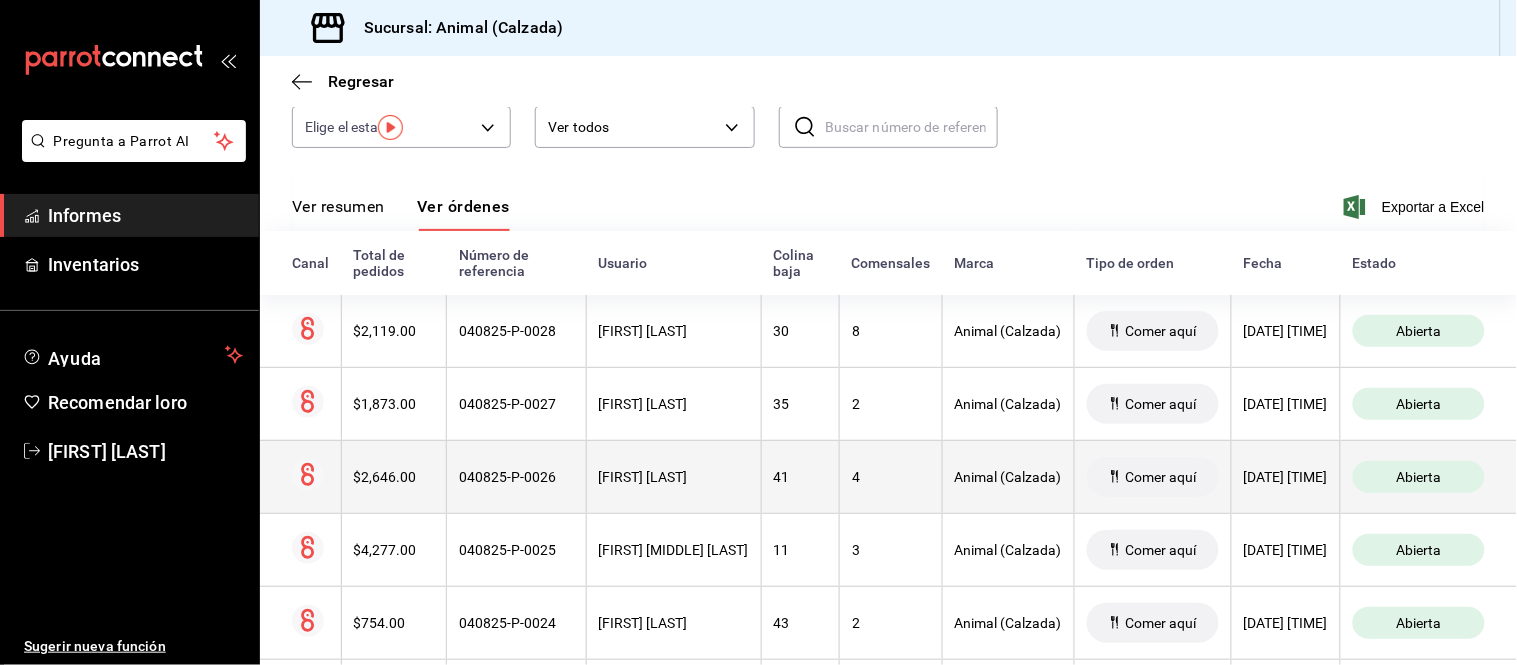 scroll, scrollTop: 10, scrollLeft: 0, axis: vertical 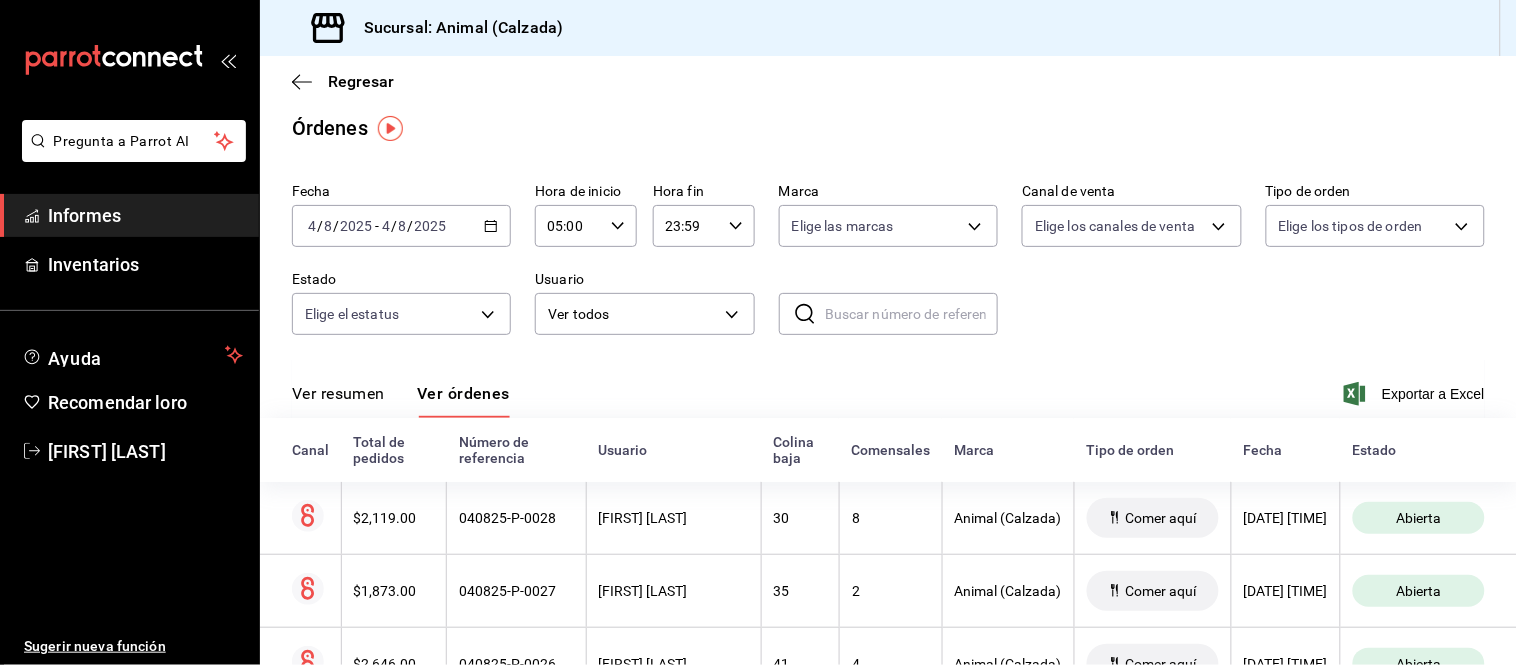click on "Ver resumen" at bounding box center (338, 393) 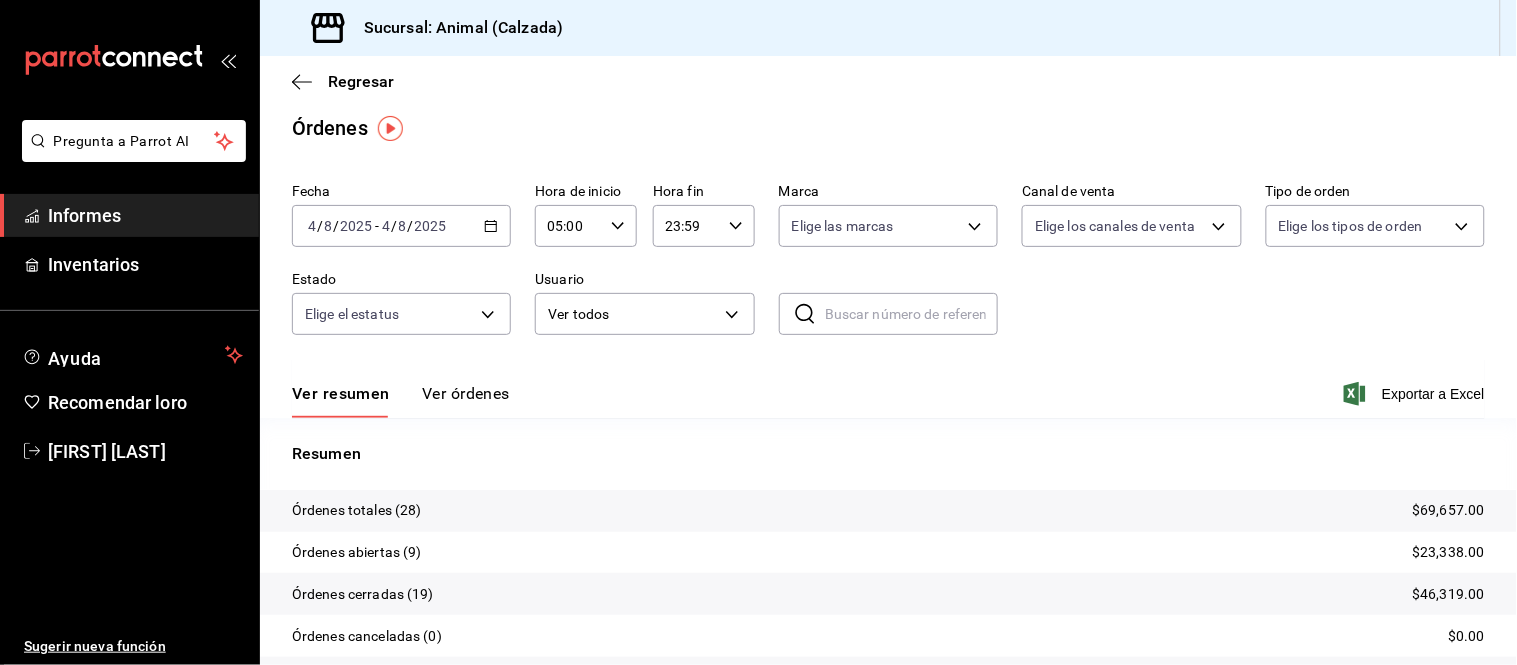 click on "Ver órdenes" at bounding box center [466, 393] 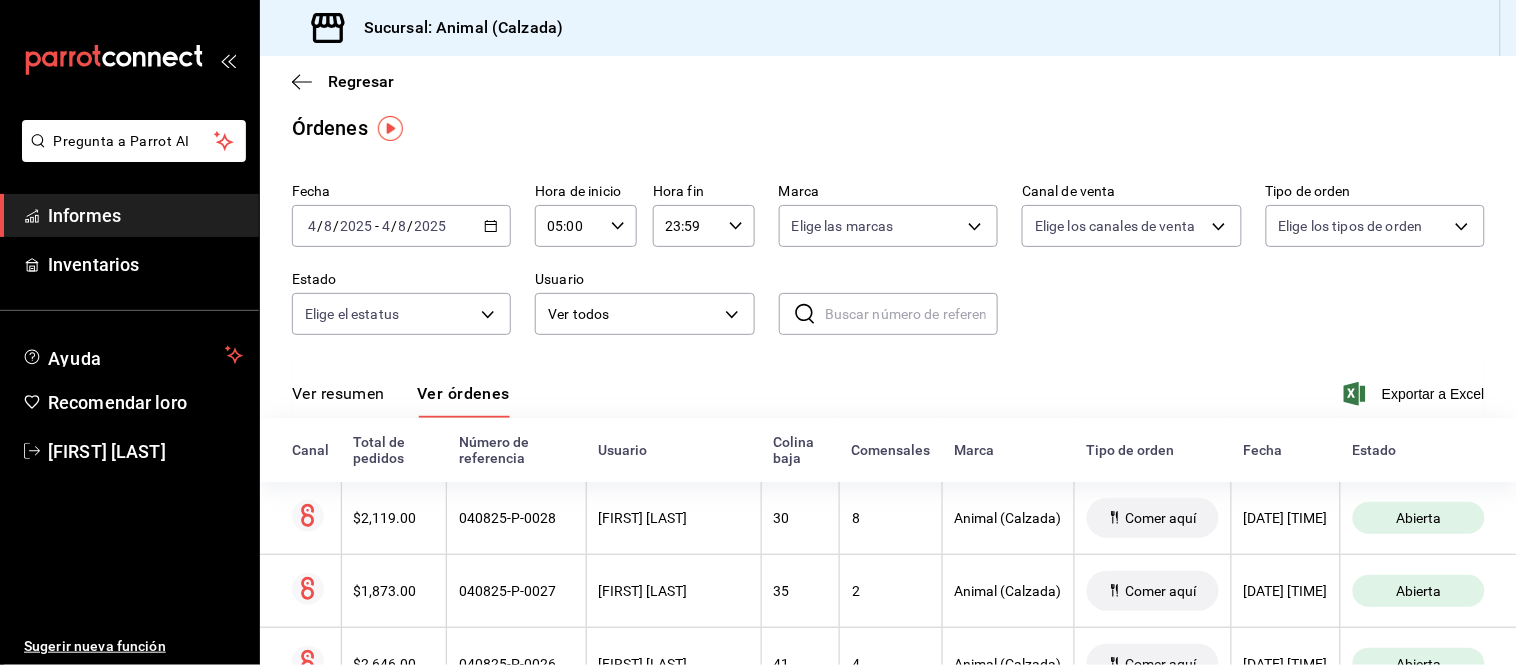click on "Ver resumen" at bounding box center (338, 393) 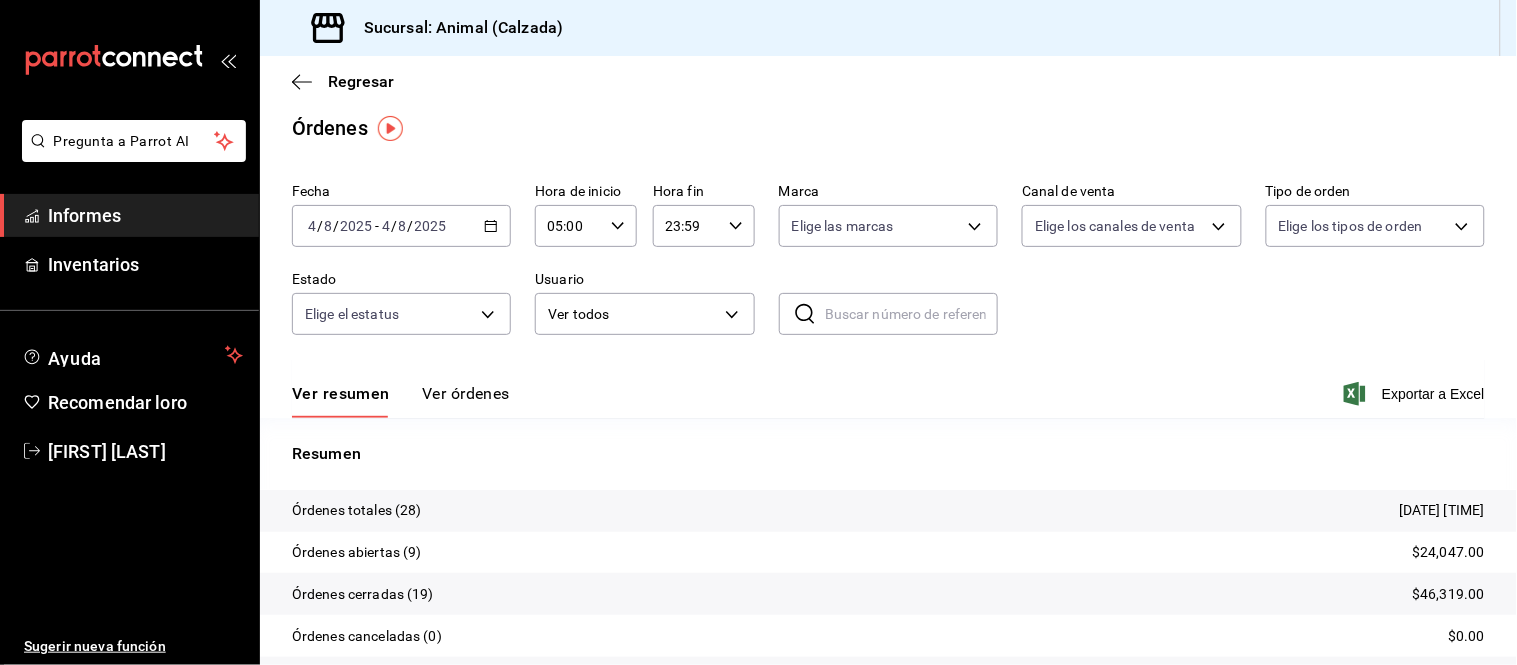 click on "Ver órdenes" at bounding box center [466, 393] 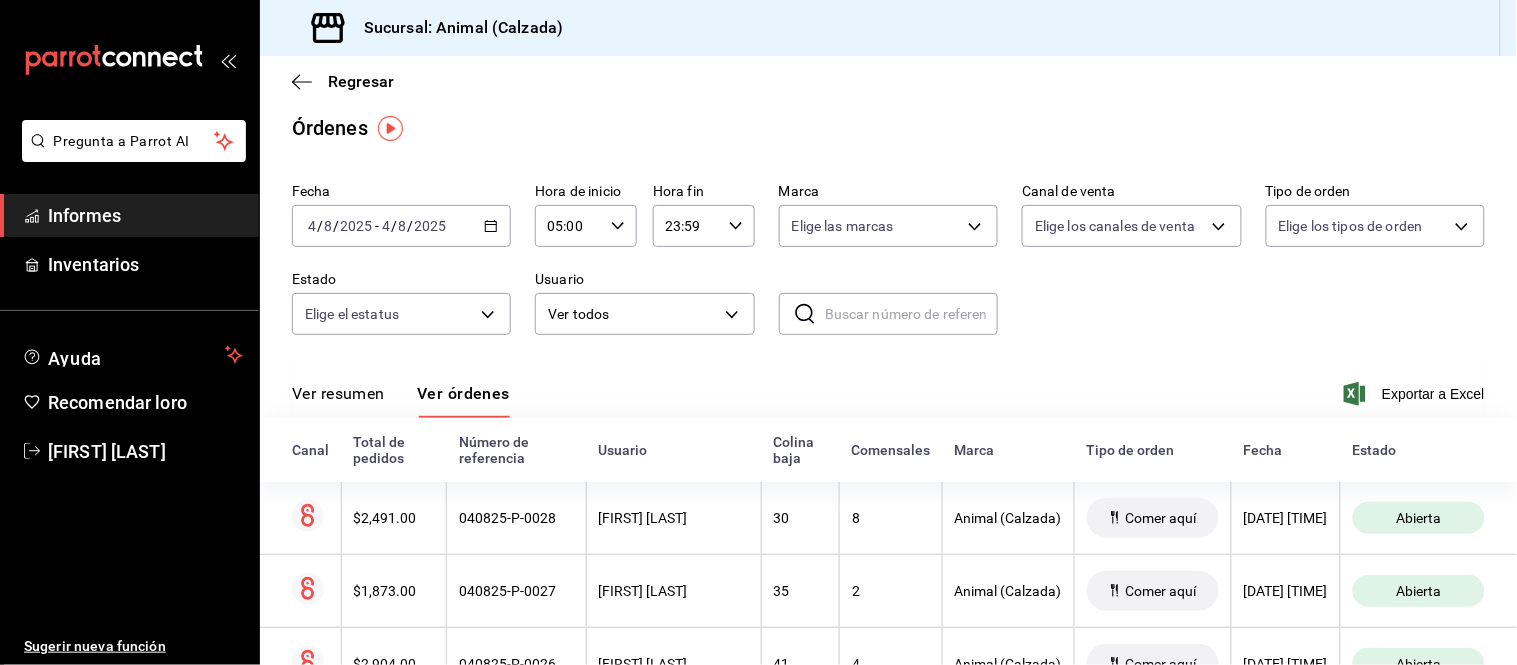 click on "Ver resumen" at bounding box center (338, 400) 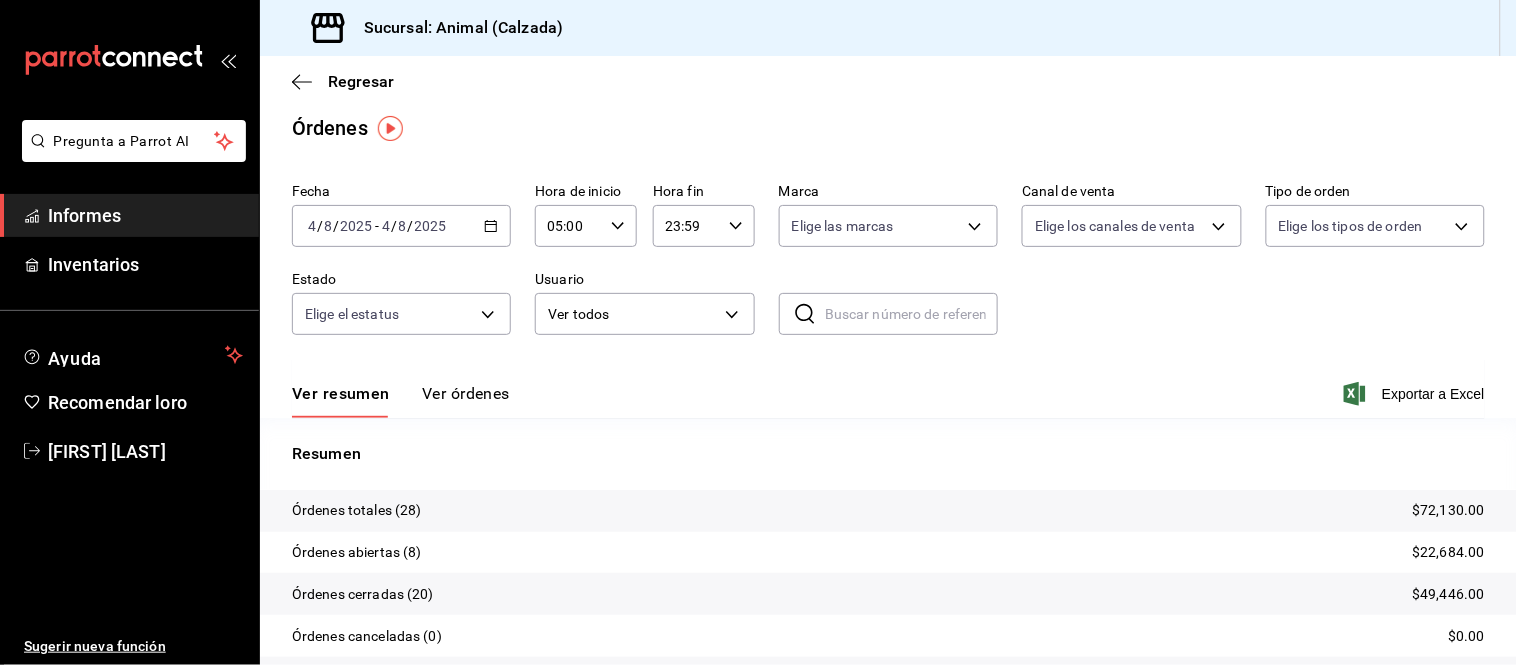 click on "Ver órdenes" at bounding box center (466, 393) 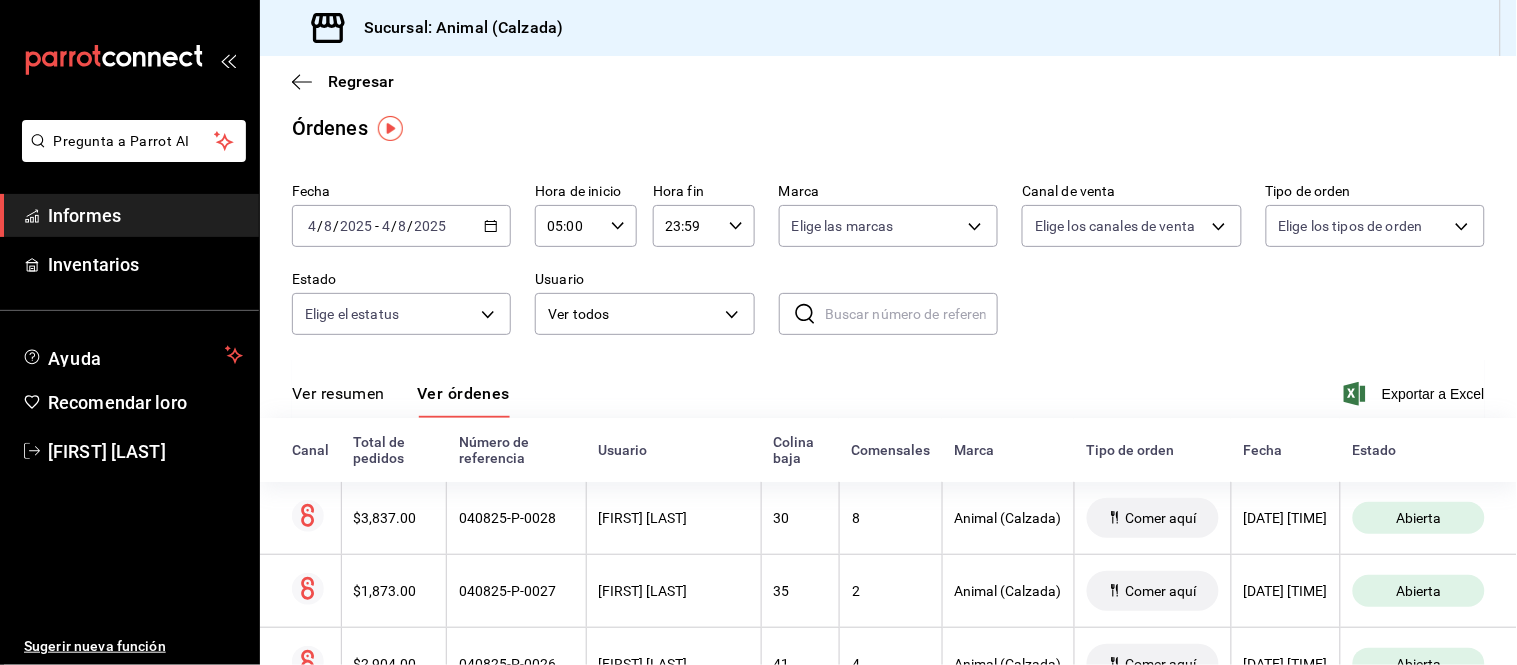 click on "Ver resumen" at bounding box center (338, 393) 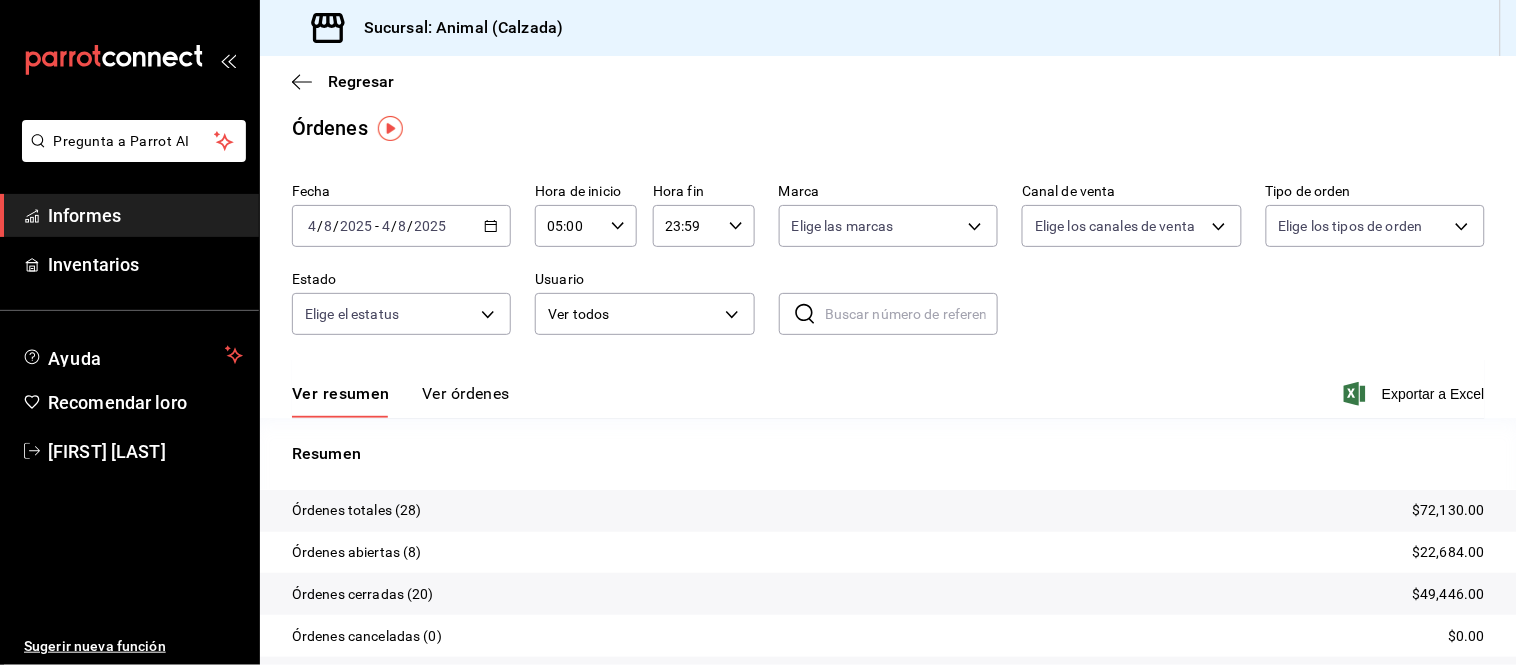click on "Ver órdenes" at bounding box center [466, 393] 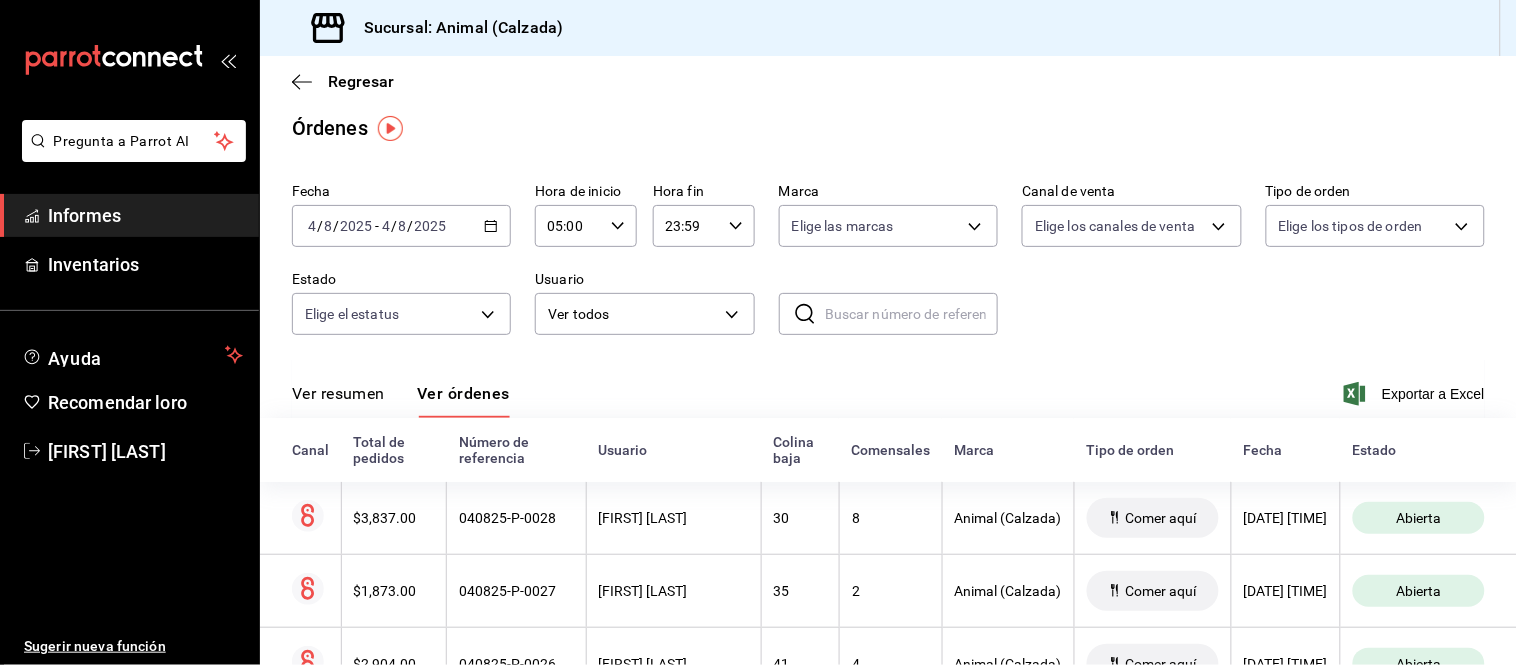 click on "Ver resumen" at bounding box center [338, 393] 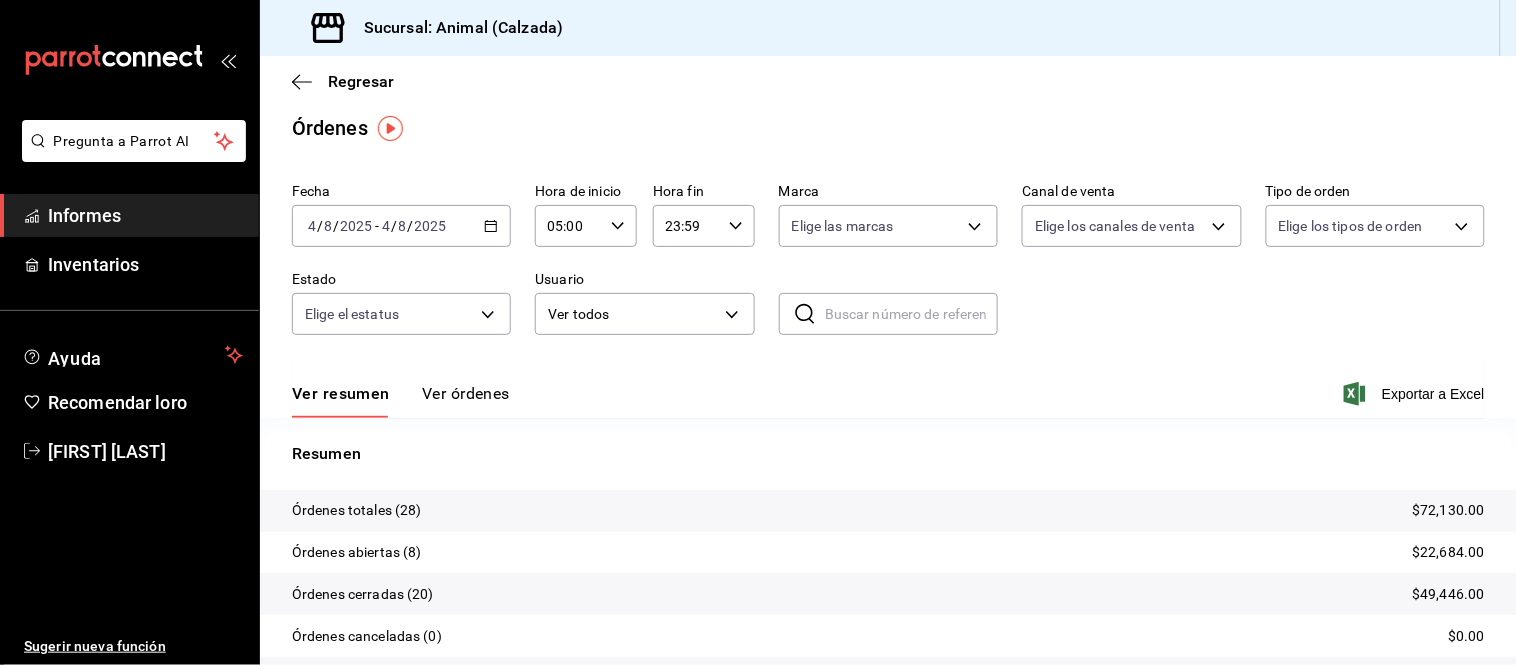 click on "Ver órdenes" at bounding box center [466, 393] 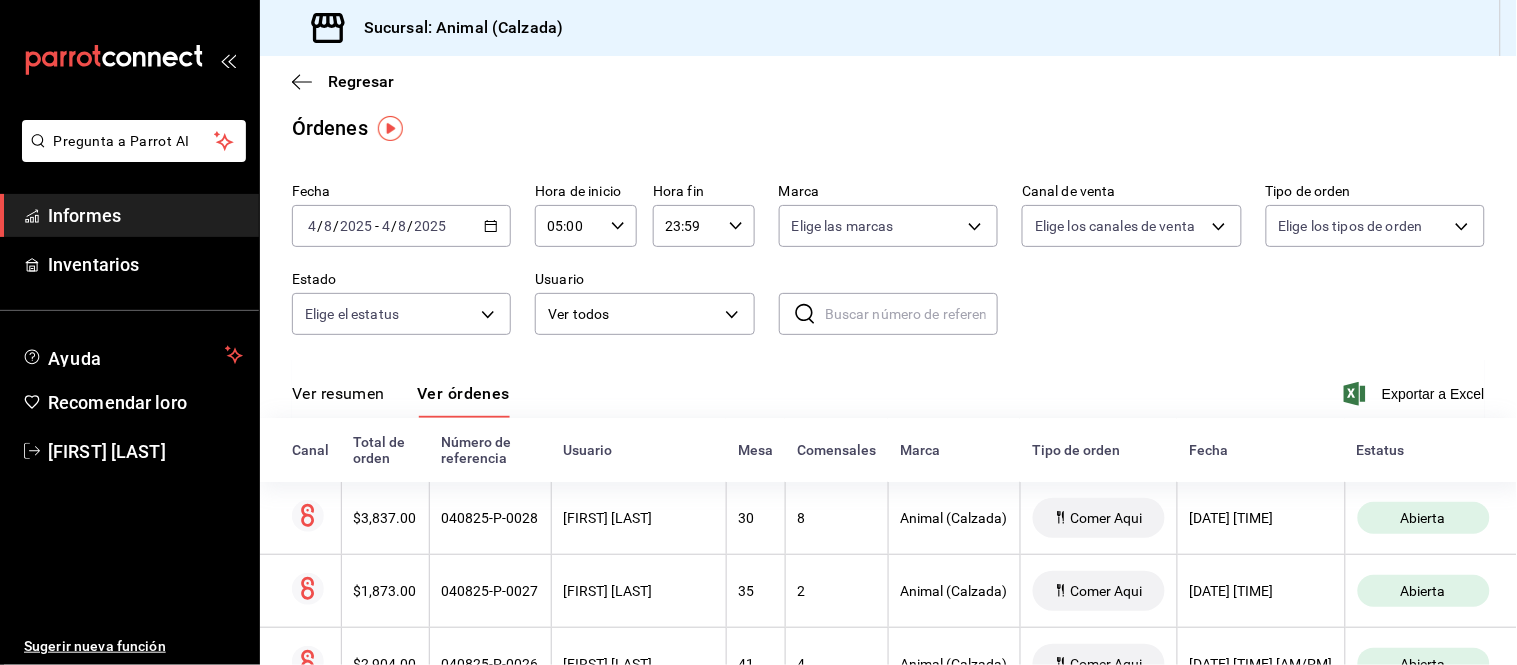 click on "Ver resumen" at bounding box center (338, 393) 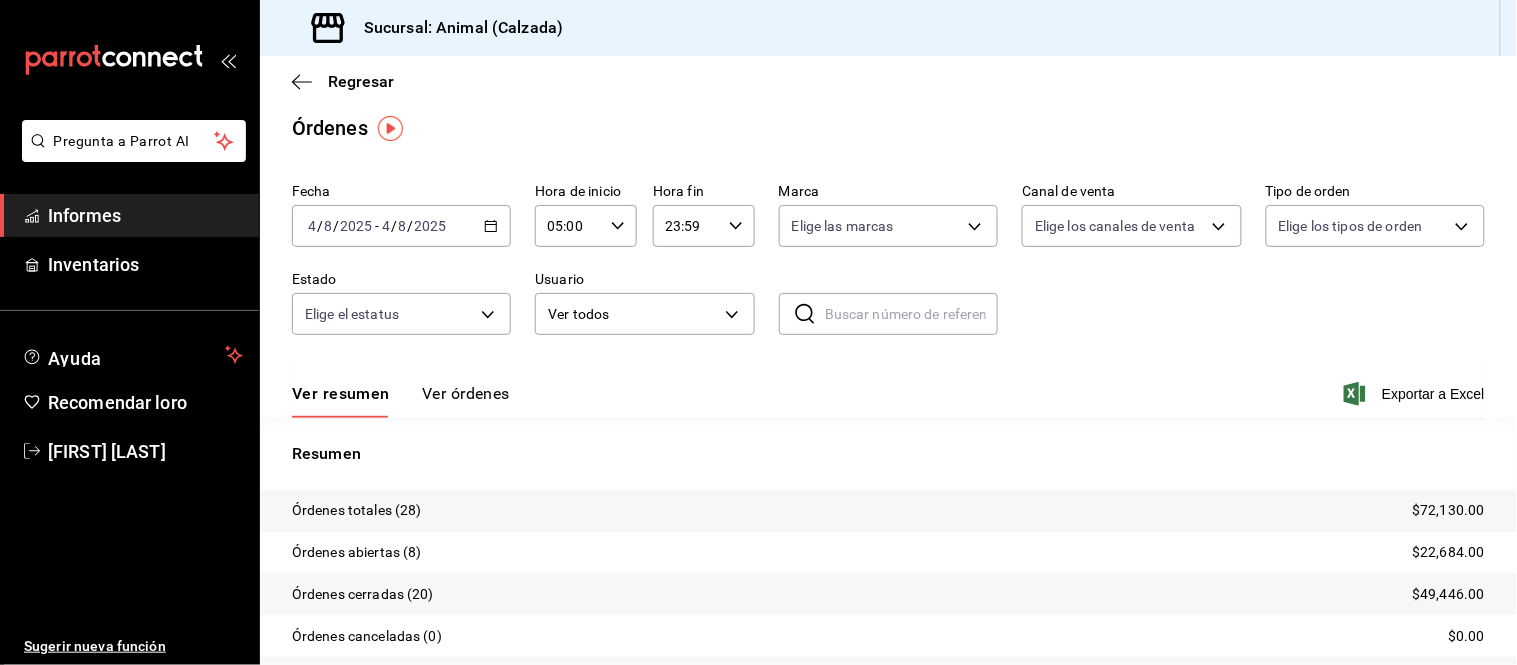 click on "Ver órdenes" at bounding box center [466, 393] 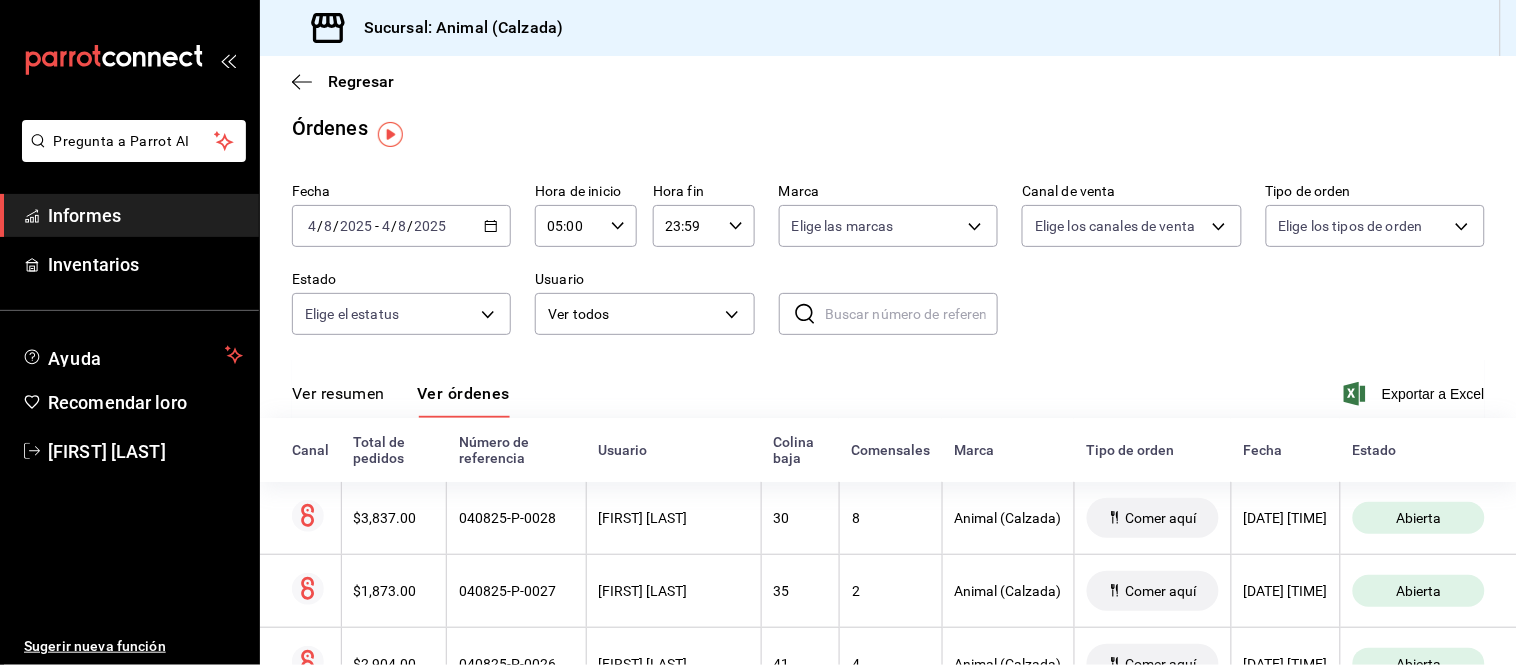 scroll, scrollTop: 0, scrollLeft: 0, axis: both 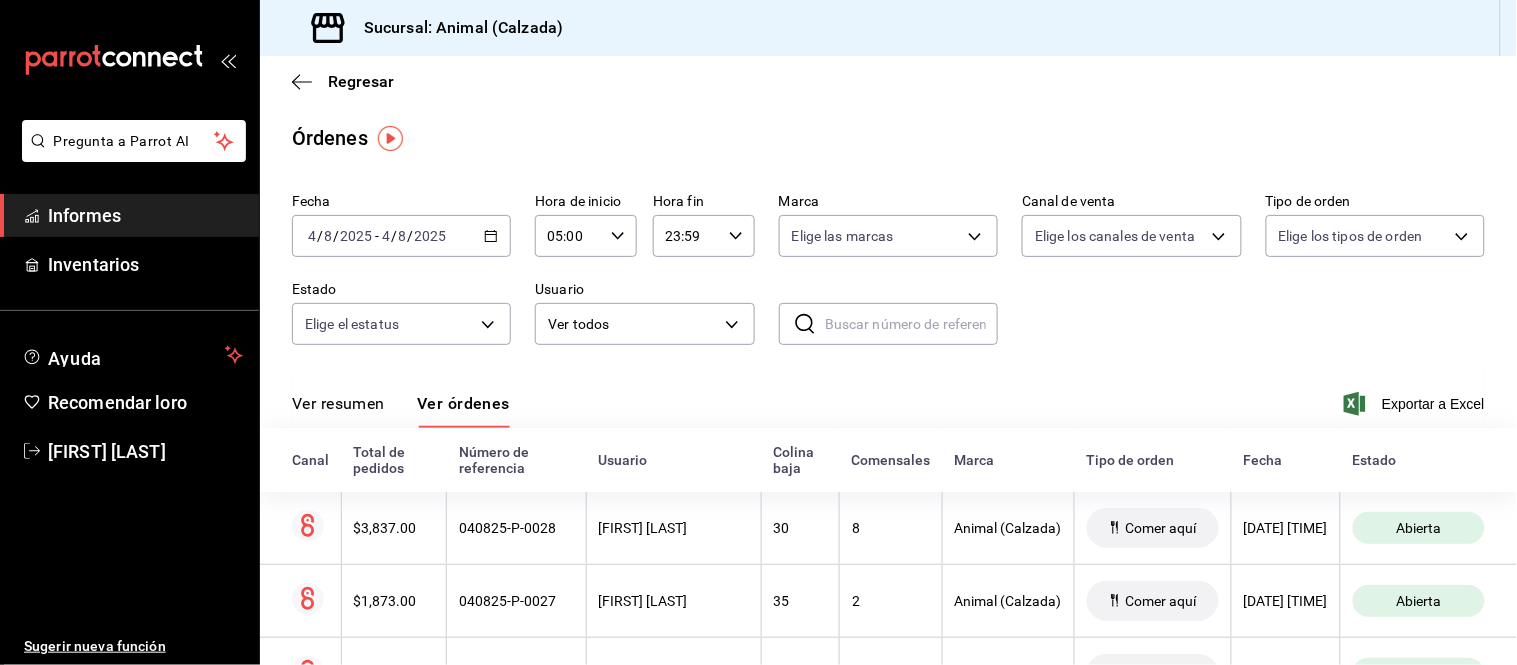 click on "Ver resumen" at bounding box center [338, 410] 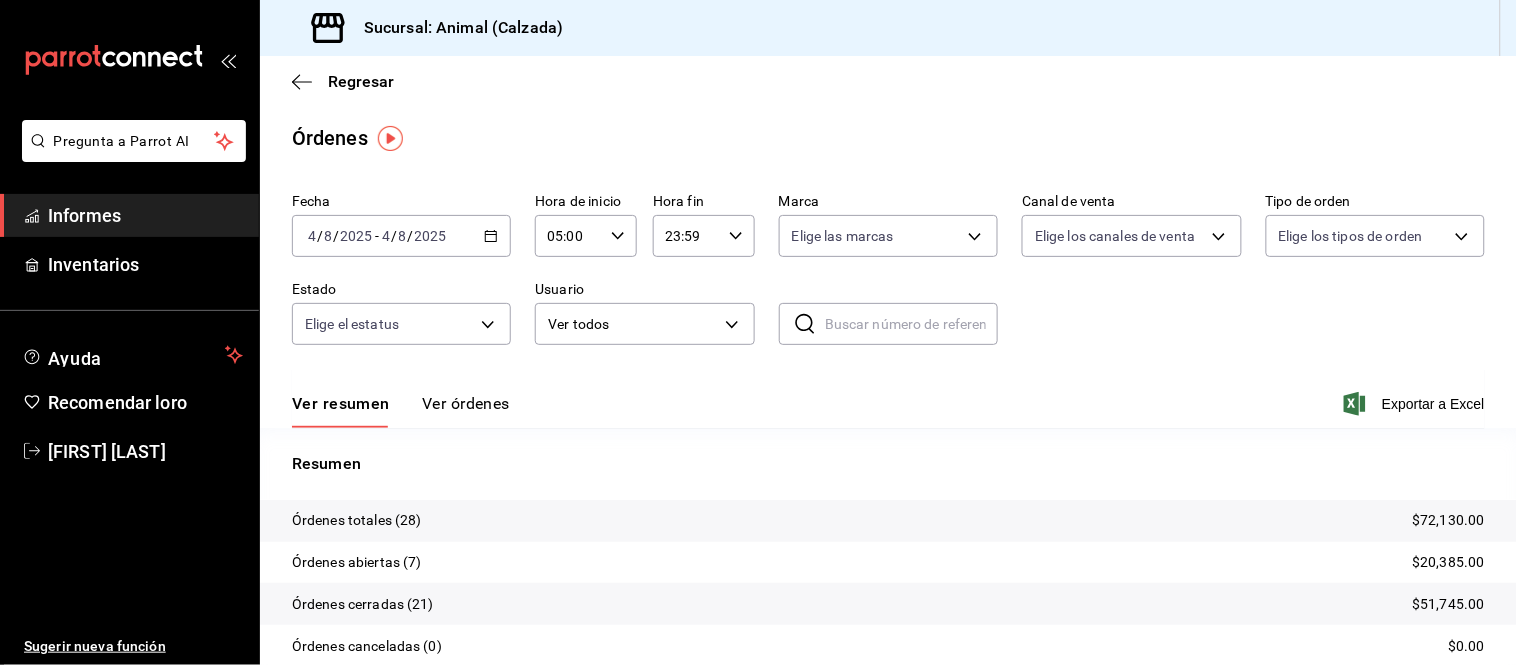 click on "Ver órdenes" at bounding box center [466, 403] 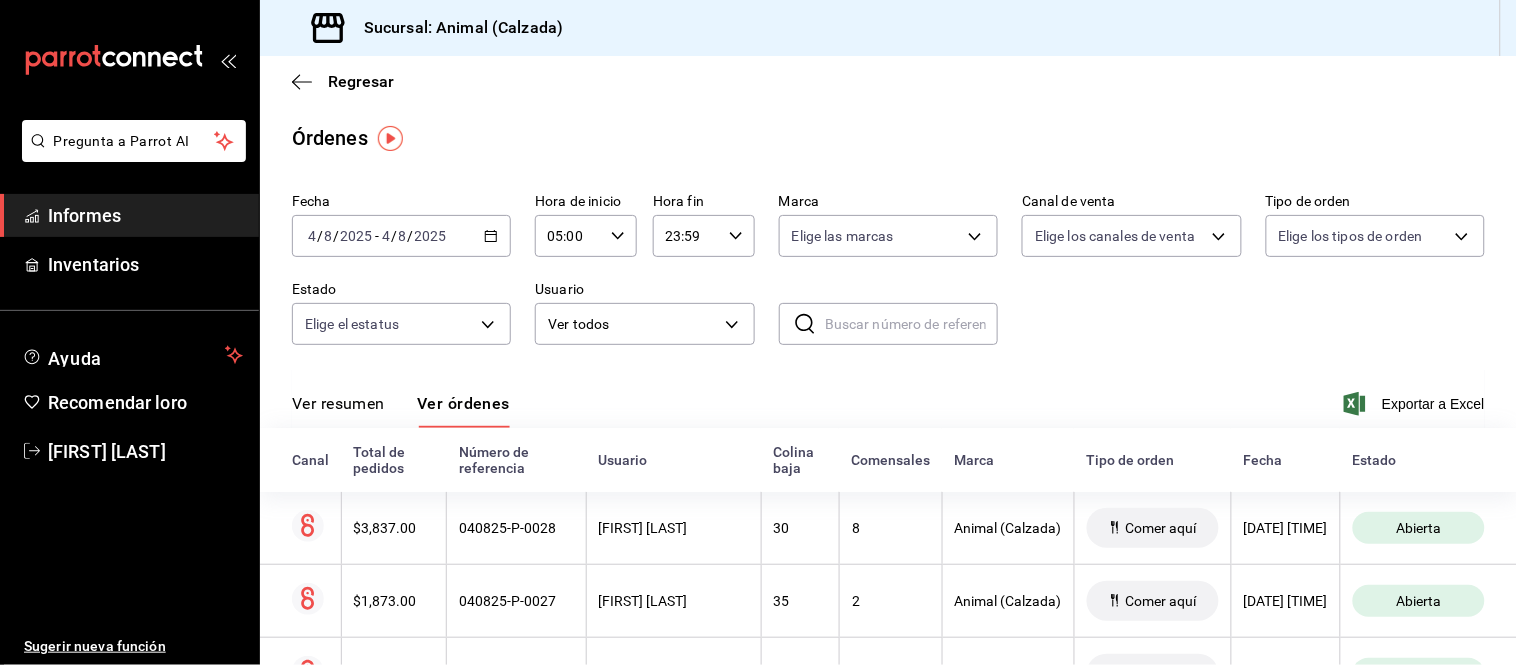 click on "Ver resumen Ver órdenes" at bounding box center [401, 410] 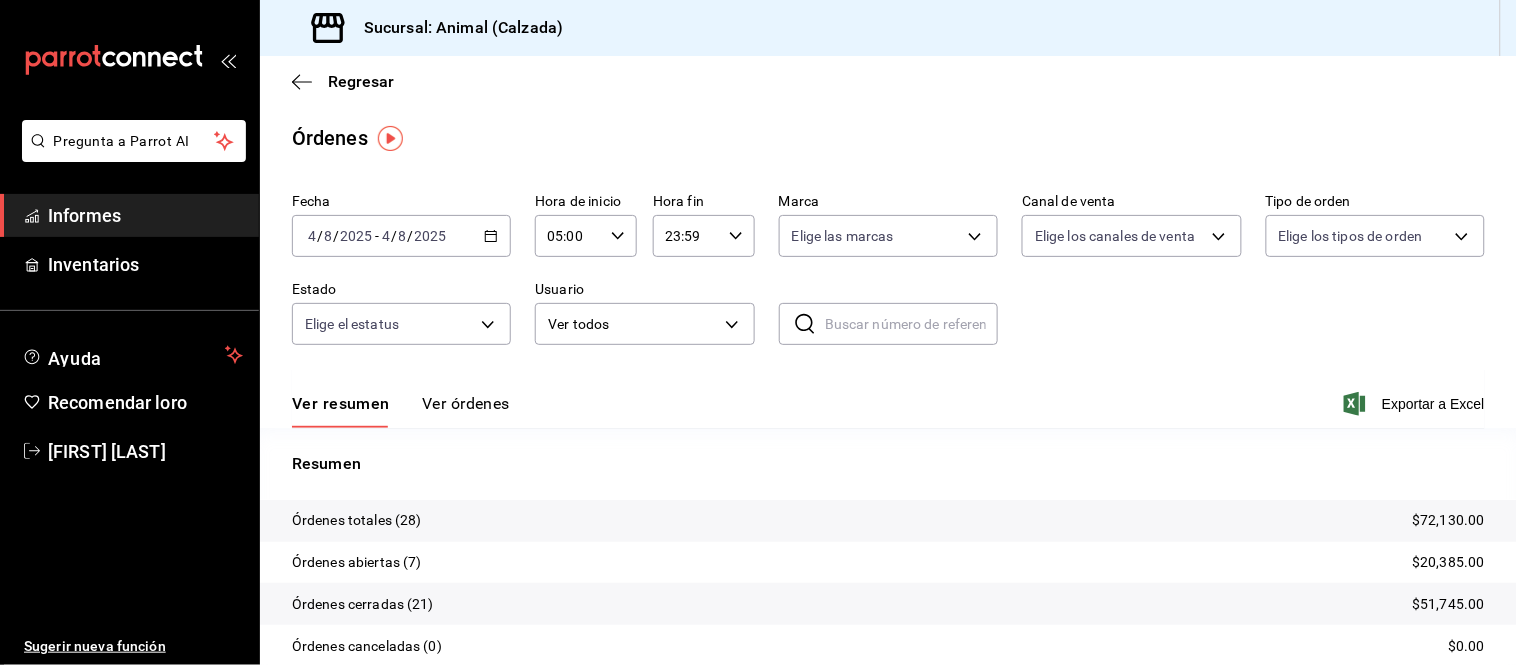 click on "Ver órdenes" at bounding box center (466, 403) 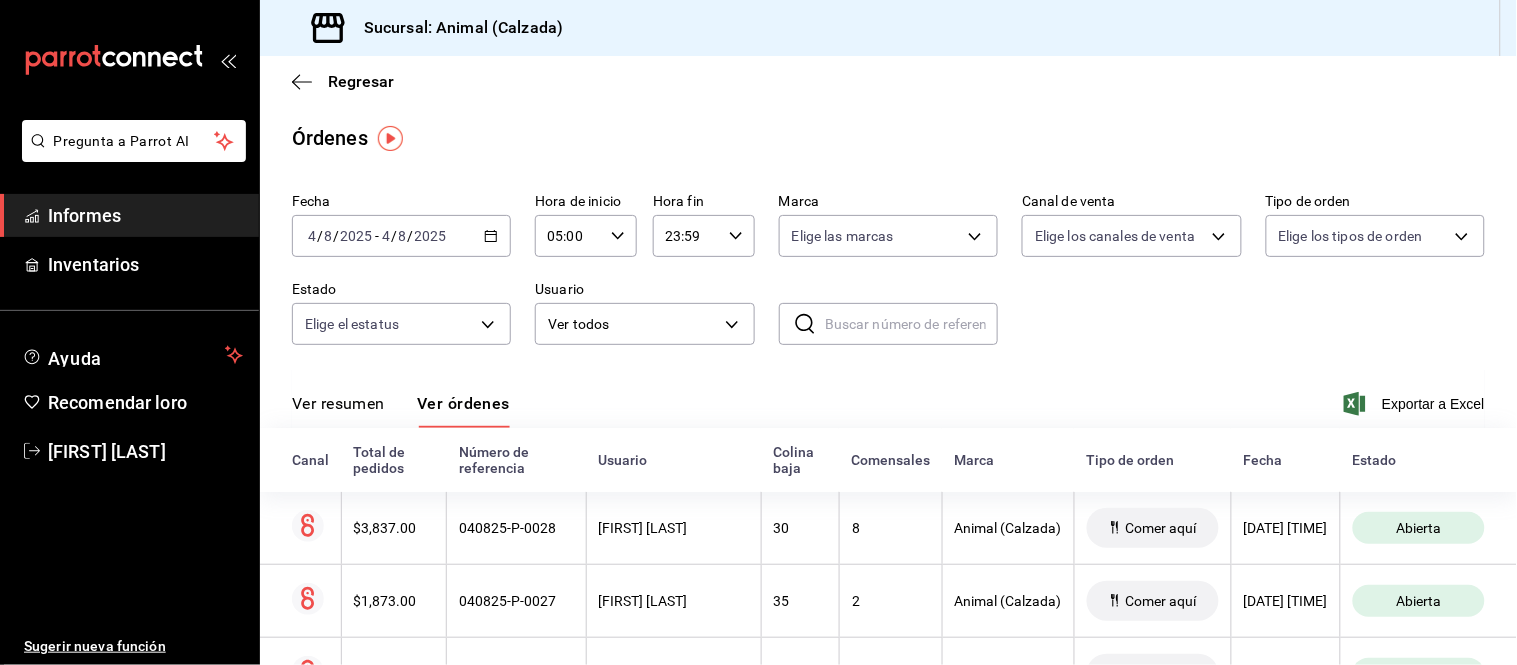 click on "Ver resumen" at bounding box center (338, 403) 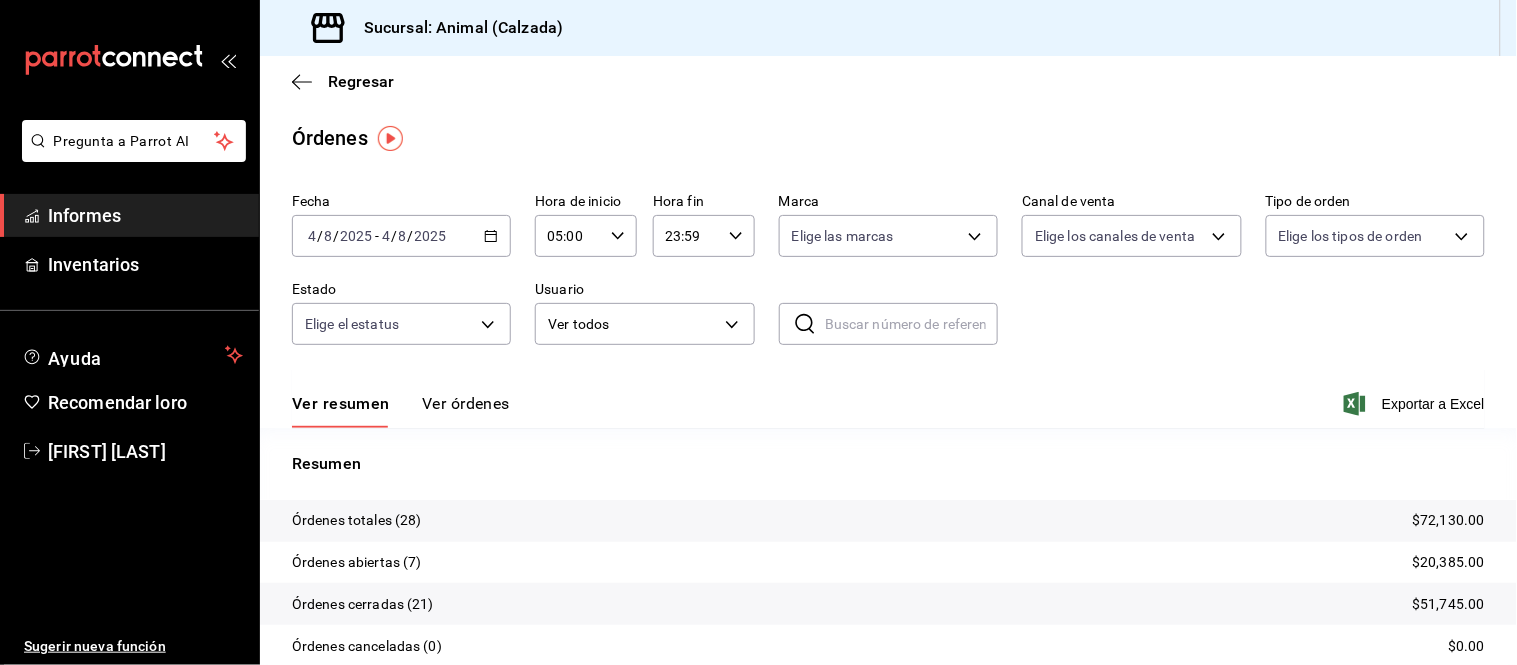 click on "Ver órdenes" at bounding box center (466, 403) 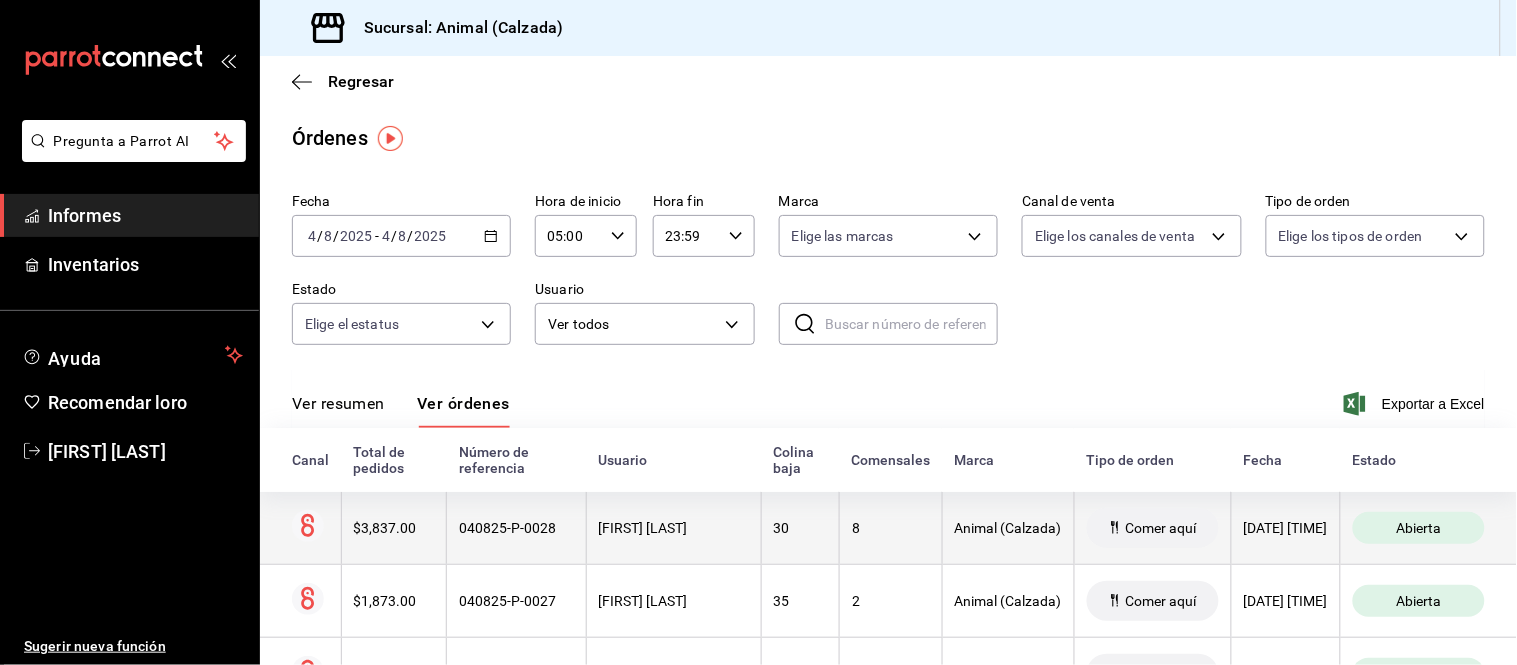 click on "8" at bounding box center (890, 528) 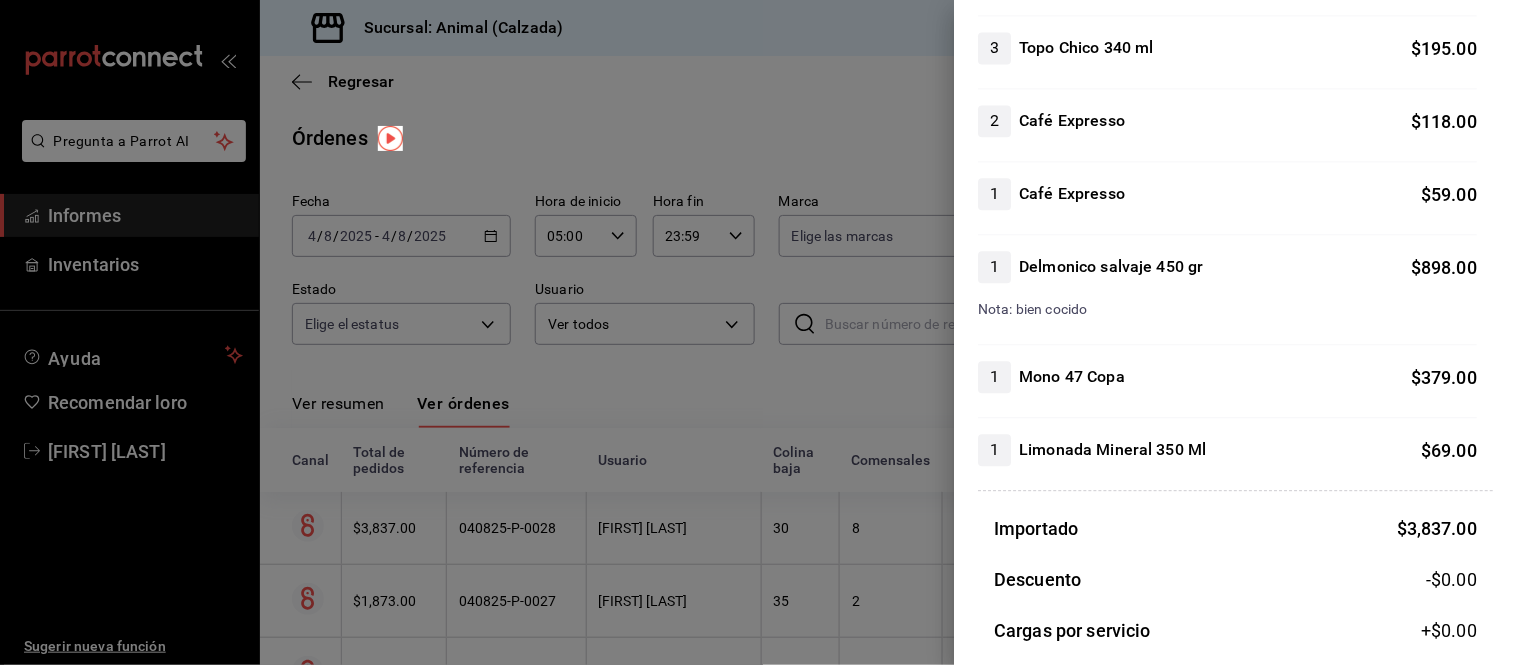 scroll, scrollTop: 1111, scrollLeft: 0, axis: vertical 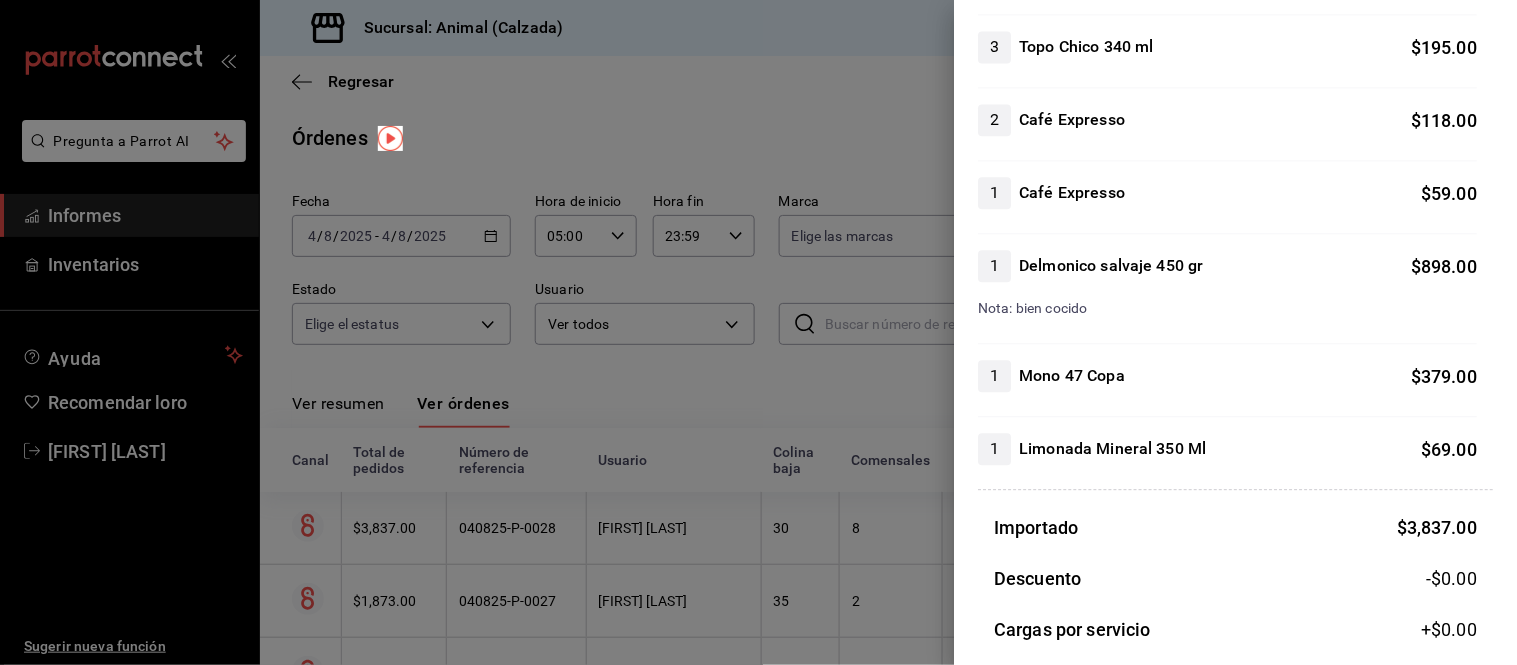 click at bounding box center [758, 332] 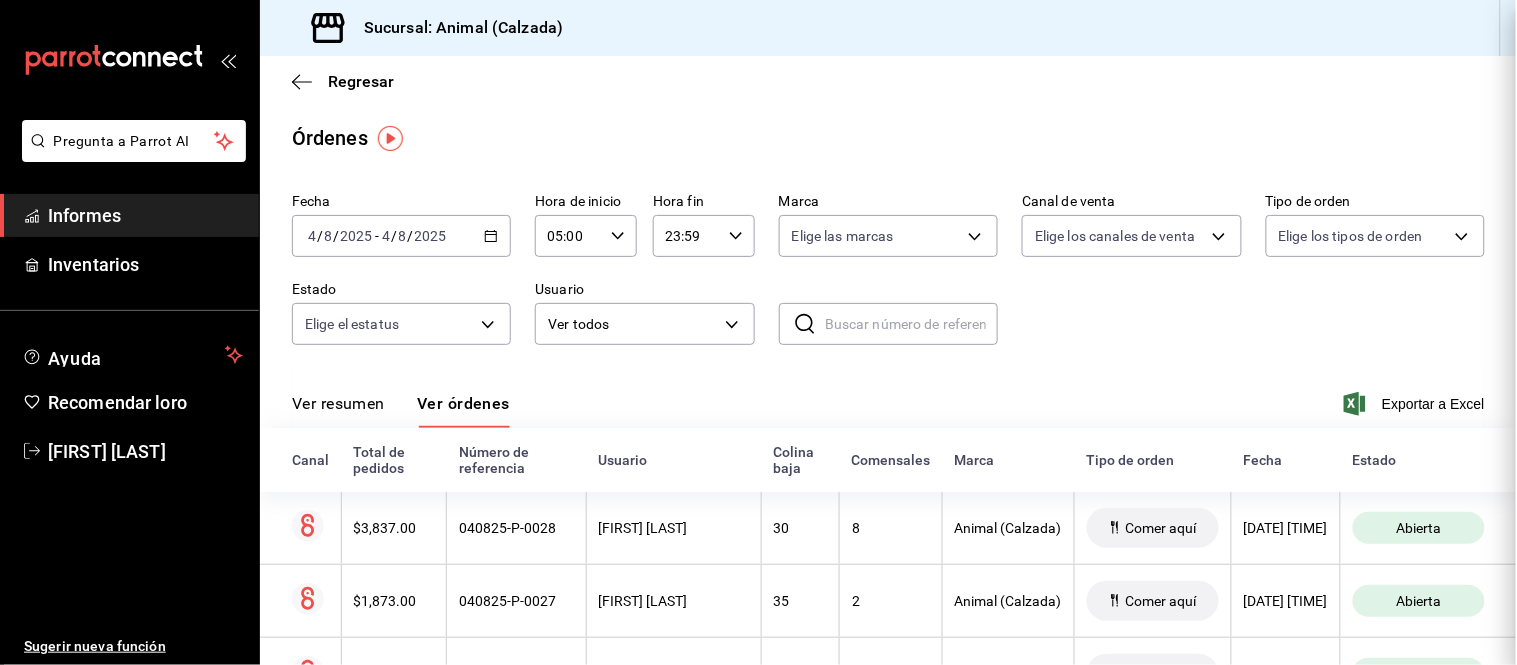 scroll, scrollTop: 0, scrollLeft: 0, axis: both 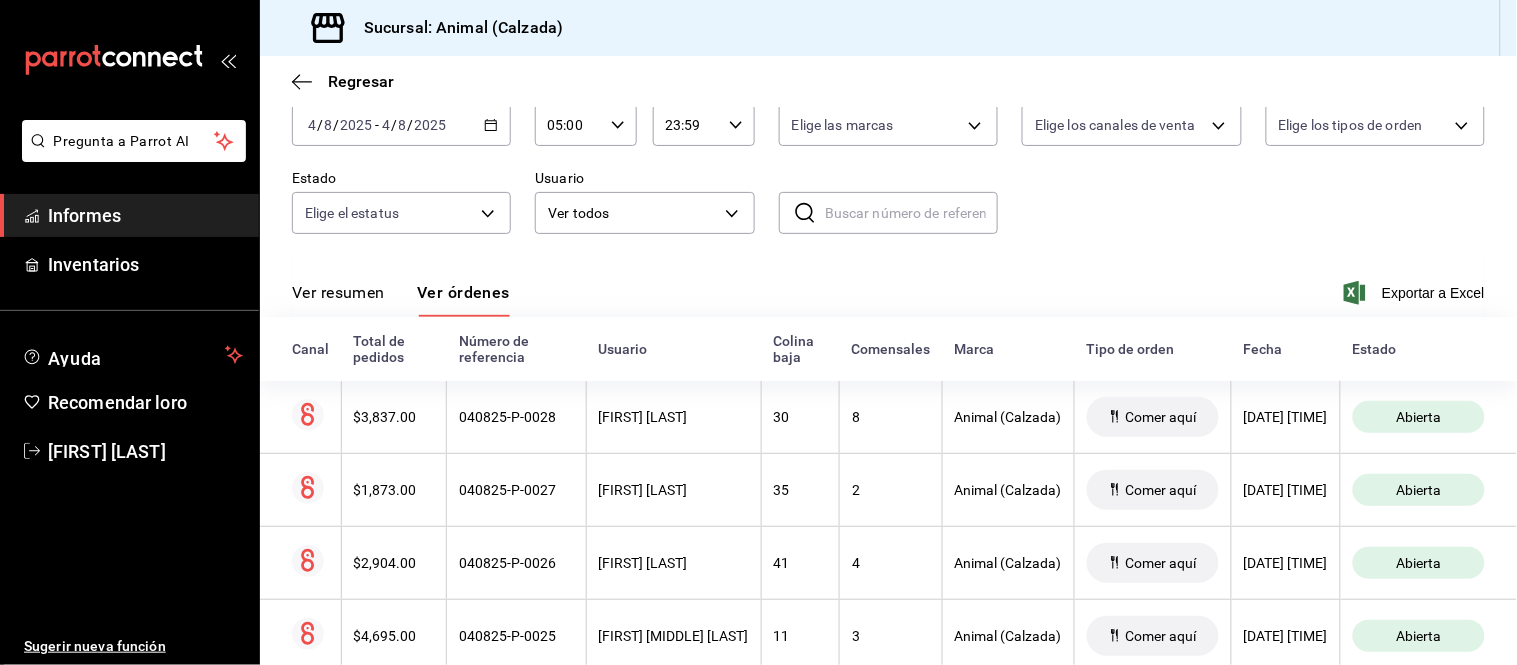 click on "Ver resumen" at bounding box center [338, 292] 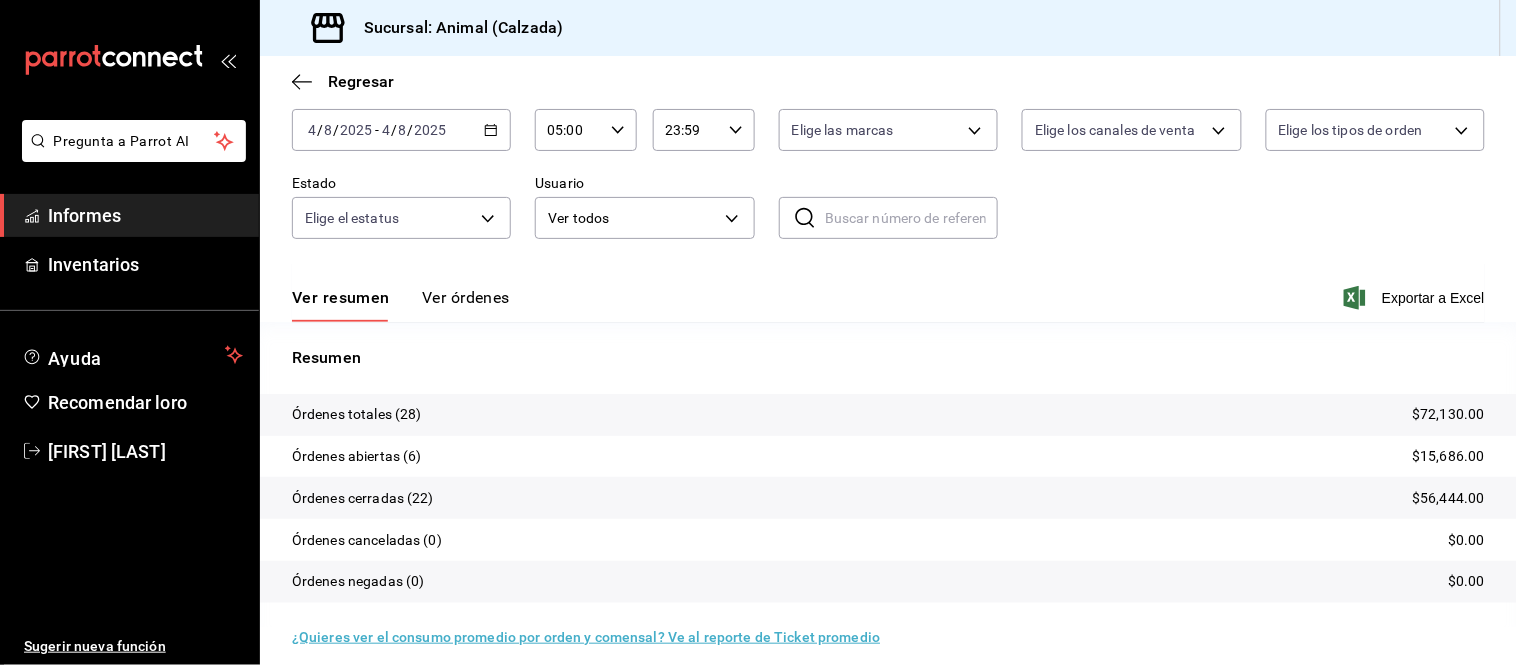 scroll, scrollTop: 111, scrollLeft: 0, axis: vertical 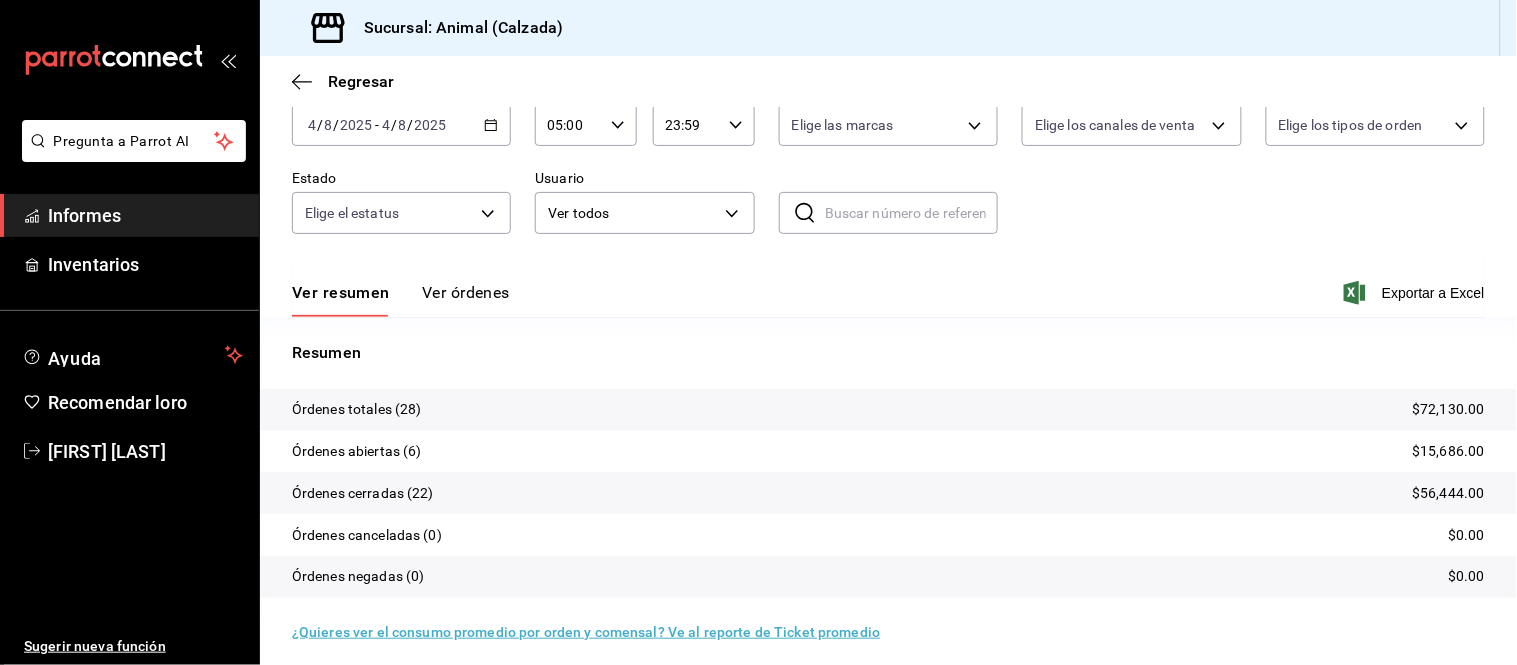 click on "Ver órdenes" at bounding box center (466, 299) 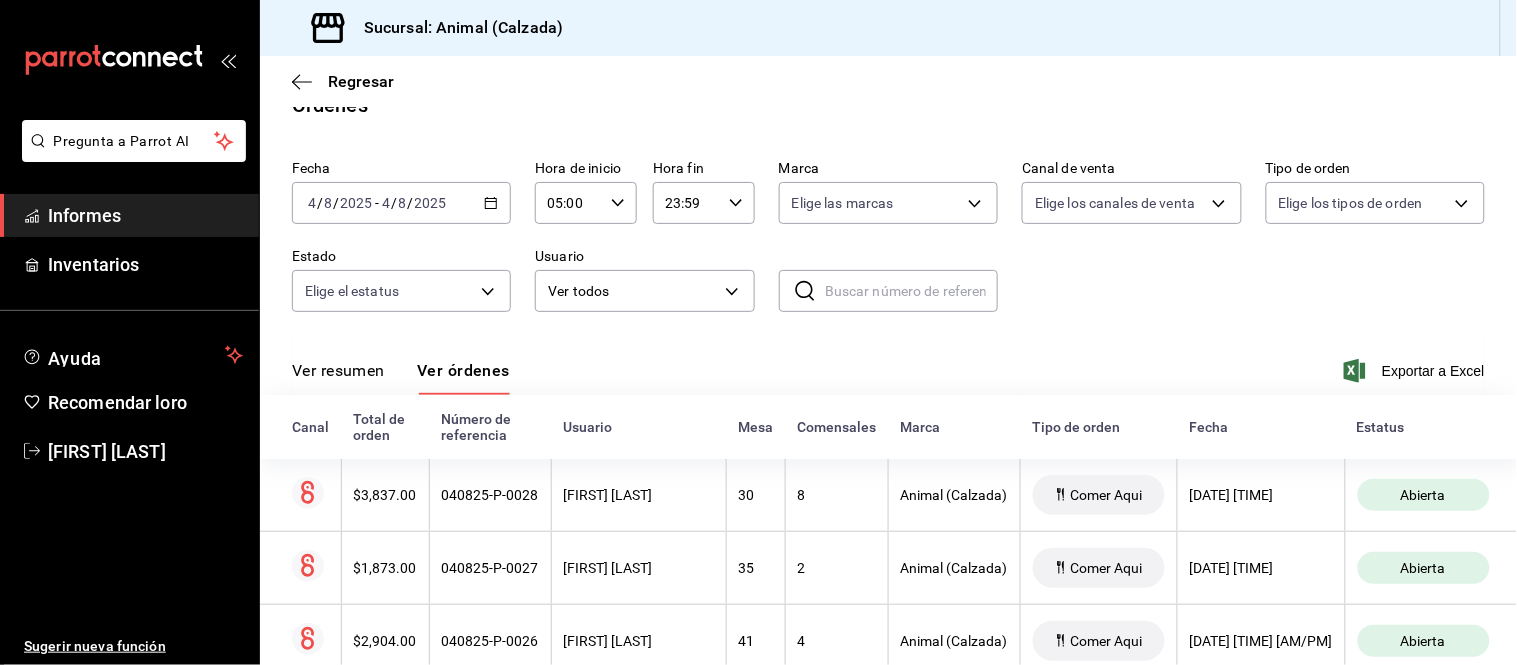 scroll, scrollTop: 111, scrollLeft: 0, axis: vertical 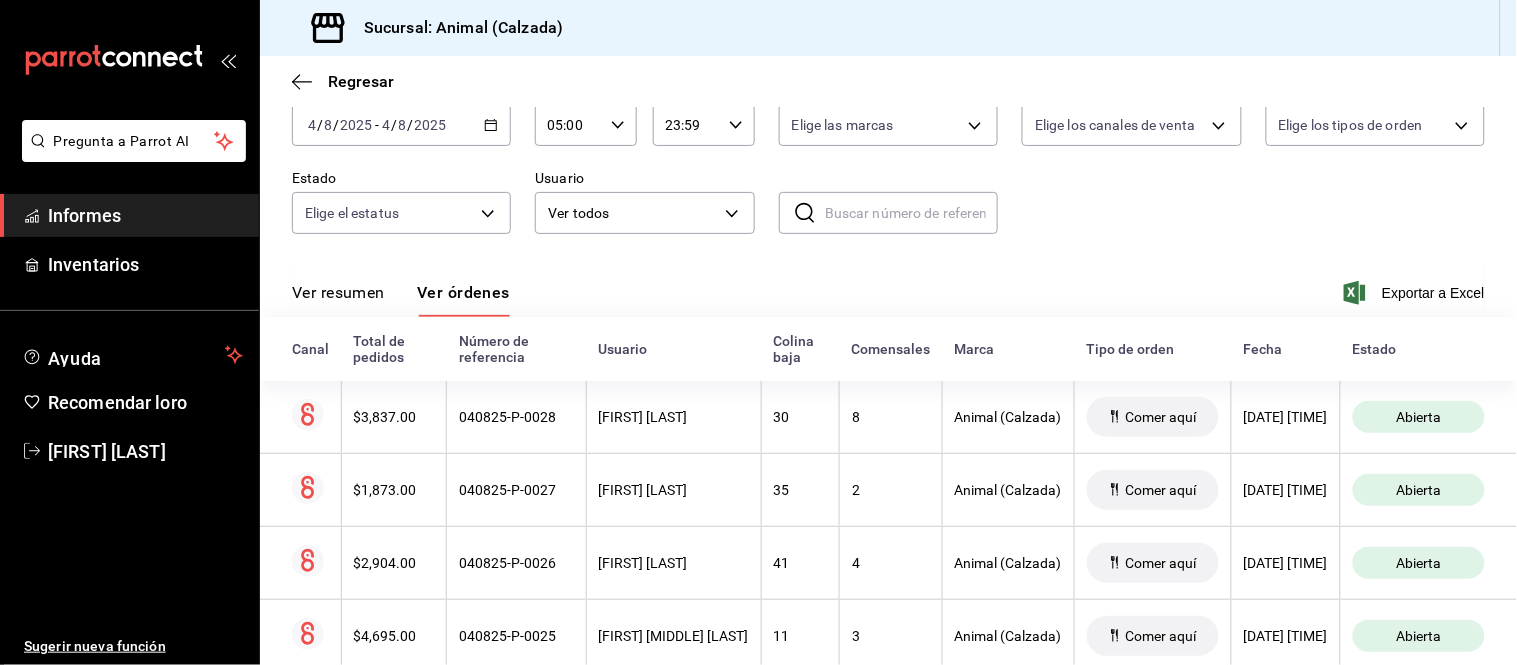 click on "Ver resumen Ver órdenes" at bounding box center [401, 299] 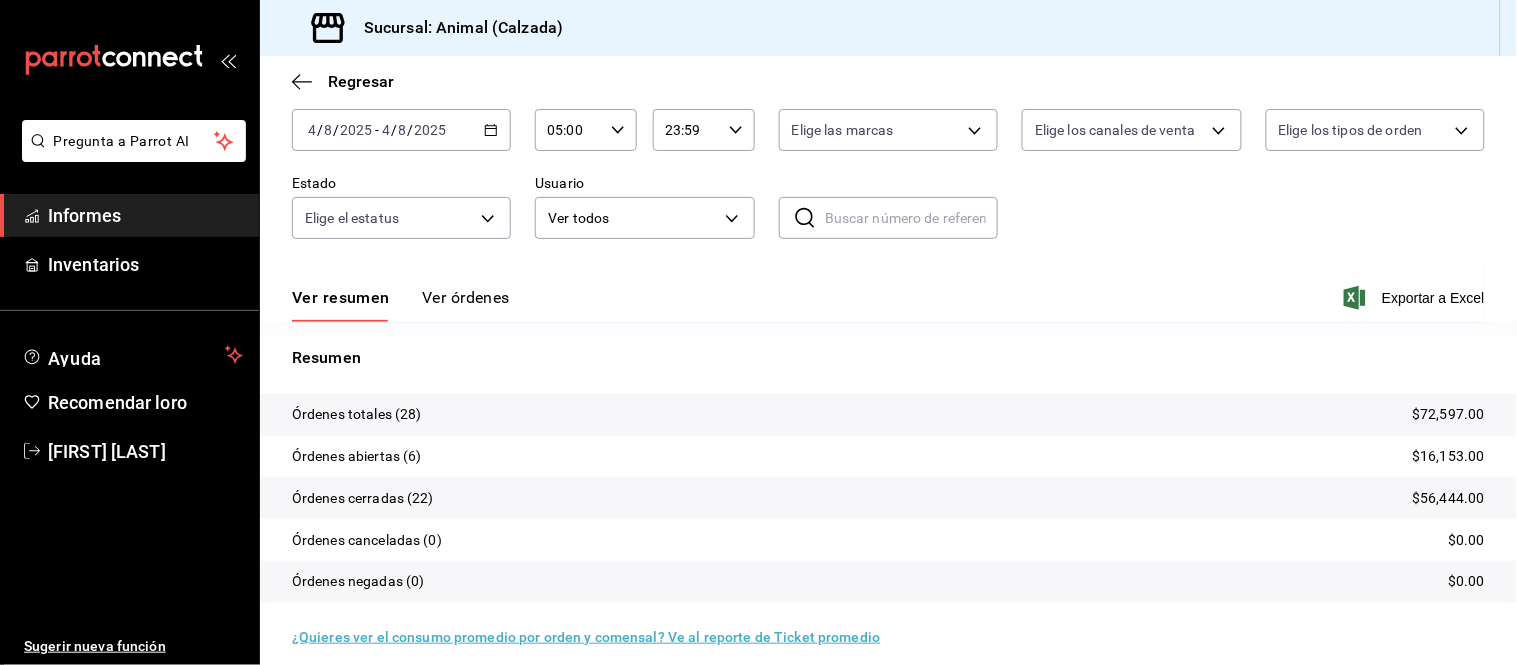 scroll, scrollTop: 111, scrollLeft: 0, axis: vertical 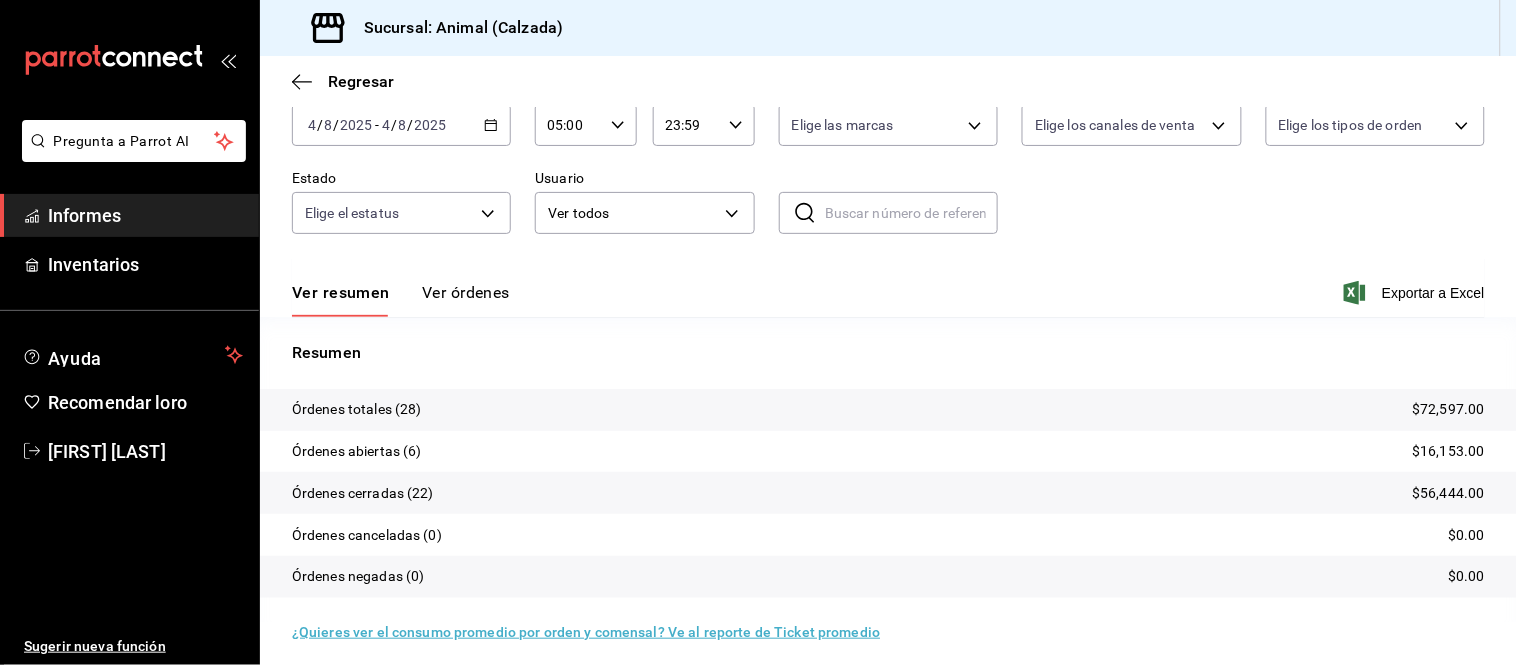 click on "Ver órdenes" at bounding box center (466, 292) 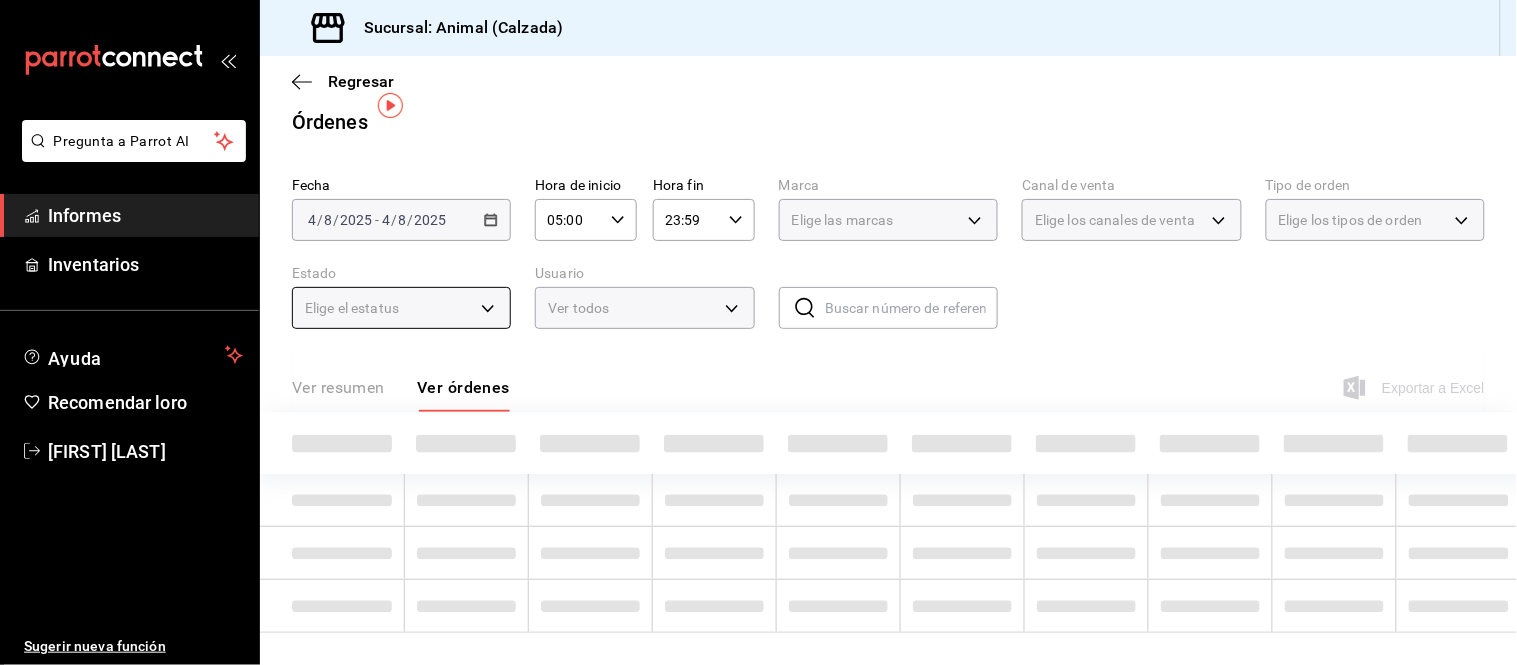 scroll, scrollTop: 111, scrollLeft: 0, axis: vertical 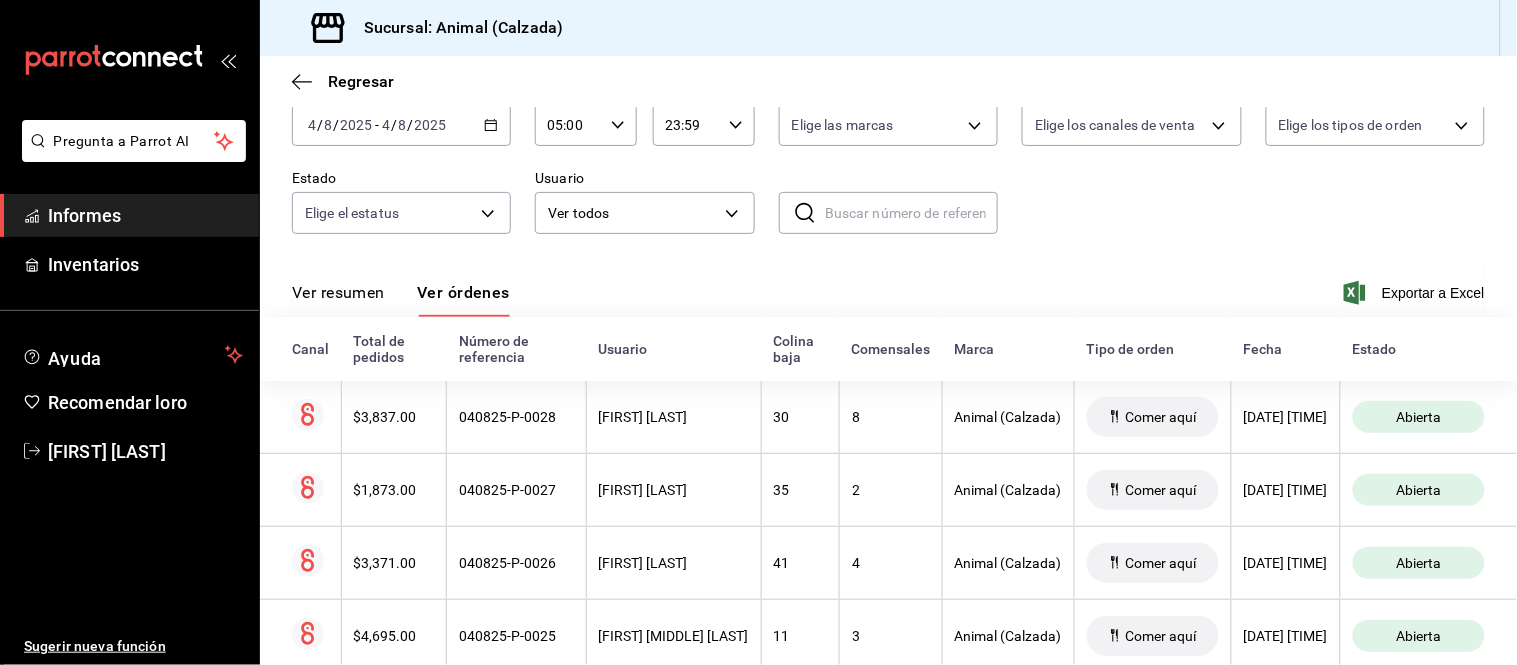 click on "Ver resumen" at bounding box center [338, 299] 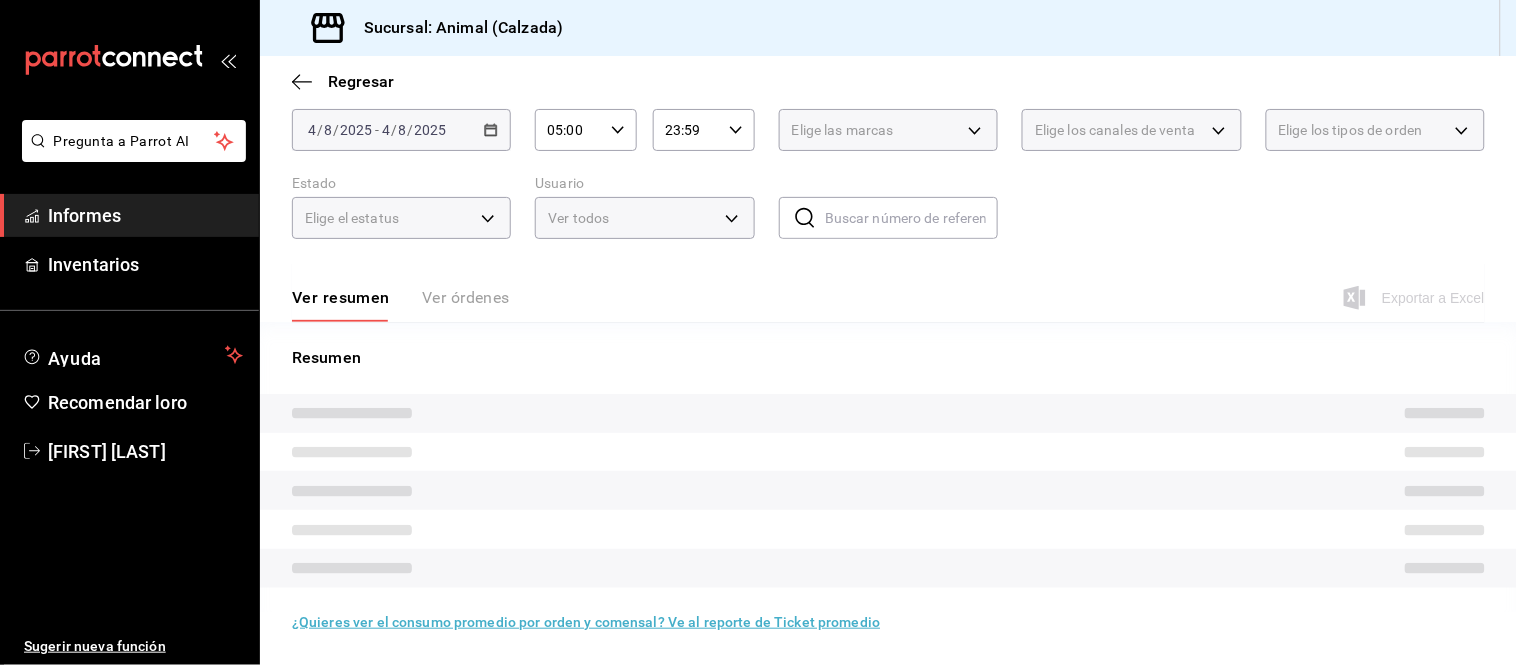 scroll, scrollTop: 111, scrollLeft: 0, axis: vertical 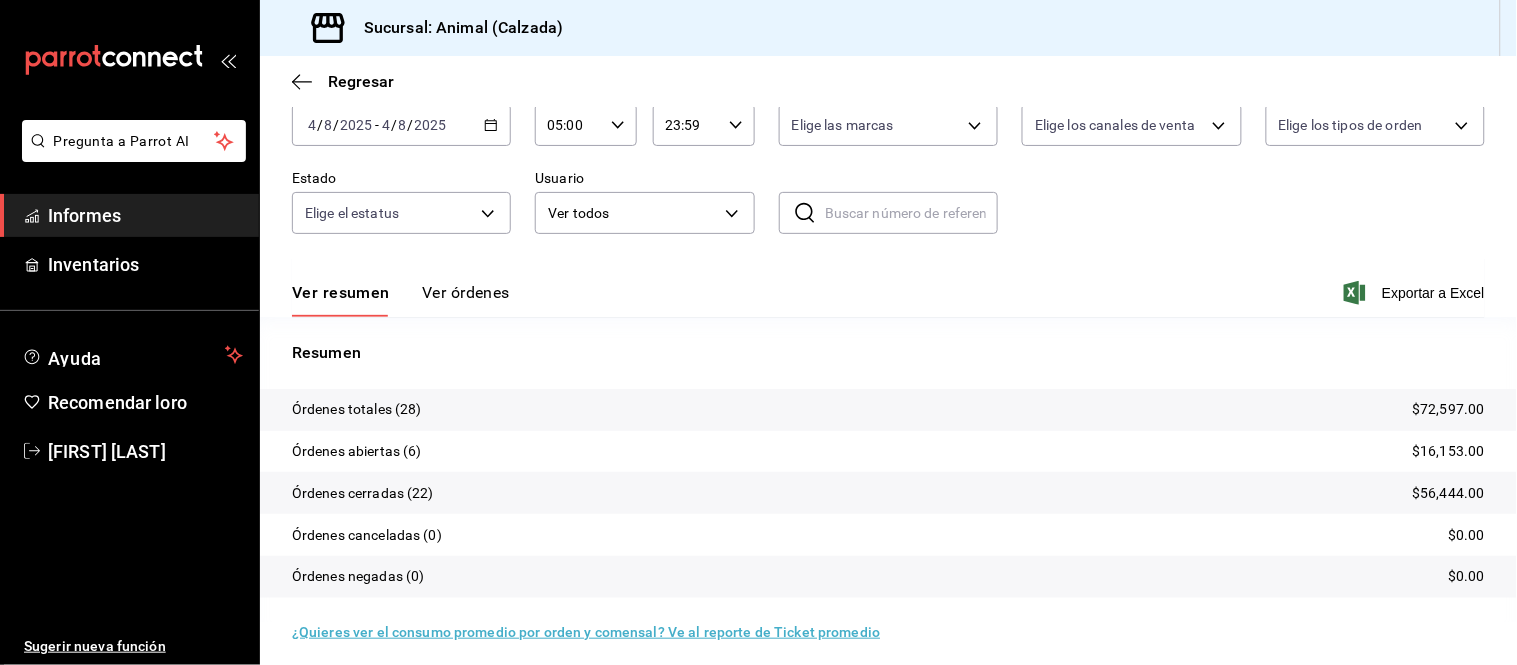 click on "Ver órdenes" at bounding box center (466, 292) 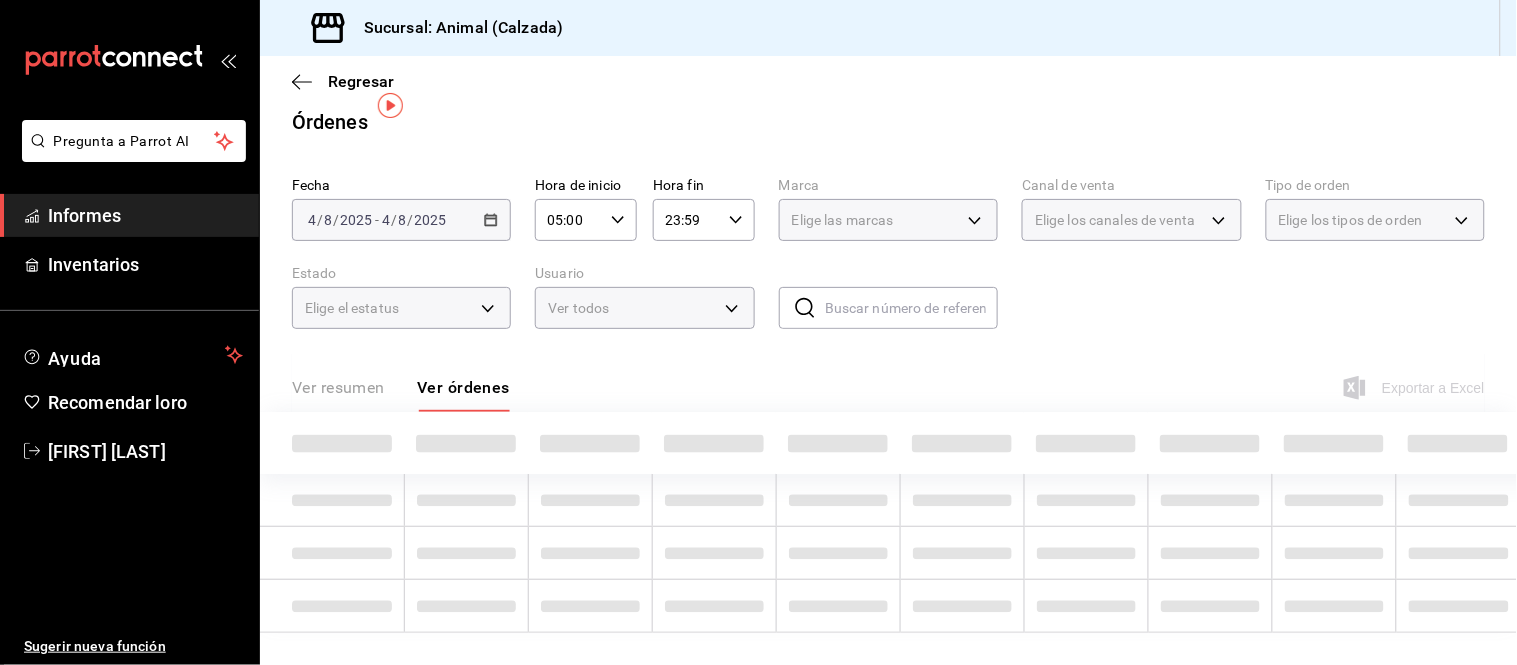 scroll, scrollTop: 111, scrollLeft: 0, axis: vertical 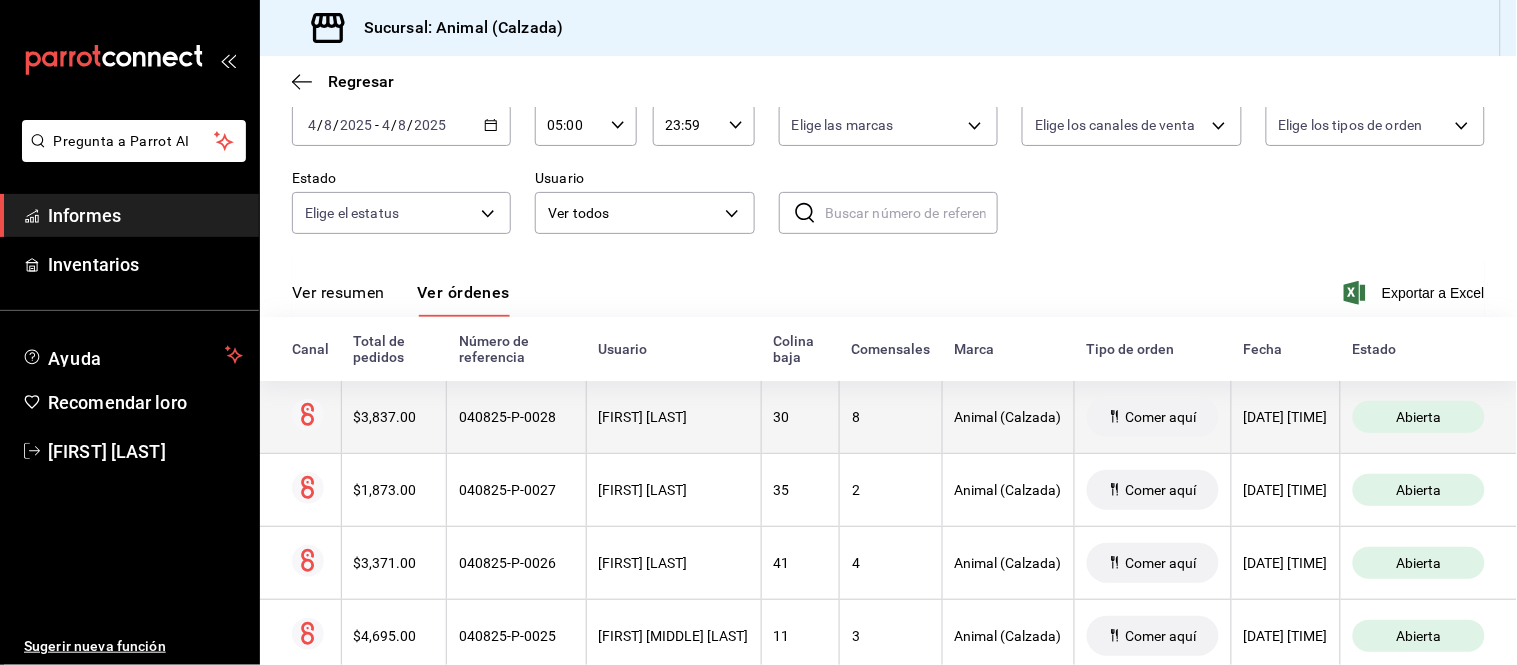 click on "8" at bounding box center (891, 417) 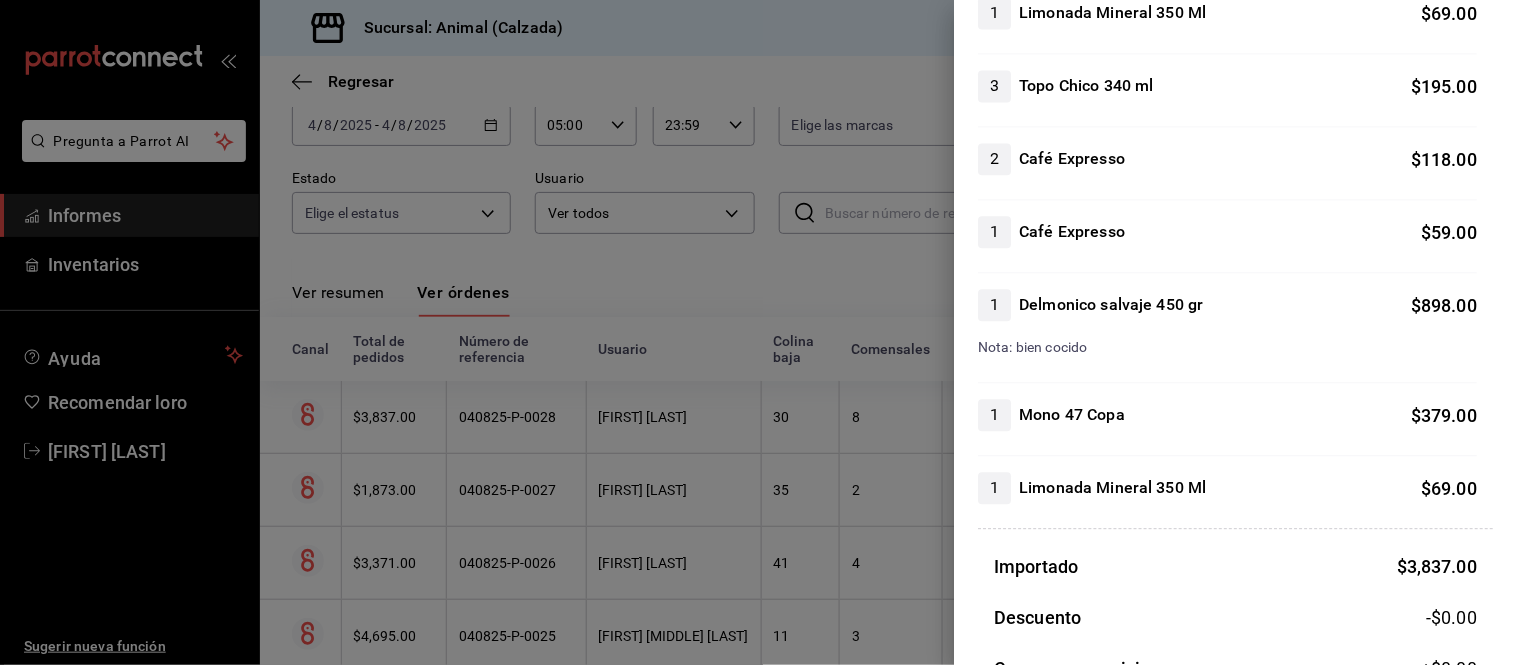 scroll, scrollTop: 1111, scrollLeft: 0, axis: vertical 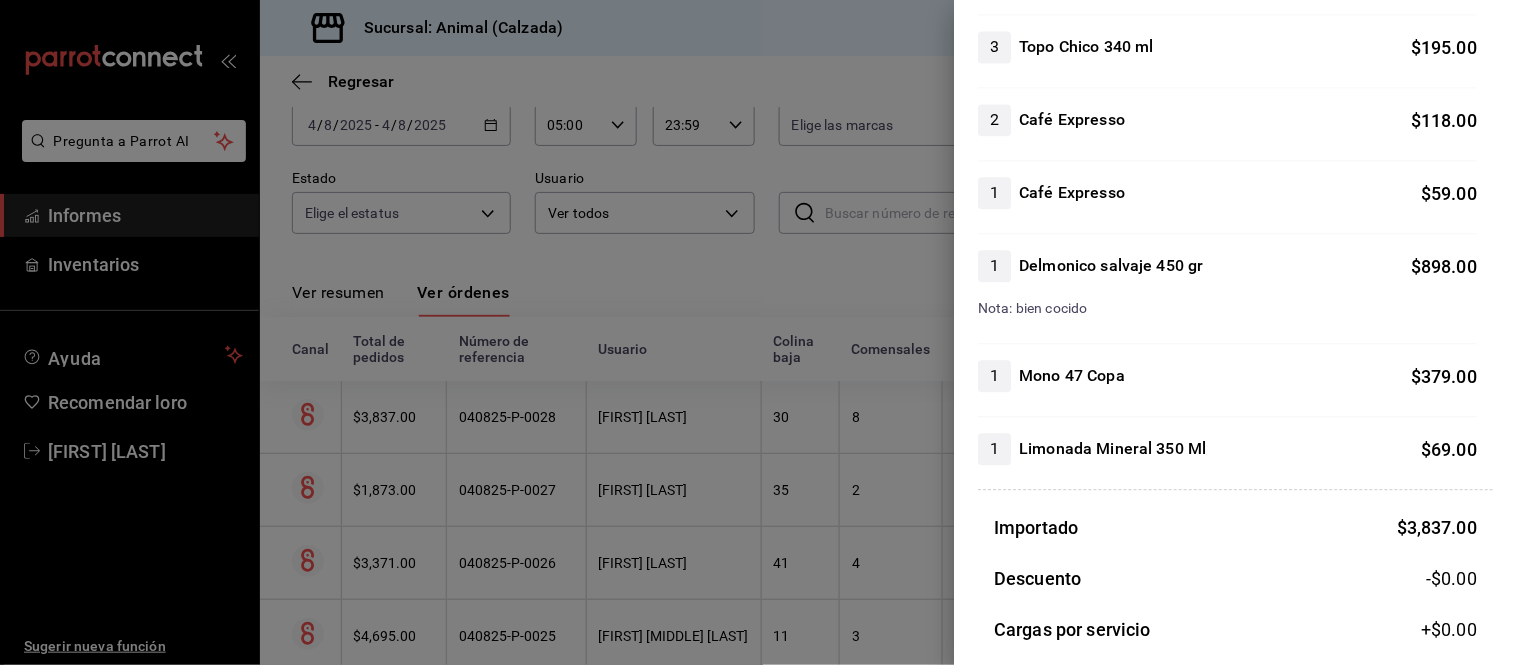 click at bounding box center [758, 332] 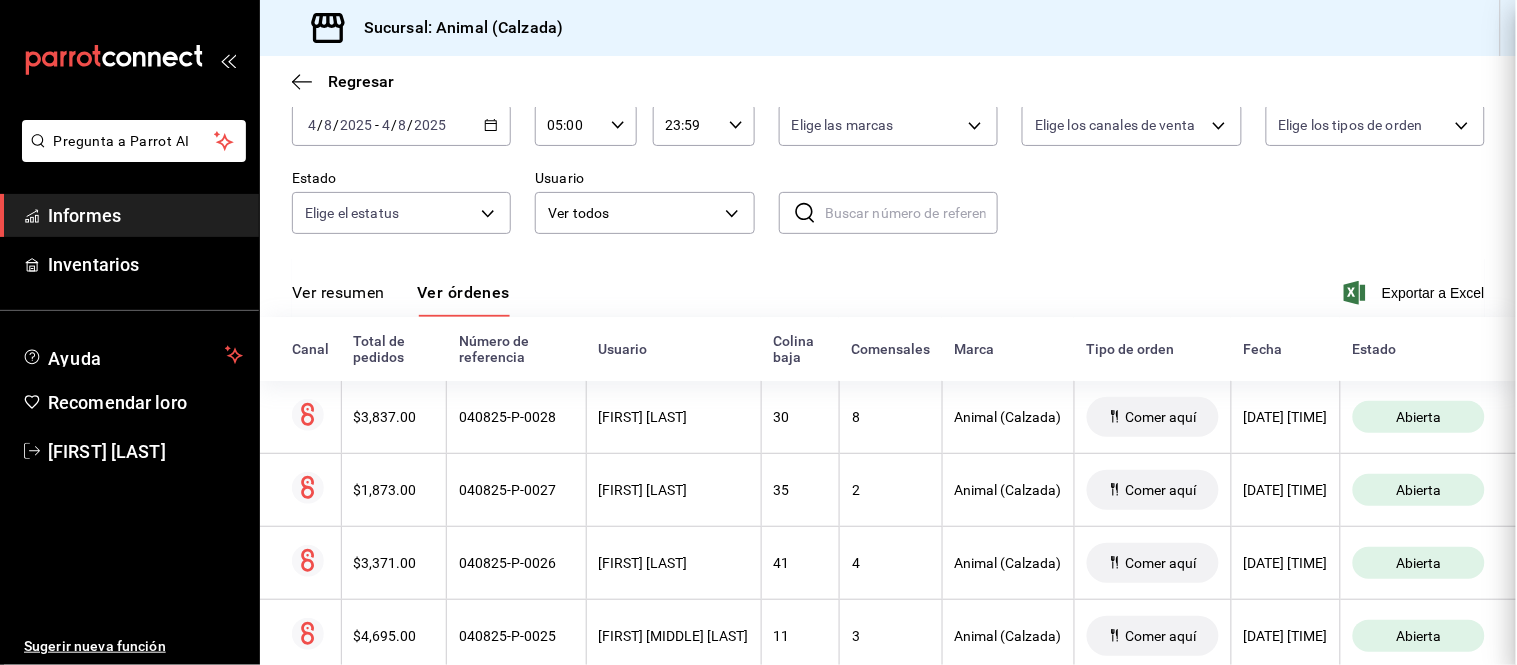 scroll, scrollTop: 0, scrollLeft: 0, axis: both 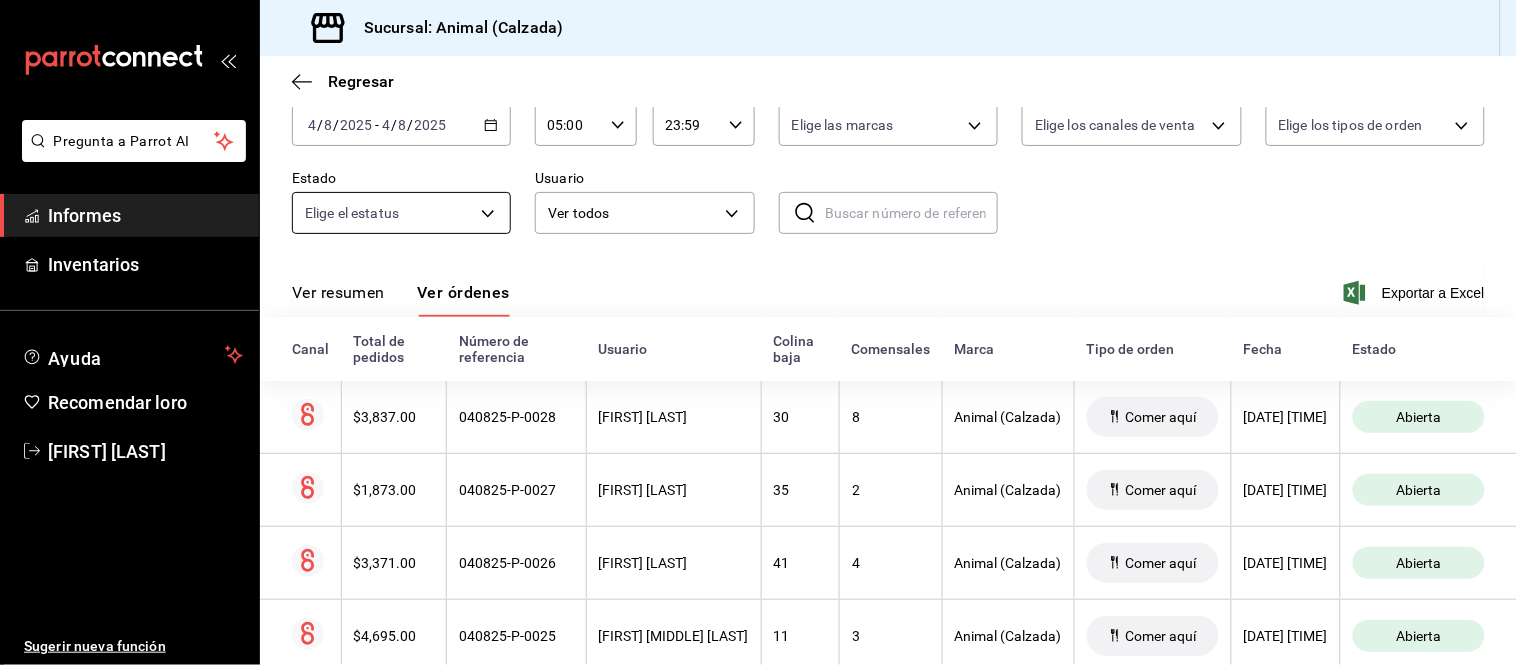 click on "Pregunta a Parrot AI Informes   Inventarios   Ayuda Recomendar loro   [FIRST] [LAST]   Sugerir nueva función   Sucursal: Animal (Calzada) Regresar Órdenes Fecha 2025-08-04 4 / 8 / 2025 - 2025-08-04 4 / 8 / 2025 Hora de inicio 05:00 Hora de inicio Hora fin 23:59 Hora fin Marca Elige las marcas Canal de venta Elige los canales de venta Tipo de orden Elige los tipos de orden Estado Elige el estatus Usuario Ver todos ALL ​ ​ Ver resumen Ver órdenes Exportar a Excel Canal Total de pedidos Número de referencia Usuario Colina baja Comensales Marca Tipo de orden Fecha Estado $3,837.00 040825-P-0028 BAYRON VILLEGAS 30 8 Animal (Calzada) Comer aquí 08/04/2025 21:51 Abierta $1,873.00 040825-P-0027 Jaime Bautista 35 2 Animal (Calzada) Comer aquí 08/04/2025 21:42 Abierta $3,371.00 040825-P-0026 José Miguel De Ambrosio 41 4 Animal (Calzada) Comer aquí 08/04/2025 21:39 Abierta $4,695.00 040825-P-0025 Miguel Ángel De Ambrosio 11 3 Animal (Calzada) Comer aquí 08/04/2025 21:04 Abierta $754.00 43 2 33 2" at bounding box center [758, 332] 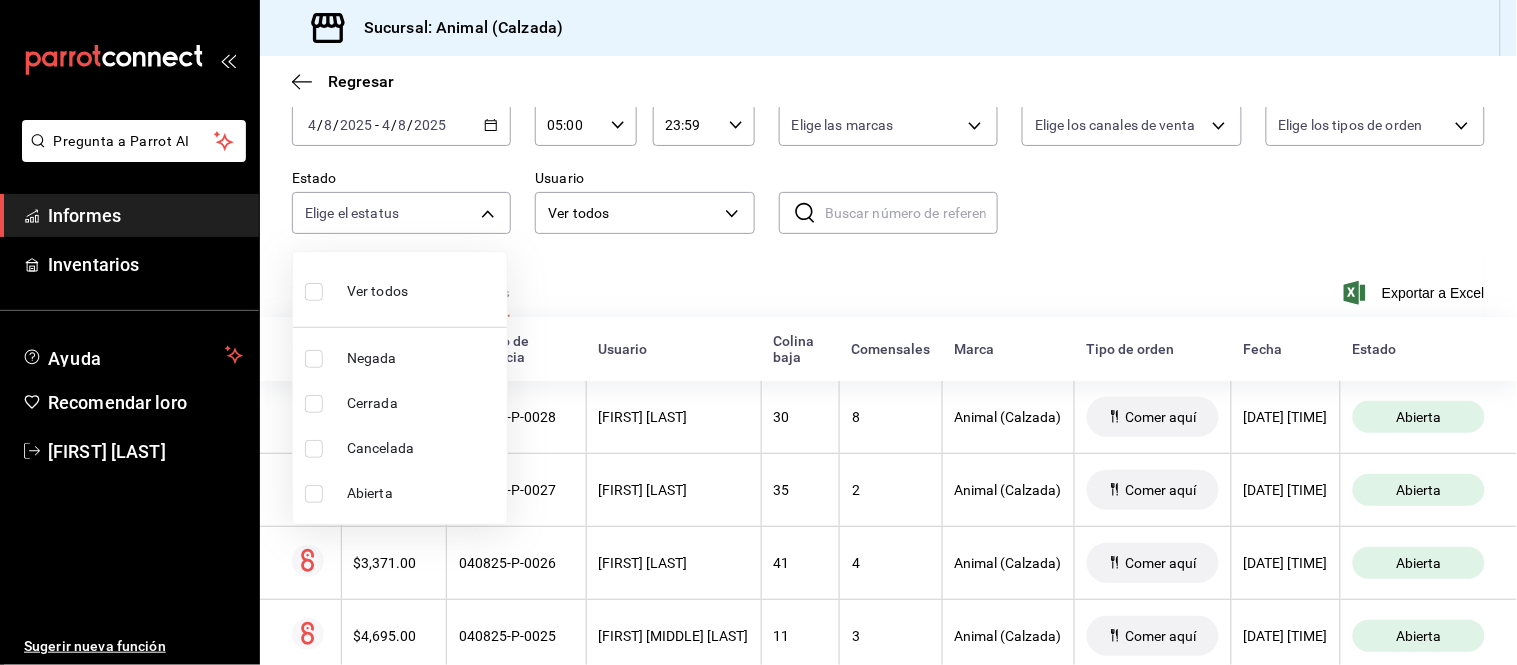 click on "Abierta" at bounding box center [400, 493] 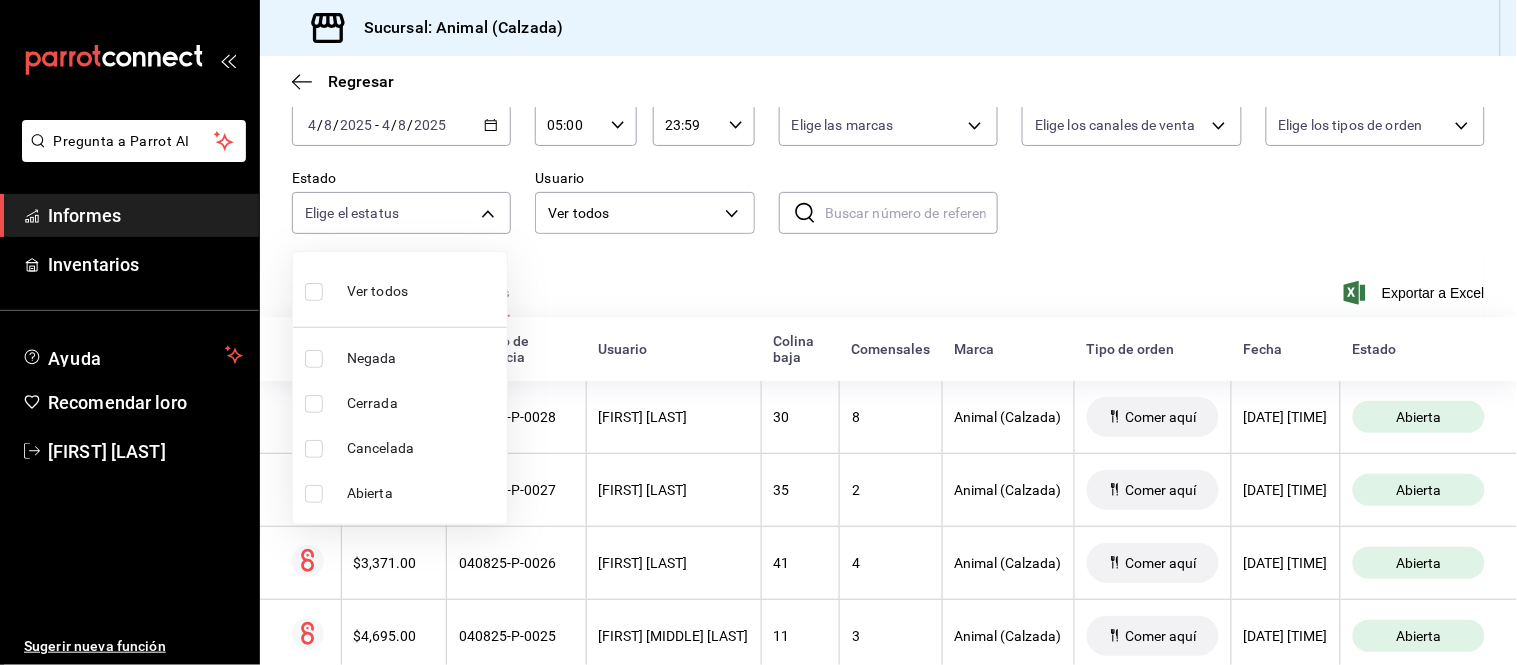 checkbox on "true" 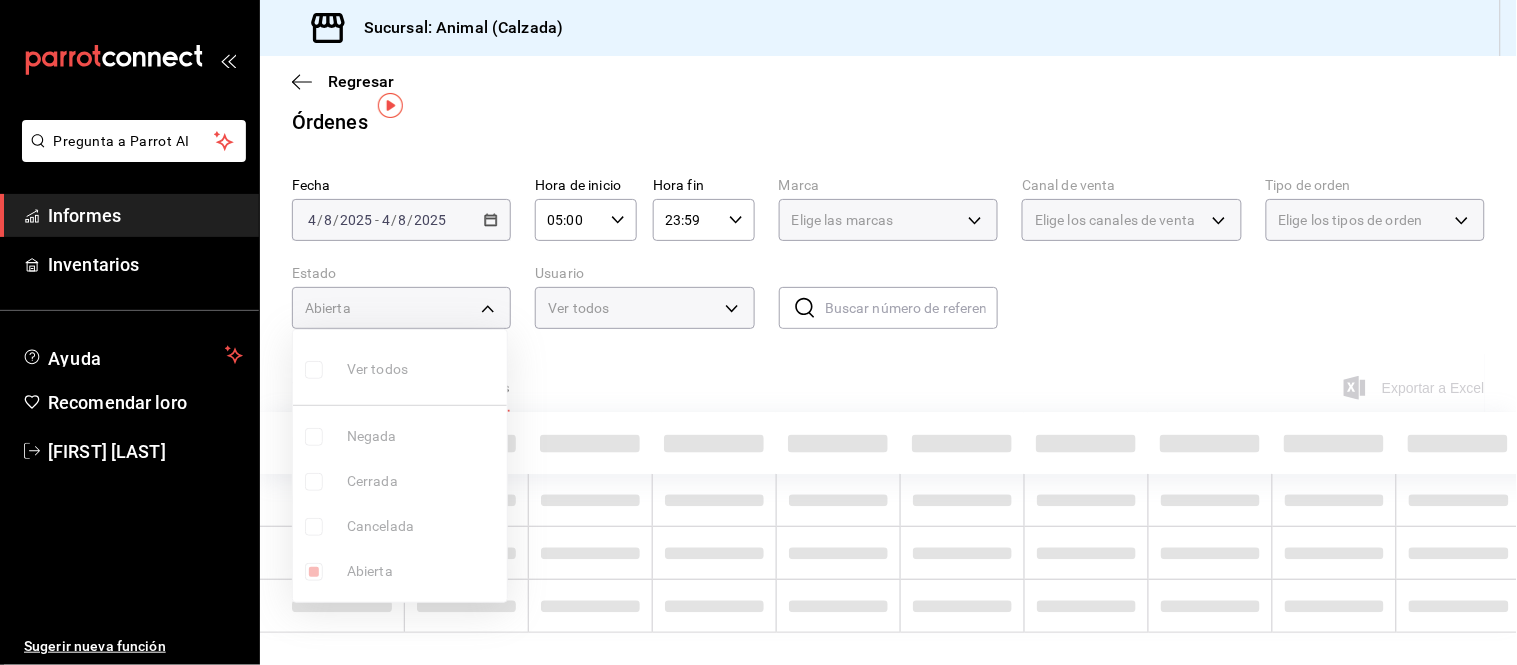 scroll, scrollTop: 111, scrollLeft: 0, axis: vertical 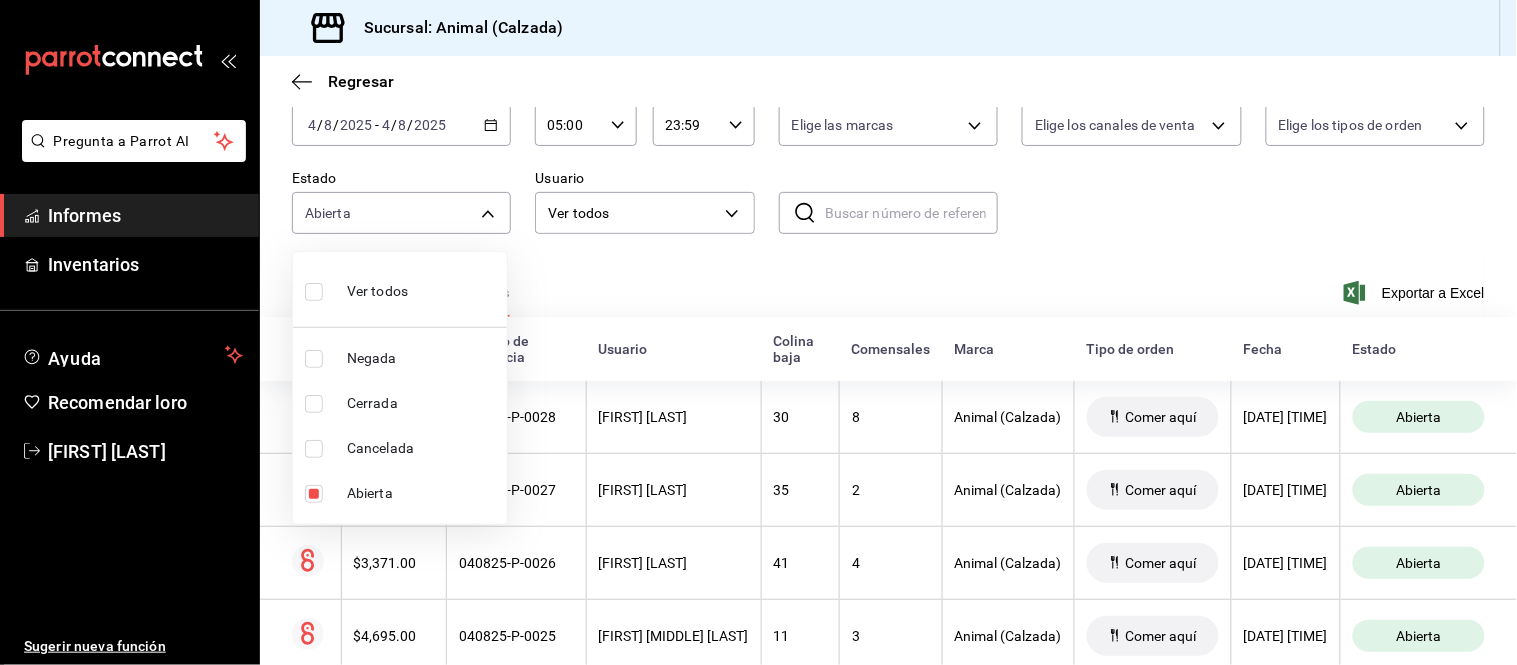 click at bounding box center (758, 332) 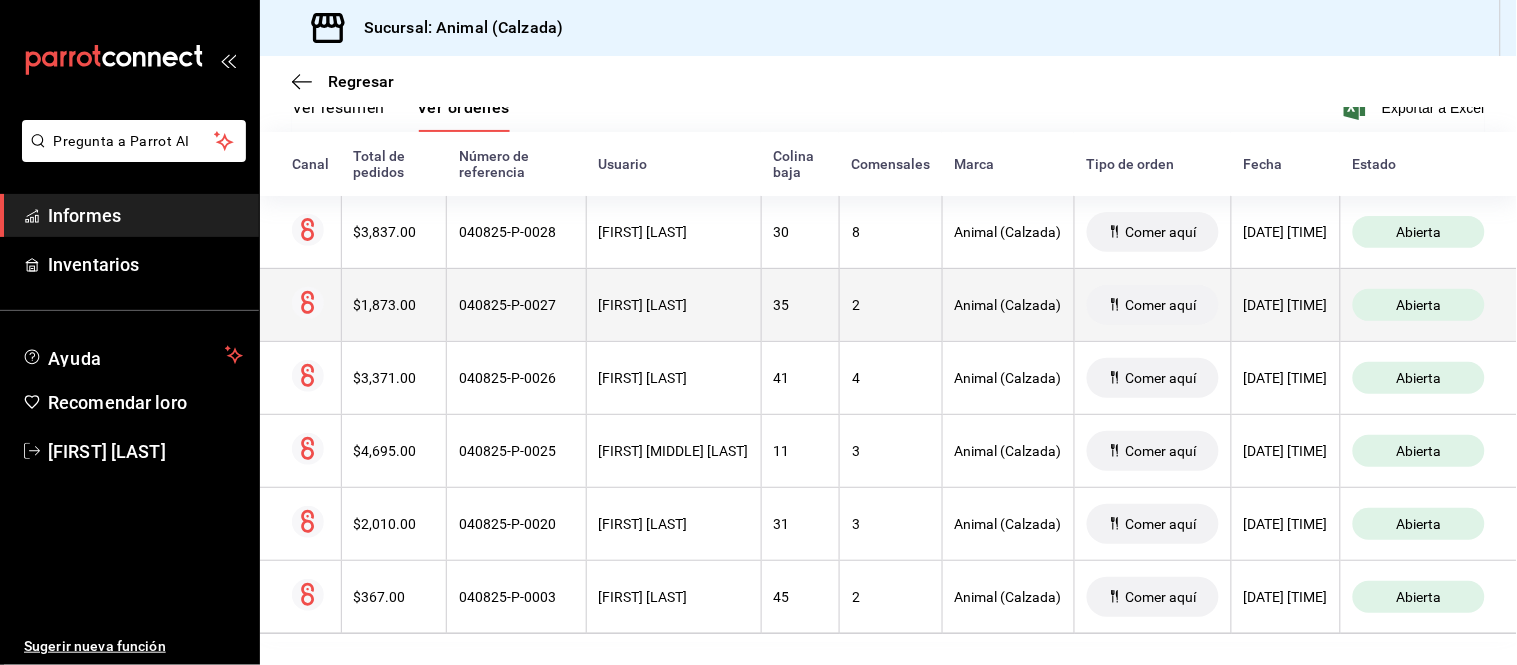 scroll, scrollTop: 323, scrollLeft: 0, axis: vertical 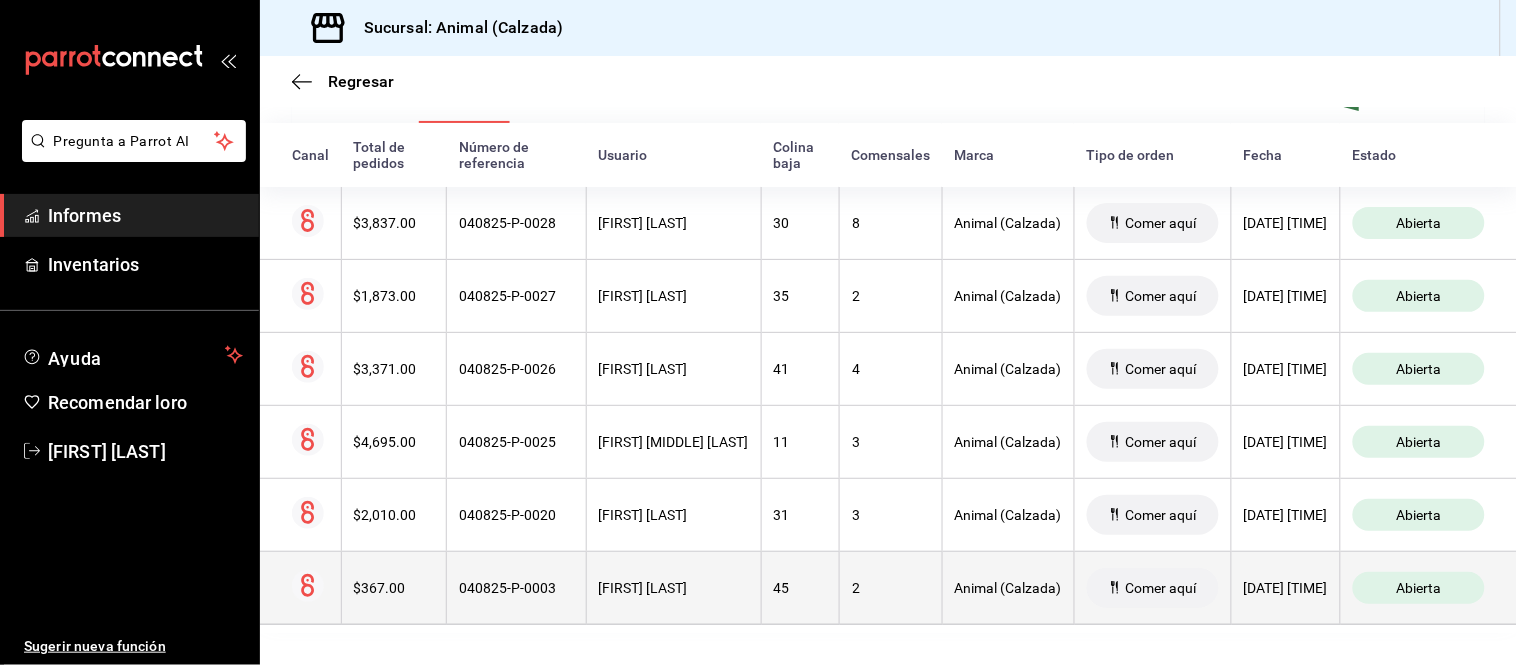 click on "45" at bounding box center (800, 587) 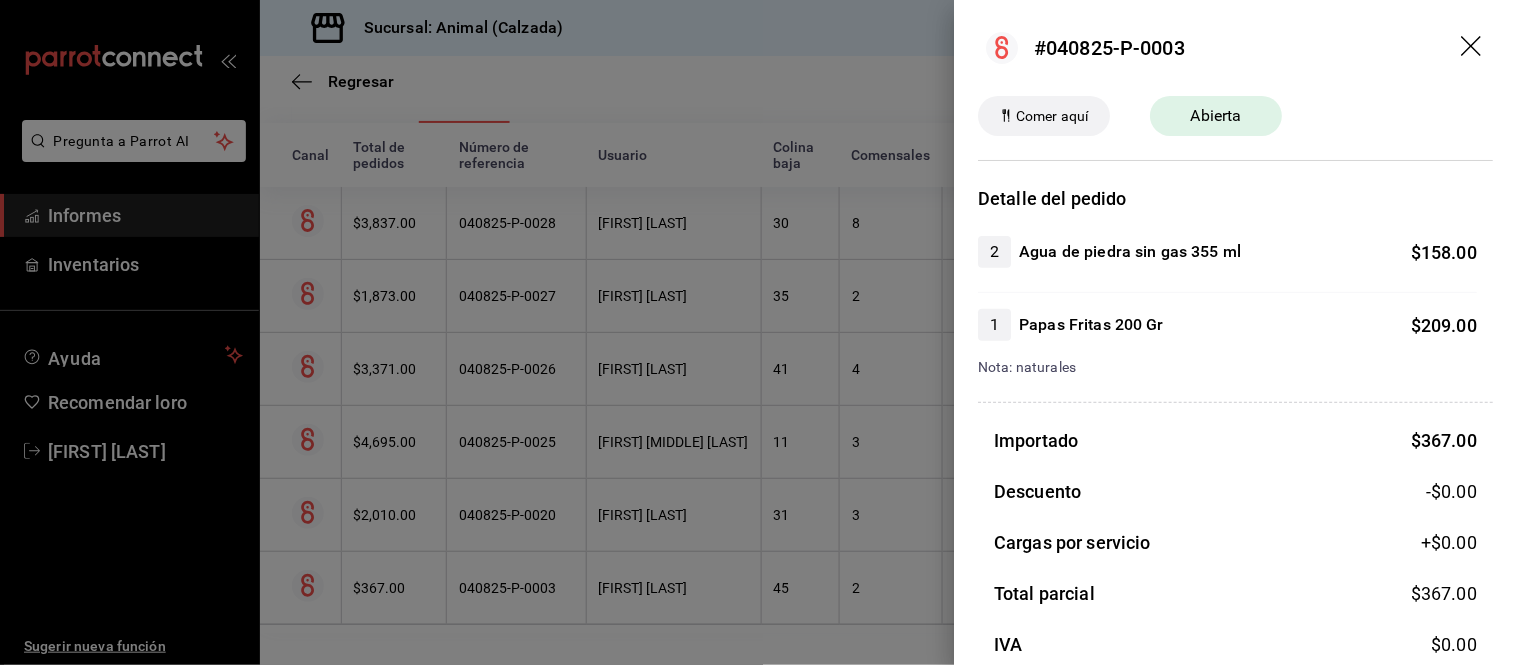 click at bounding box center (758, 332) 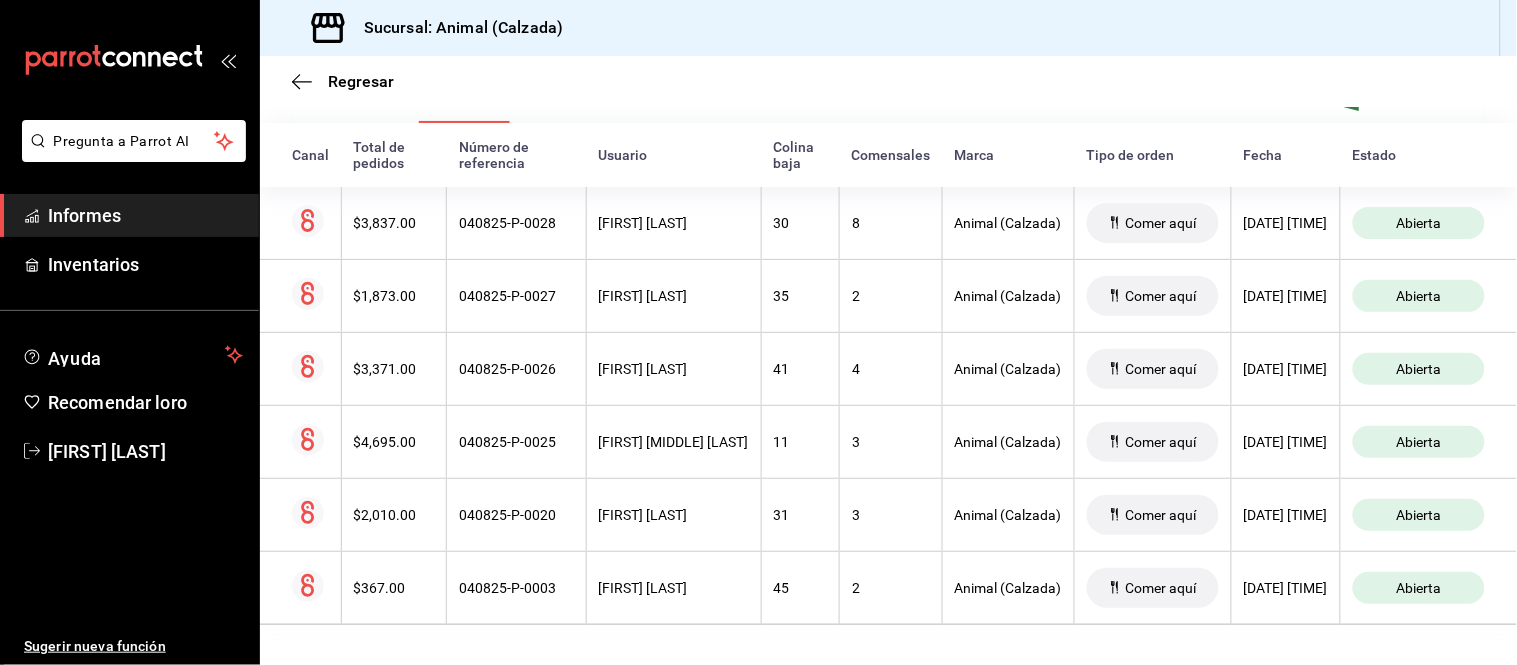 click on "41" at bounding box center [800, 368] 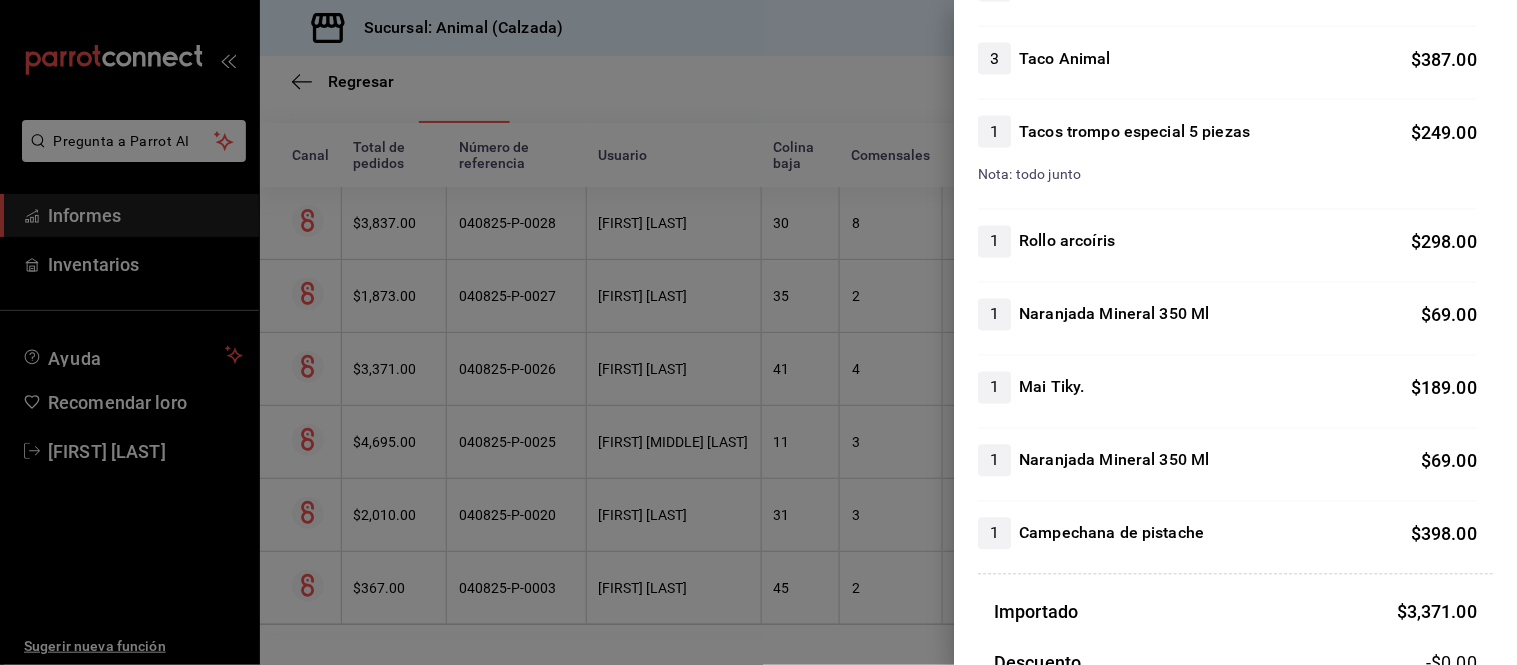 scroll, scrollTop: 888, scrollLeft: 0, axis: vertical 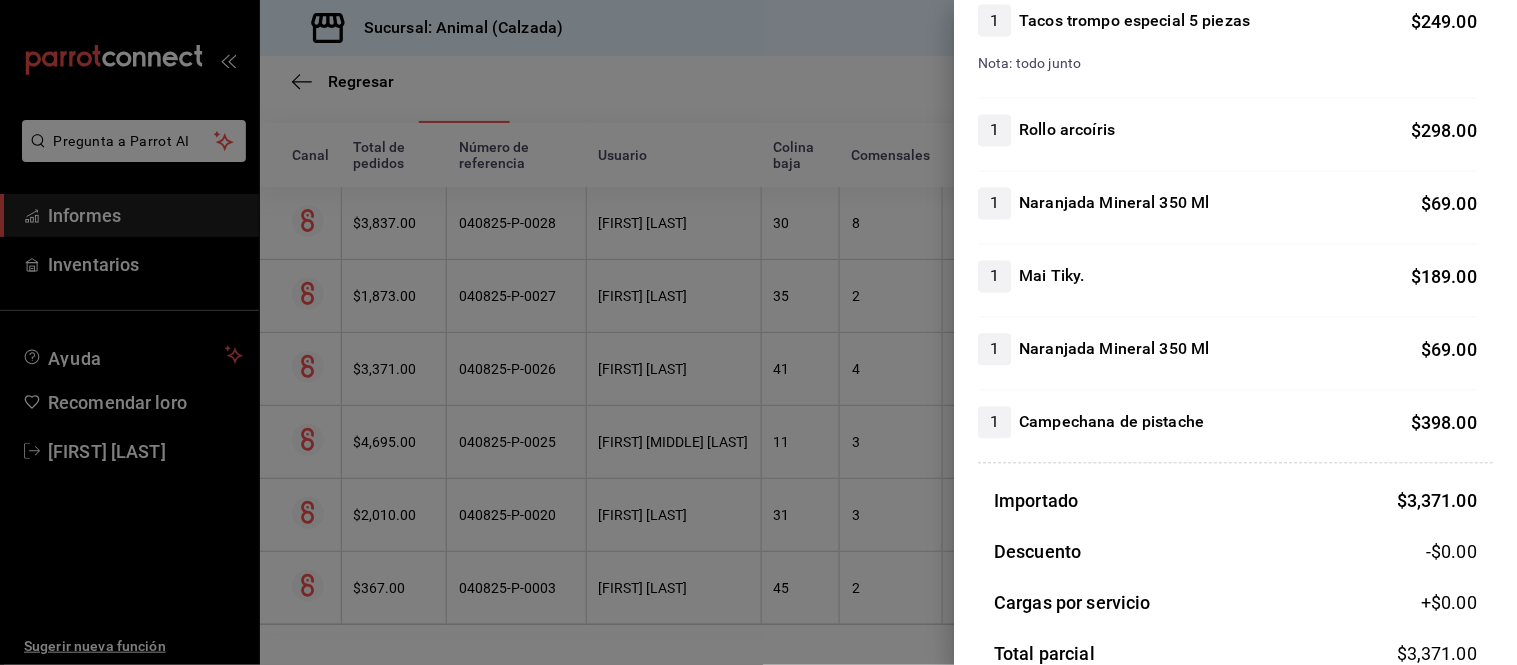 click at bounding box center (758, 332) 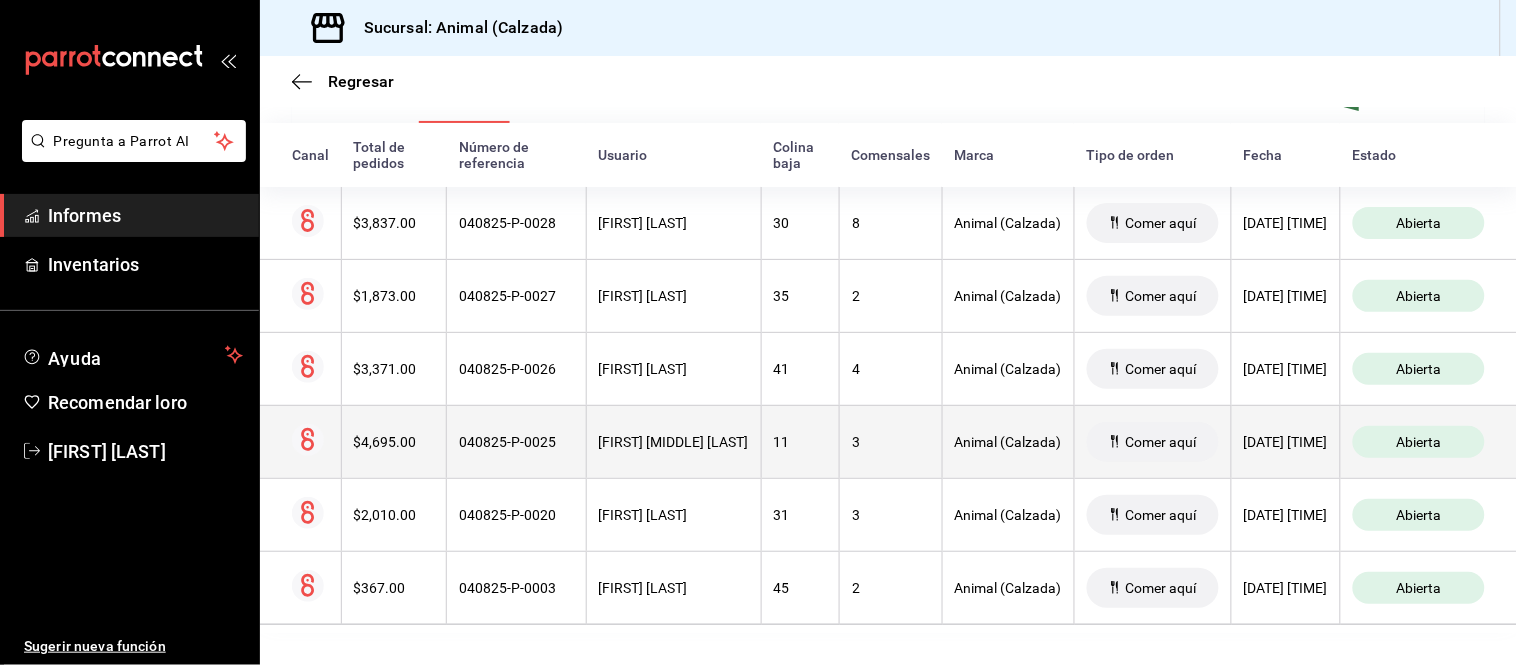 click on "[FIRST] [MIDDLE] [LAST]" at bounding box center (673, 441) 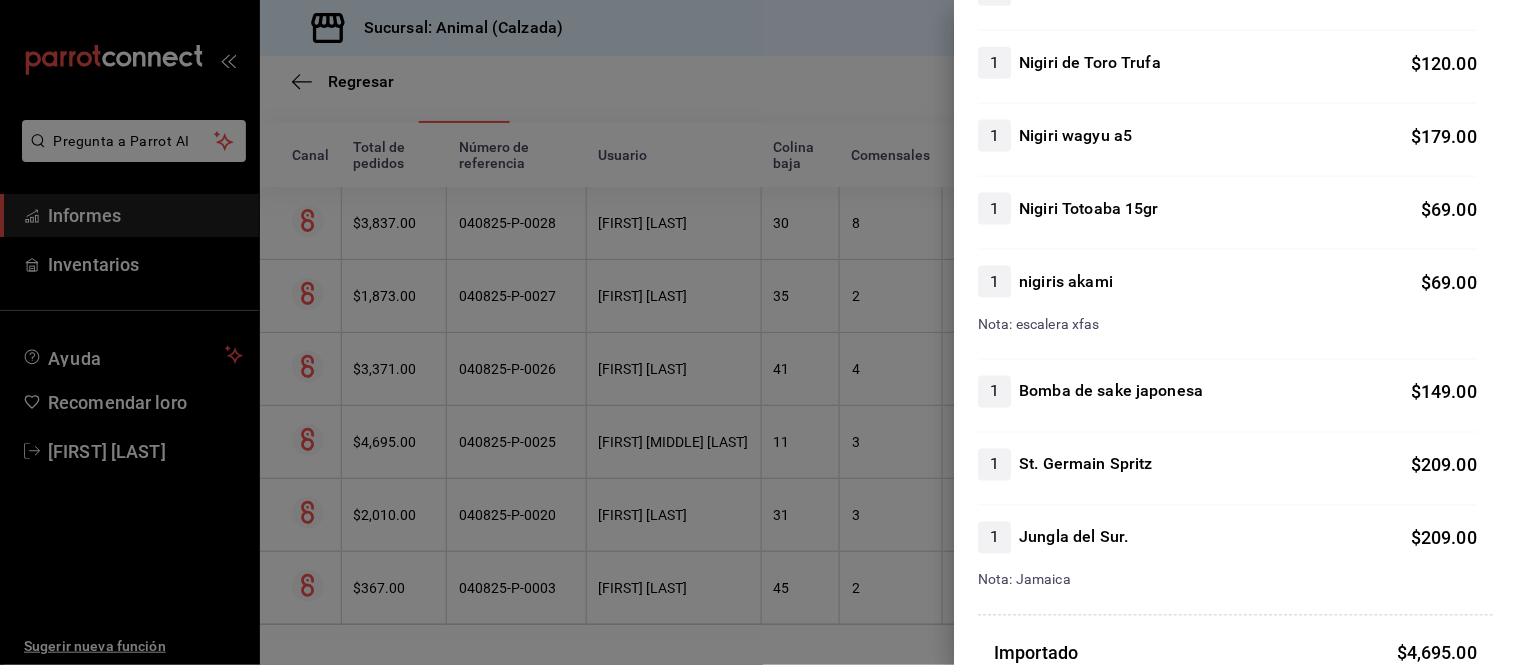 scroll, scrollTop: 666, scrollLeft: 0, axis: vertical 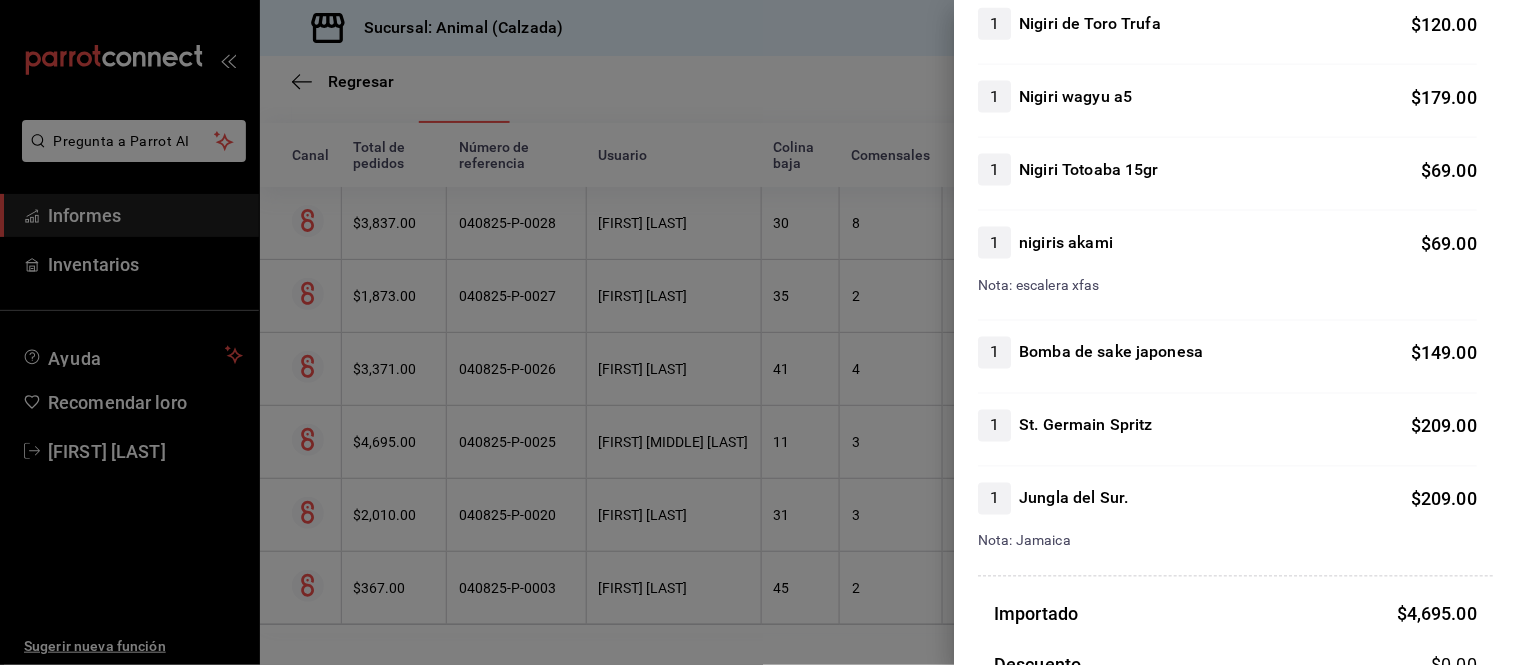 click at bounding box center (758, 332) 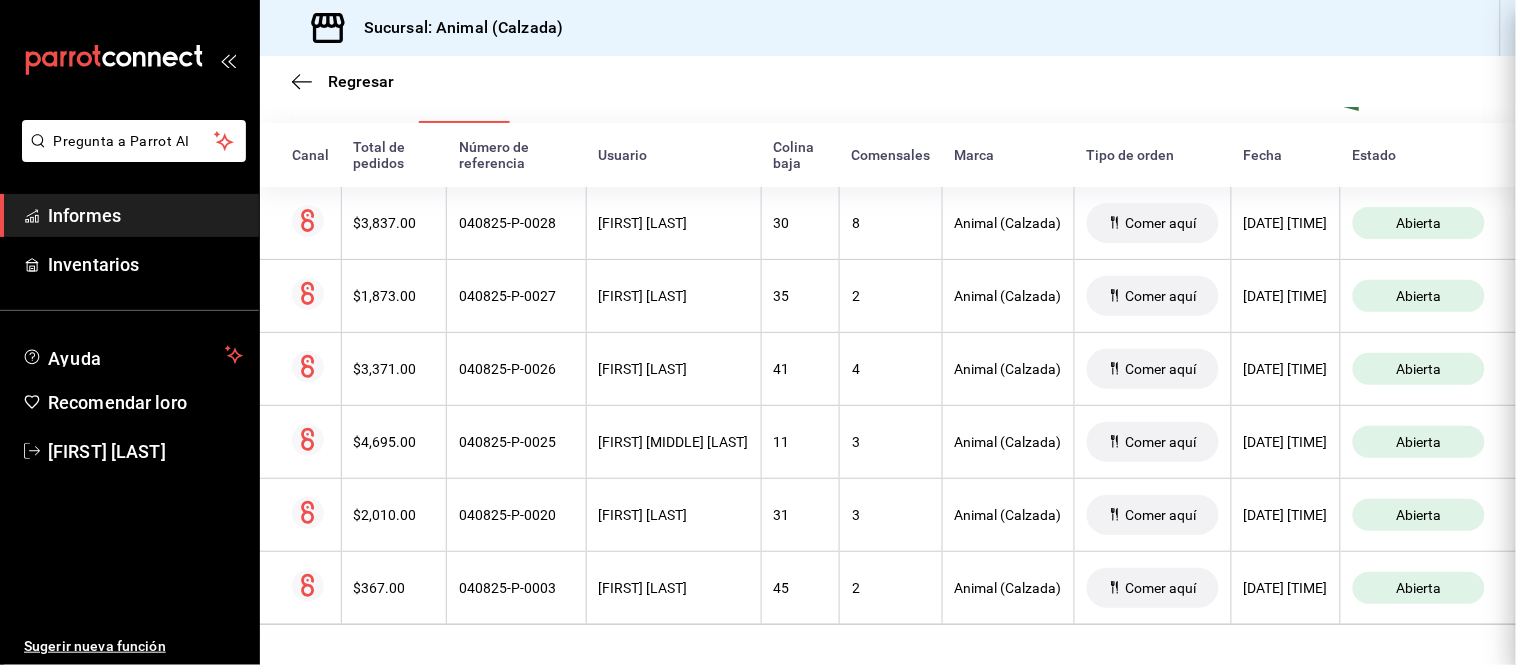 scroll, scrollTop: 0, scrollLeft: 0, axis: both 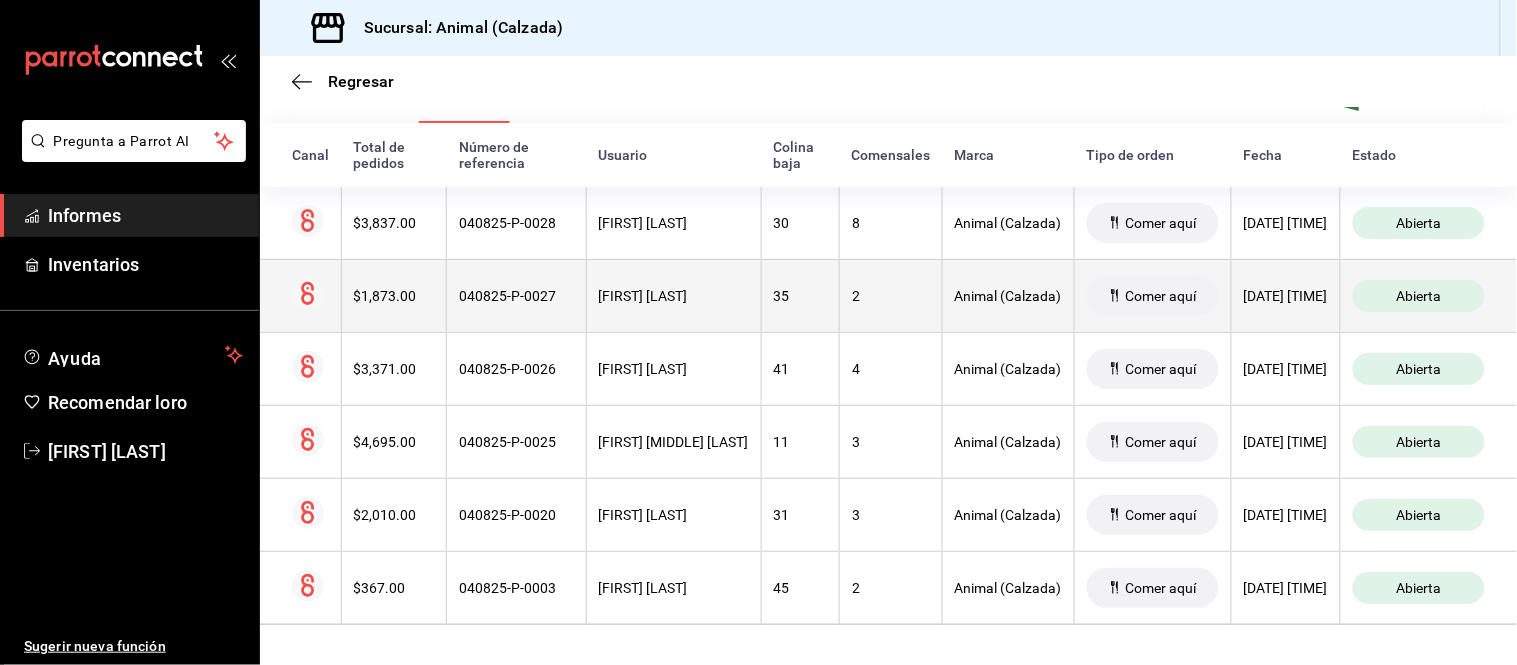 click on "[FIRST] [LAST]" at bounding box center (673, 295) 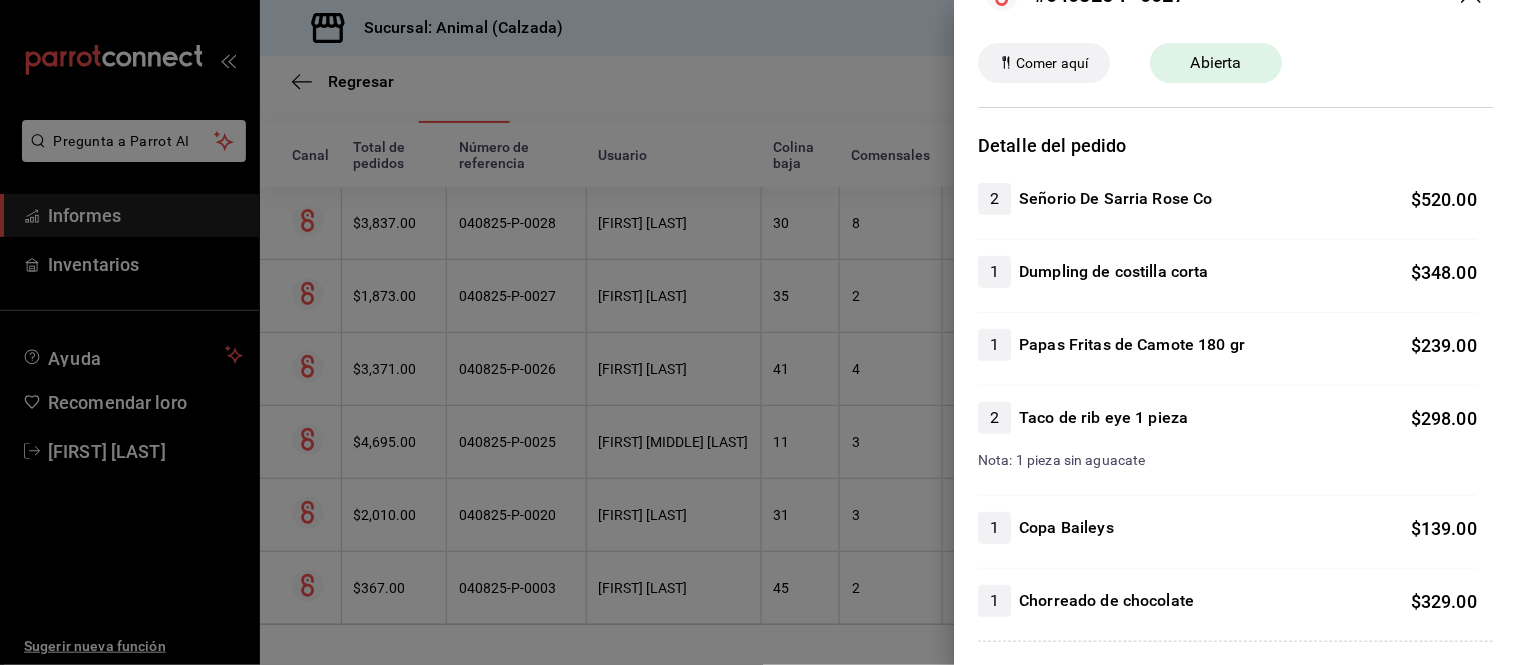 scroll, scrollTop: 0, scrollLeft: 0, axis: both 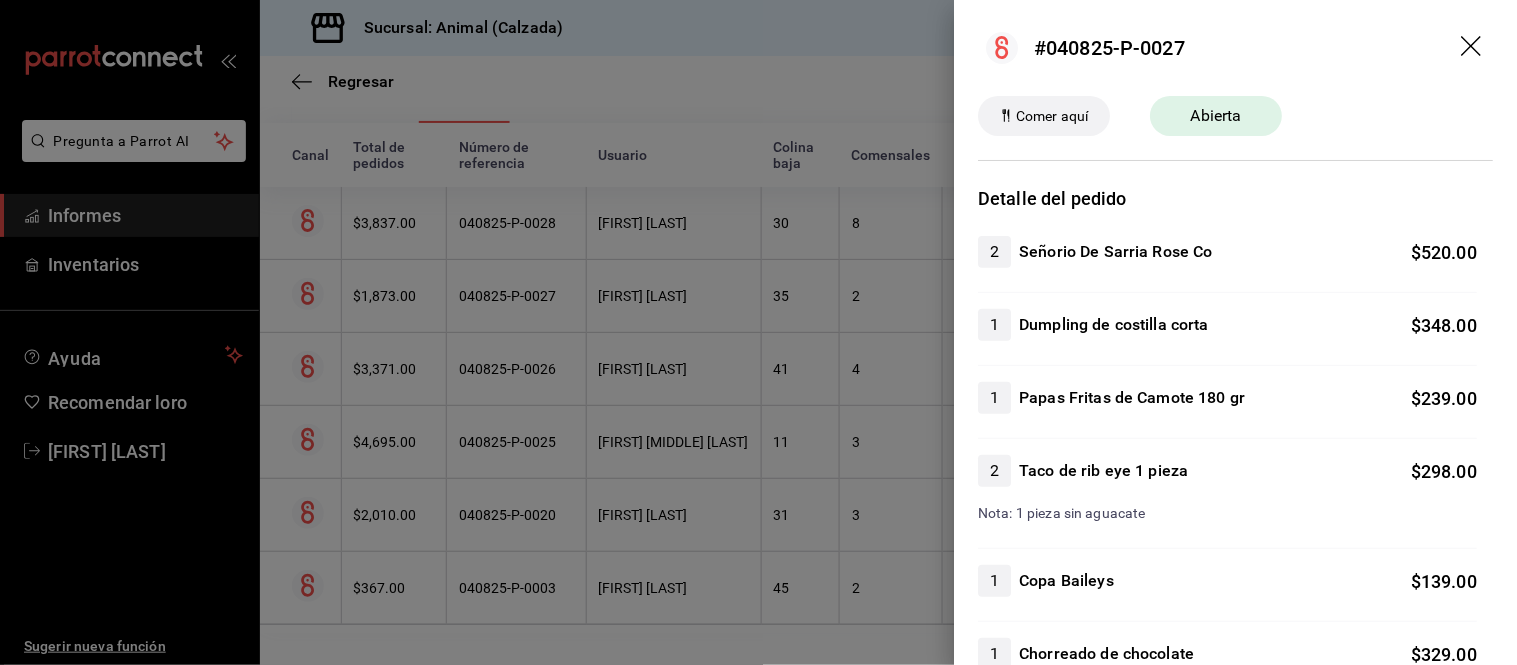 click at bounding box center (758, 332) 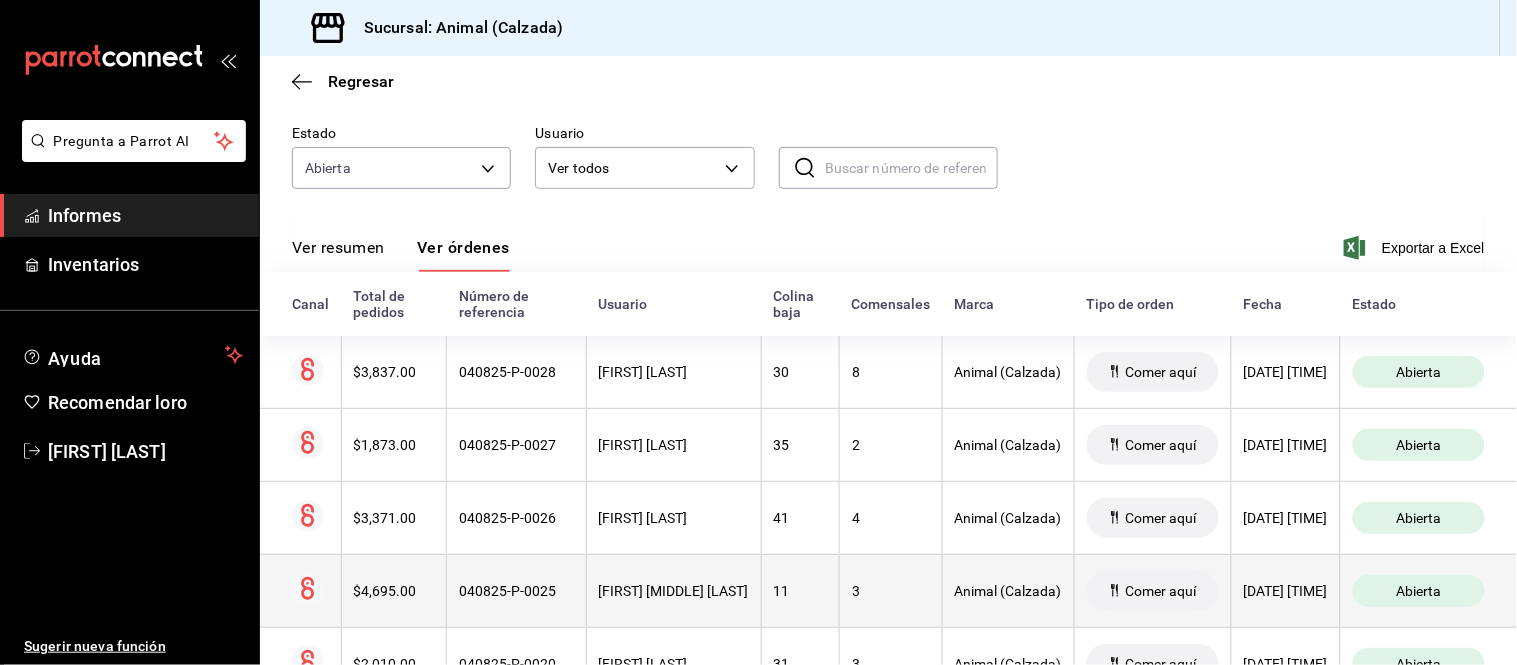 scroll, scrollTop: 102, scrollLeft: 0, axis: vertical 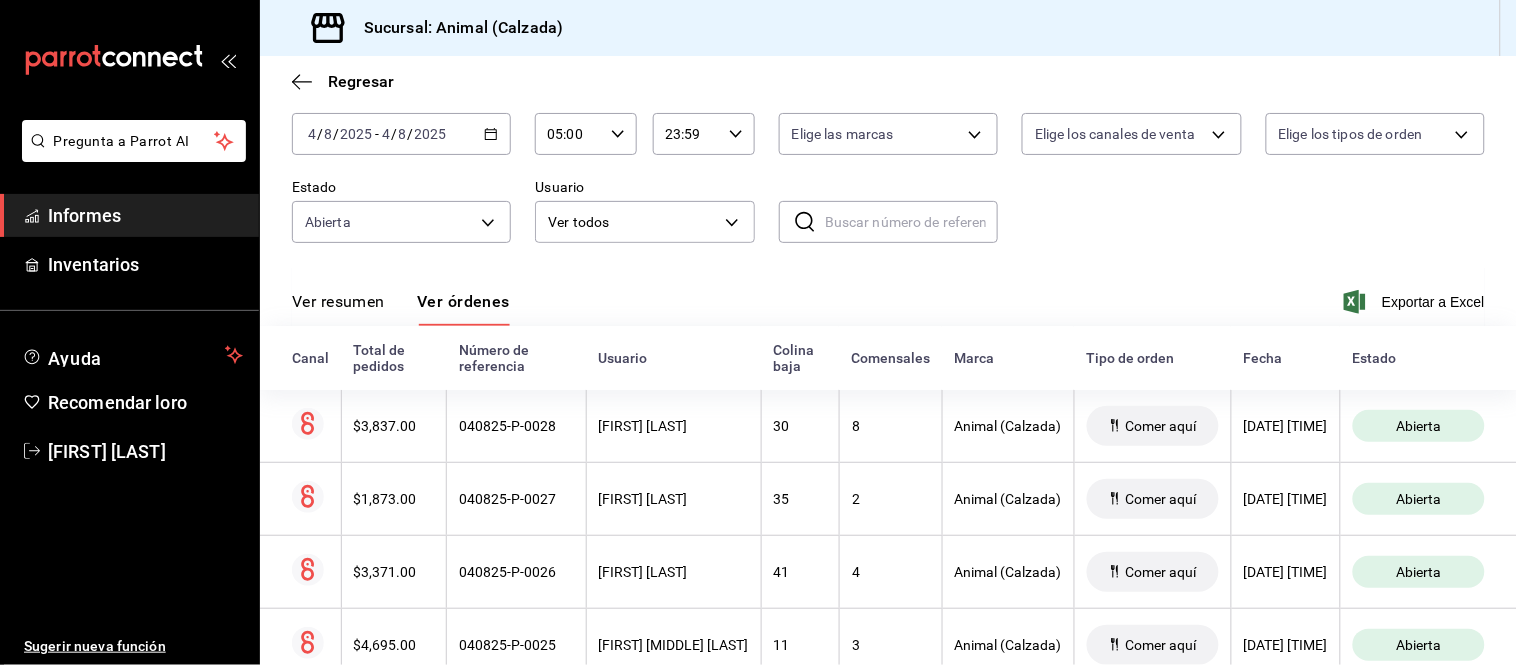 drag, startPoint x: 336, startPoint y: 292, endPoint x: 315, endPoint y: 264, distance: 35 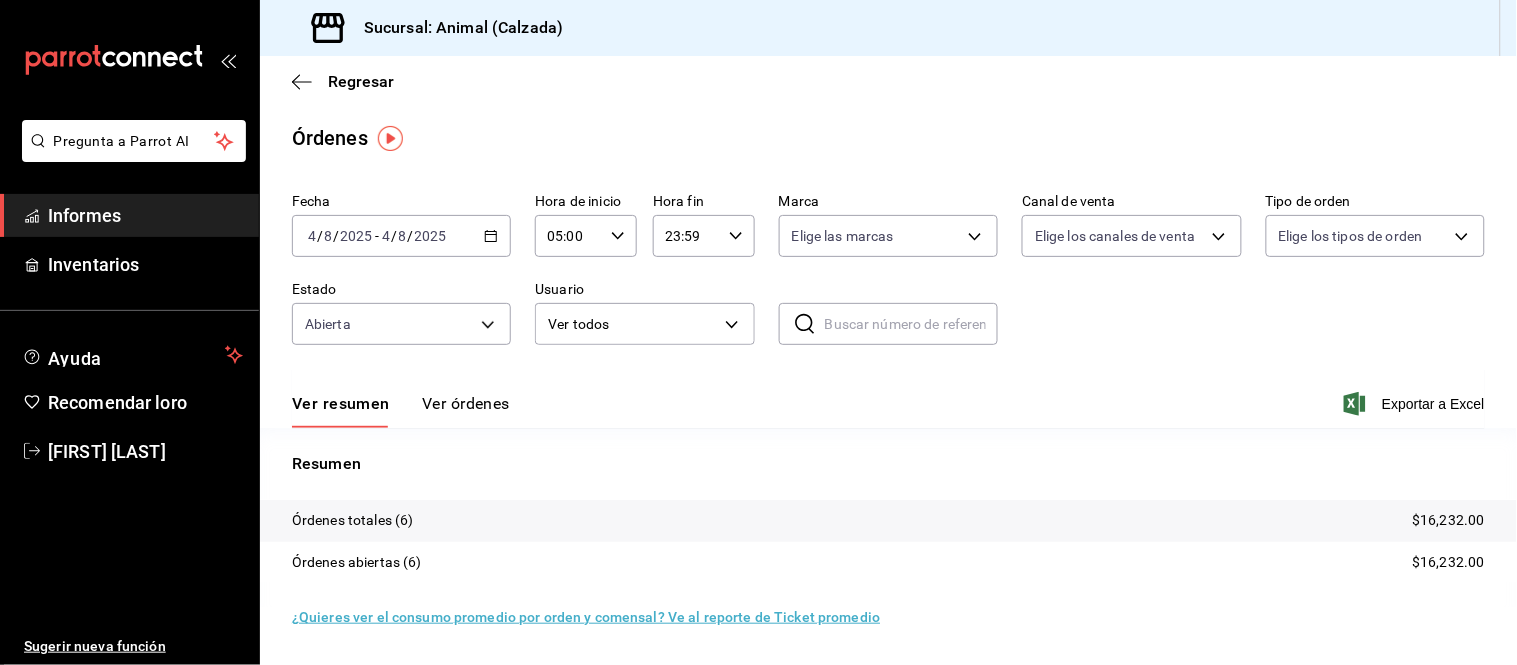 scroll, scrollTop: 0, scrollLeft: 0, axis: both 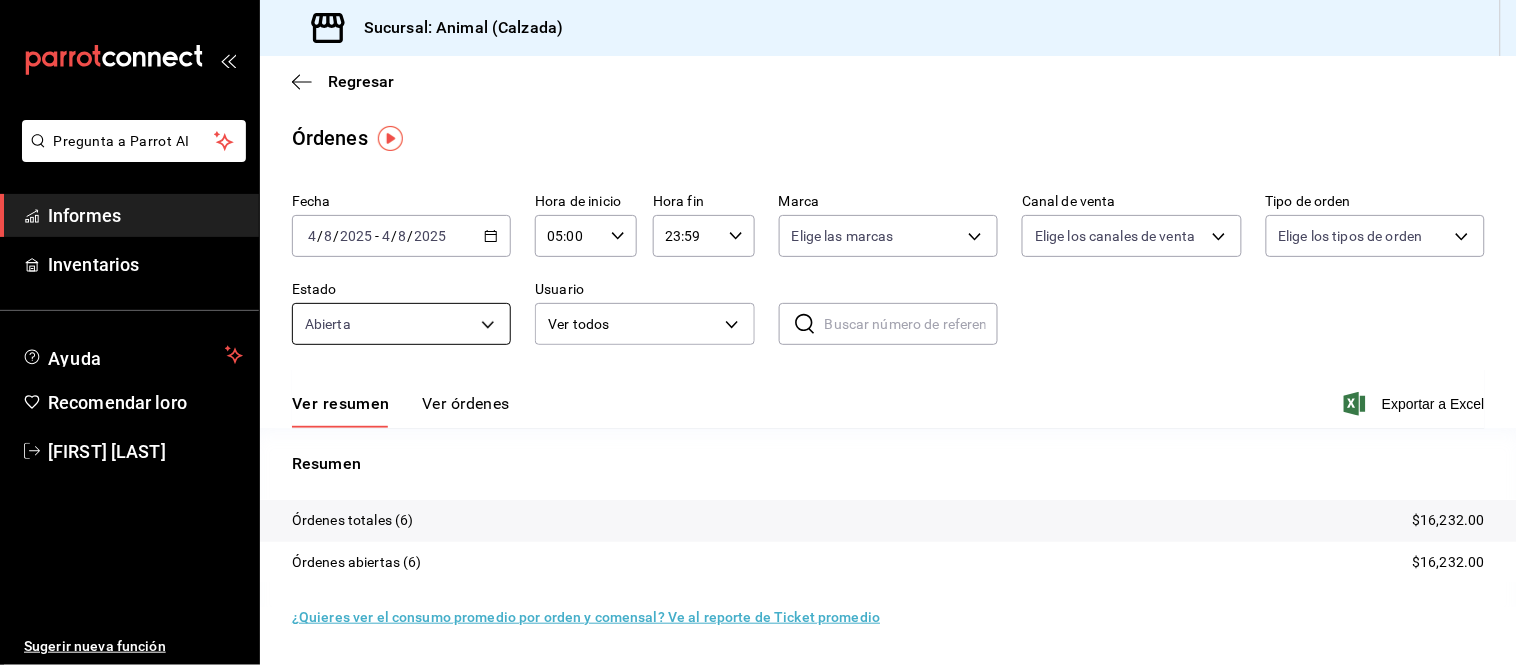 click on "Pregunta a Parrot AI Informes   Inventarios   Ayuda Recomendar loro   [FIRST] [LAST]   Sugerir nueva función   Sucursal: Animal (Calzada) Regresar Órdenes Fecha [DATE] [DATE] - [DATE] [DATE] Hora de inicio [TIME] Hora de inicio Hora fin [TIME] Hora fin Marca Elige las marcas Canal de venta Elige los canales de venta Tipo de orden Elige los tipos de orden Estado Abierta OPEN Usuario Ver todos ALL ​ ​ Ver resumen Ver órdenes Exportar a Excel Resumen Órdenes totales (6) $16,232.00 Órdenes abiertas (6) $16,232.00 ¿Quieres ver el consumo promedio por orden y comensal? Ve al reporte de Ticket promedio Texto original Valora esta traducción Tu opinión servirá para ayudar a mejorar el Traductor de Google Pregunta a Parrot AI Informes   Inventarios   Ayuda Recomendar loro   [FIRST] [LAST]   Sugerir nueva función   GANA 1 MES GRATIS EN TU SUSCRIPCIÓN AQUÍ Ver video tutorial Ir a un video Visitar centro de ayuda ([PHONE]) soporte@example.com" at bounding box center (758, 332) 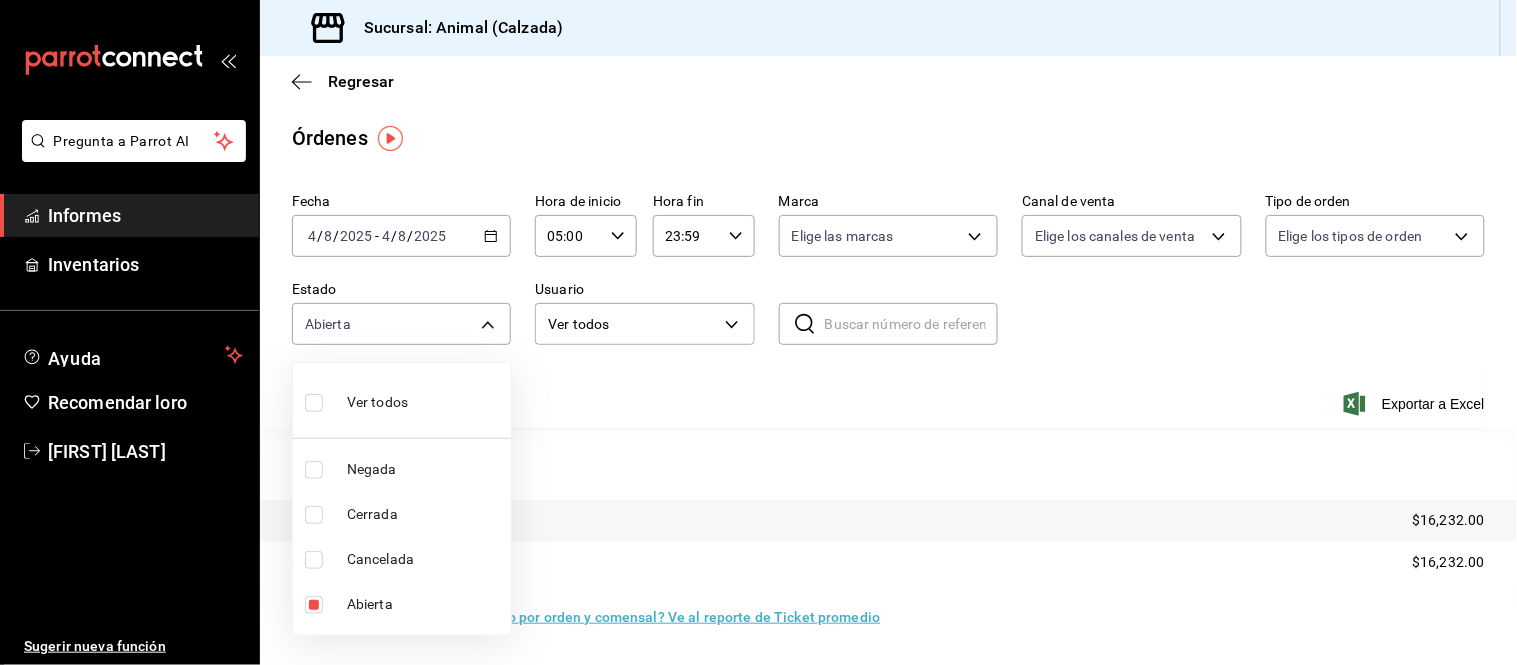 drag, startPoint x: 420, startPoint y: 407, endPoint x: 423, endPoint y: 395, distance: 12.369317 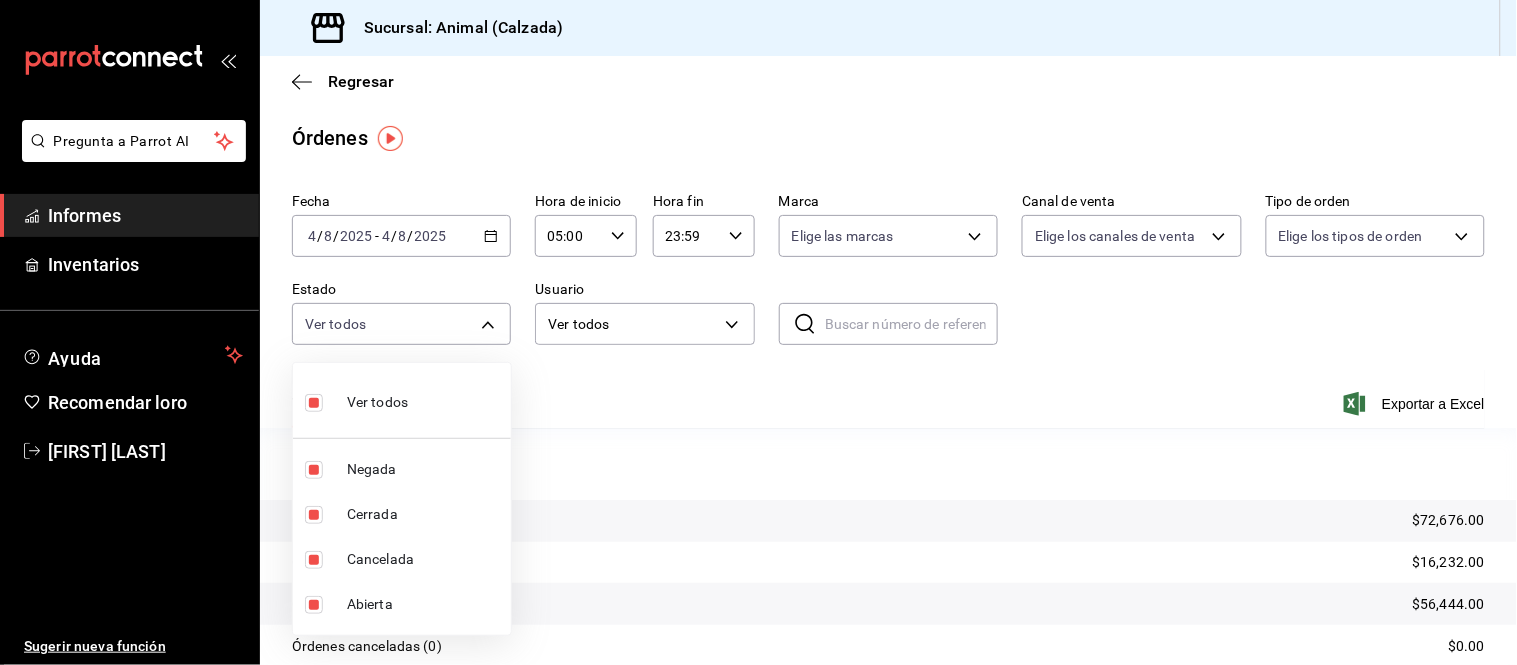 click at bounding box center [758, 332] 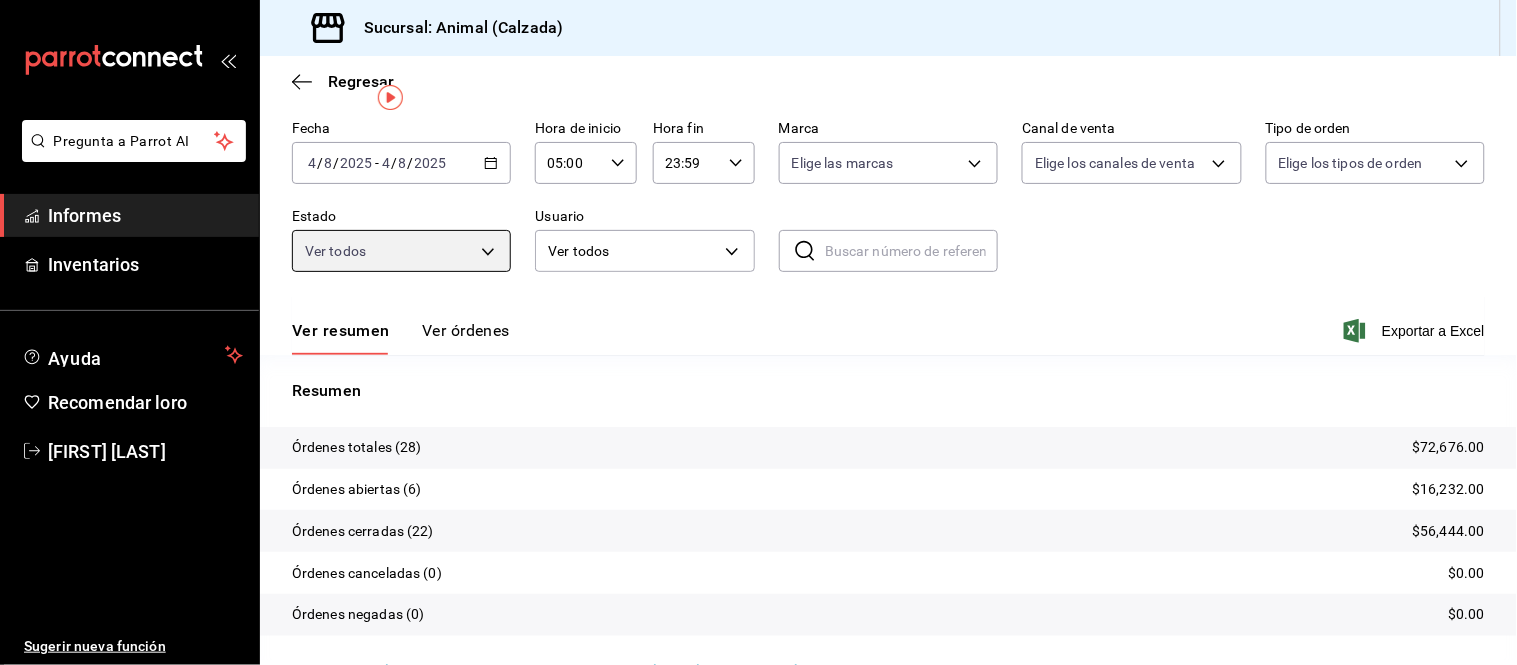 scroll, scrollTop: 111, scrollLeft: 0, axis: vertical 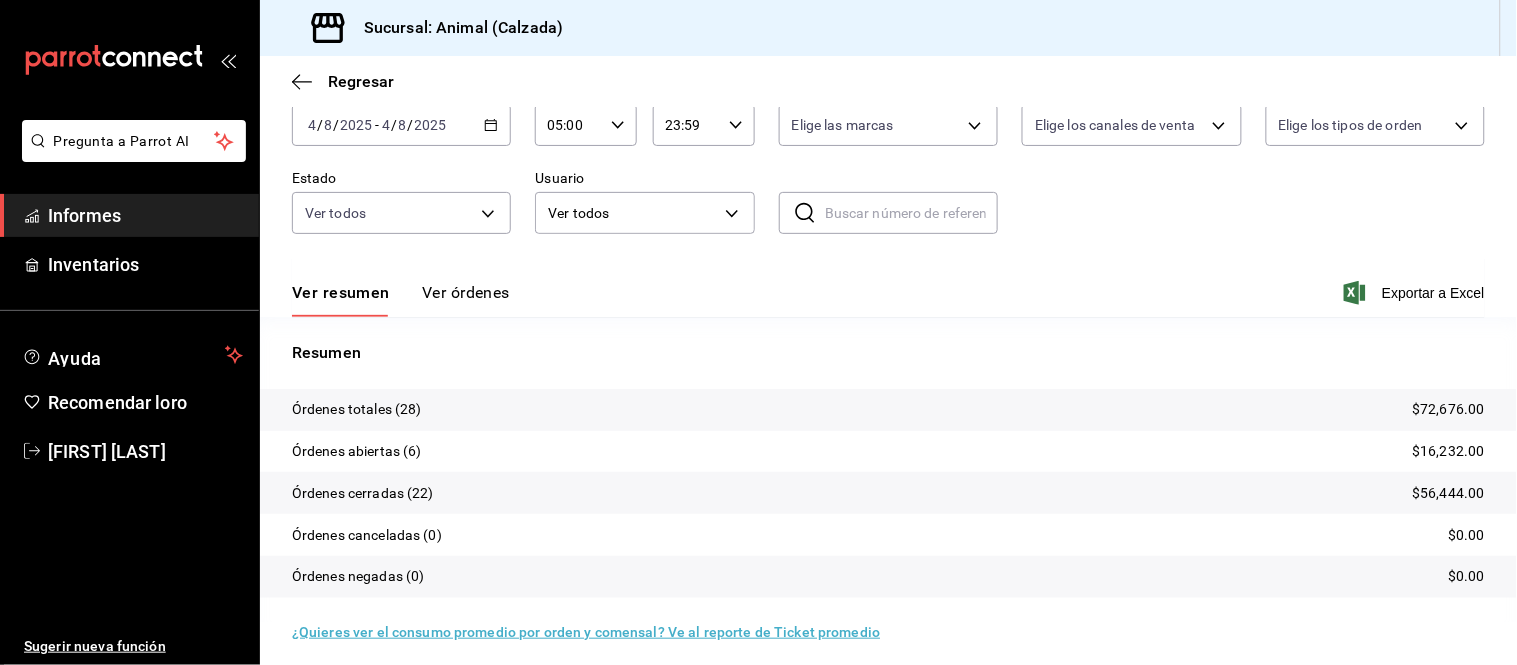 click on "Ver órdenes" at bounding box center [466, 292] 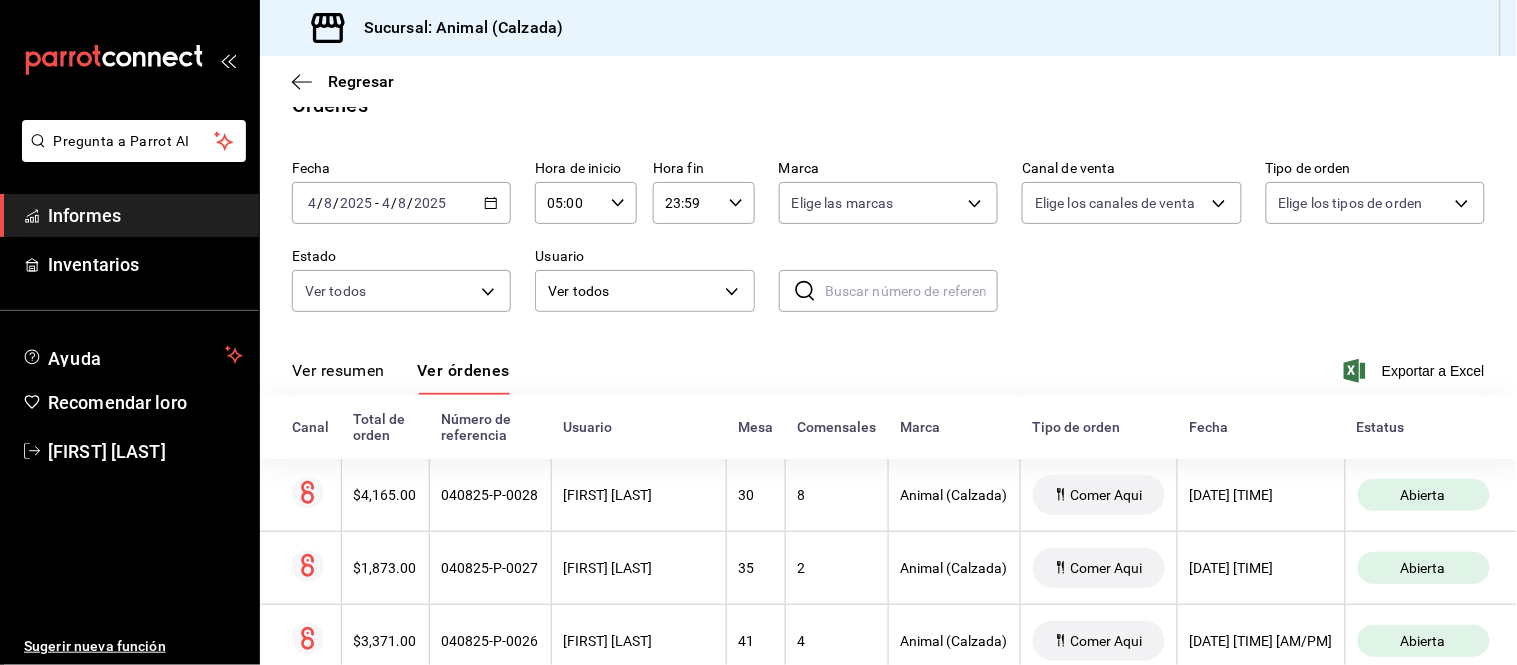 scroll, scrollTop: 111, scrollLeft: 0, axis: vertical 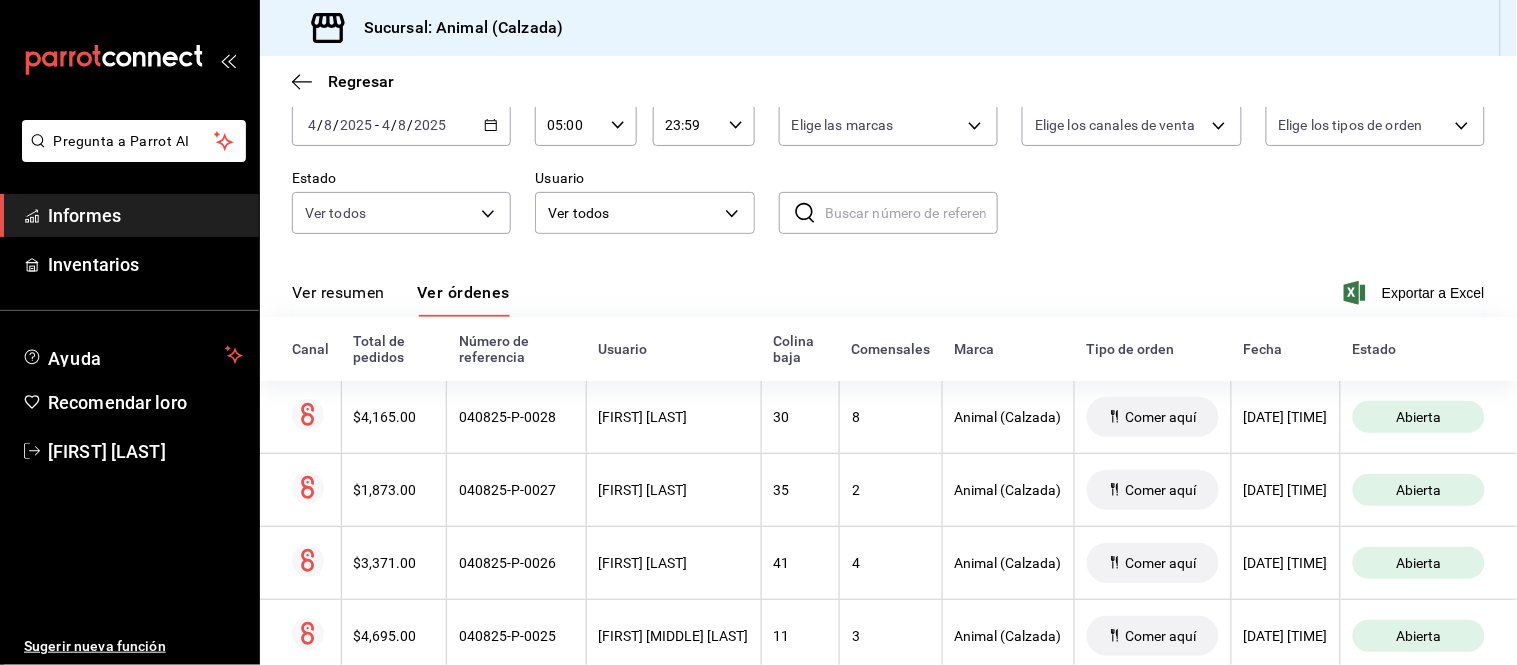 click on "Ver resumen" at bounding box center (338, 299) 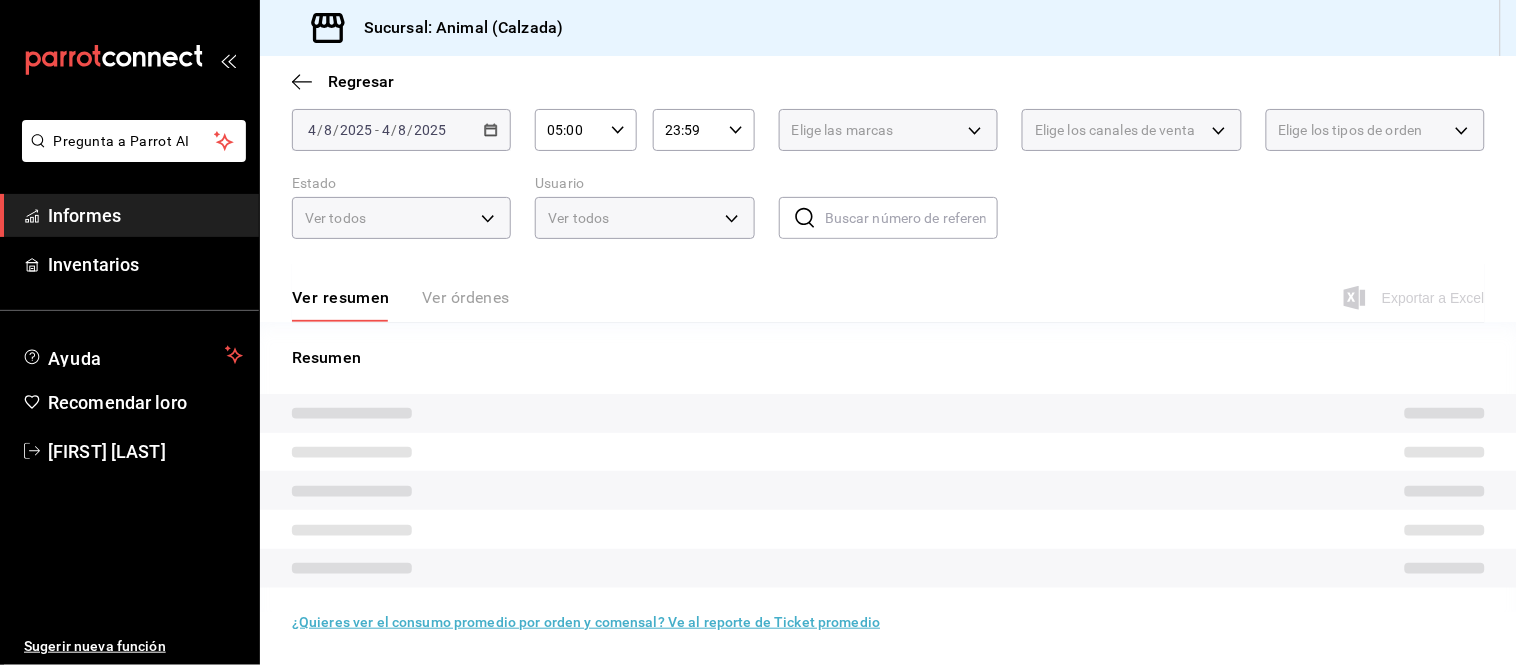 scroll, scrollTop: 111, scrollLeft: 0, axis: vertical 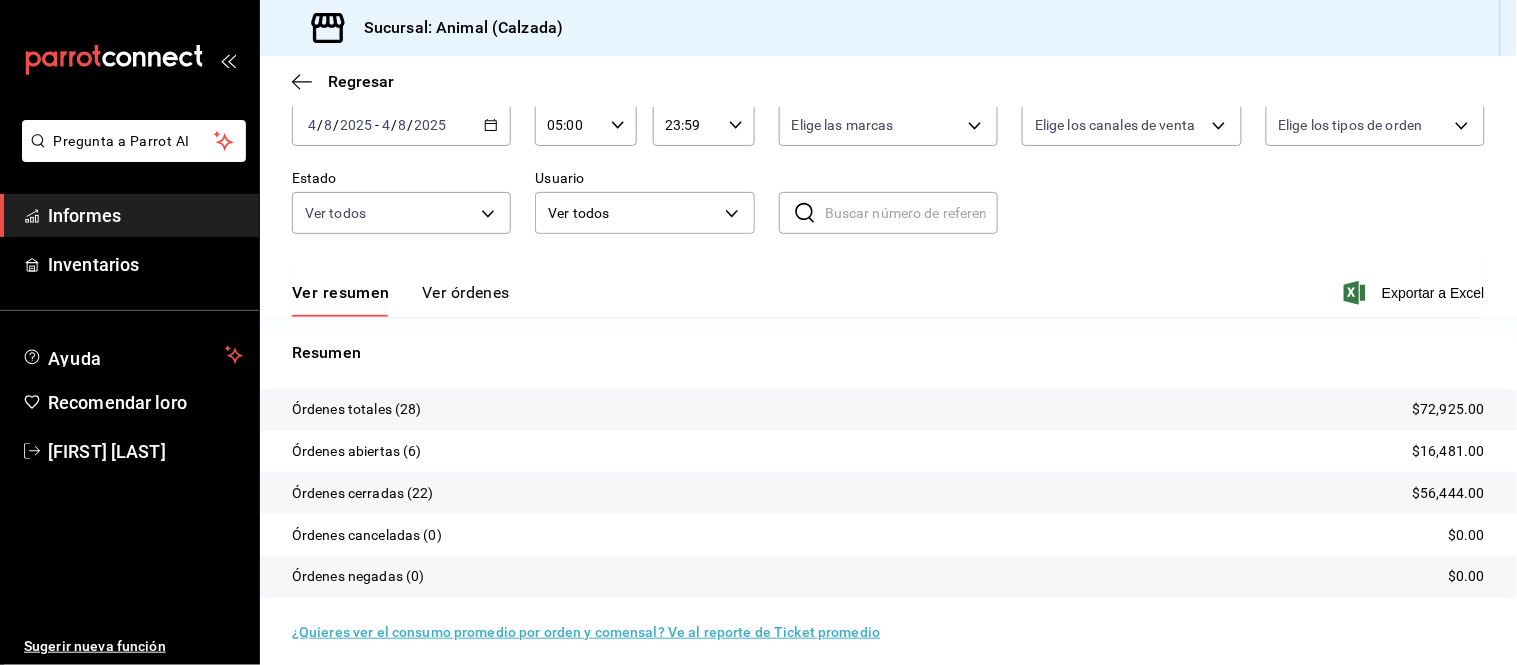 click on "Ver órdenes" at bounding box center (466, 292) 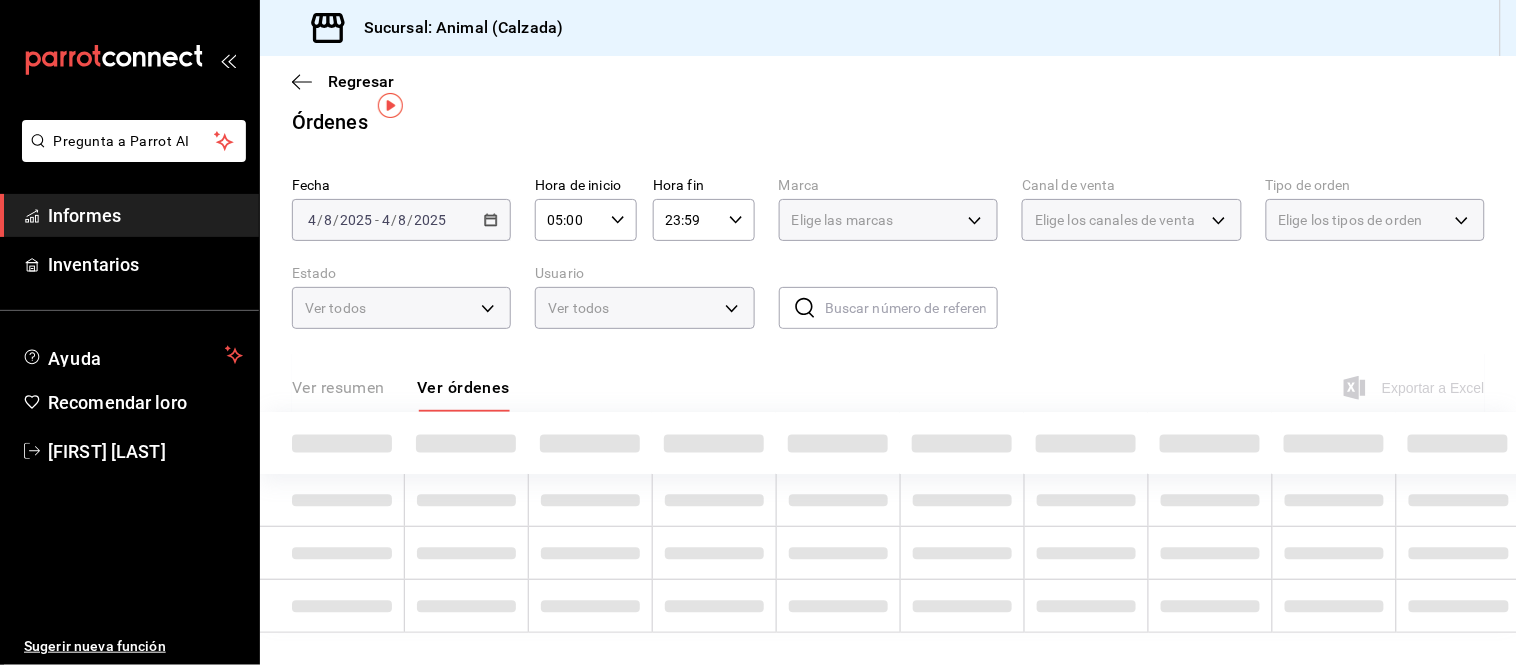 scroll, scrollTop: 111, scrollLeft: 0, axis: vertical 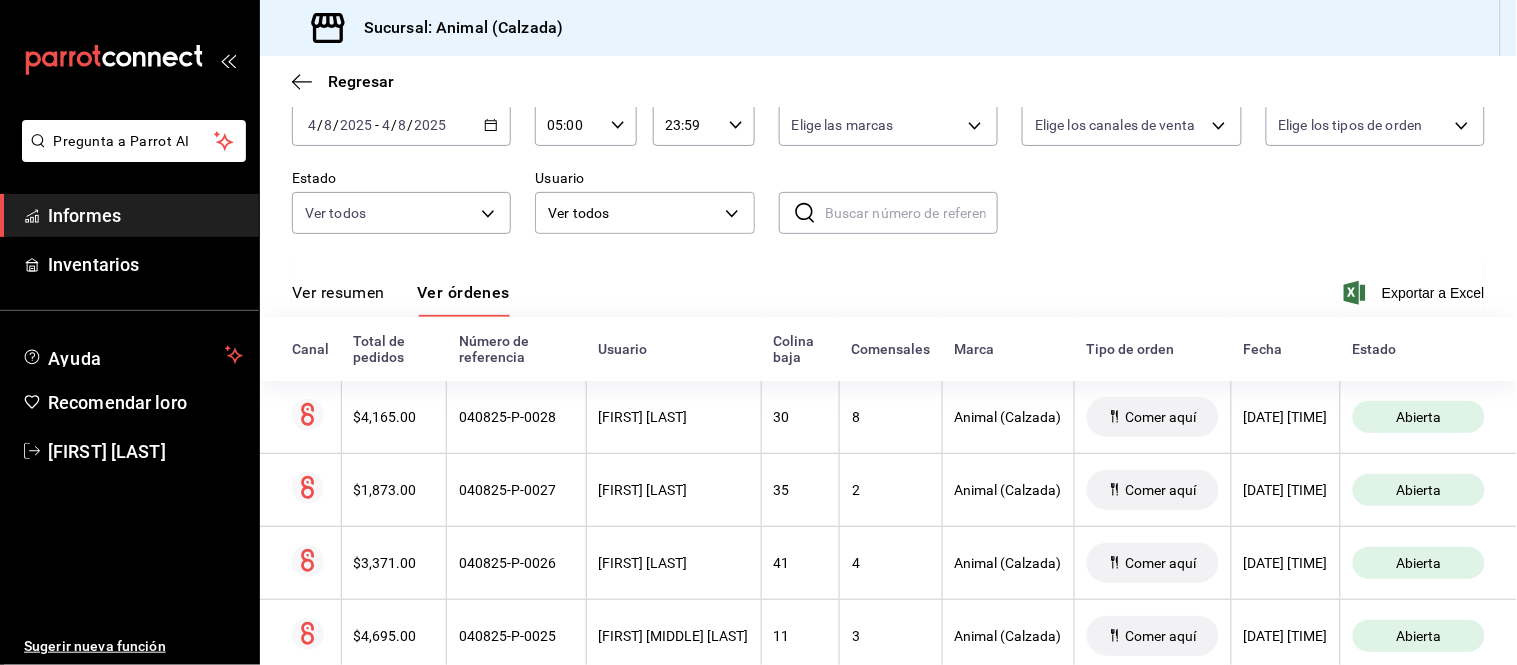 click on "Ver resumen" at bounding box center [338, 292] 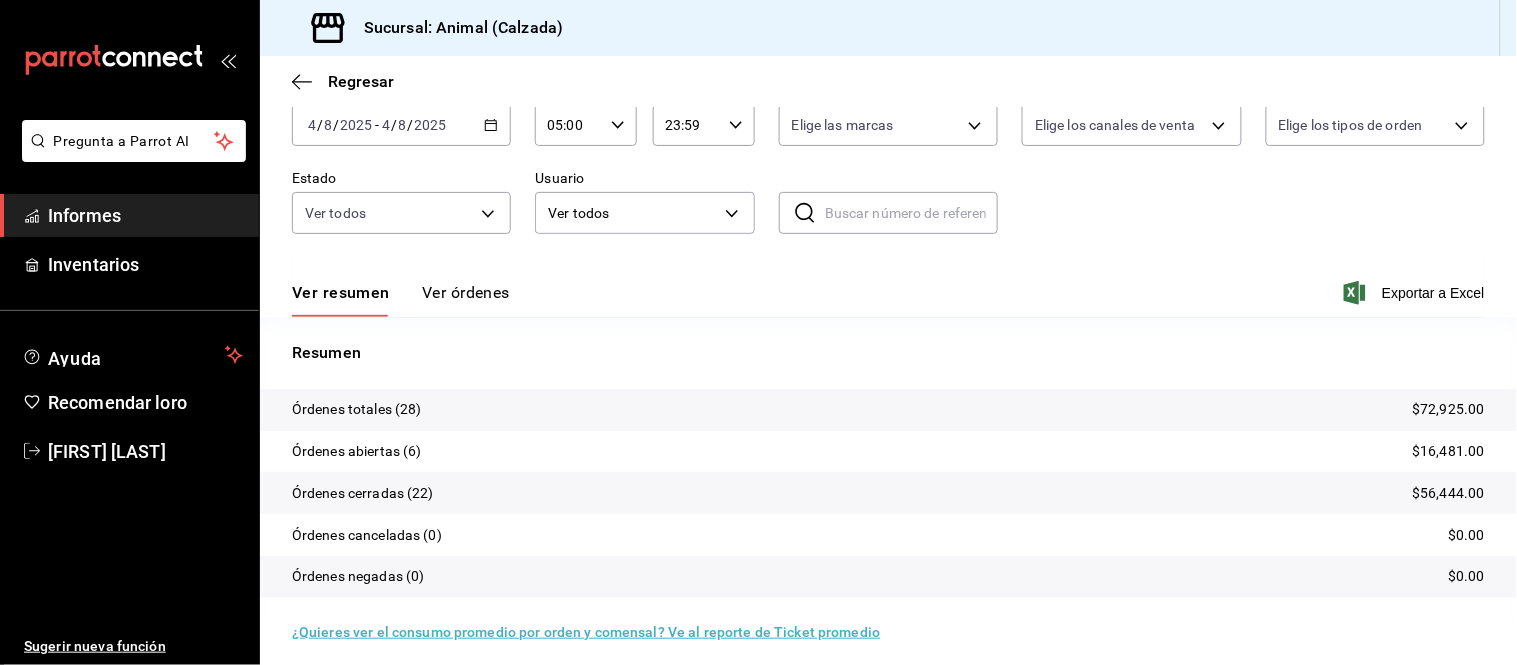 click on "Ver órdenes" at bounding box center [466, 292] 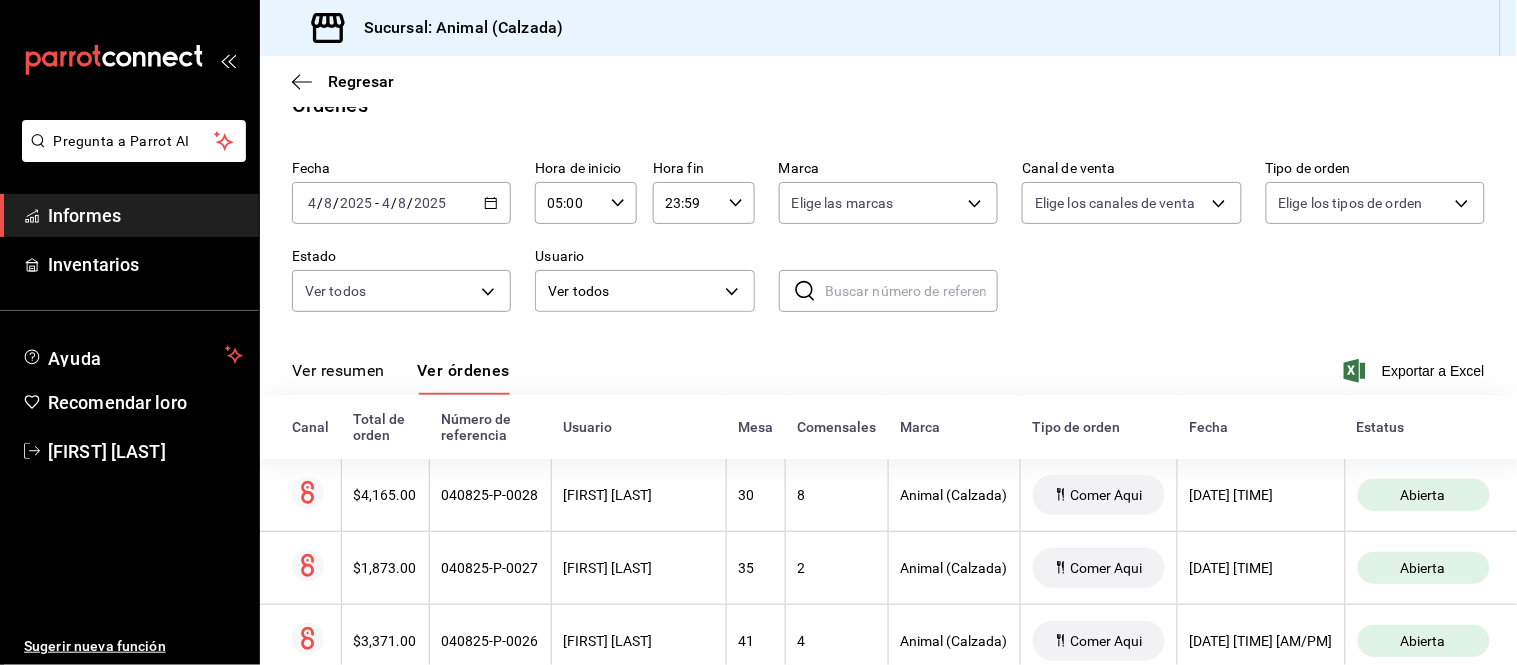 scroll, scrollTop: 111, scrollLeft: 0, axis: vertical 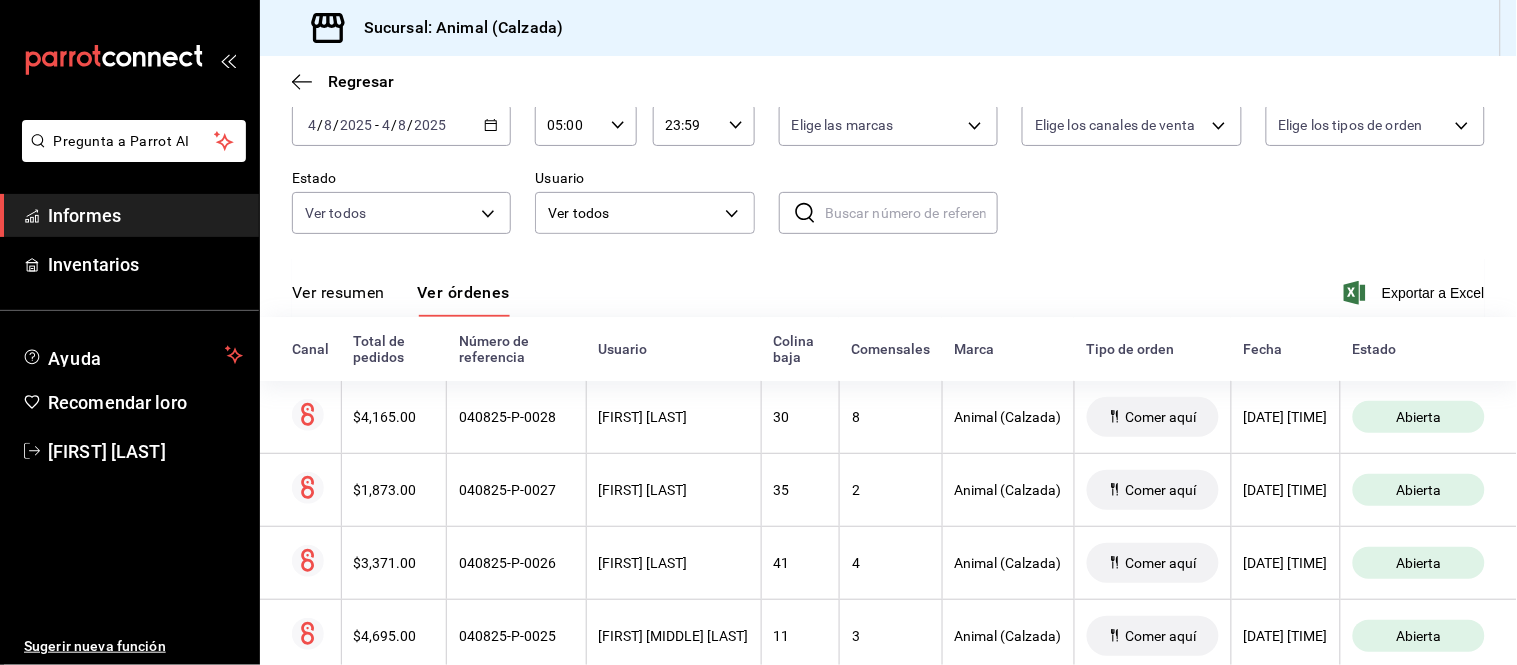 click on "Ver resumen" at bounding box center [338, 299] 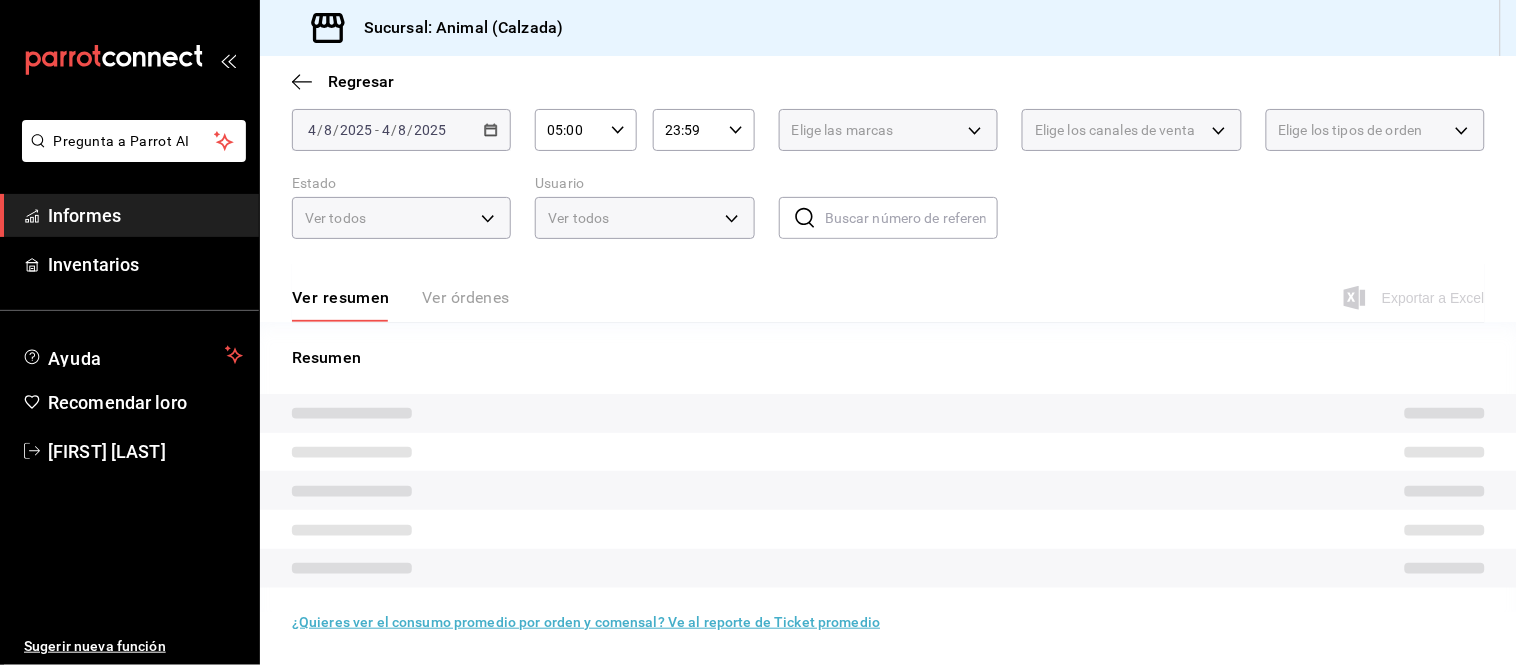 scroll, scrollTop: 111, scrollLeft: 0, axis: vertical 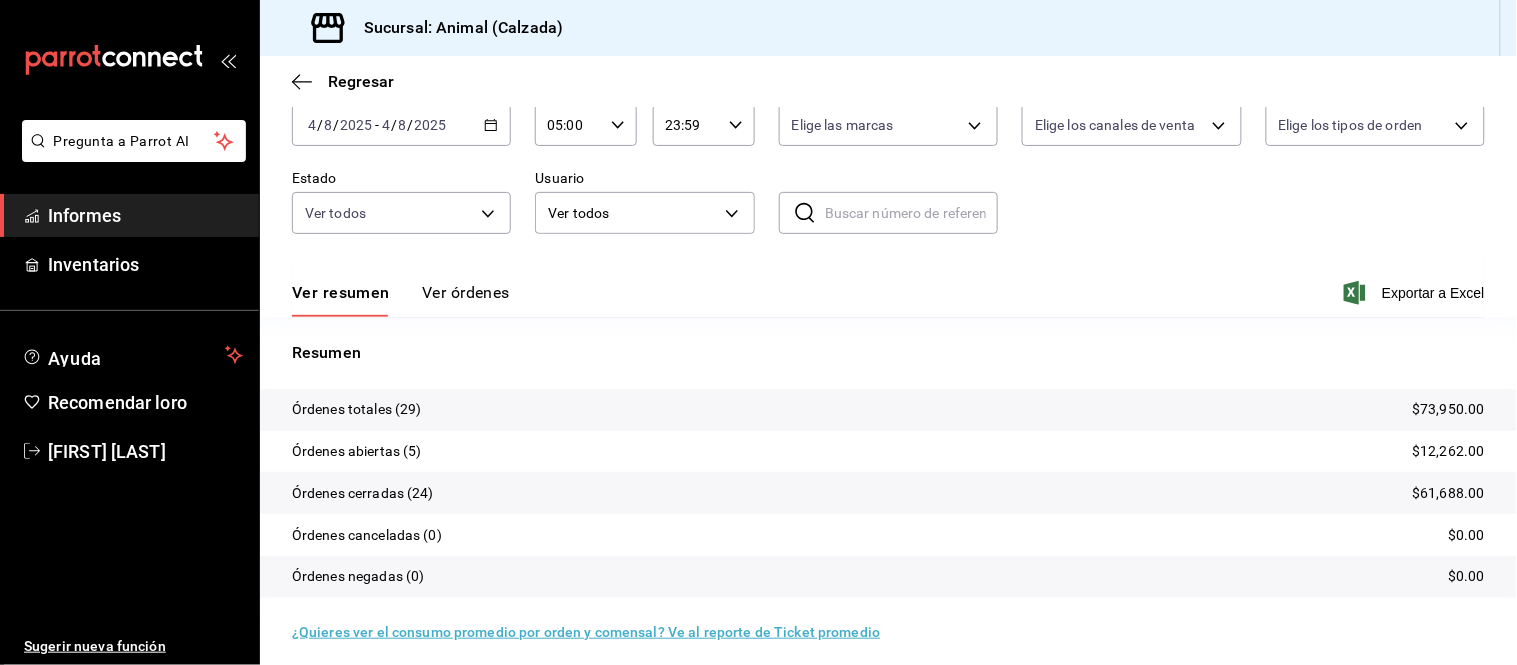 click on "Ver órdenes" at bounding box center [466, 292] 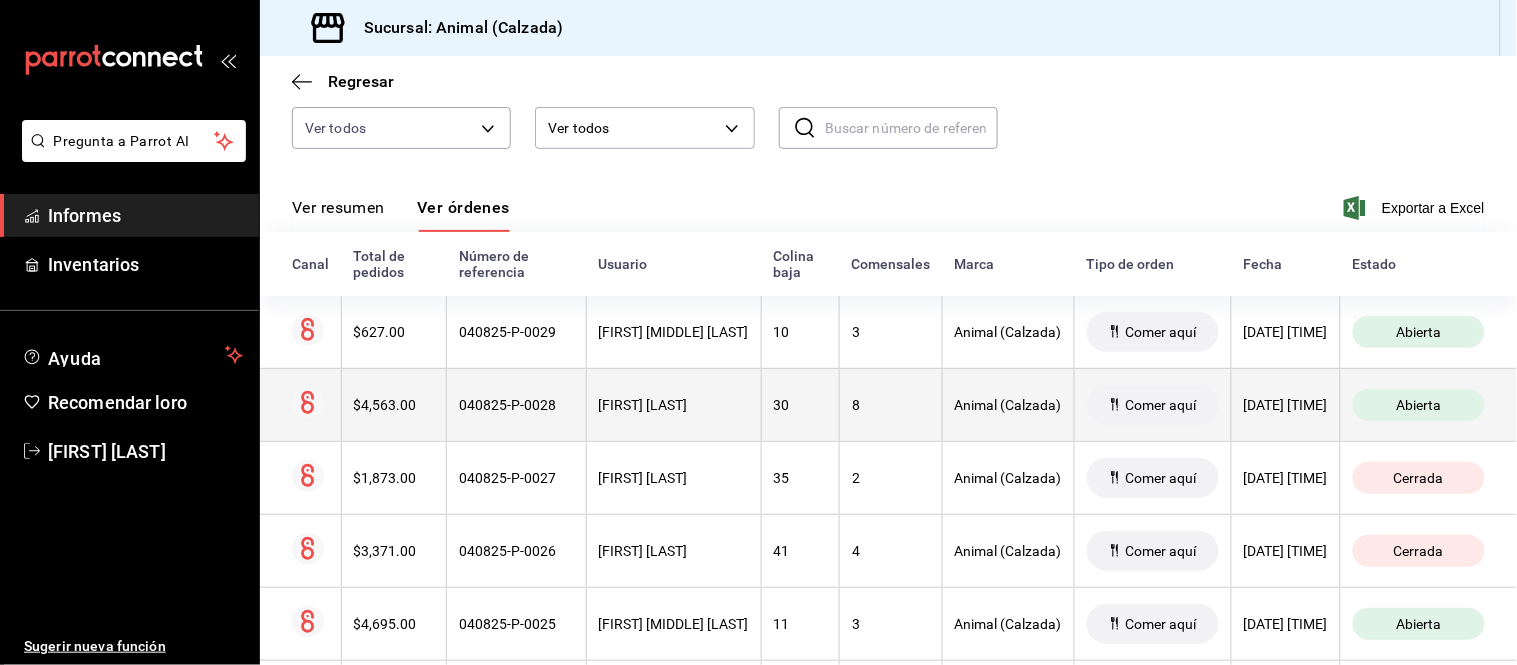 scroll, scrollTop: 222, scrollLeft: 0, axis: vertical 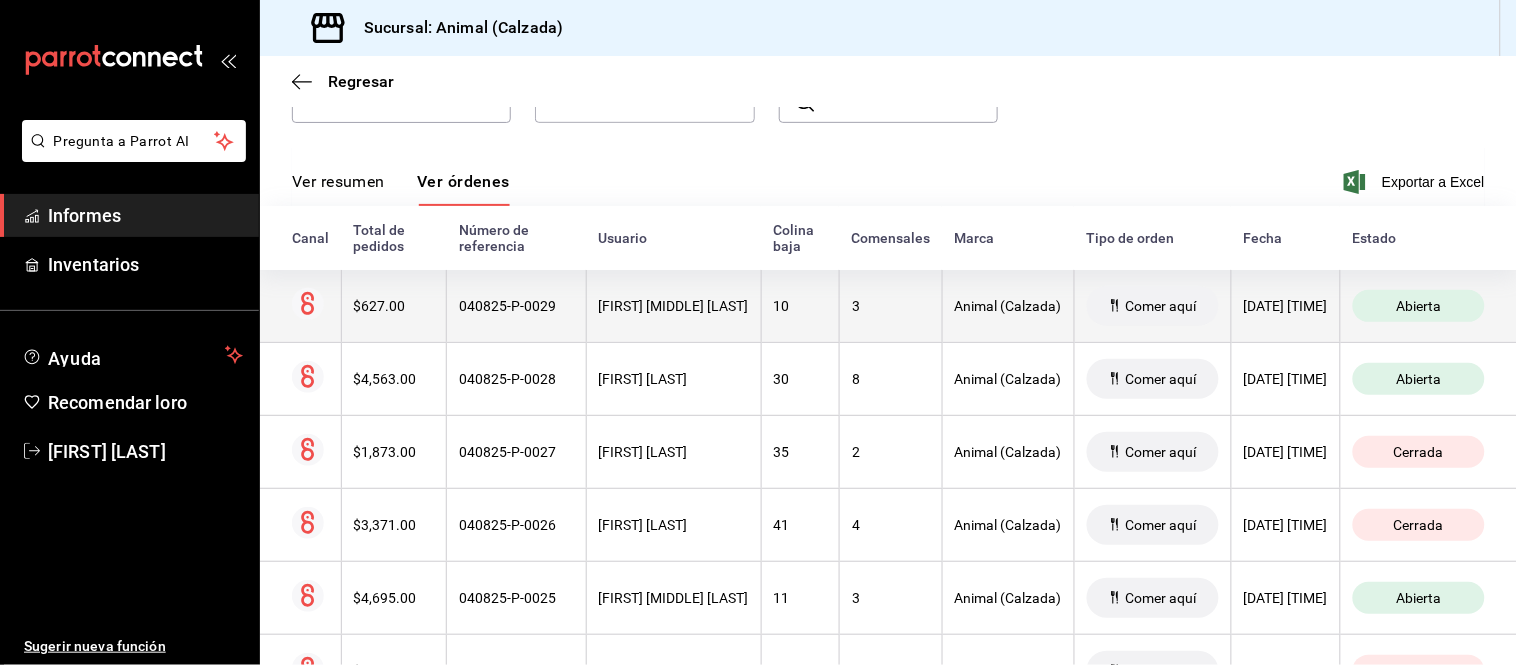 click on "3" at bounding box center [891, 306] 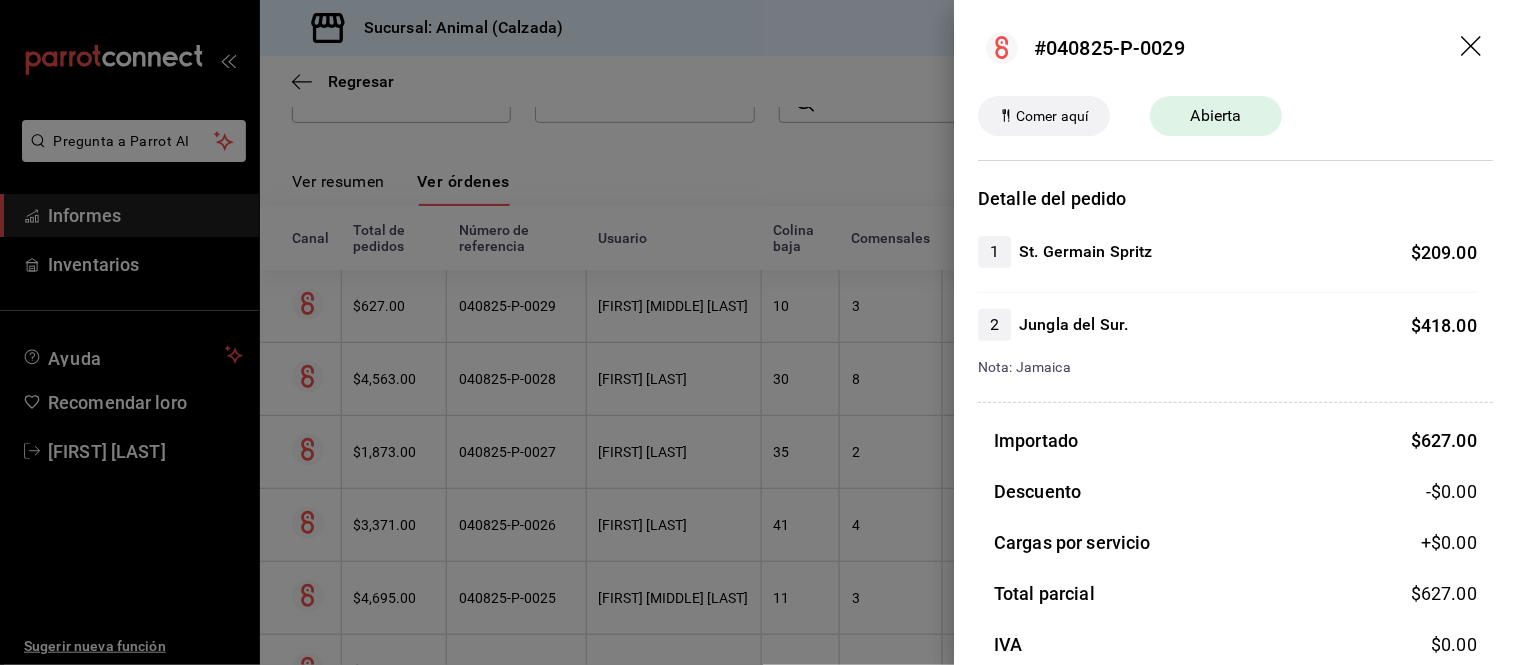 click at bounding box center [758, 332] 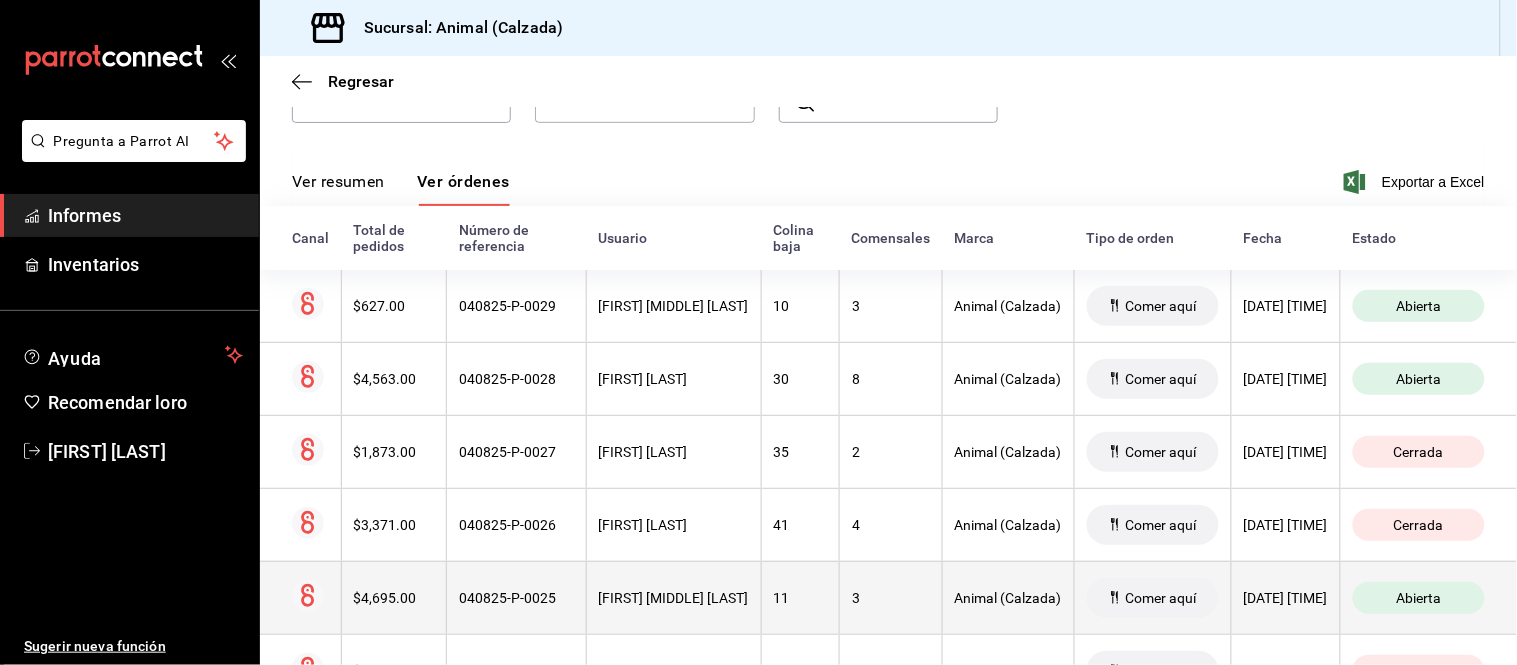 click on "[FIRST] [MIDDLE] [LAST]" at bounding box center [674, 598] 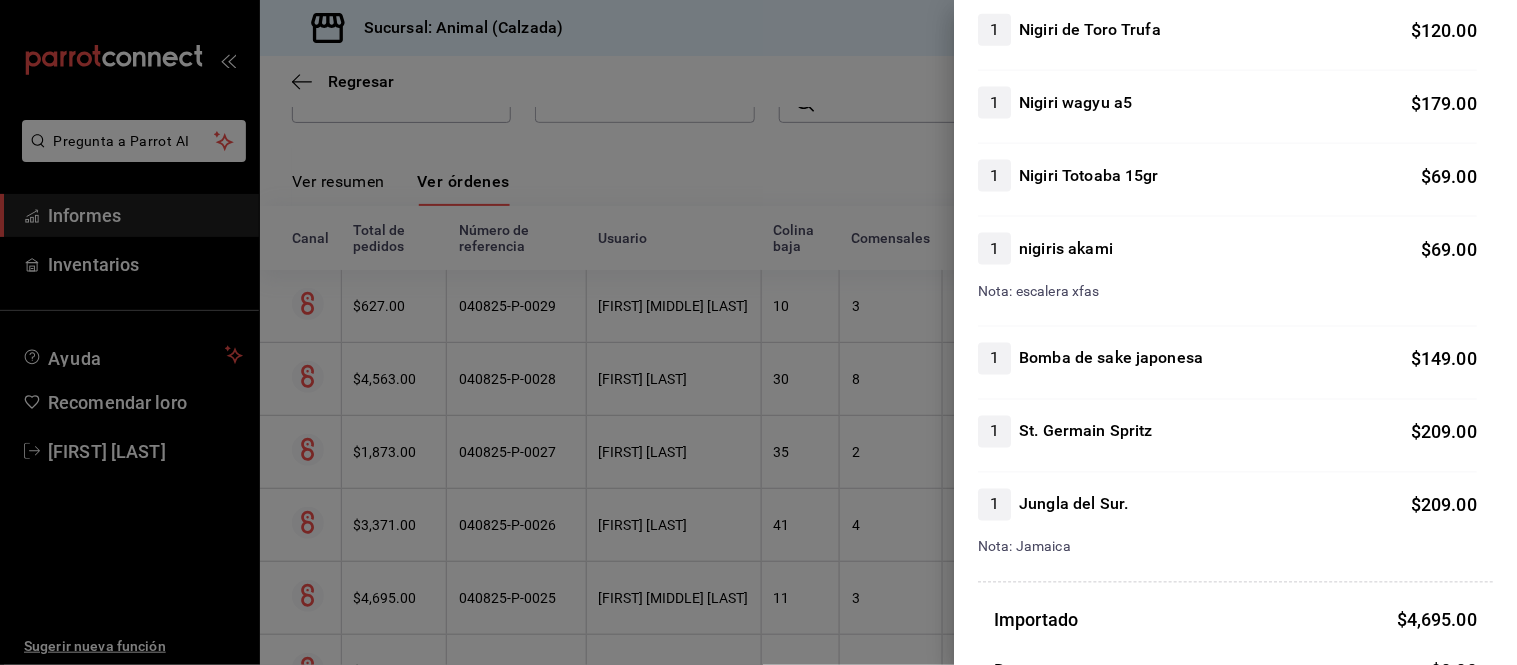 scroll, scrollTop: 666, scrollLeft: 0, axis: vertical 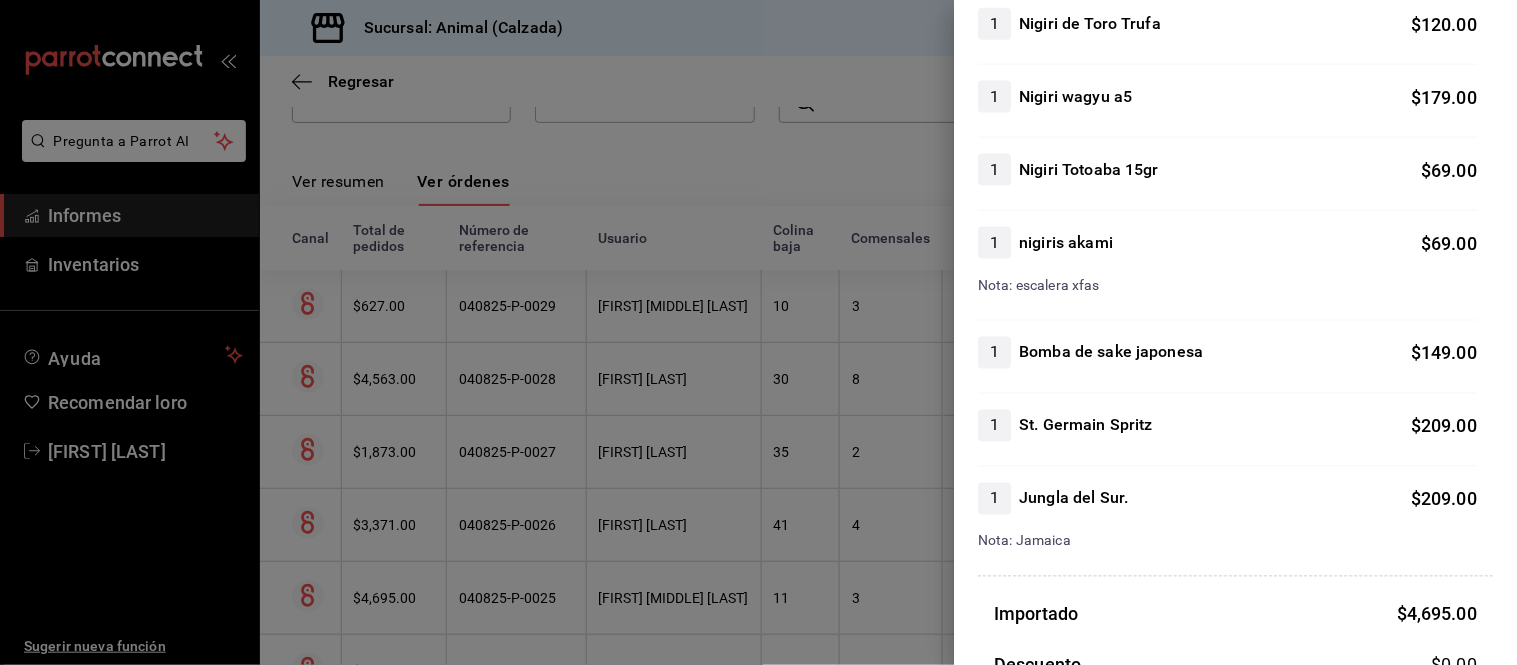 click at bounding box center (758, 332) 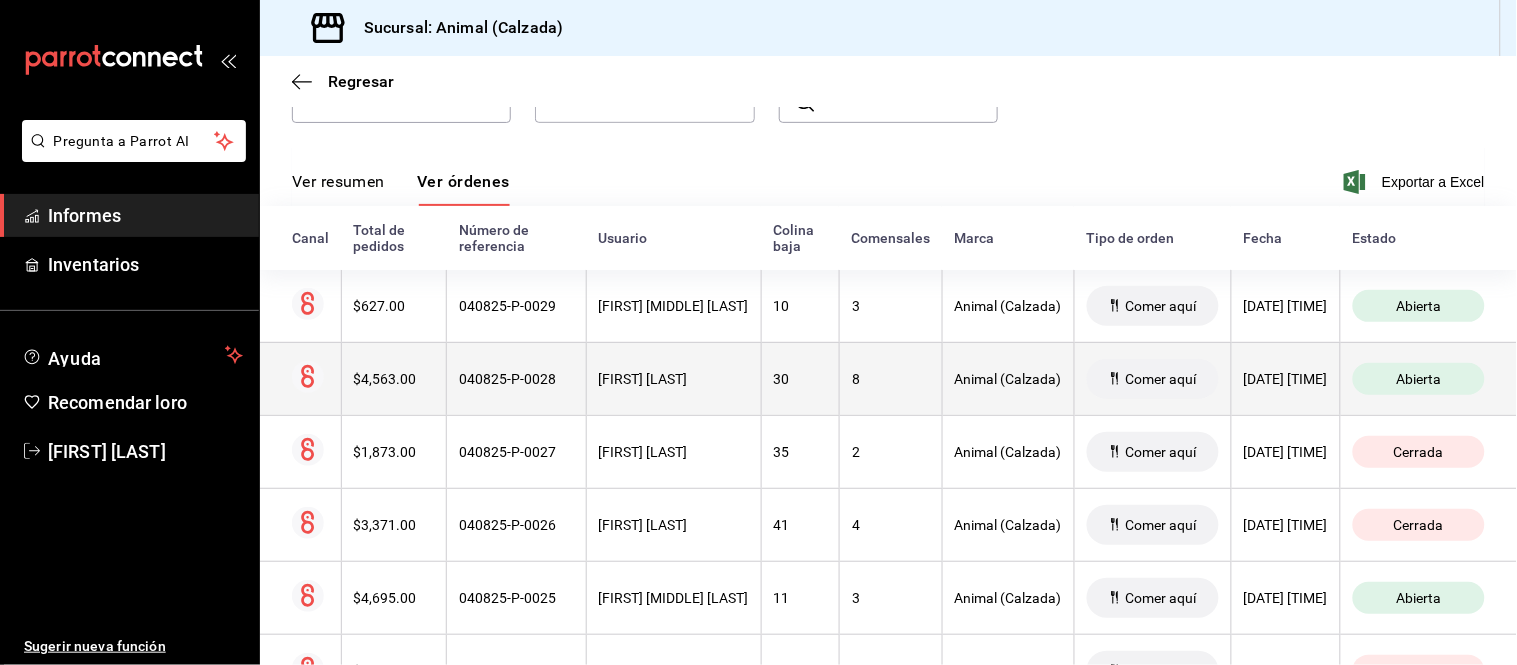 click on "[FIRST] [LAST]" at bounding box center (673, 378) 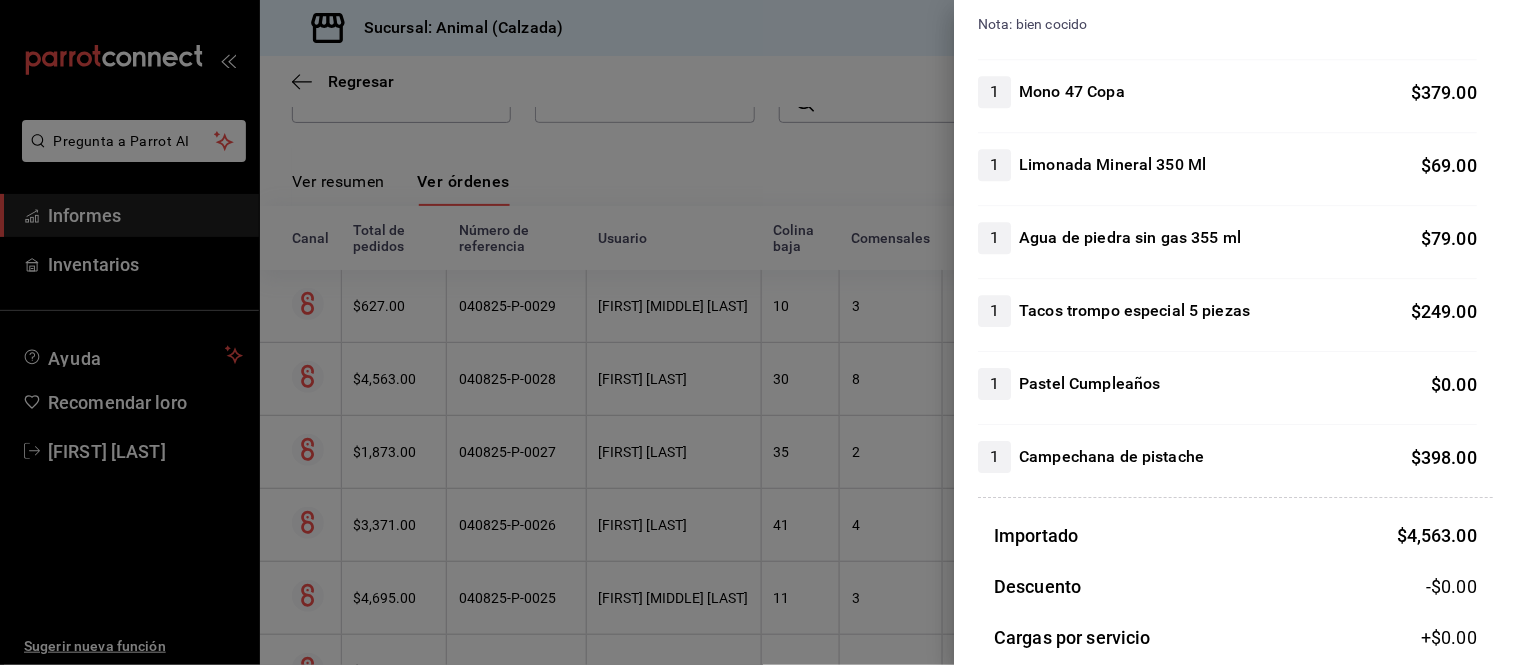scroll, scrollTop: 1444, scrollLeft: 0, axis: vertical 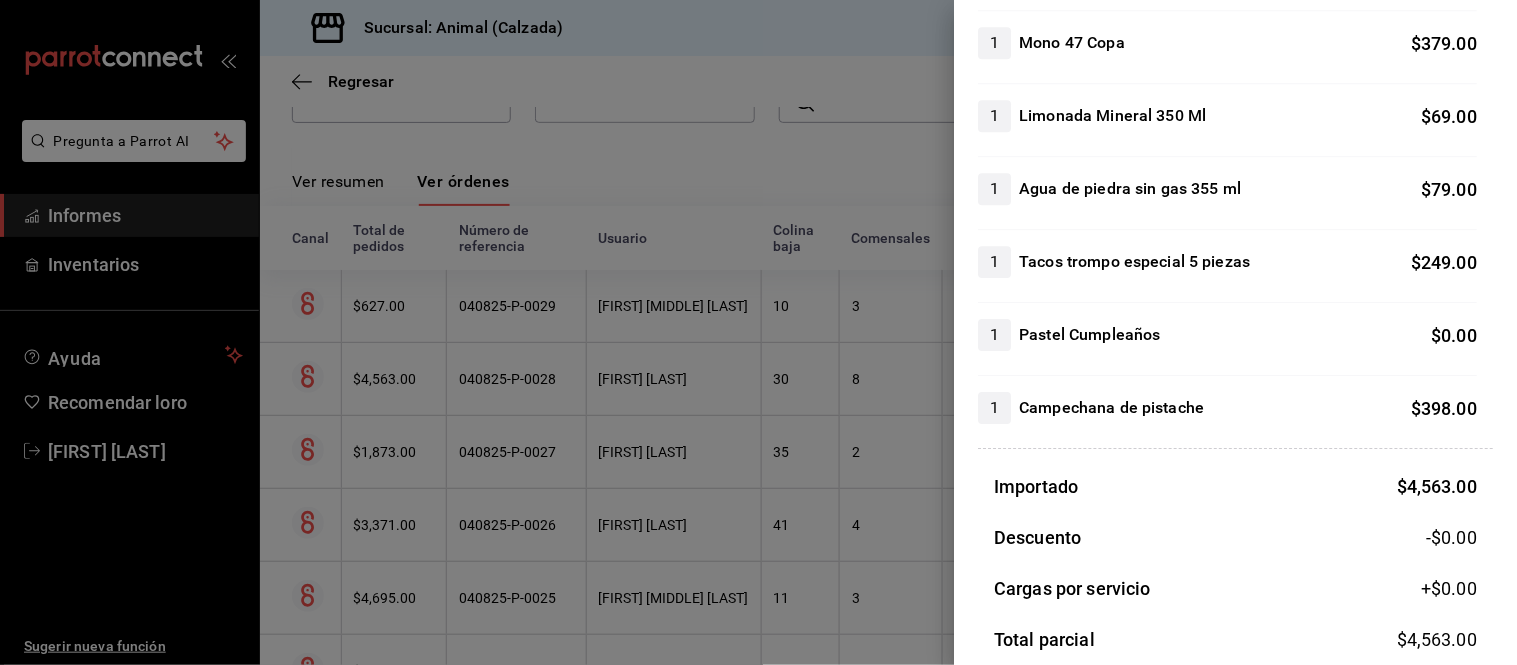 click at bounding box center [758, 332] 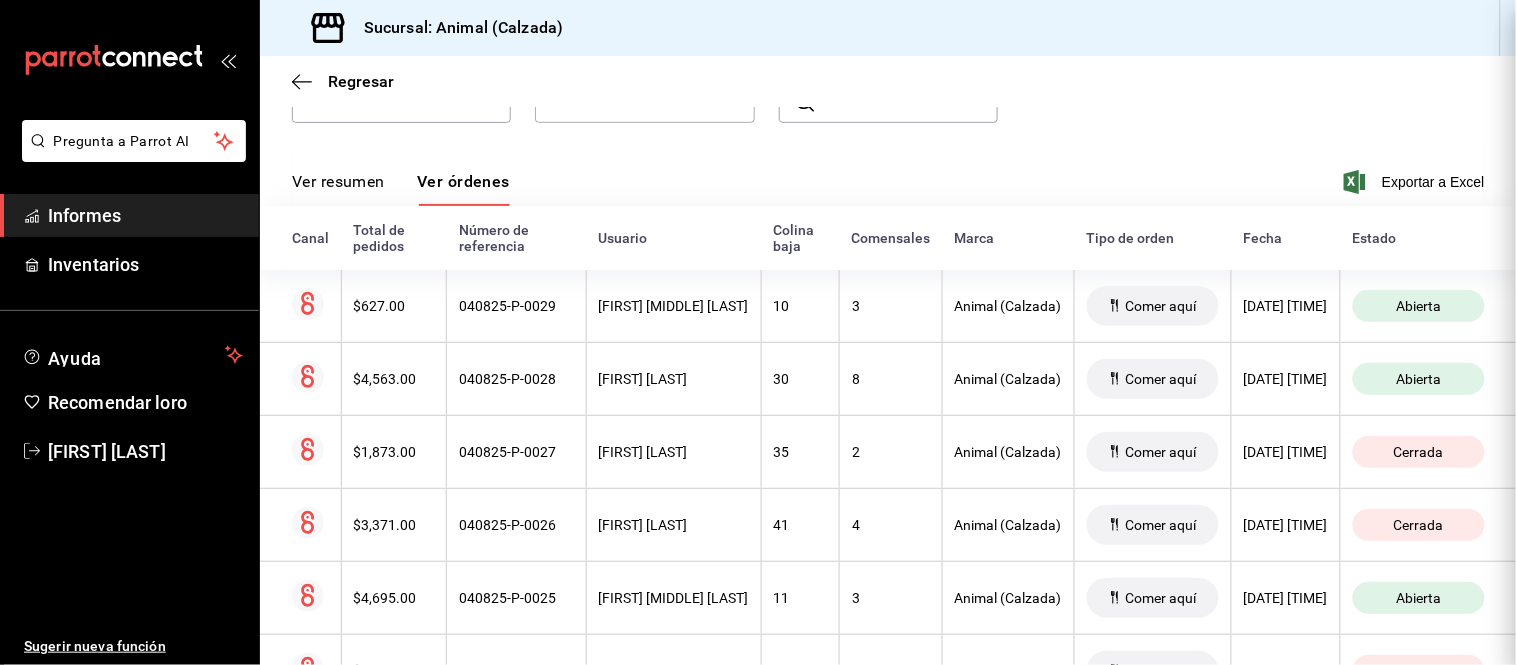 scroll, scrollTop: 0, scrollLeft: 0, axis: both 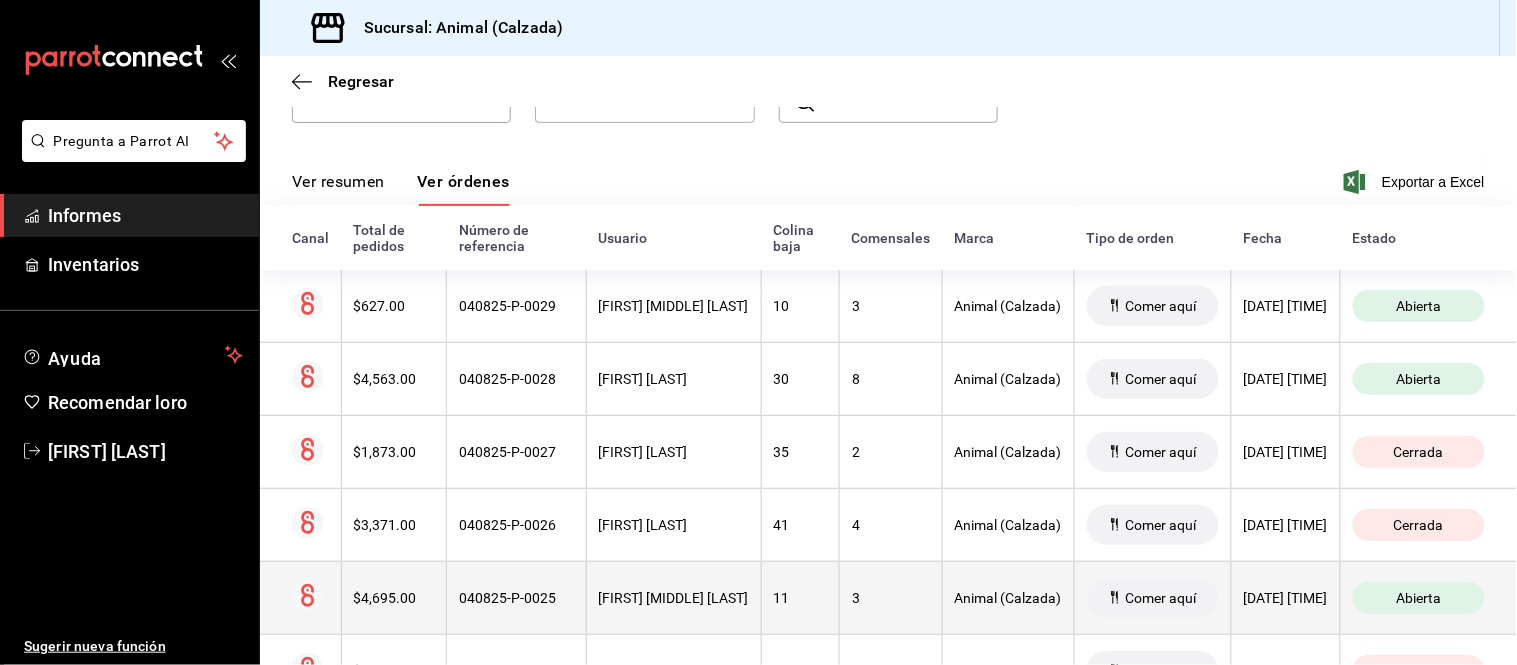 click on "11" at bounding box center [800, 597] 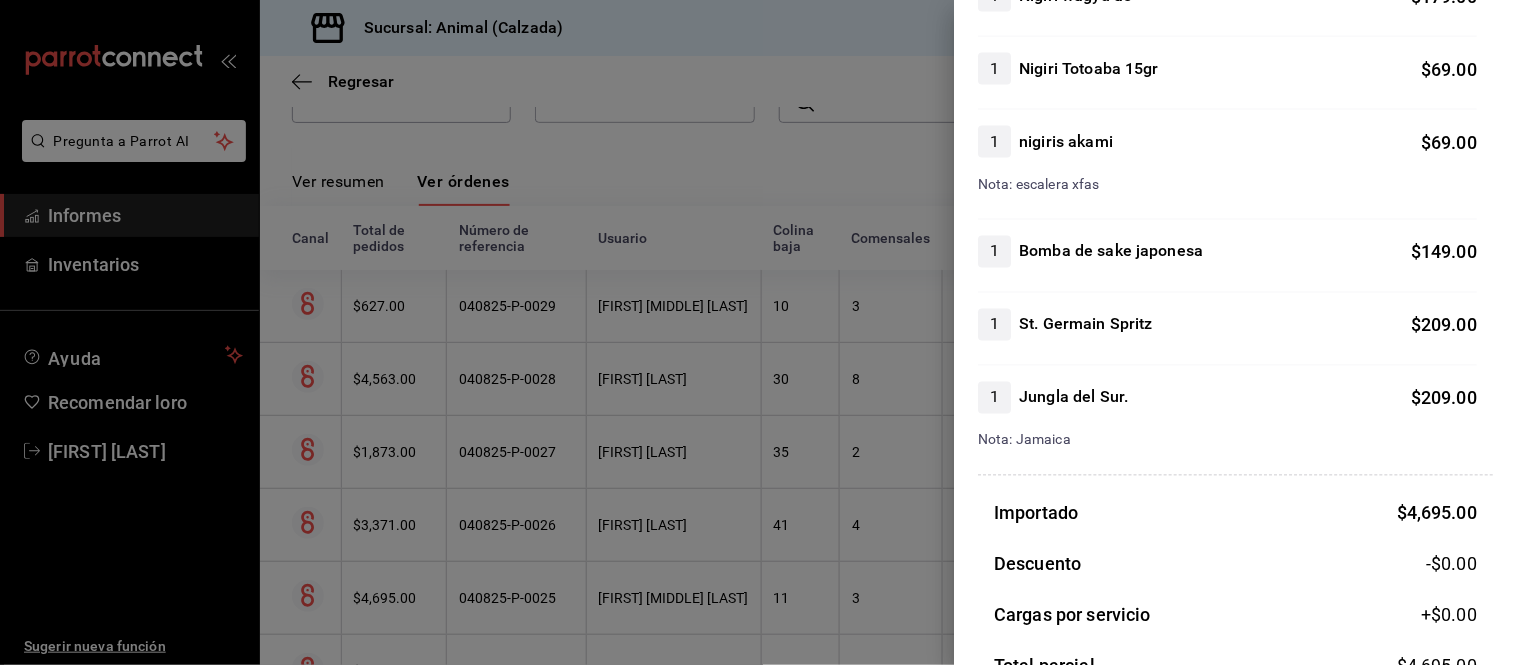scroll, scrollTop: 777, scrollLeft: 0, axis: vertical 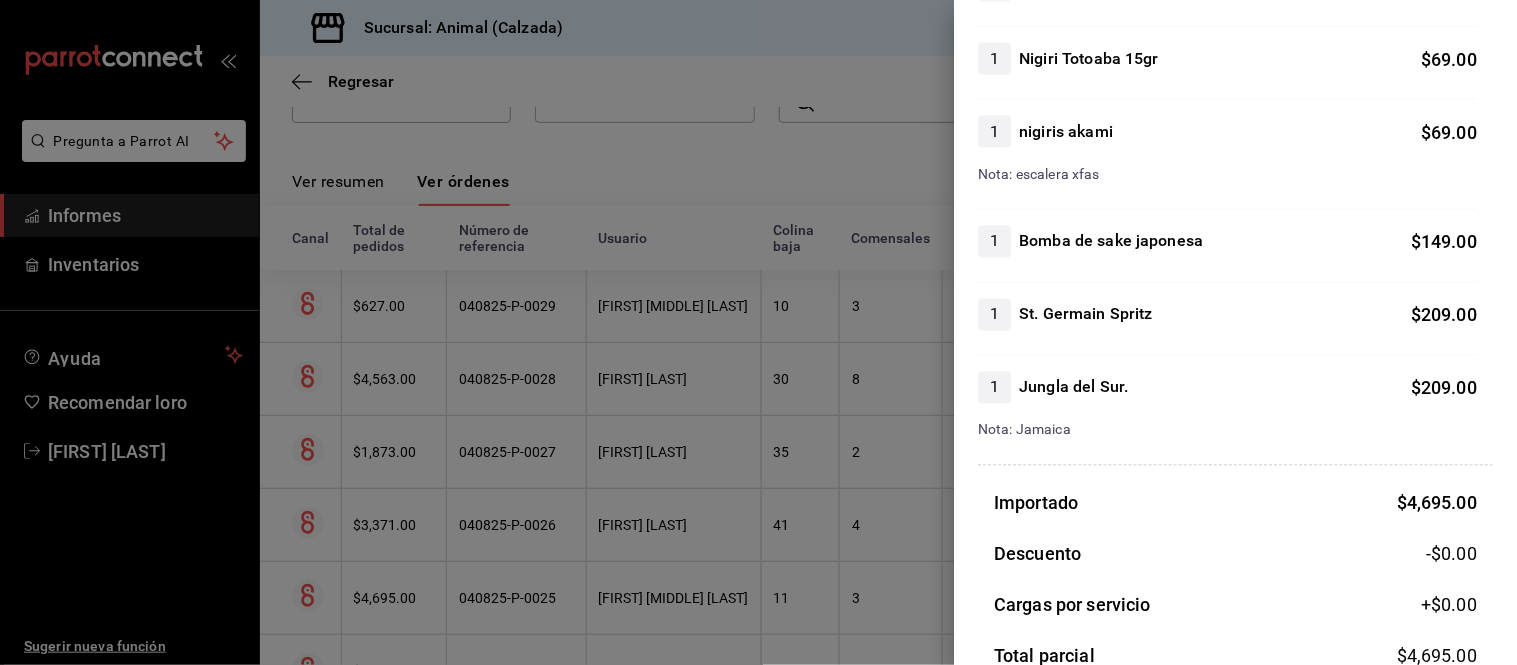 click at bounding box center [758, 332] 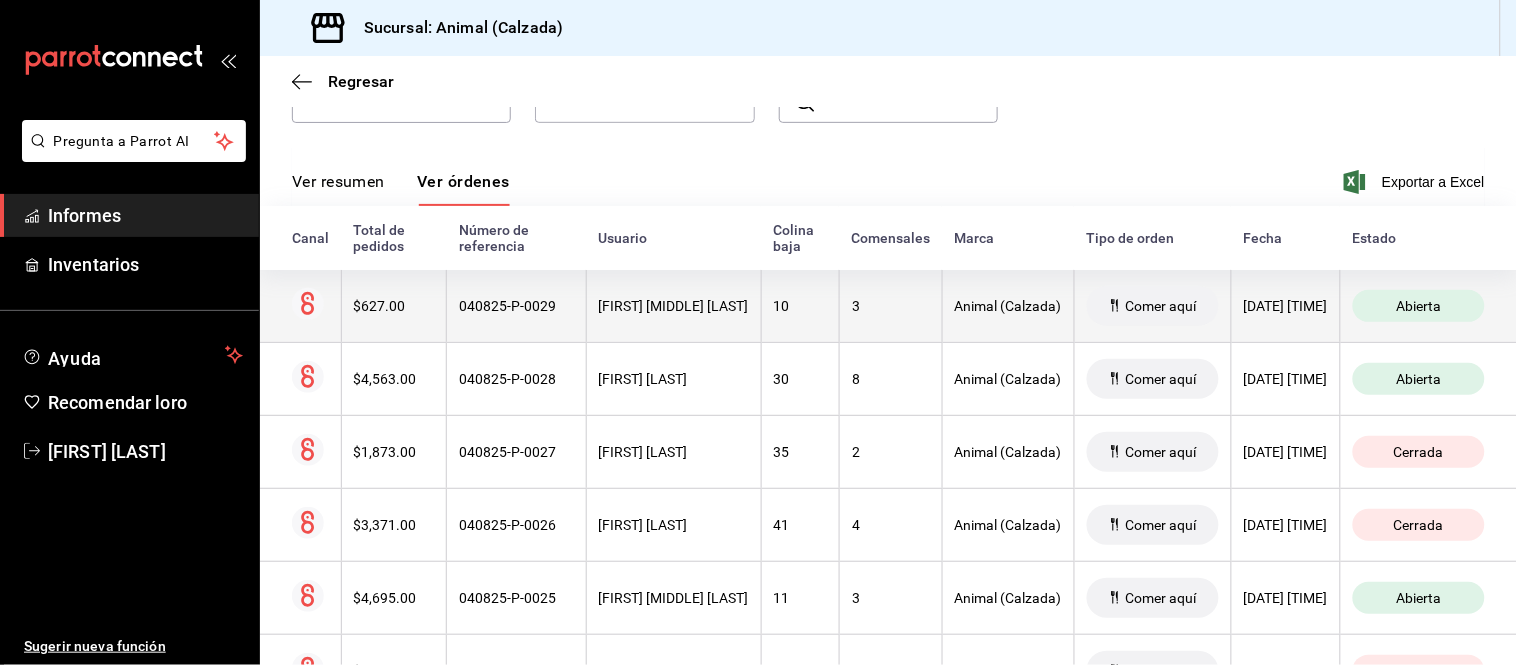 click on "[FIRST] [MIDDLE] [LAST]" at bounding box center (673, 306) 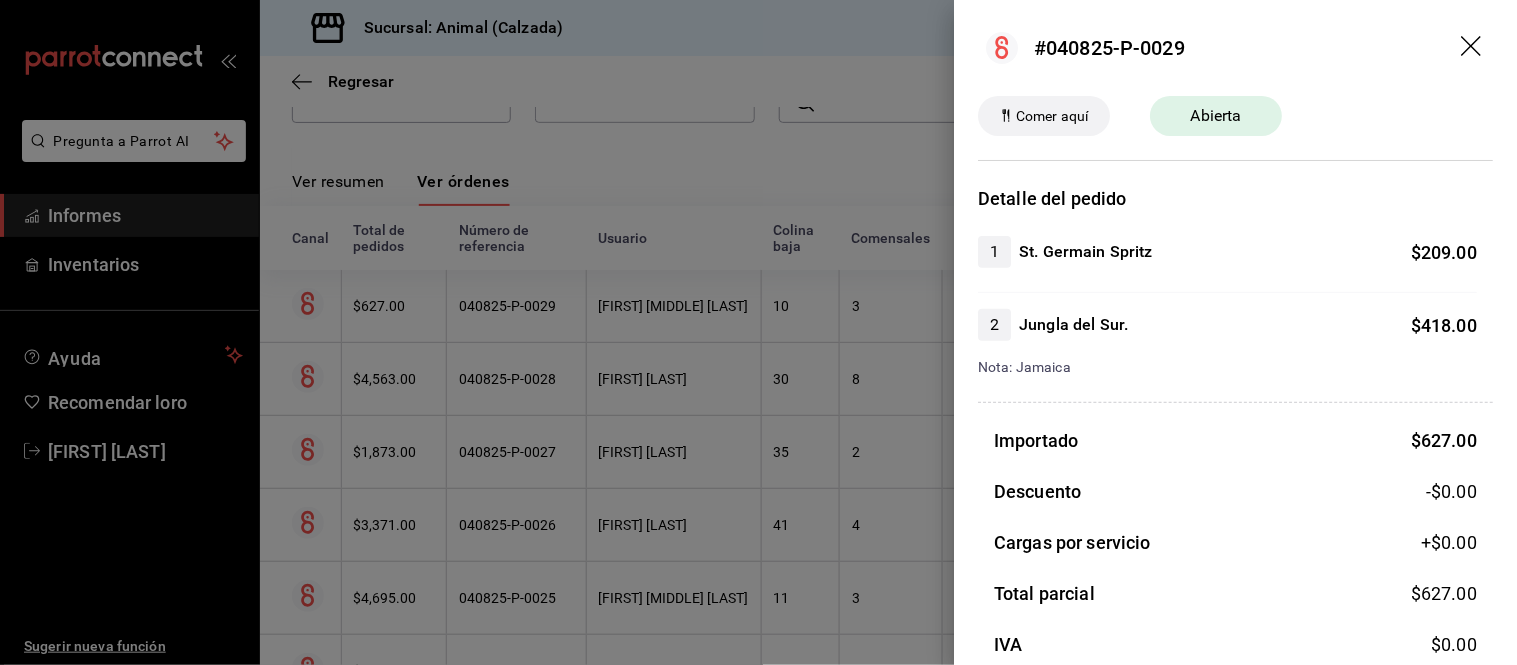 click at bounding box center (758, 332) 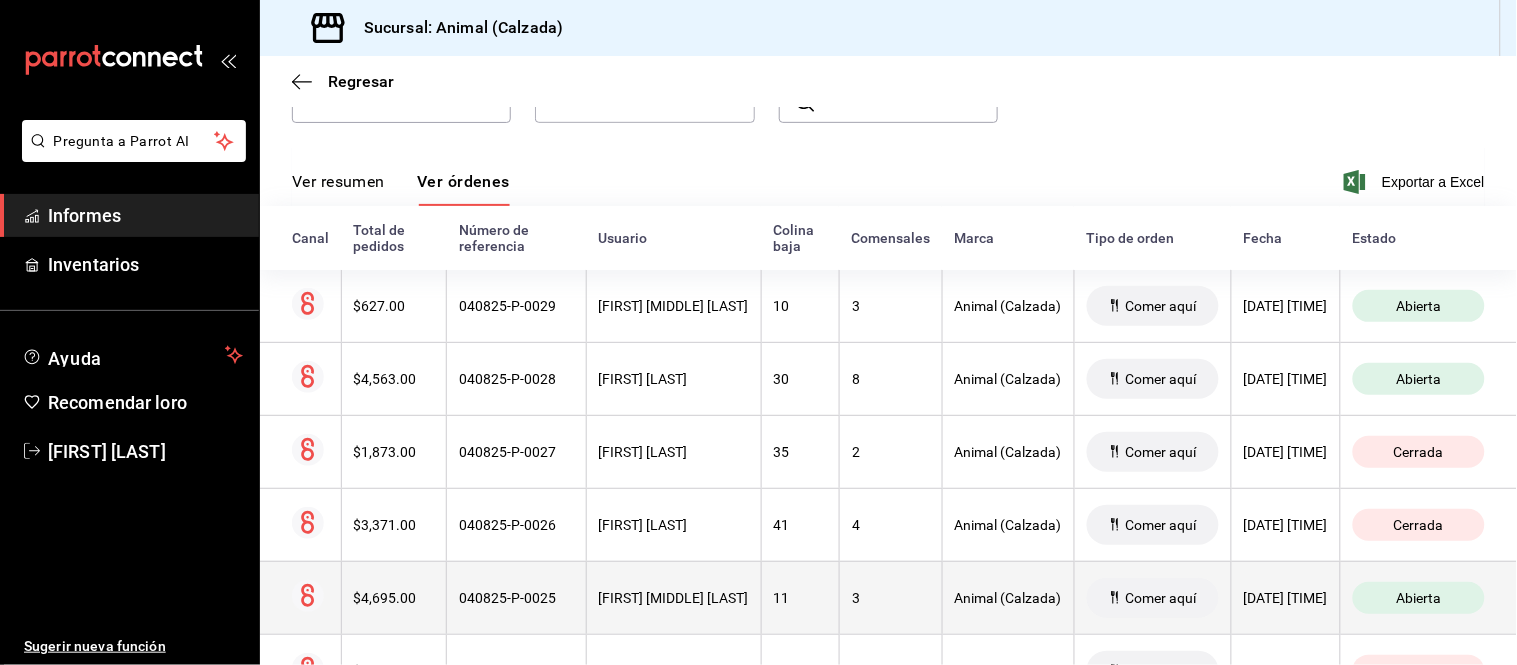 click on "3" at bounding box center [856, 598] 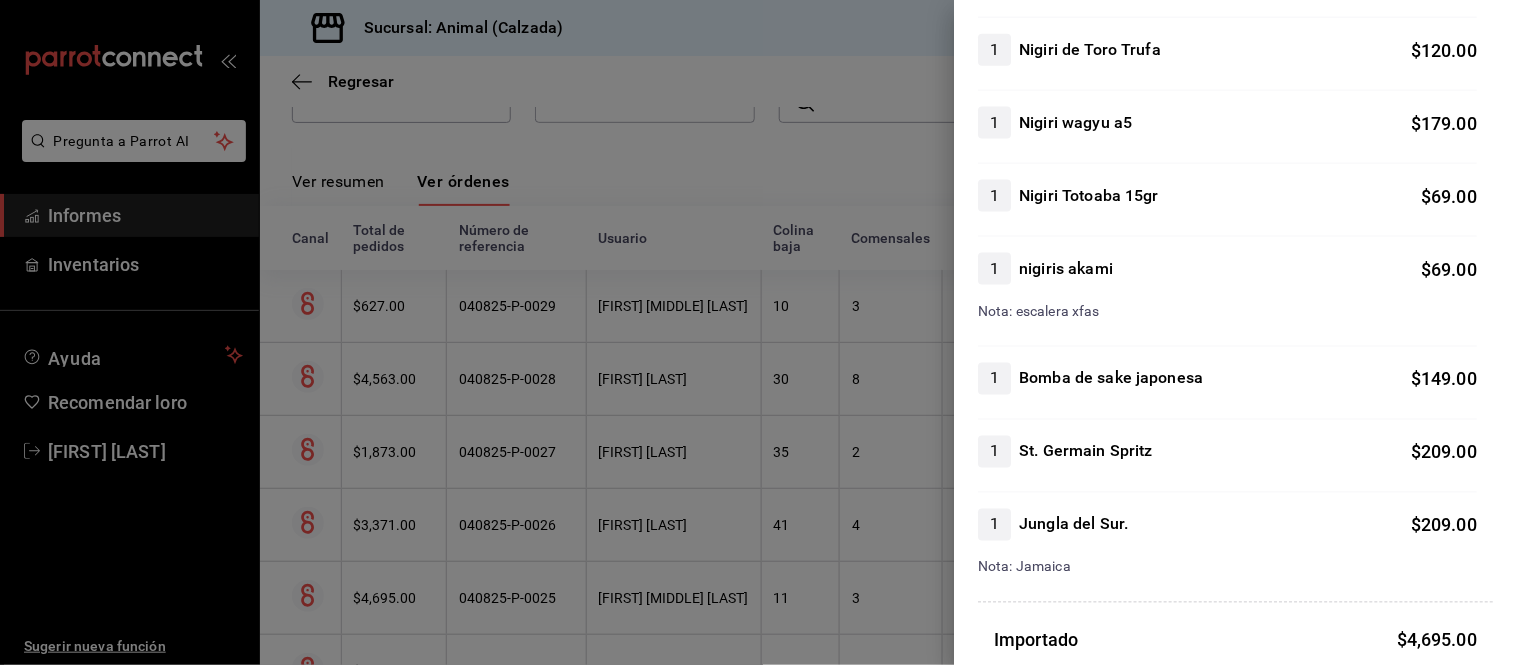 scroll, scrollTop: 666, scrollLeft: 0, axis: vertical 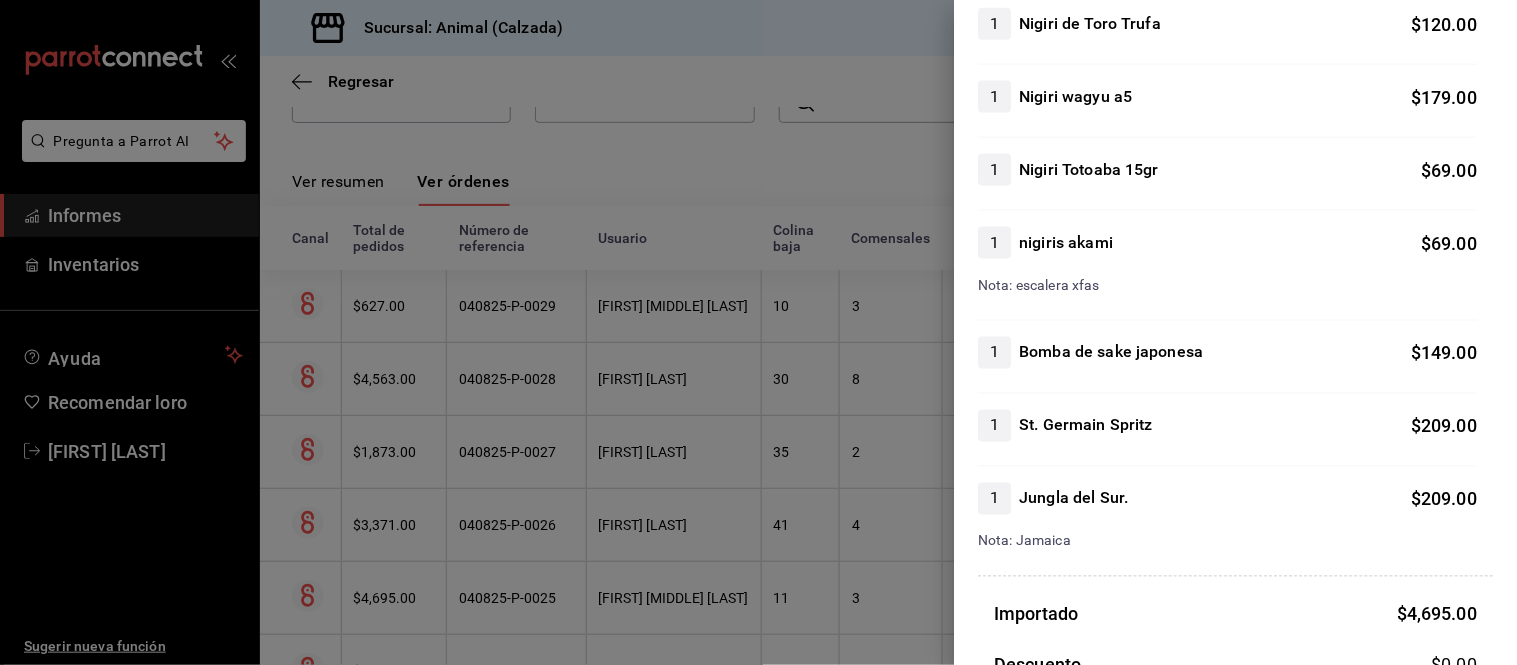 click at bounding box center [758, 332] 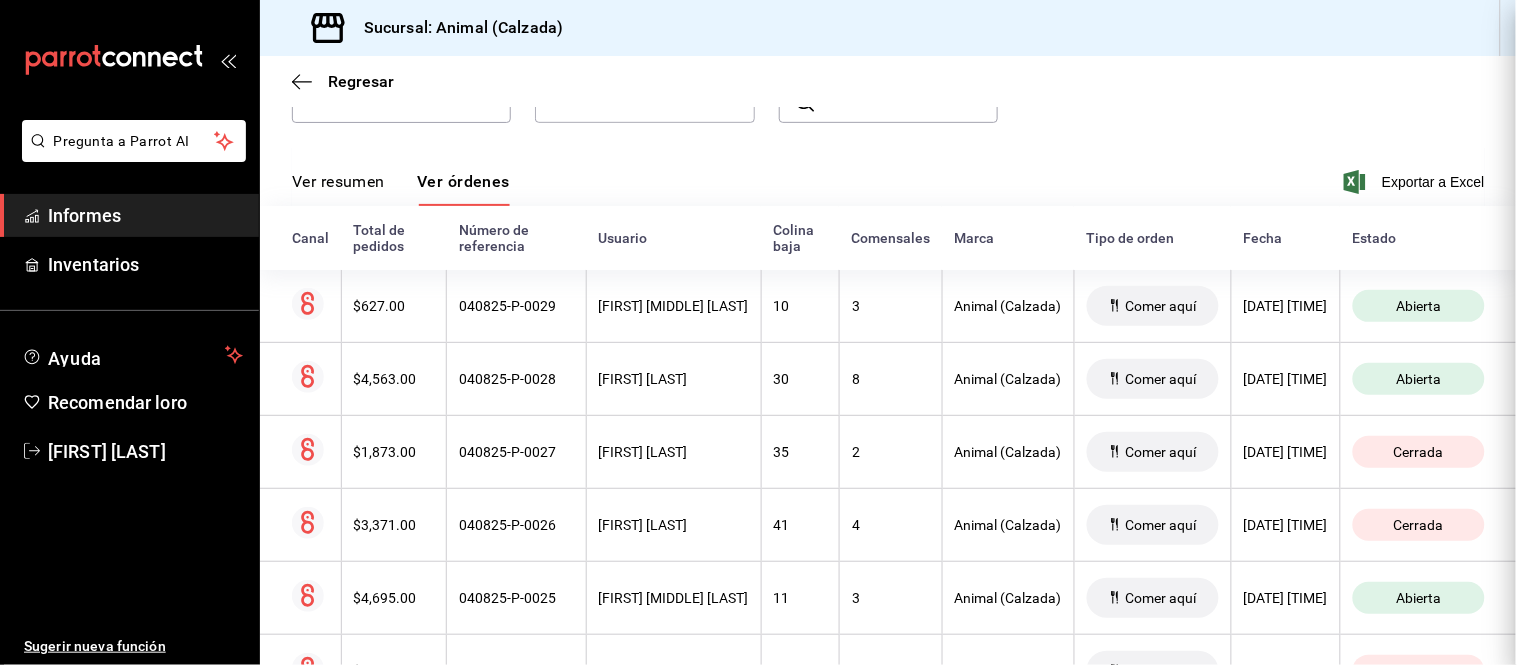 scroll, scrollTop: 0, scrollLeft: 0, axis: both 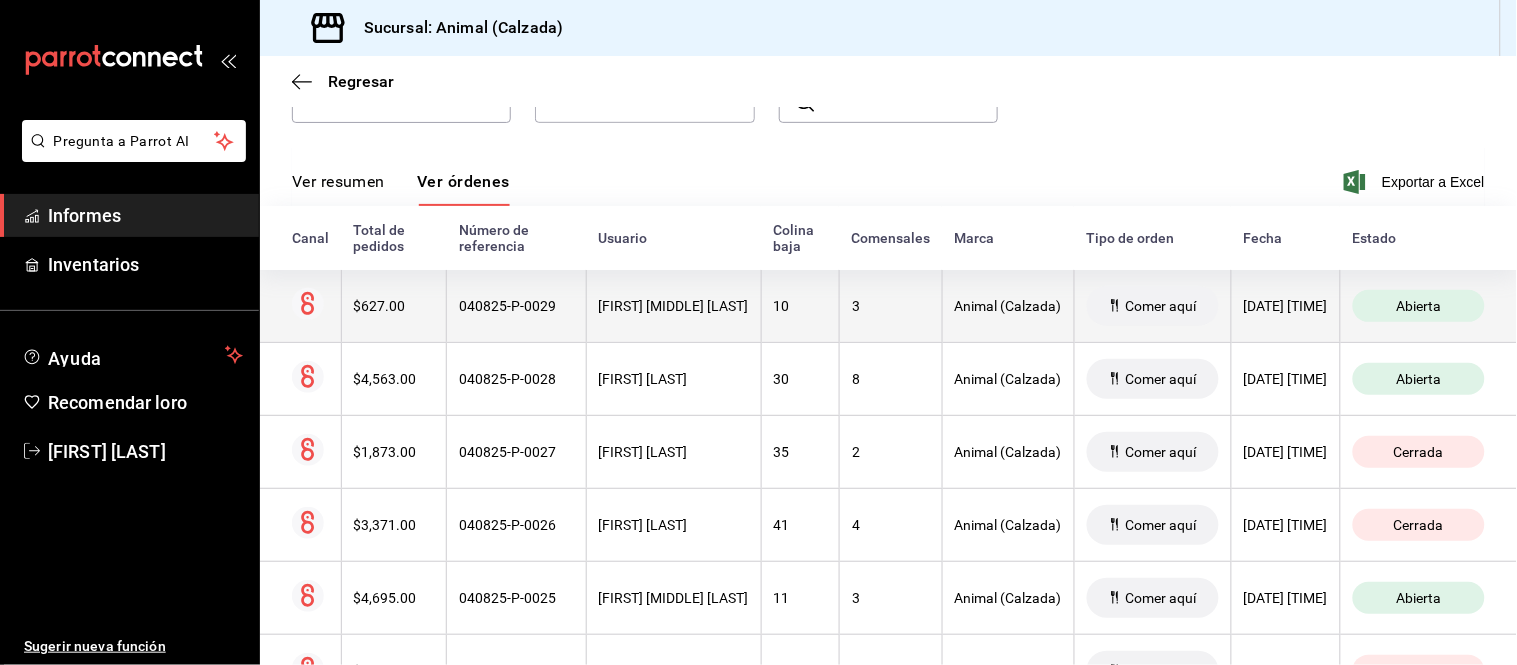 click on "[FIRST] [MIDDLE] [LAST]" at bounding box center [674, 306] 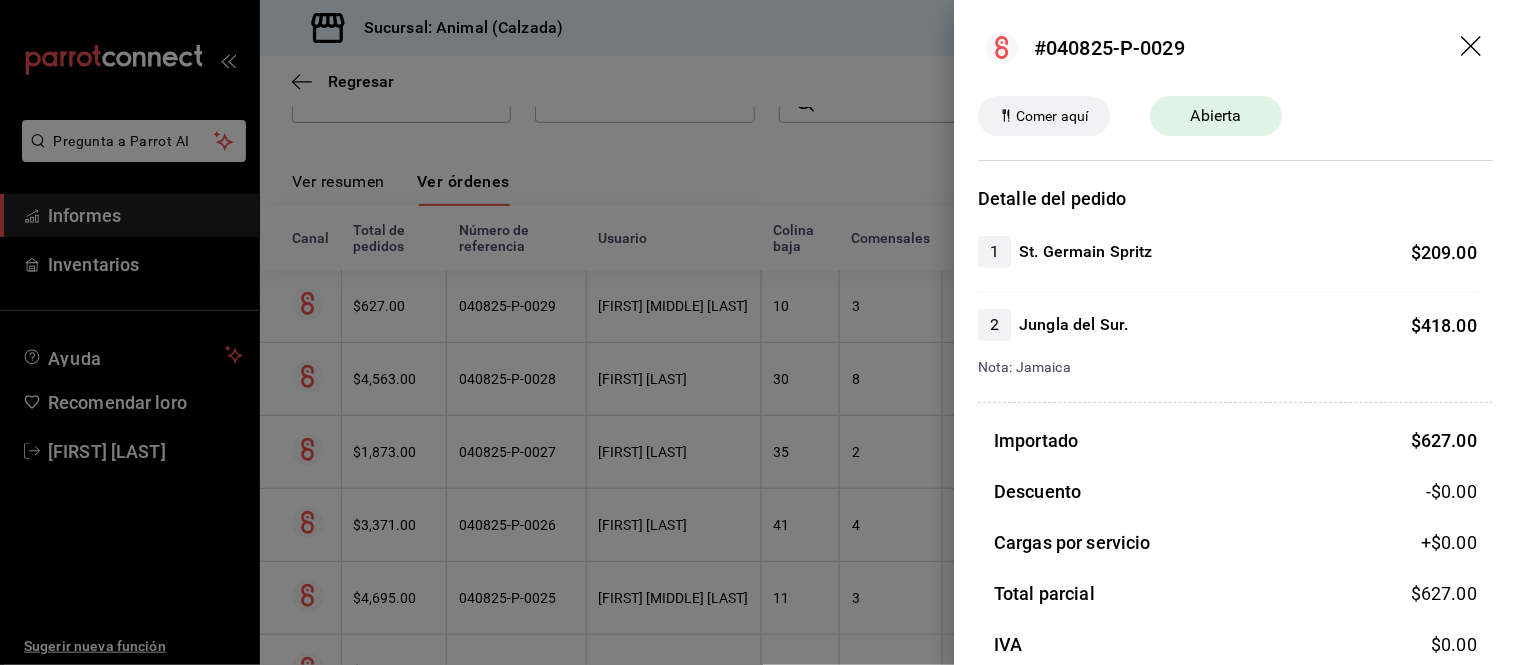 click at bounding box center [758, 332] 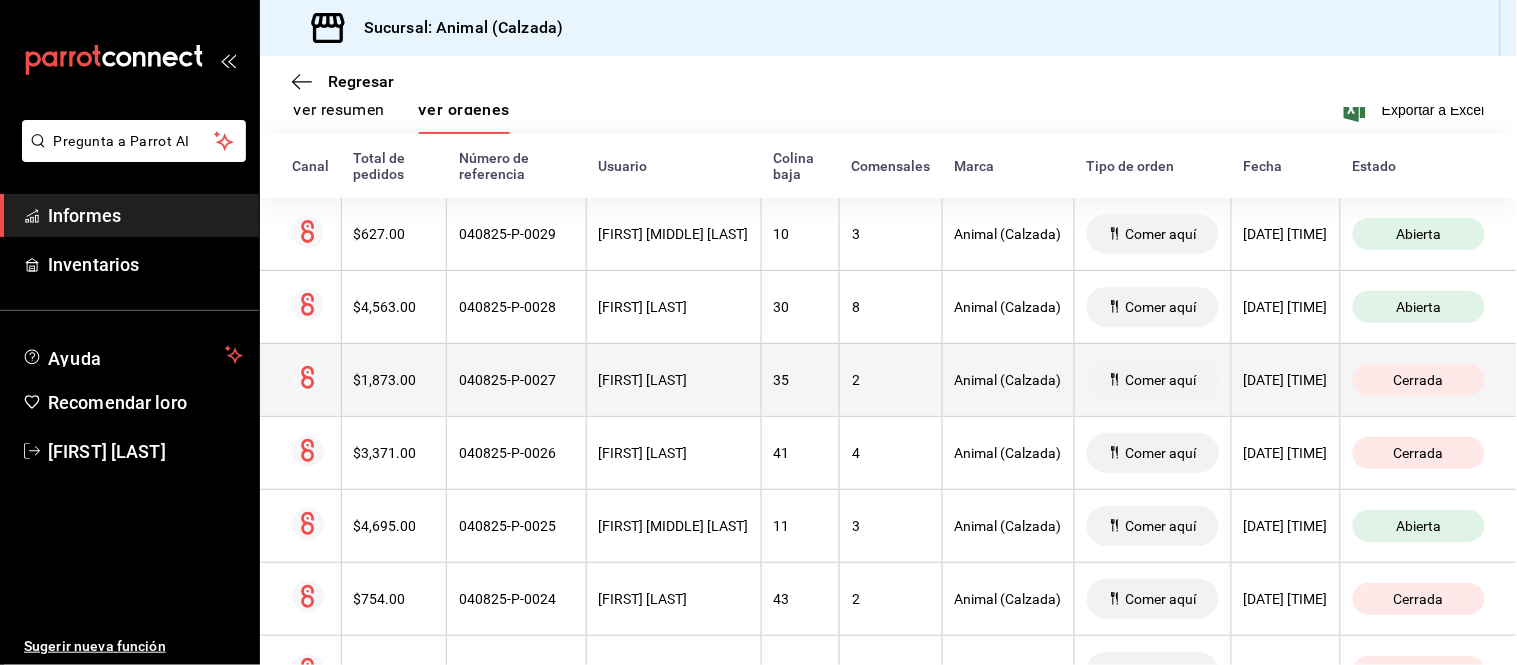 scroll, scrollTop: 333, scrollLeft: 0, axis: vertical 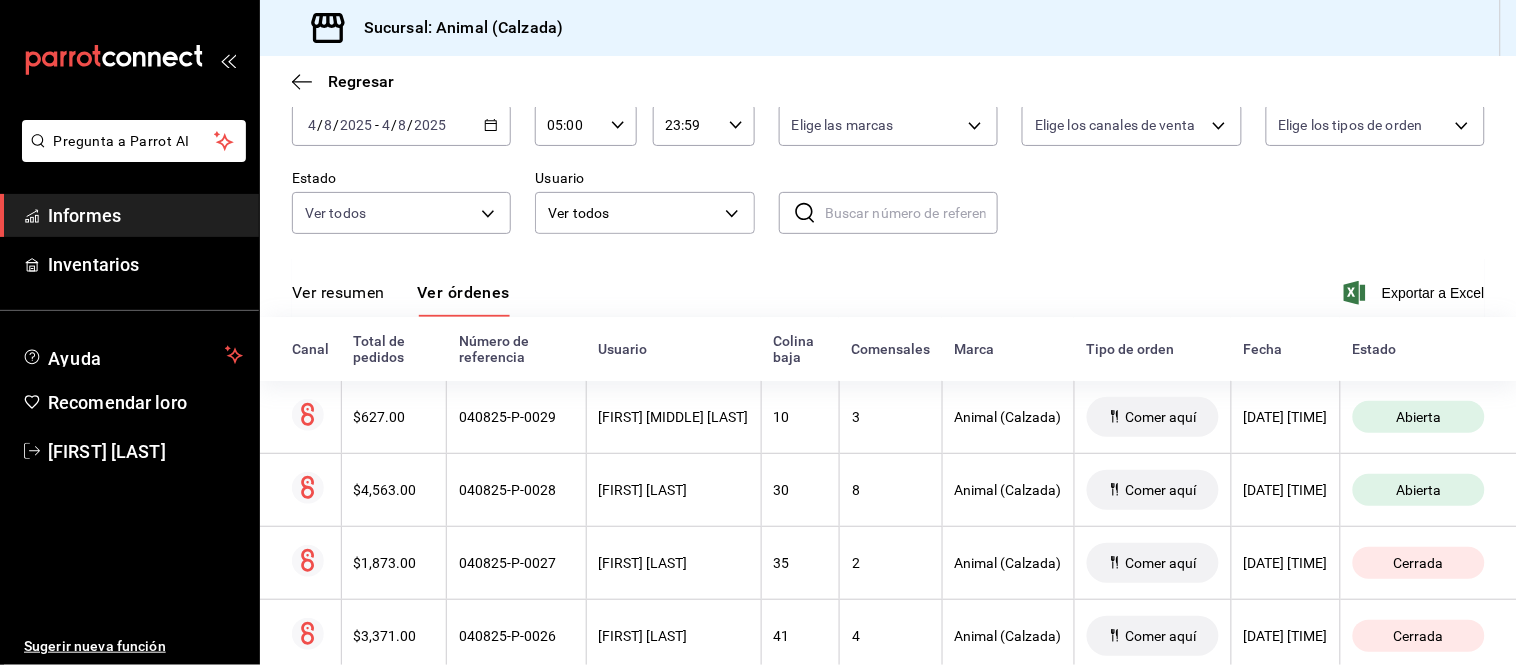 click on "Ver resumen" at bounding box center [338, 292] 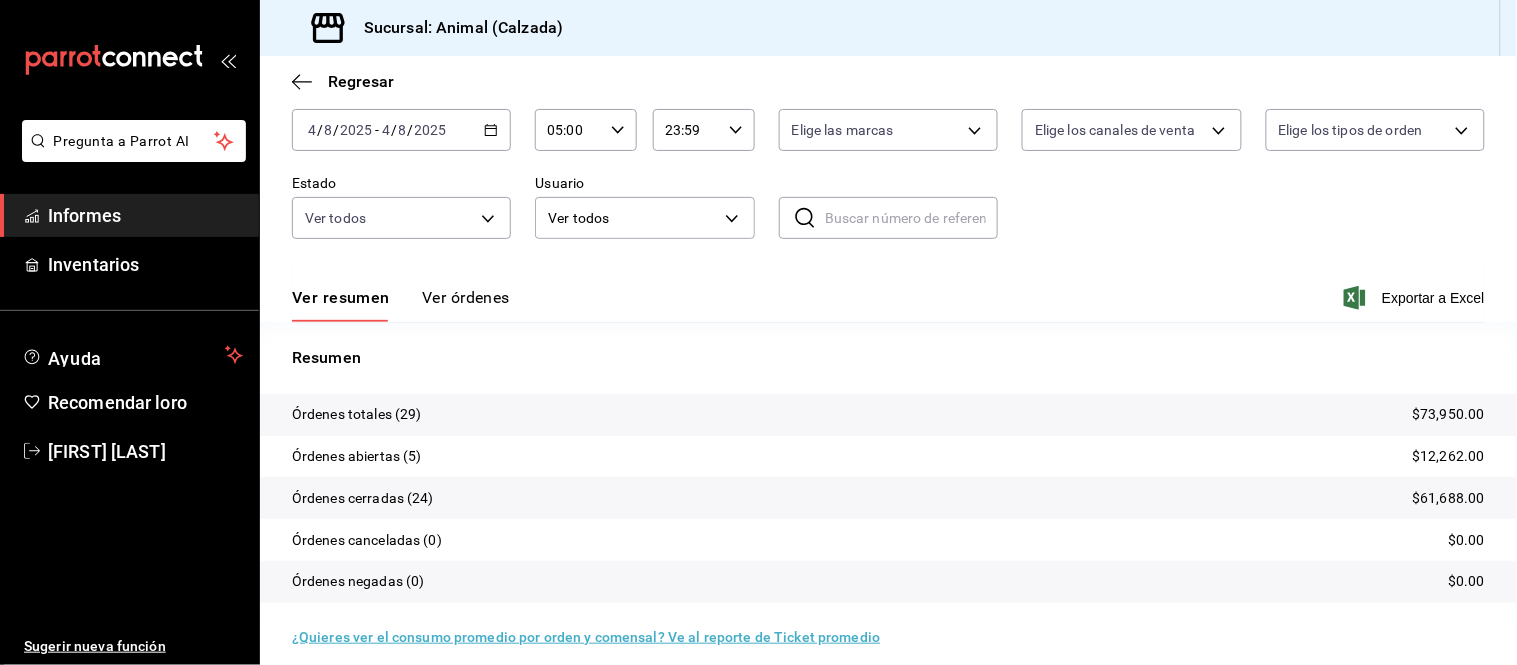 scroll, scrollTop: 111, scrollLeft: 0, axis: vertical 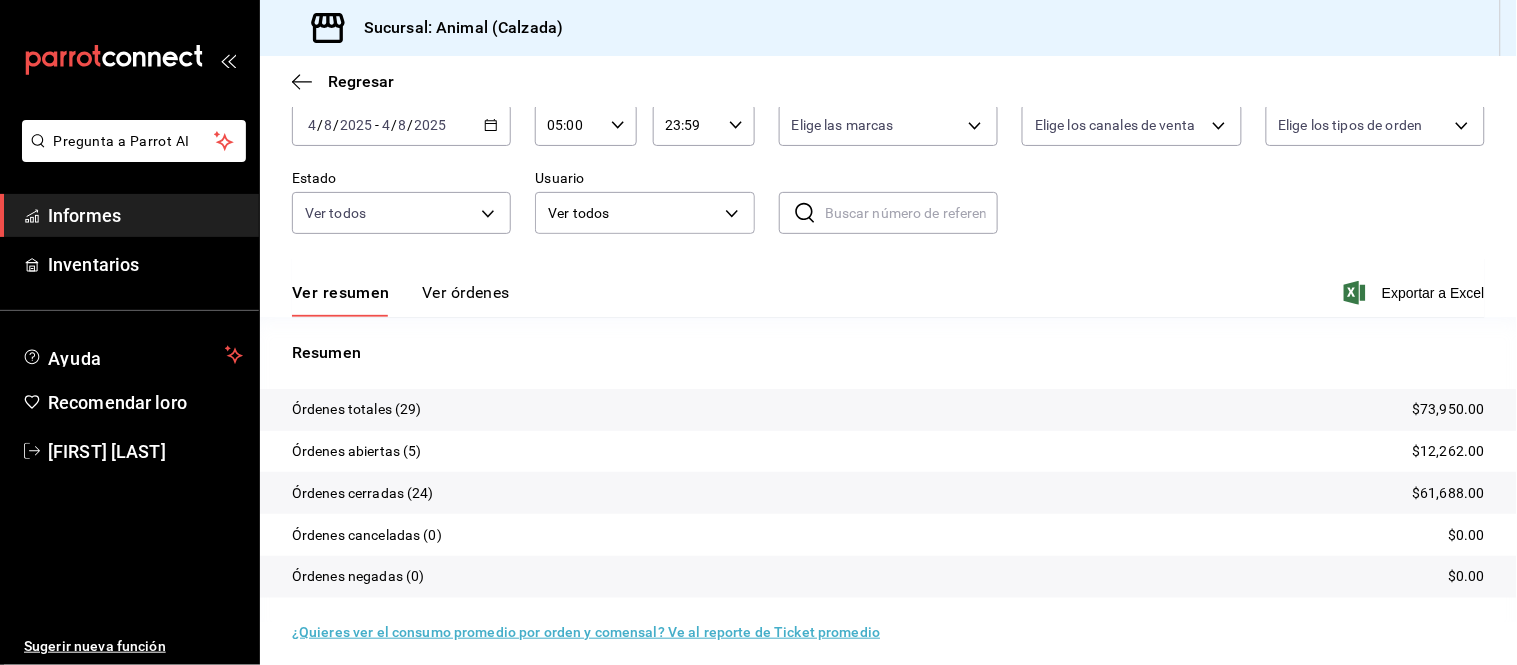 click on "Ver órdenes" at bounding box center [466, 292] 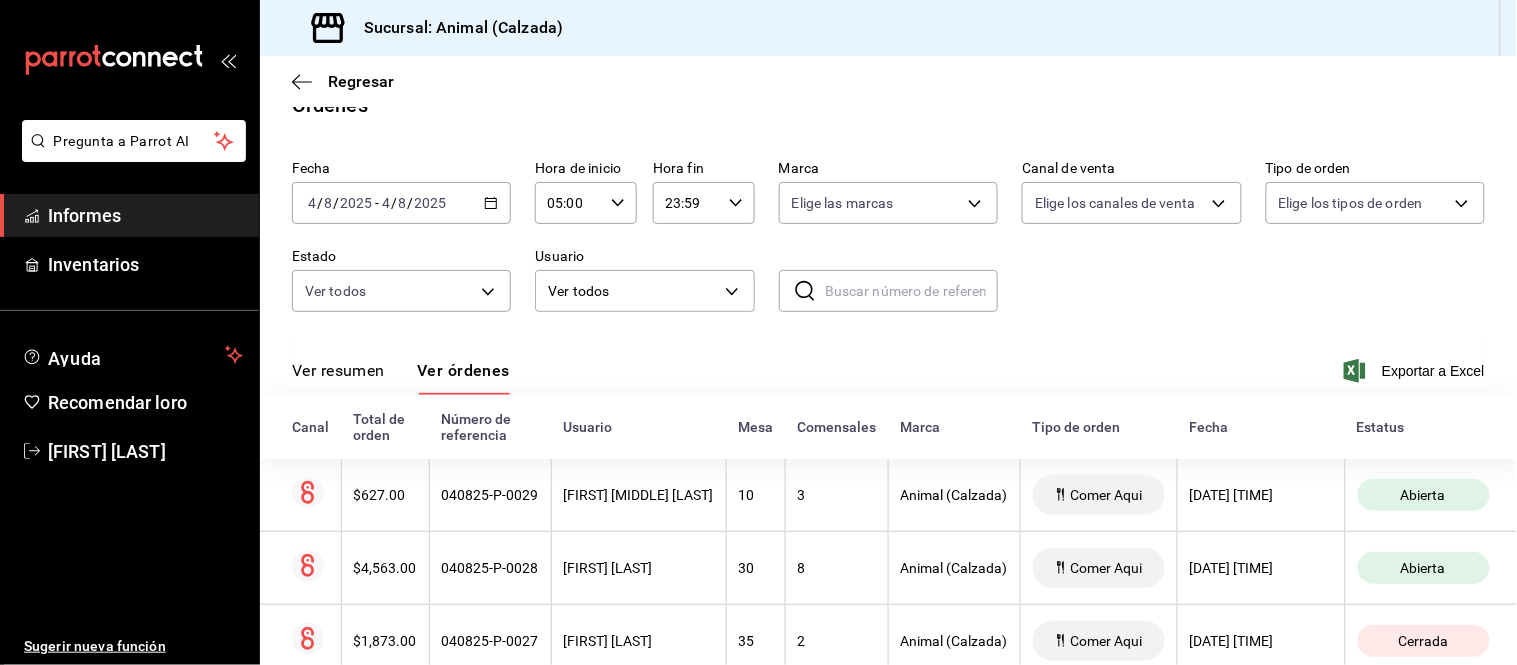 scroll, scrollTop: 111, scrollLeft: 0, axis: vertical 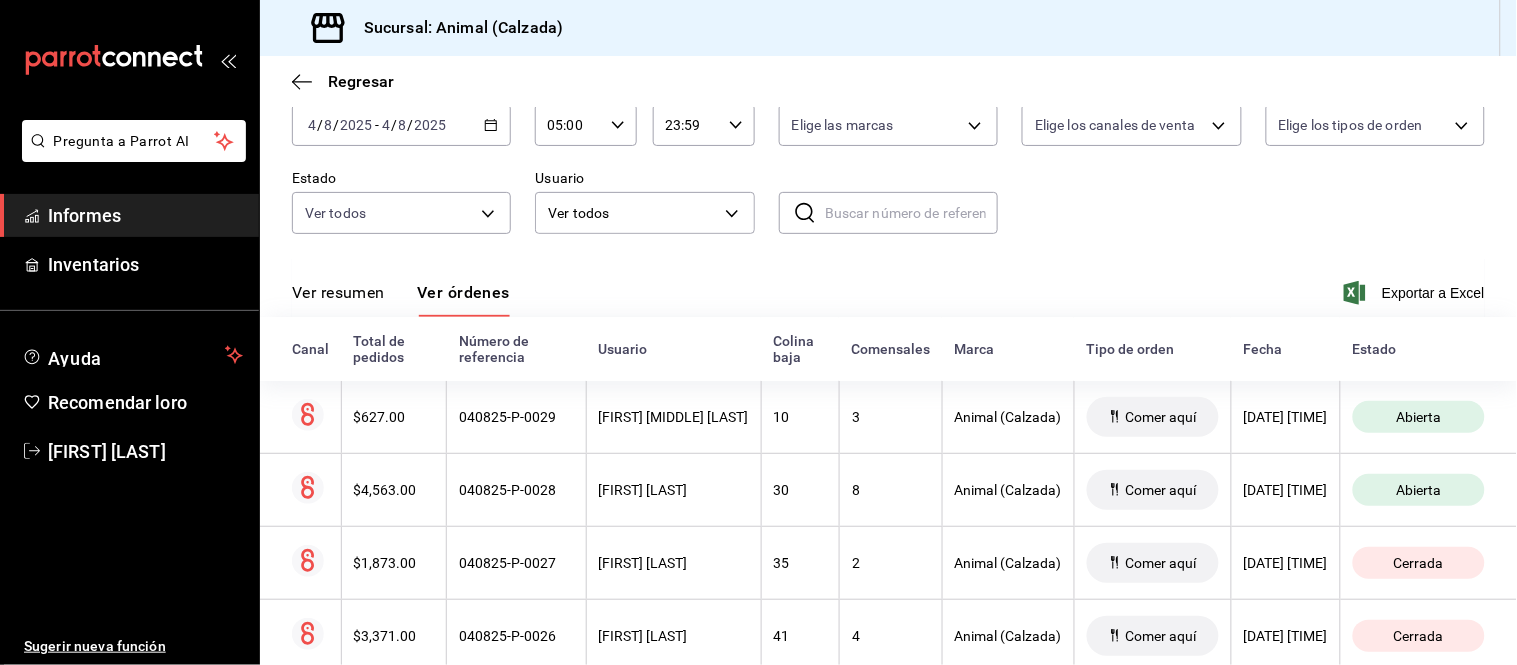 click on "Ver resumen" at bounding box center (338, 292) 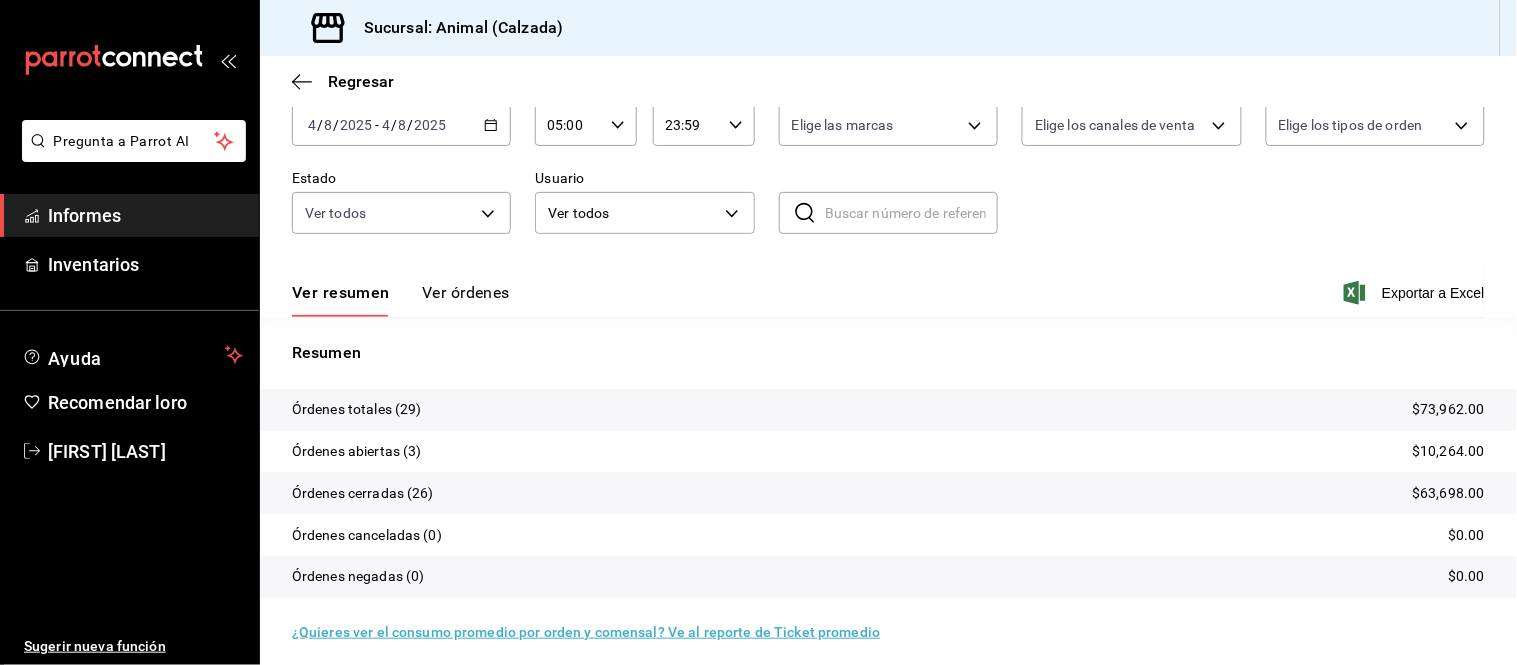 click on "Ver órdenes" at bounding box center [466, 292] 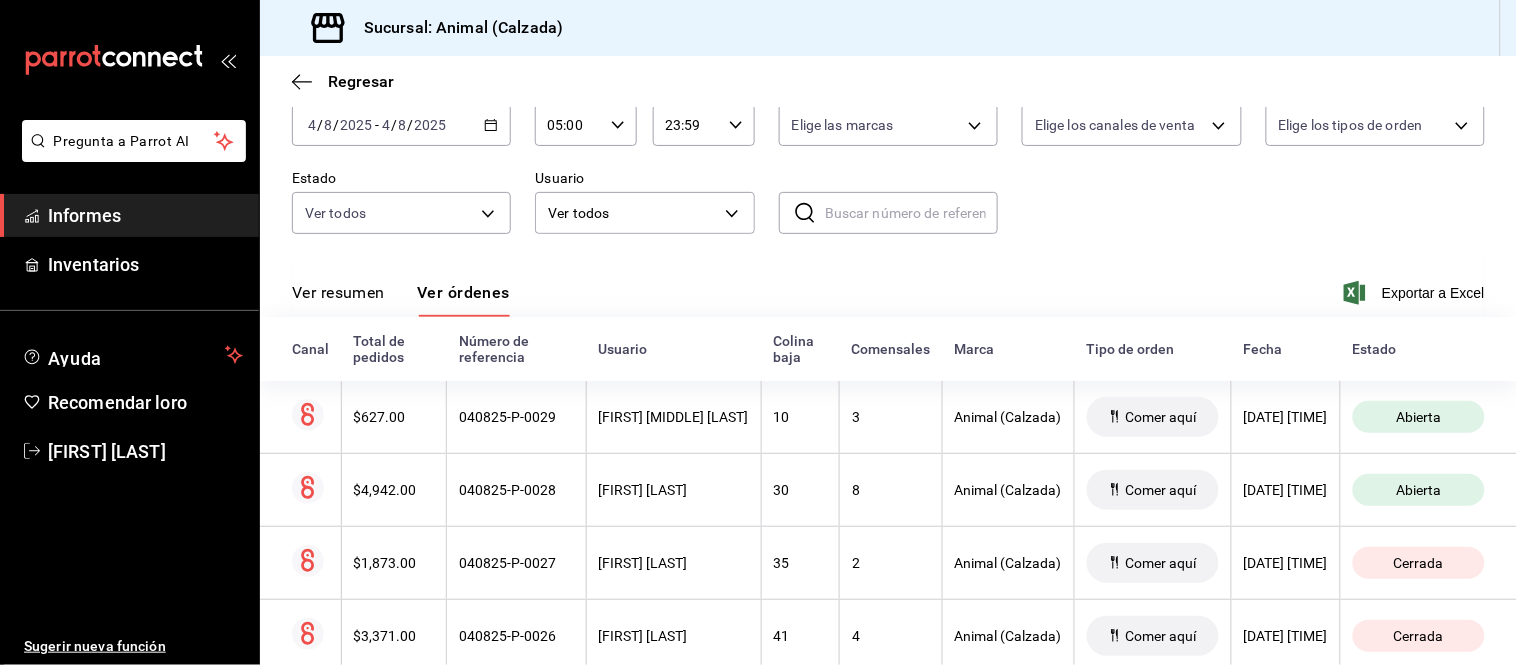 click on "Ver resumen" at bounding box center (338, 292) 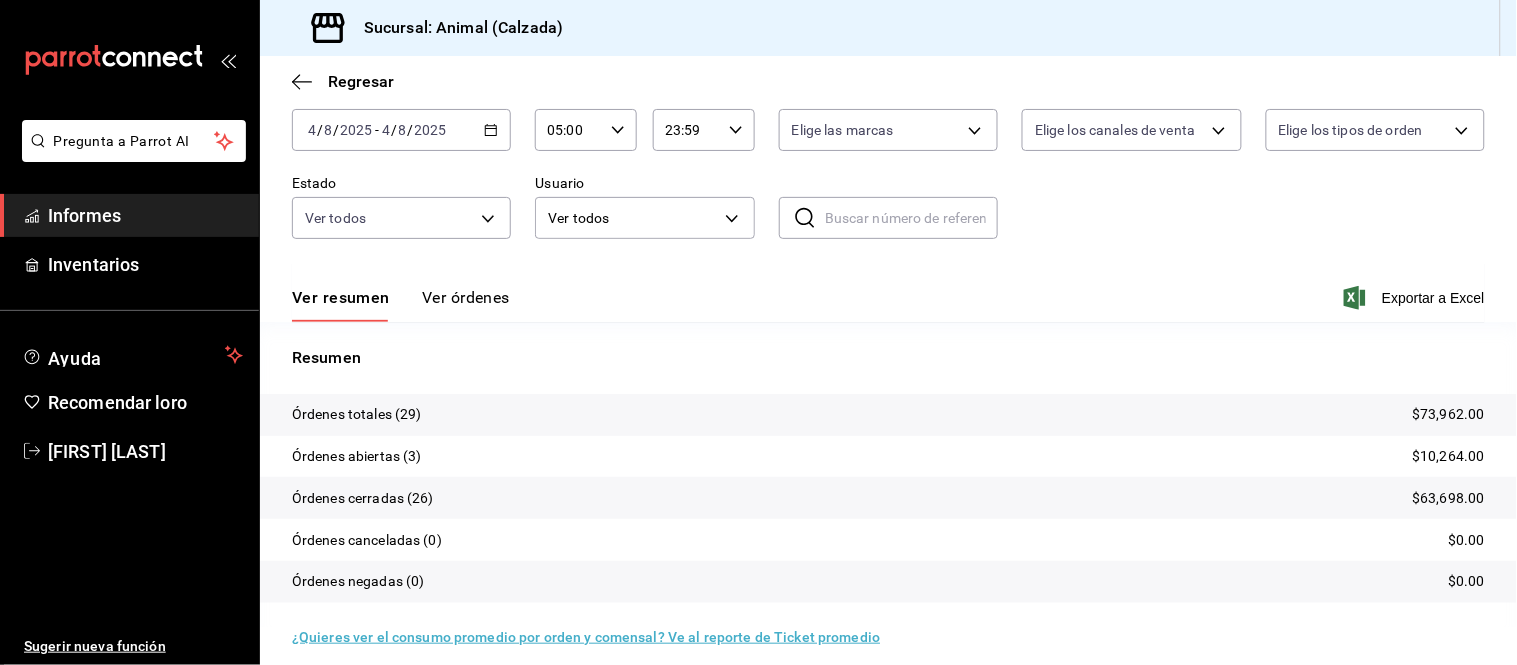 scroll, scrollTop: 111, scrollLeft: 0, axis: vertical 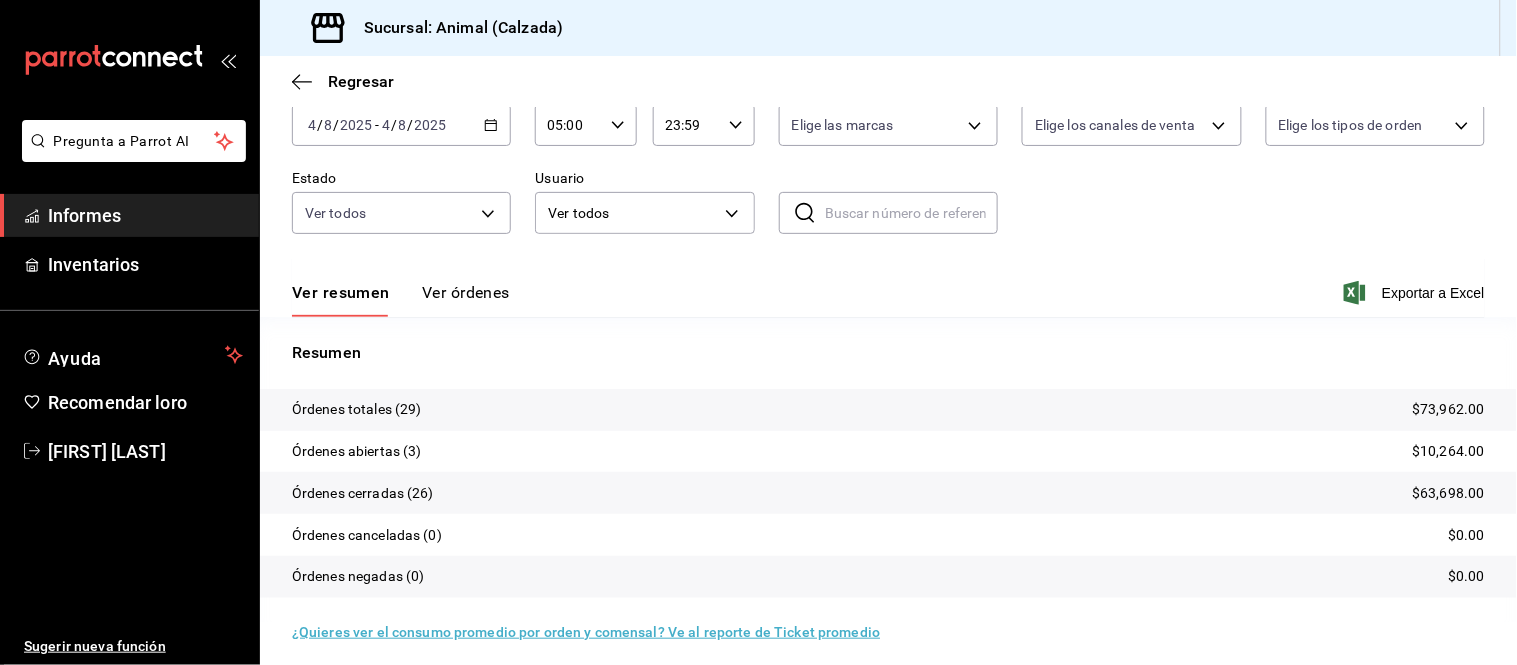 click on "Ver órdenes" at bounding box center (466, 292) 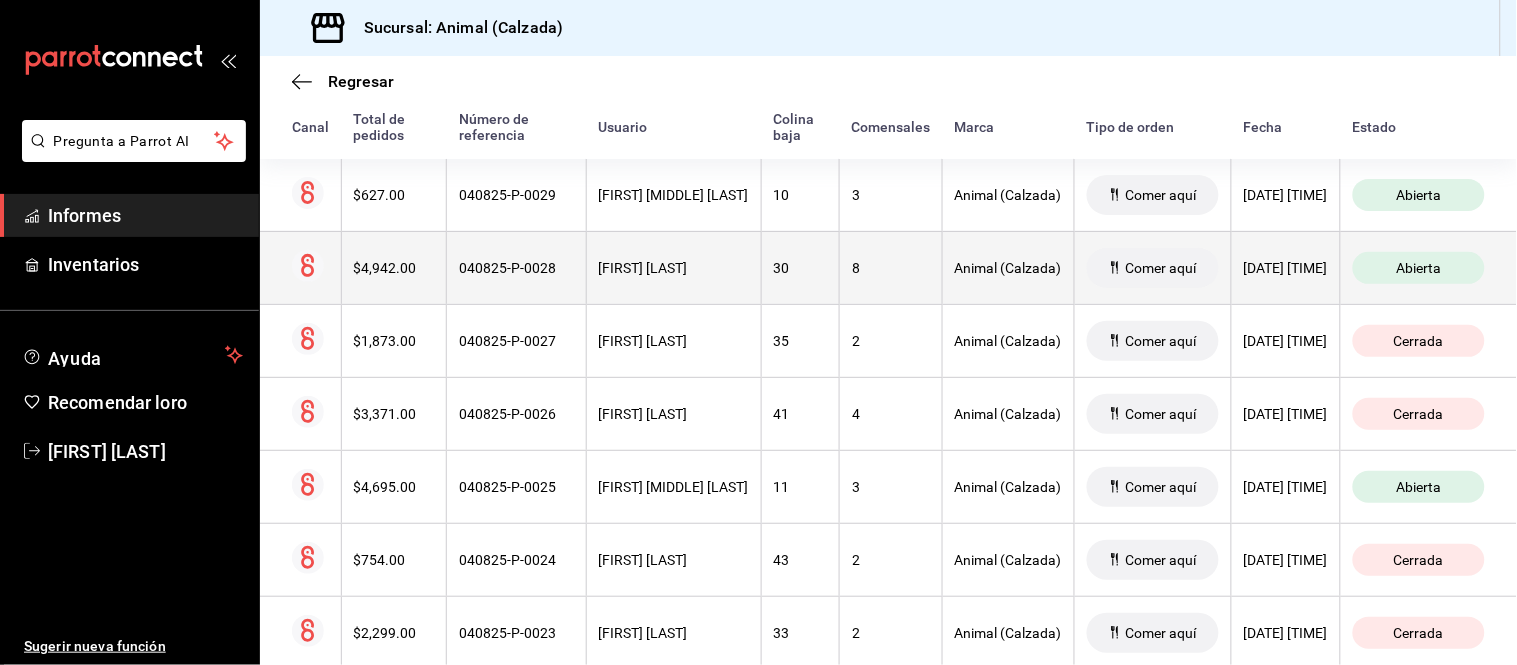 scroll, scrollTop: 222, scrollLeft: 0, axis: vertical 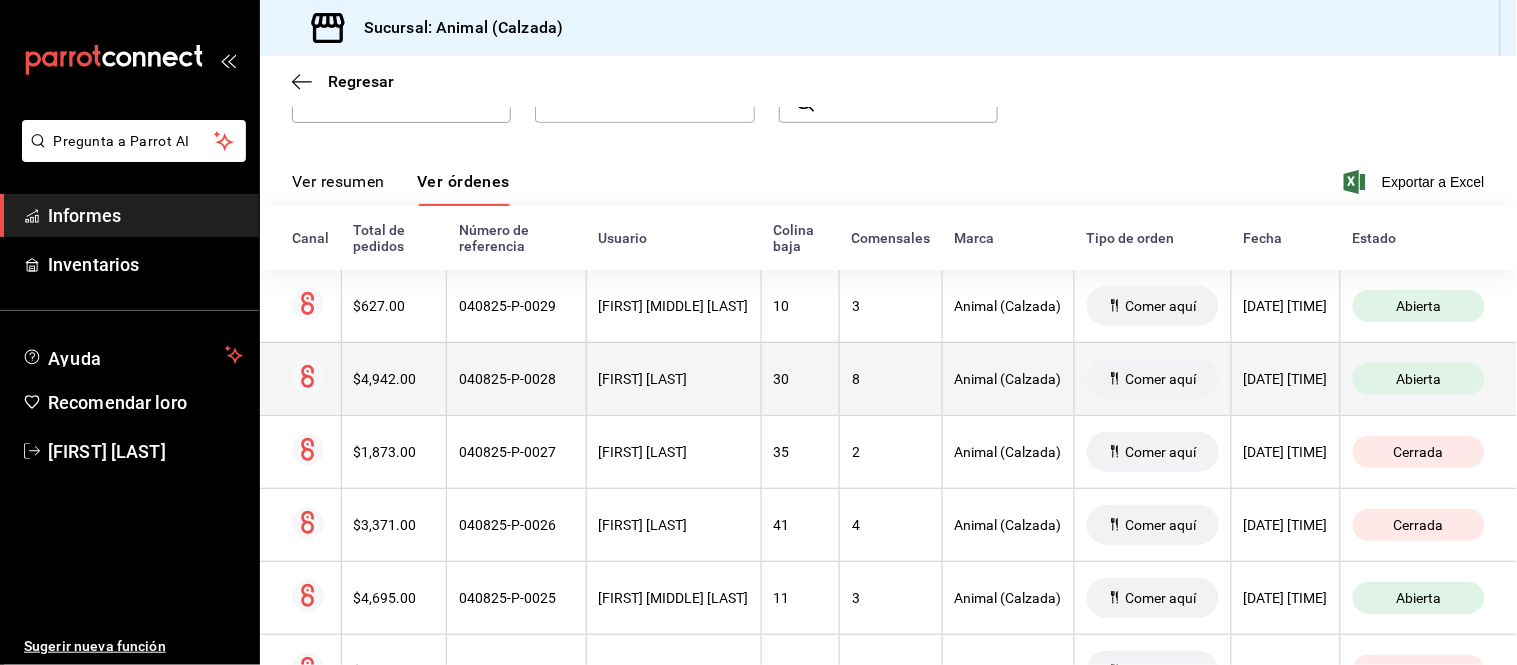 click on "[FIRST] [LAST]" at bounding box center (673, 378) 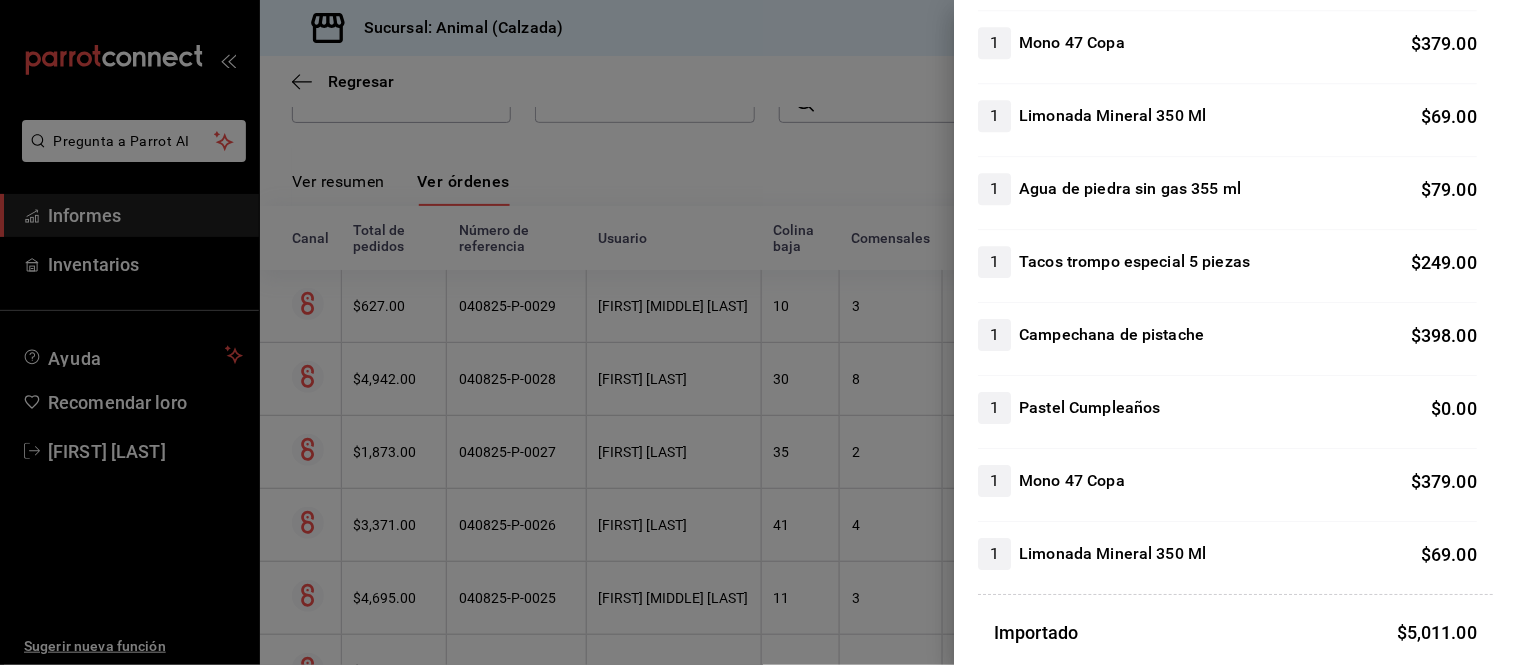 scroll, scrollTop: 1555, scrollLeft: 0, axis: vertical 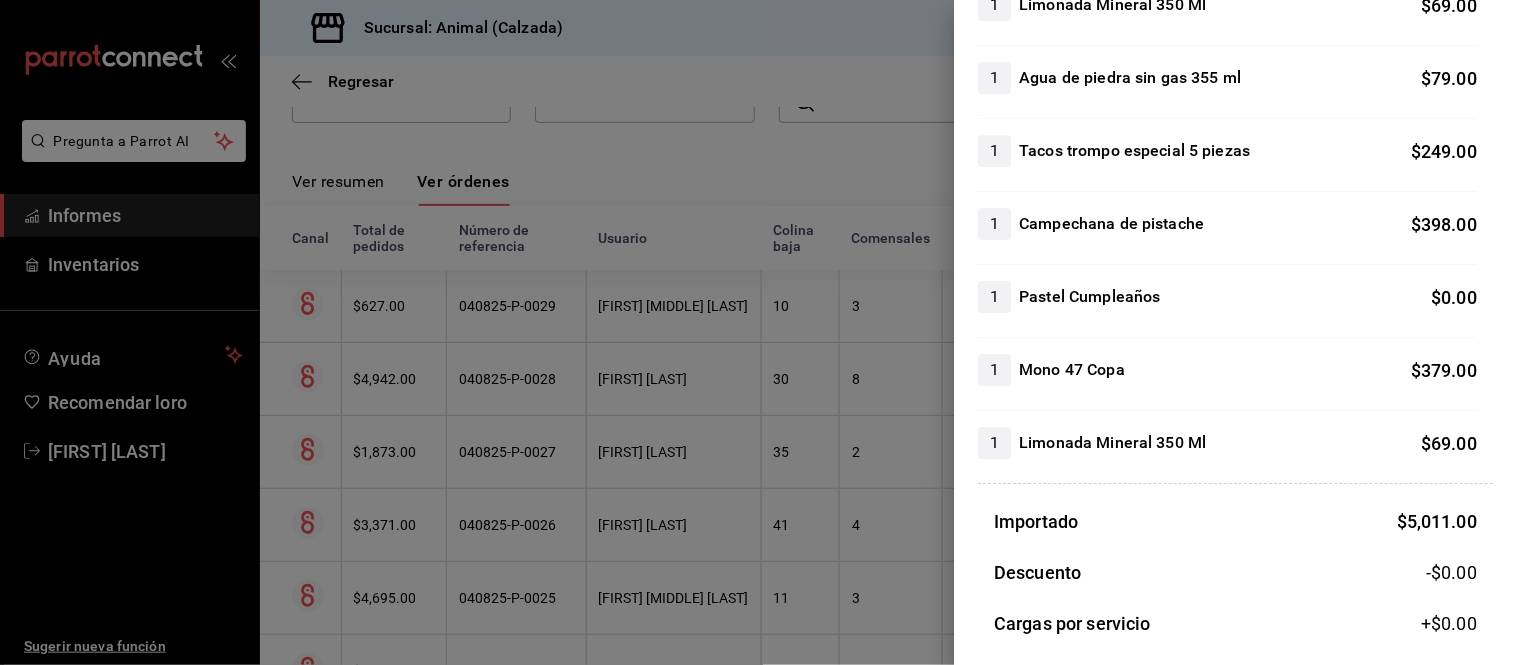 click at bounding box center [758, 332] 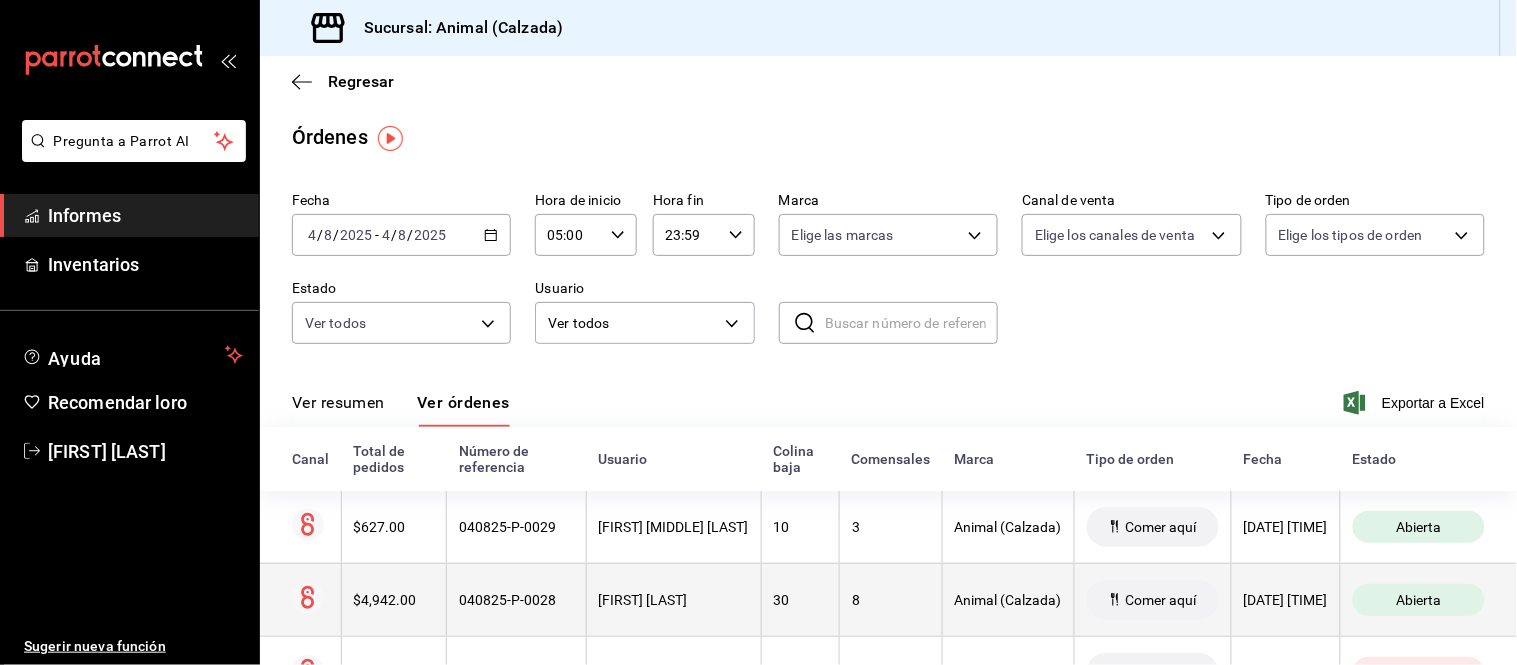 scroll, scrollTop: 0, scrollLeft: 0, axis: both 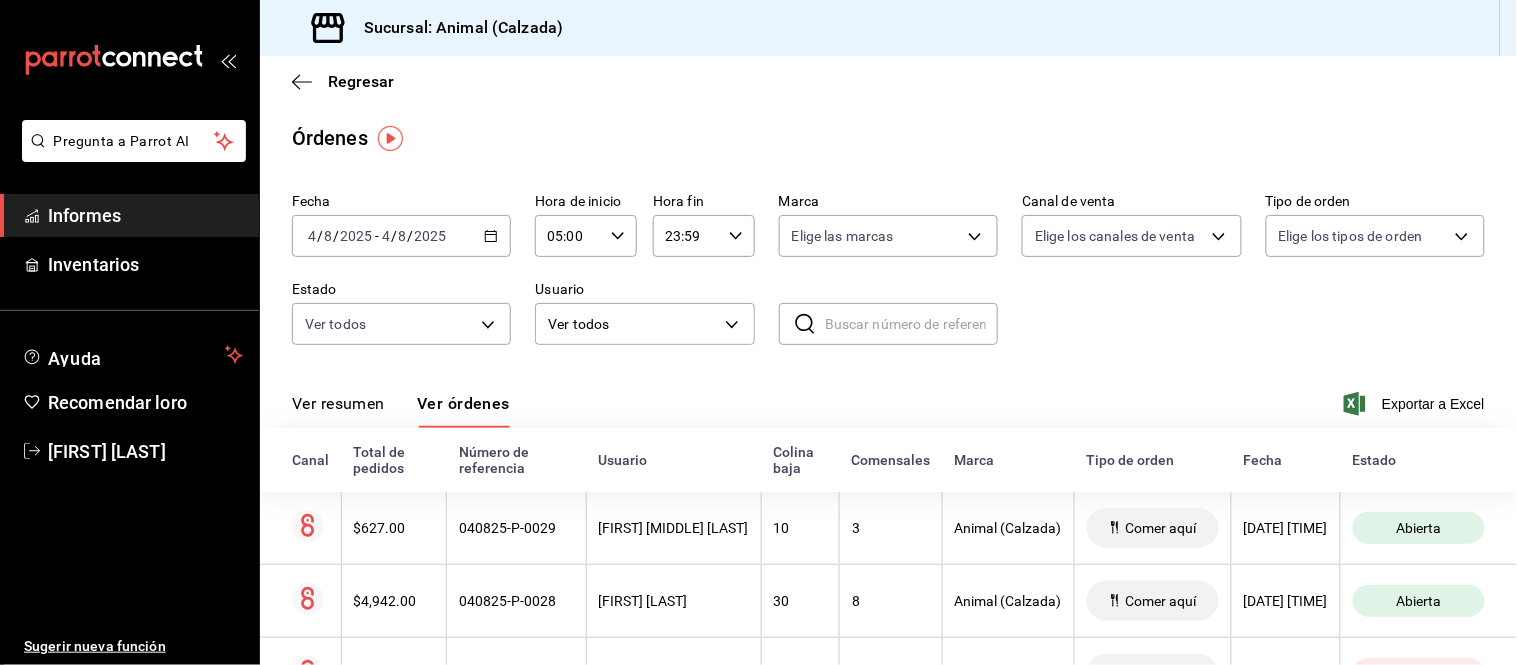 click on "Ver resumen" at bounding box center (338, 403) 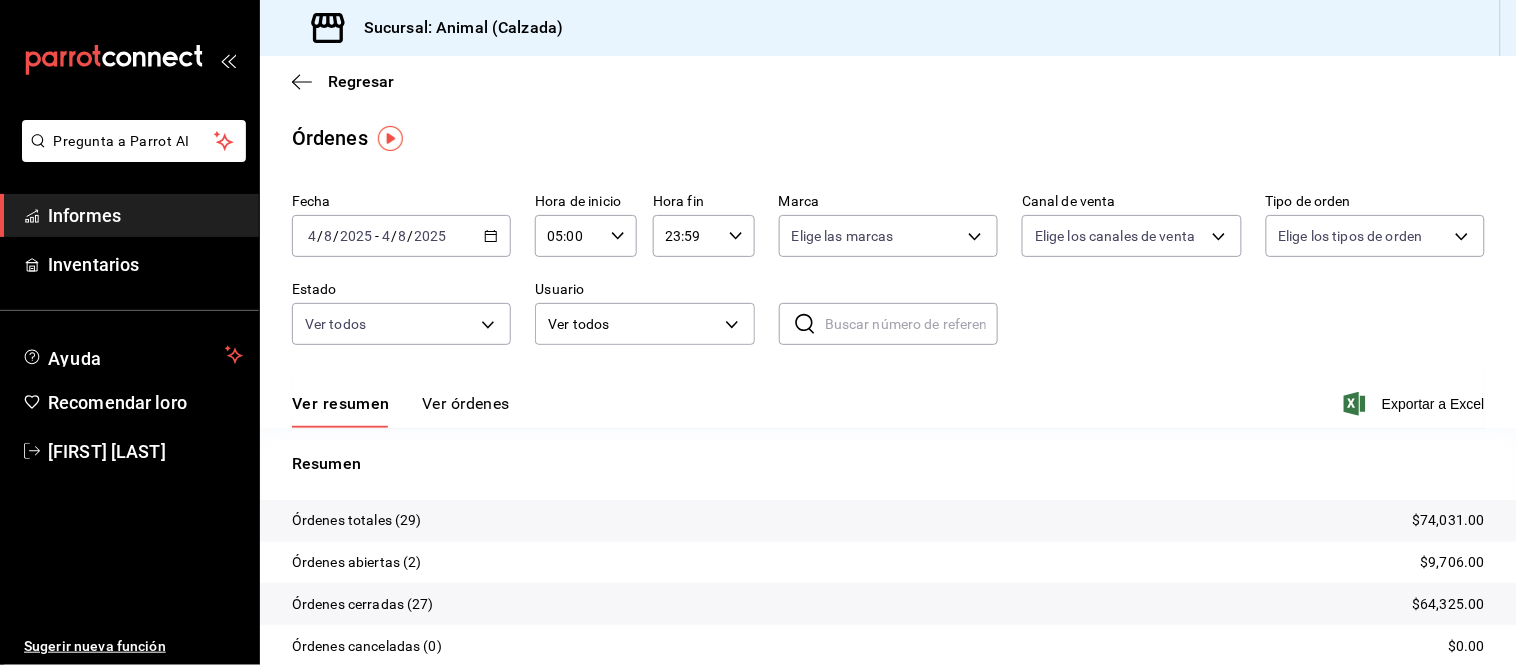 click on "Ver órdenes" at bounding box center (466, 403) 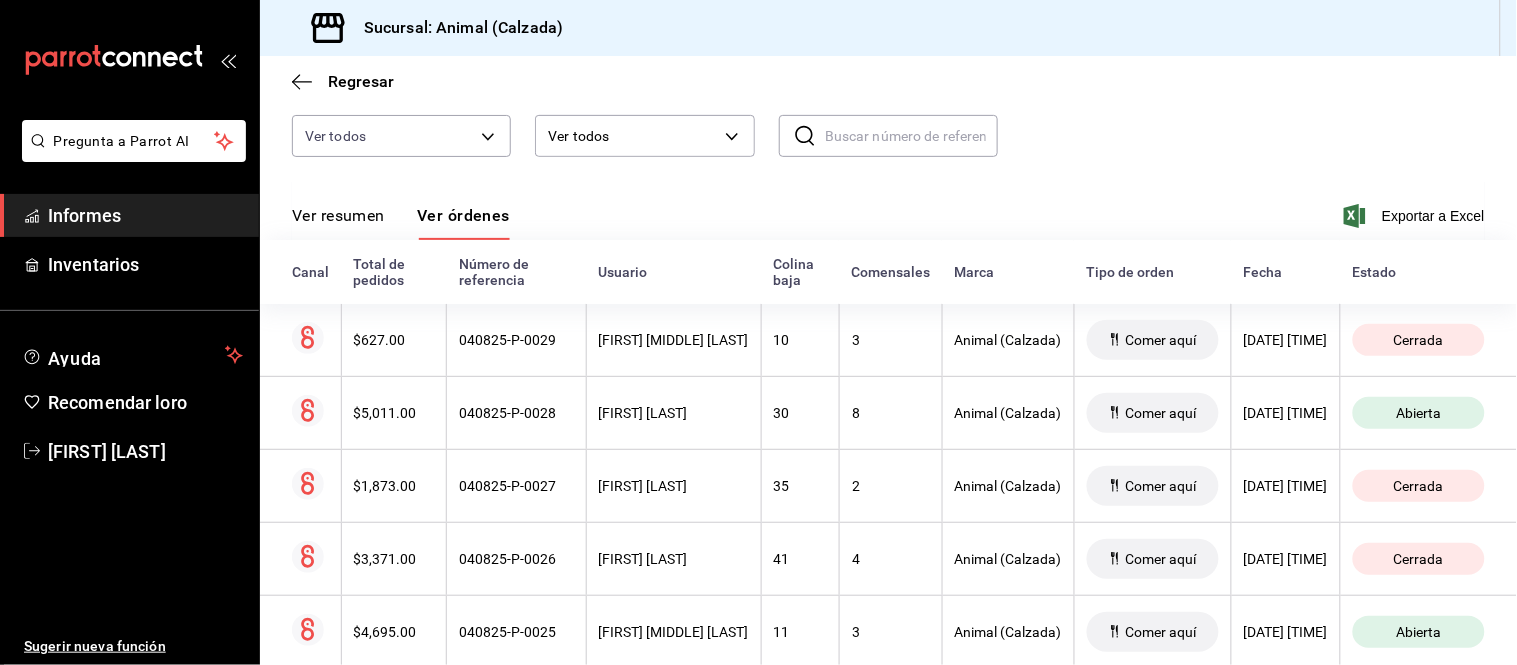 scroll, scrollTop: 222, scrollLeft: 0, axis: vertical 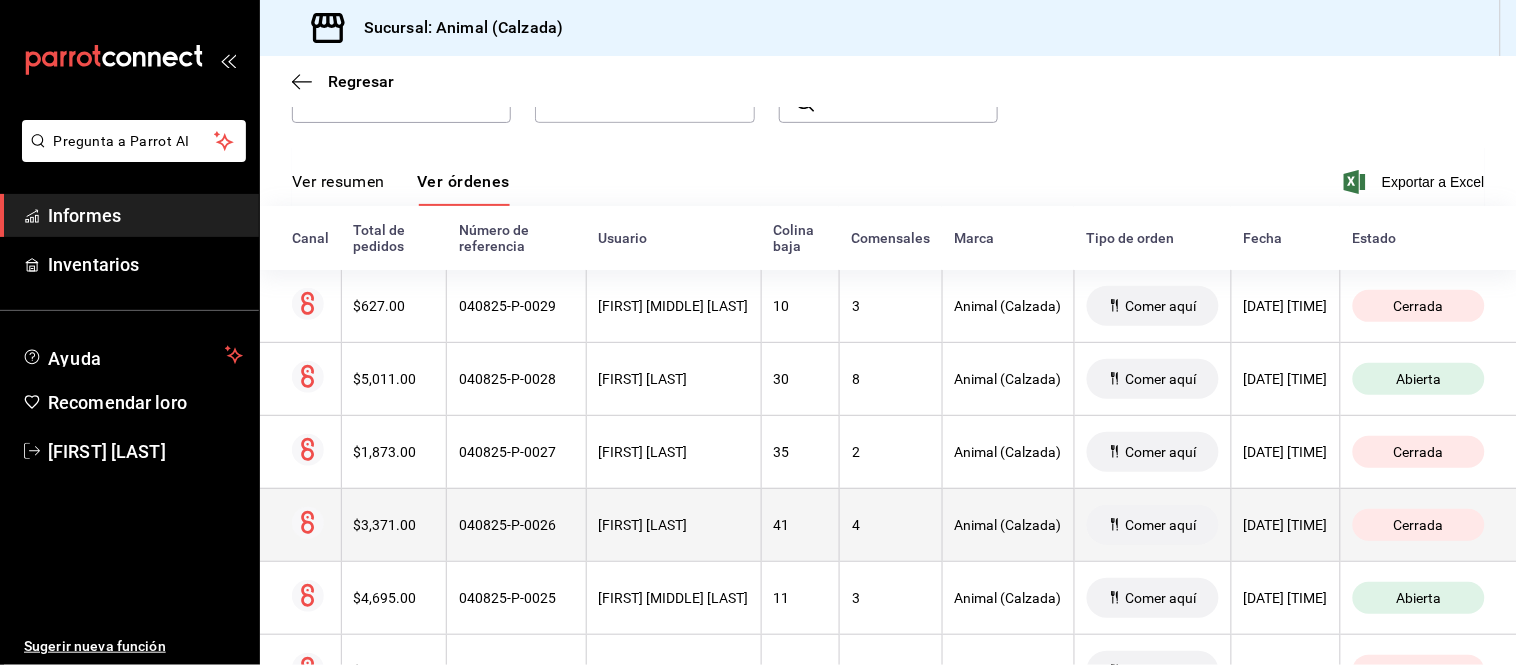 click on "[FIRST] [LAST]" at bounding box center (673, 524) 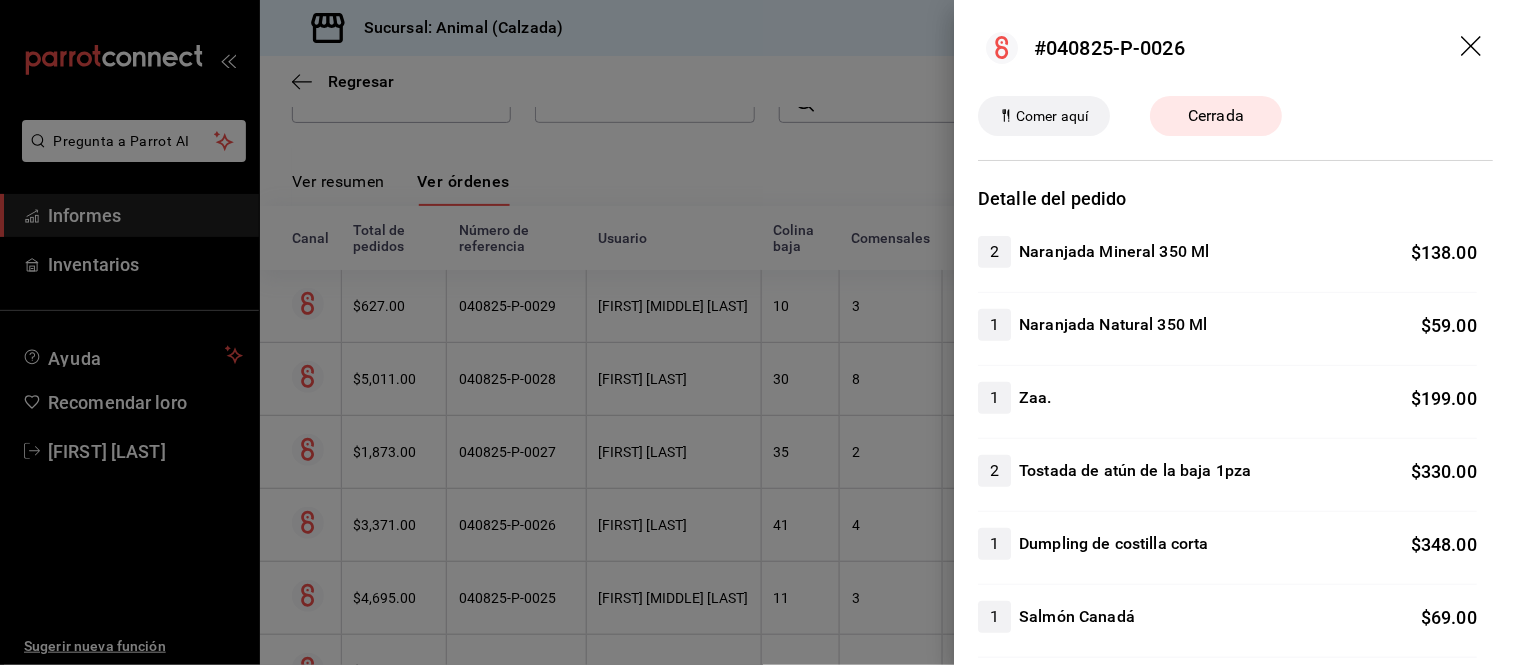 click at bounding box center [758, 332] 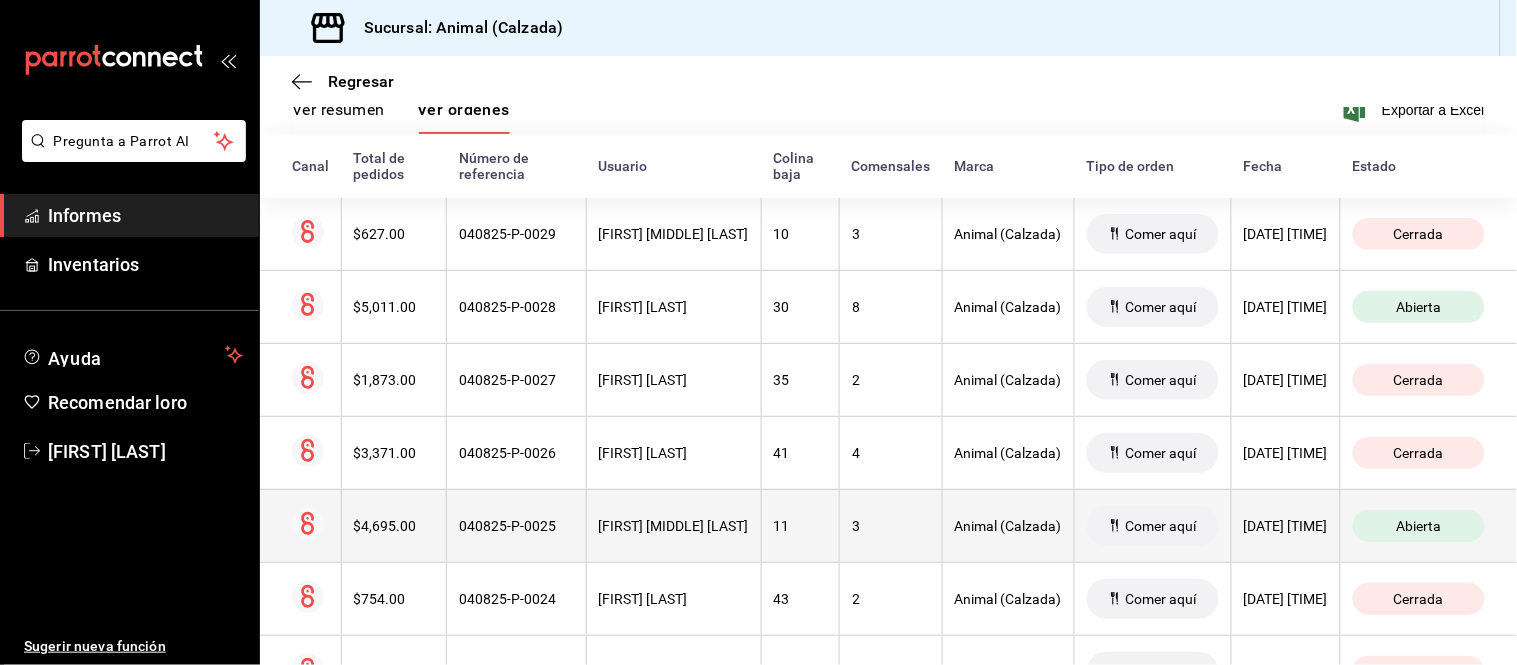 scroll, scrollTop: 333, scrollLeft: 0, axis: vertical 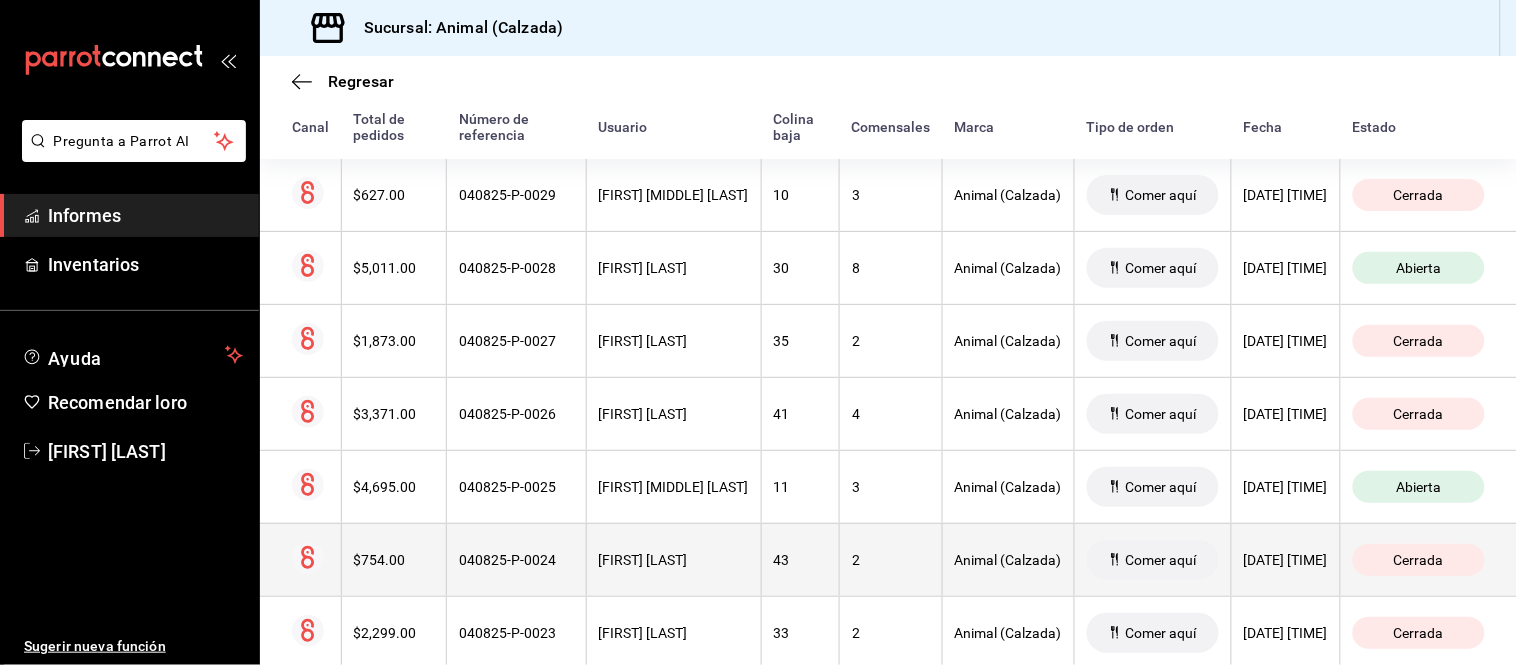 click on "[FIRST] [LAST]" at bounding box center [643, 560] 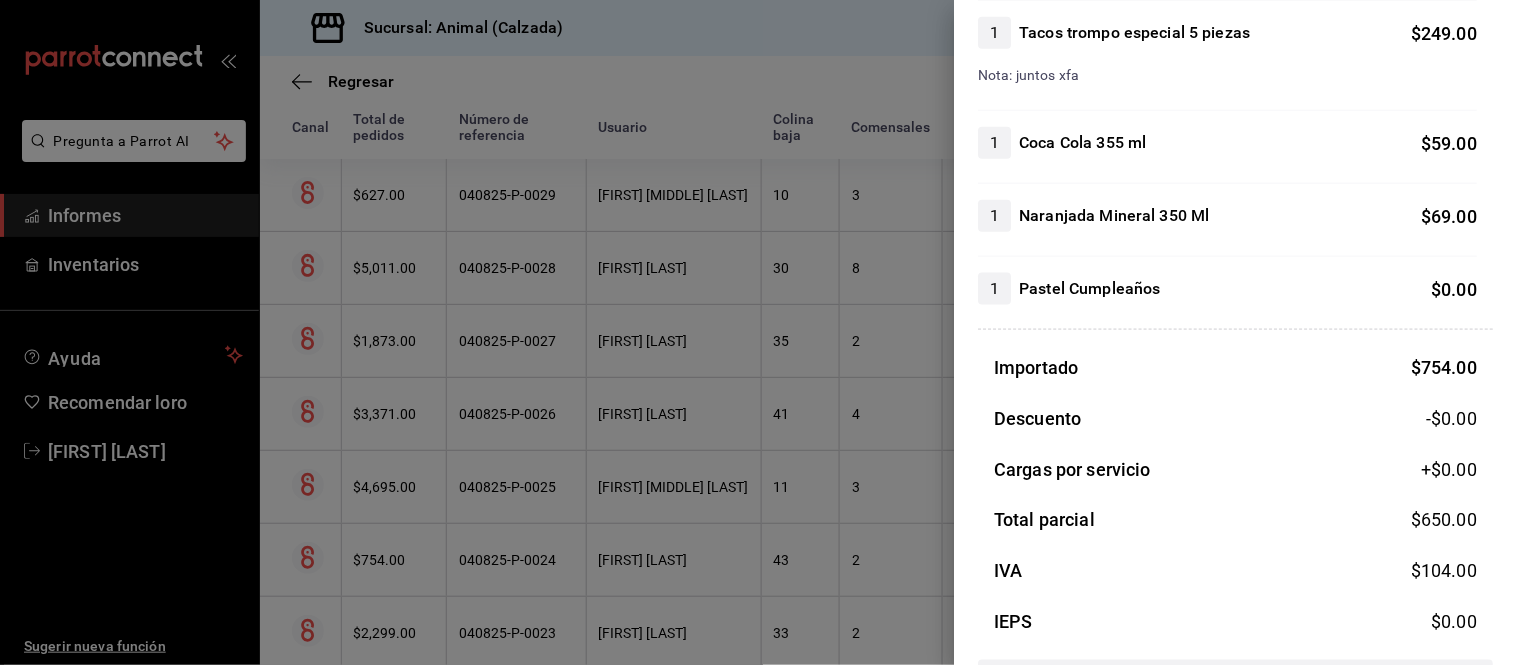 scroll, scrollTop: 436, scrollLeft: 0, axis: vertical 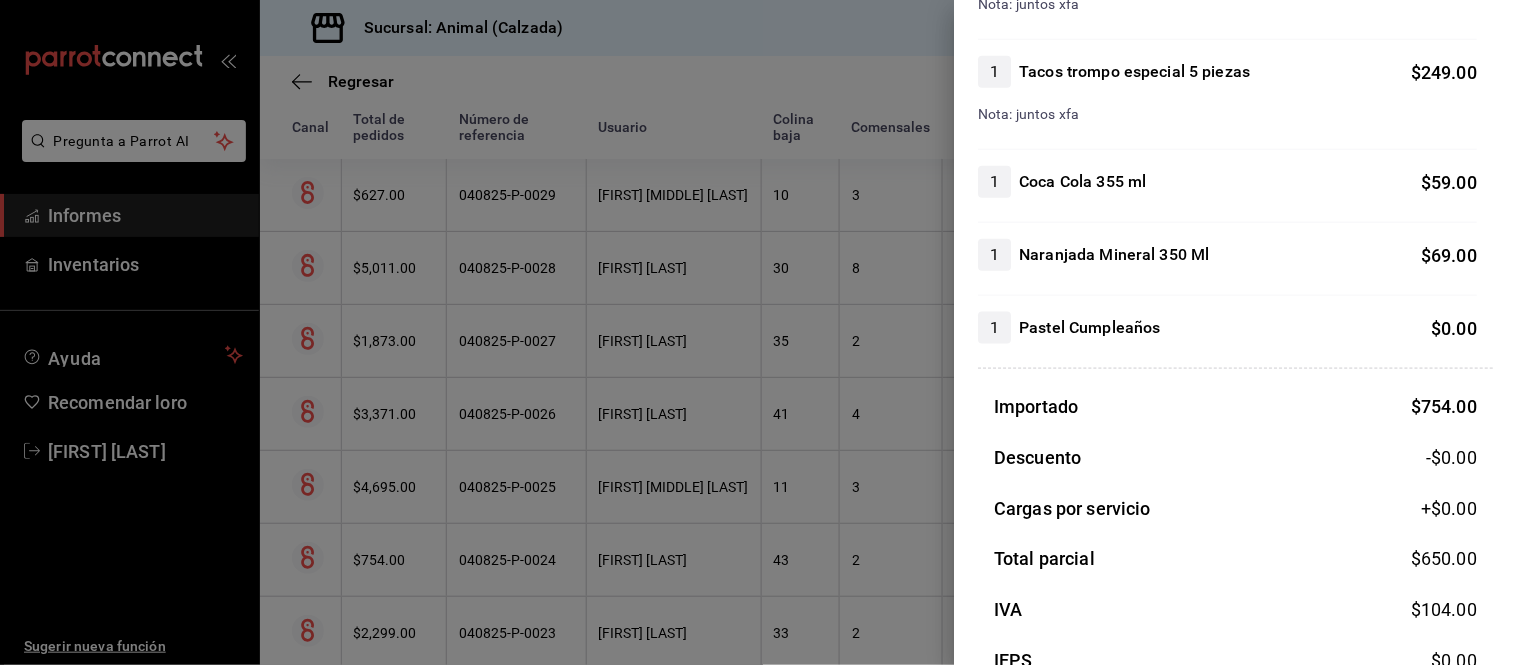 click at bounding box center (758, 332) 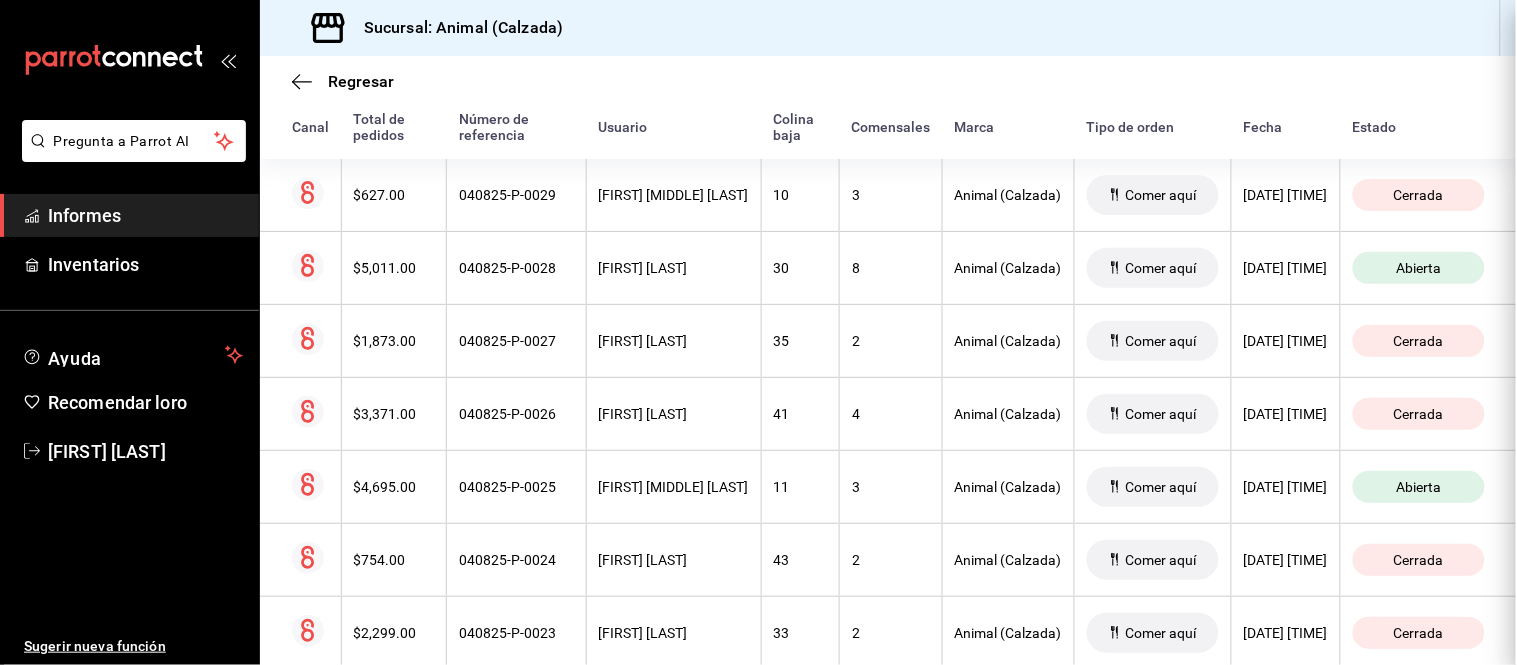 scroll, scrollTop: 0, scrollLeft: 0, axis: both 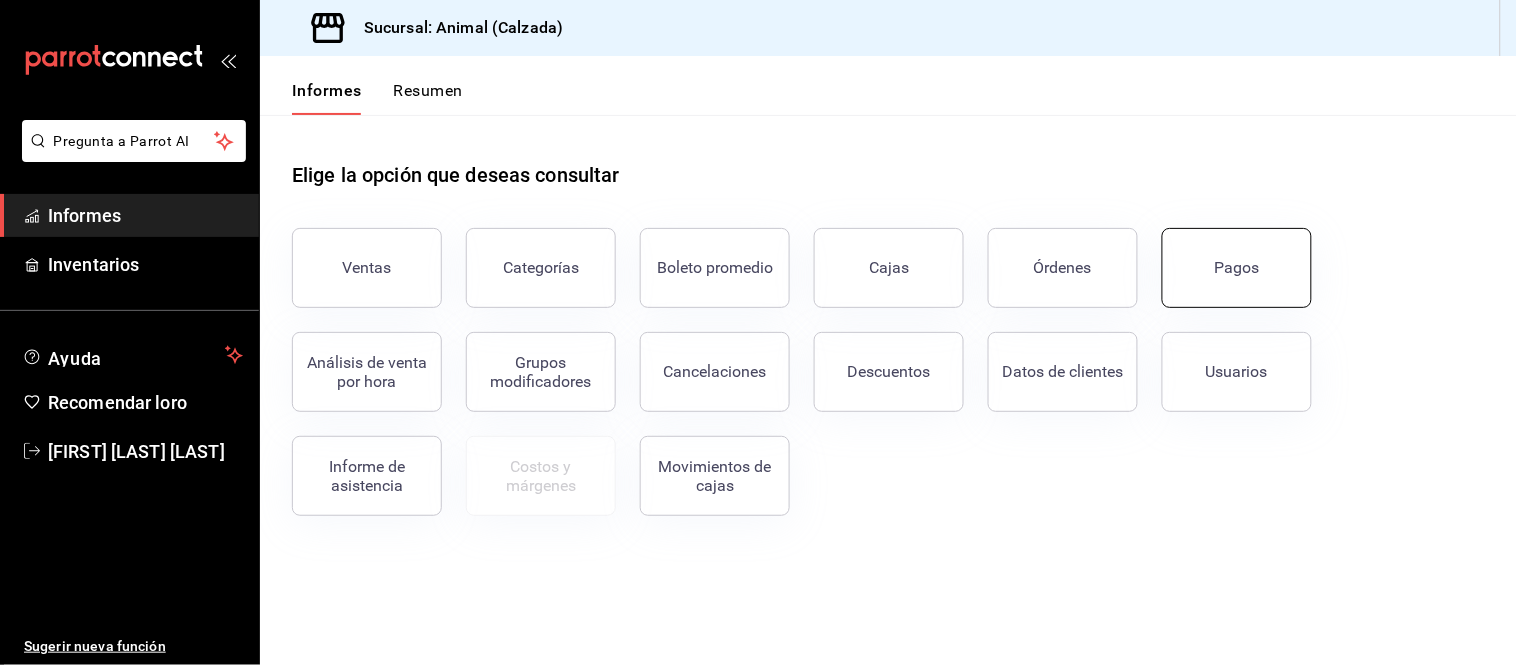 click on "Pagos" at bounding box center [1237, 268] 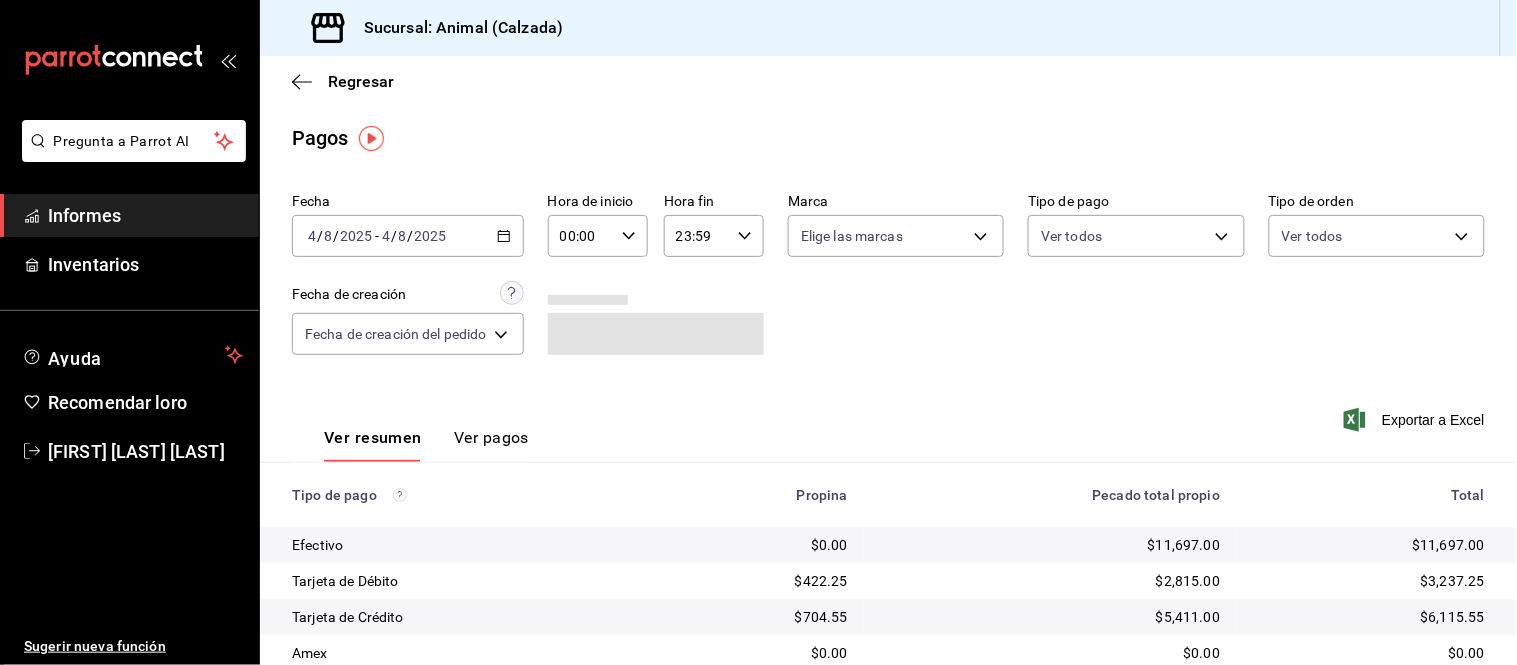 click on "2025-08-04 4 / 8 / 2025 - 2025-08-04 4 / 8 / 2025" at bounding box center [408, 236] 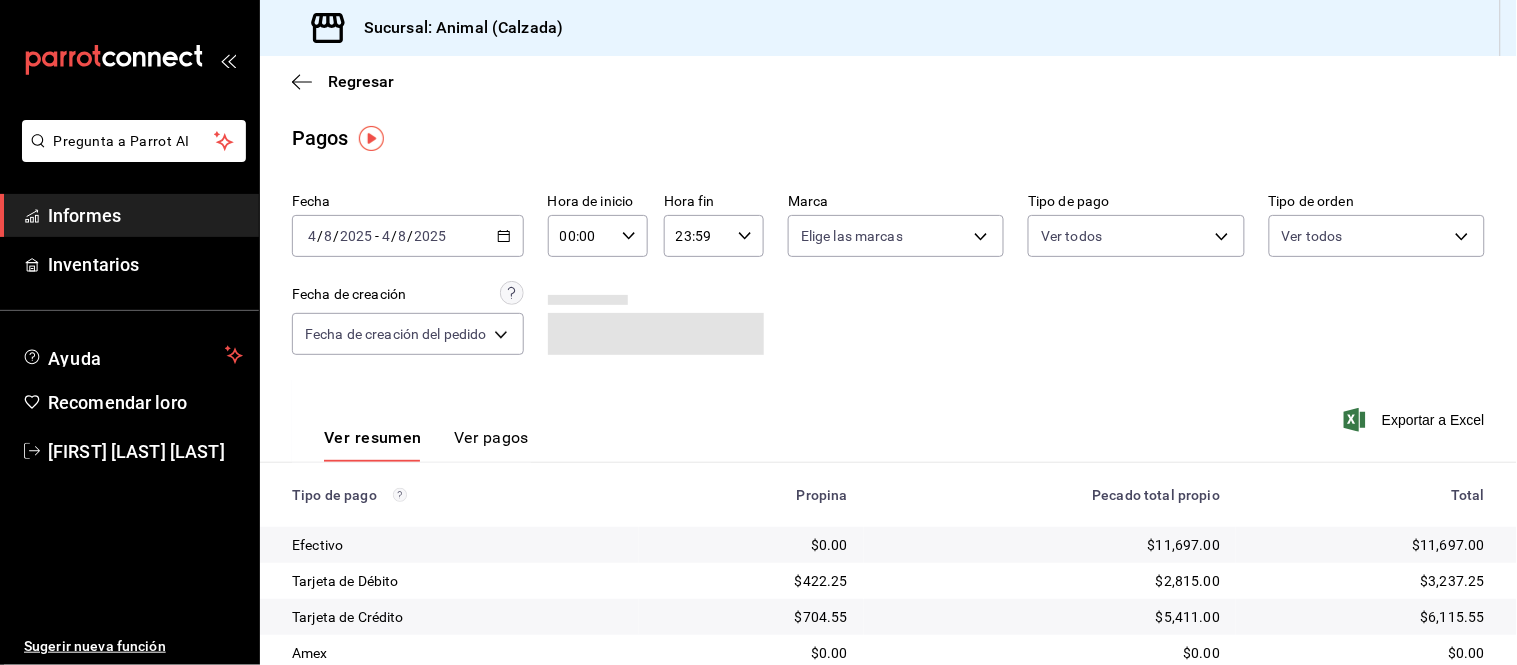 click on "00:00" at bounding box center (581, 236) 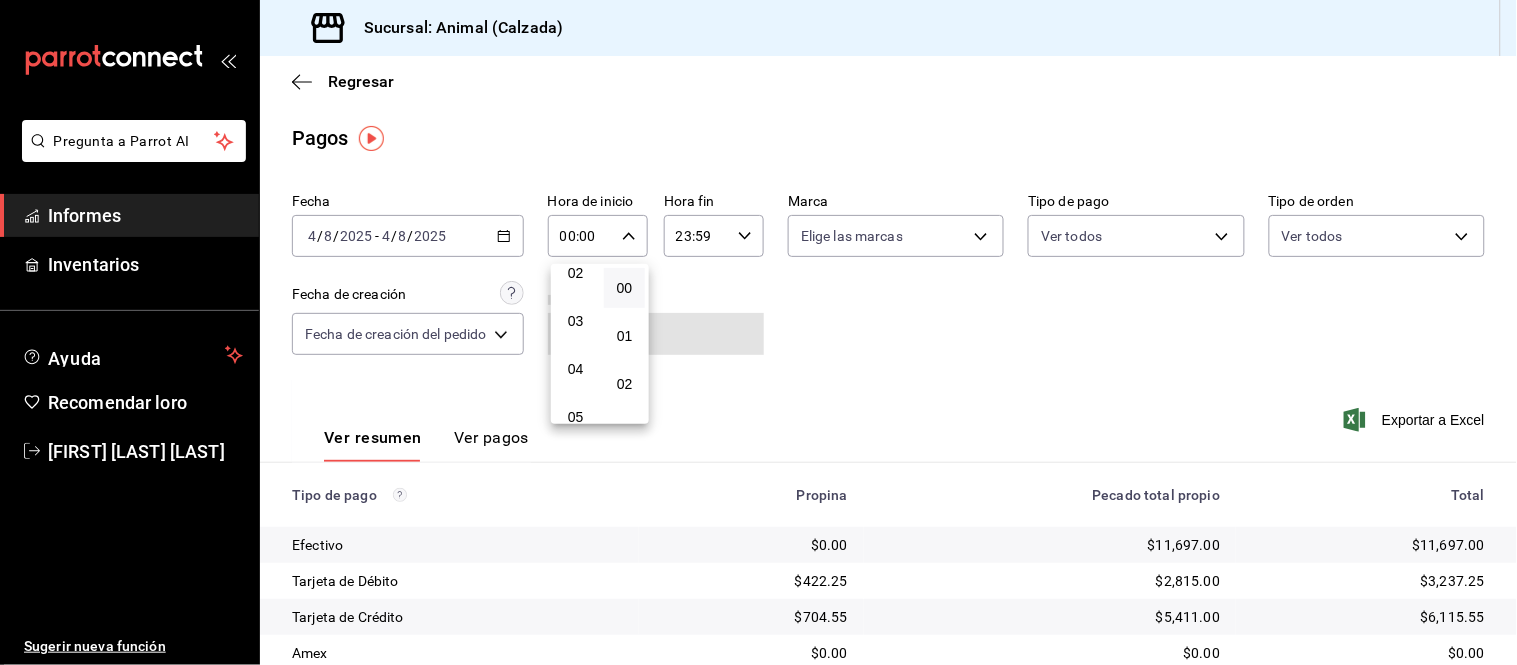 scroll, scrollTop: 222, scrollLeft: 0, axis: vertical 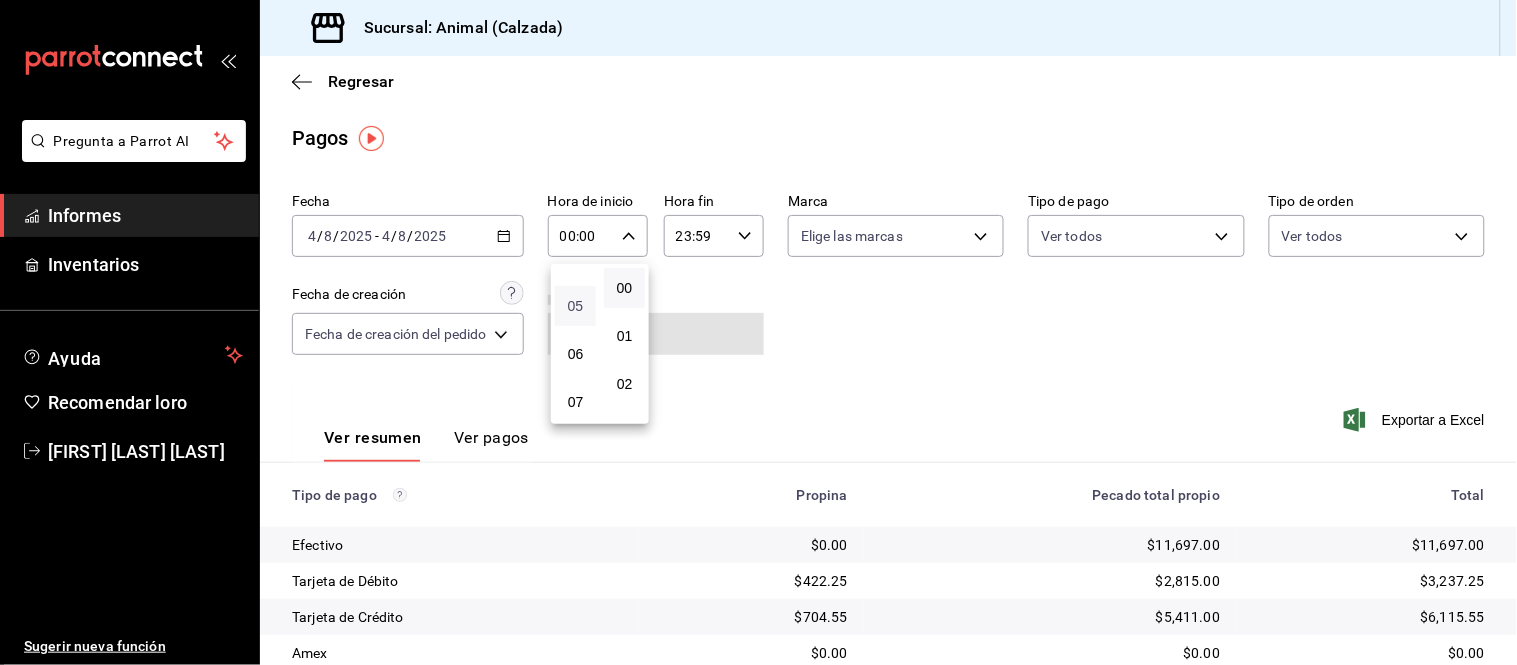 click on "05" at bounding box center (576, 306) 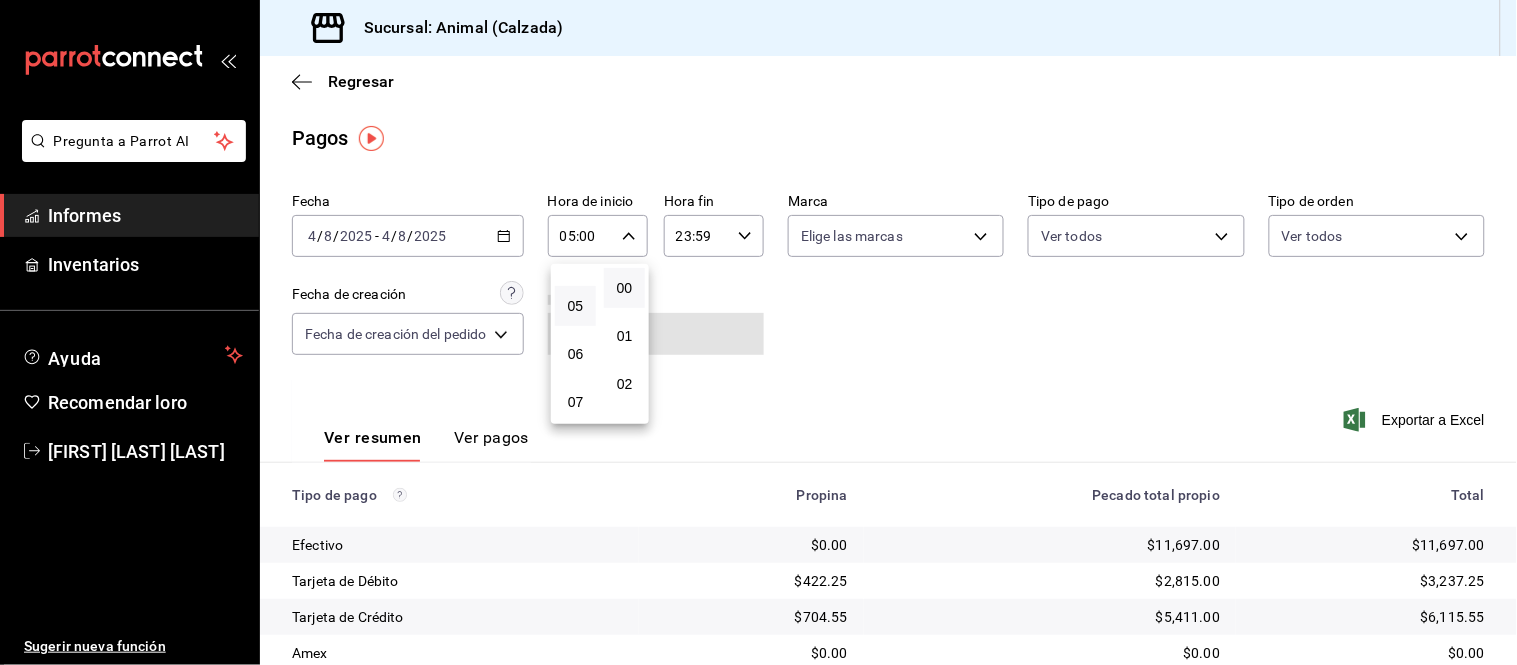 click on "05" at bounding box center [575, 306] 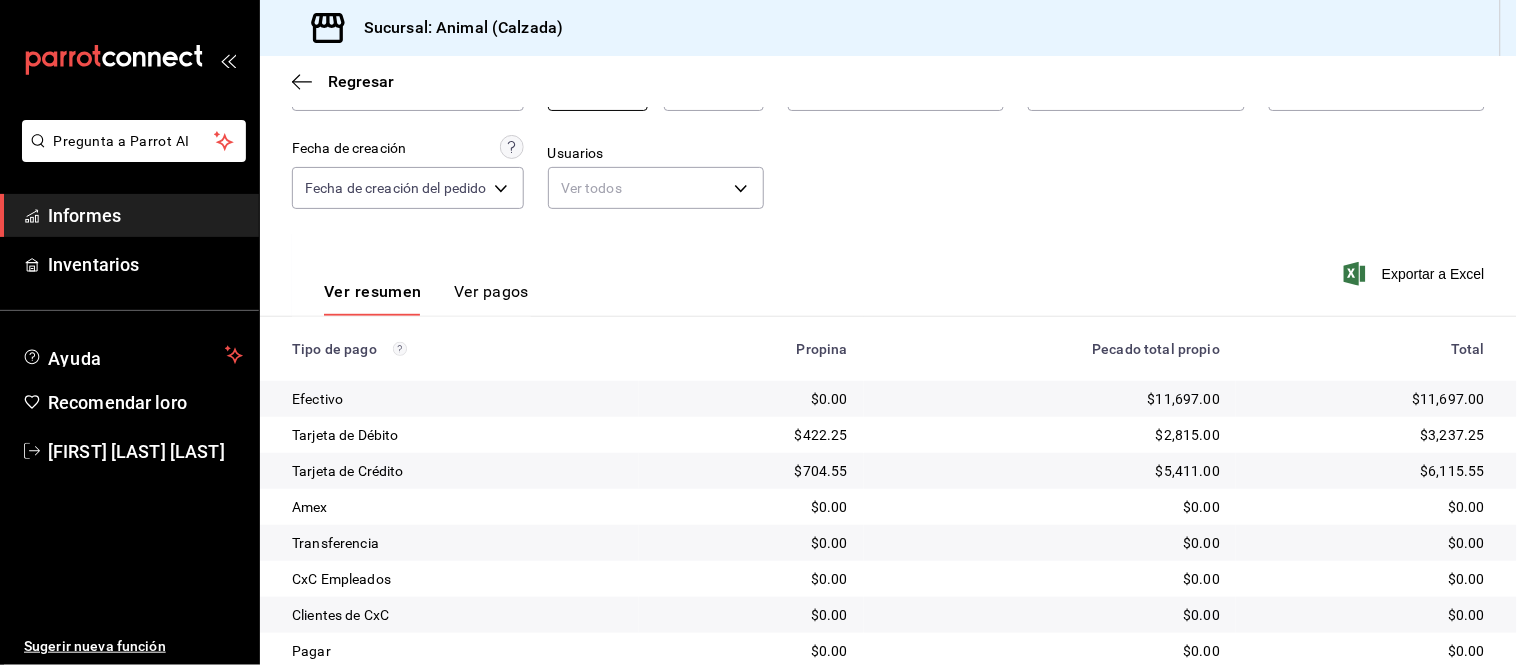 scroll, scrollTop: 107, scrollLeft: 0, axis: vertical 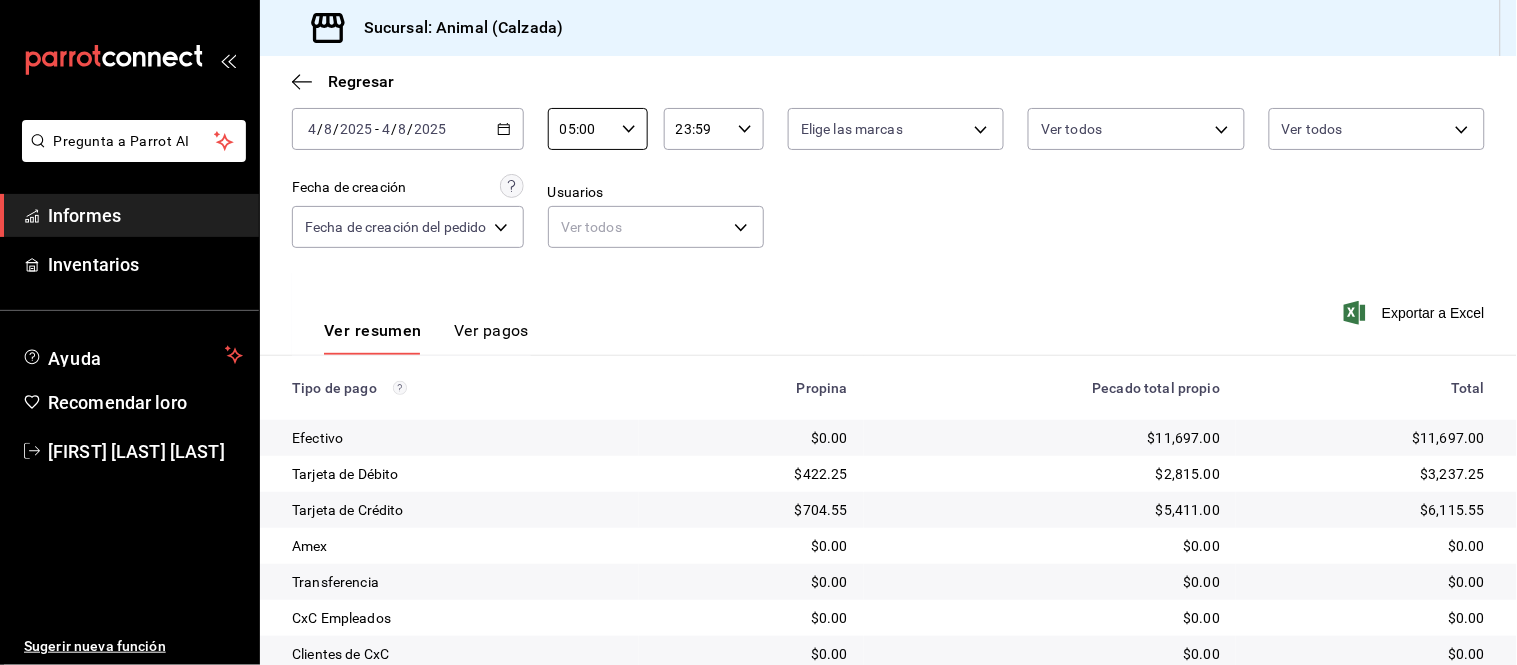 click on "Ver pagos" at bounding box center (491, 337) 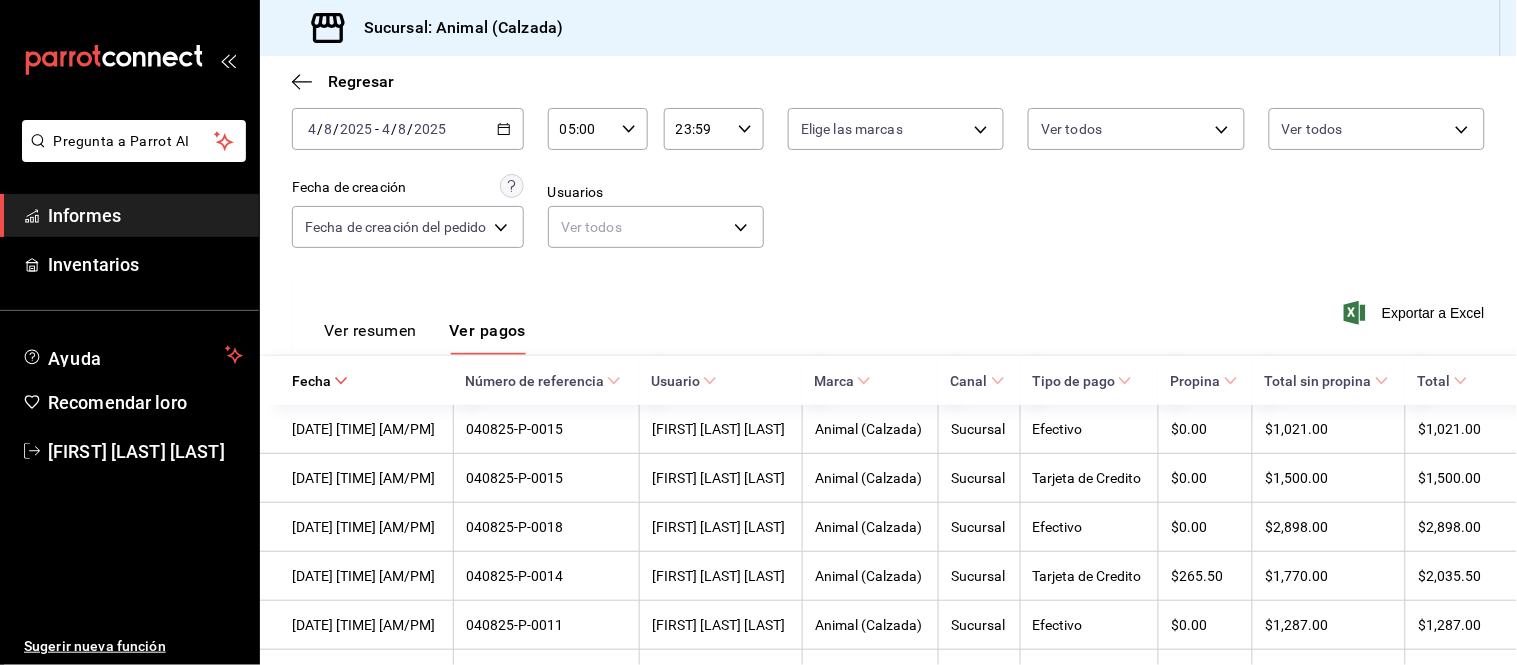 click on "Ver resumen" at bounding box center [370, 337] 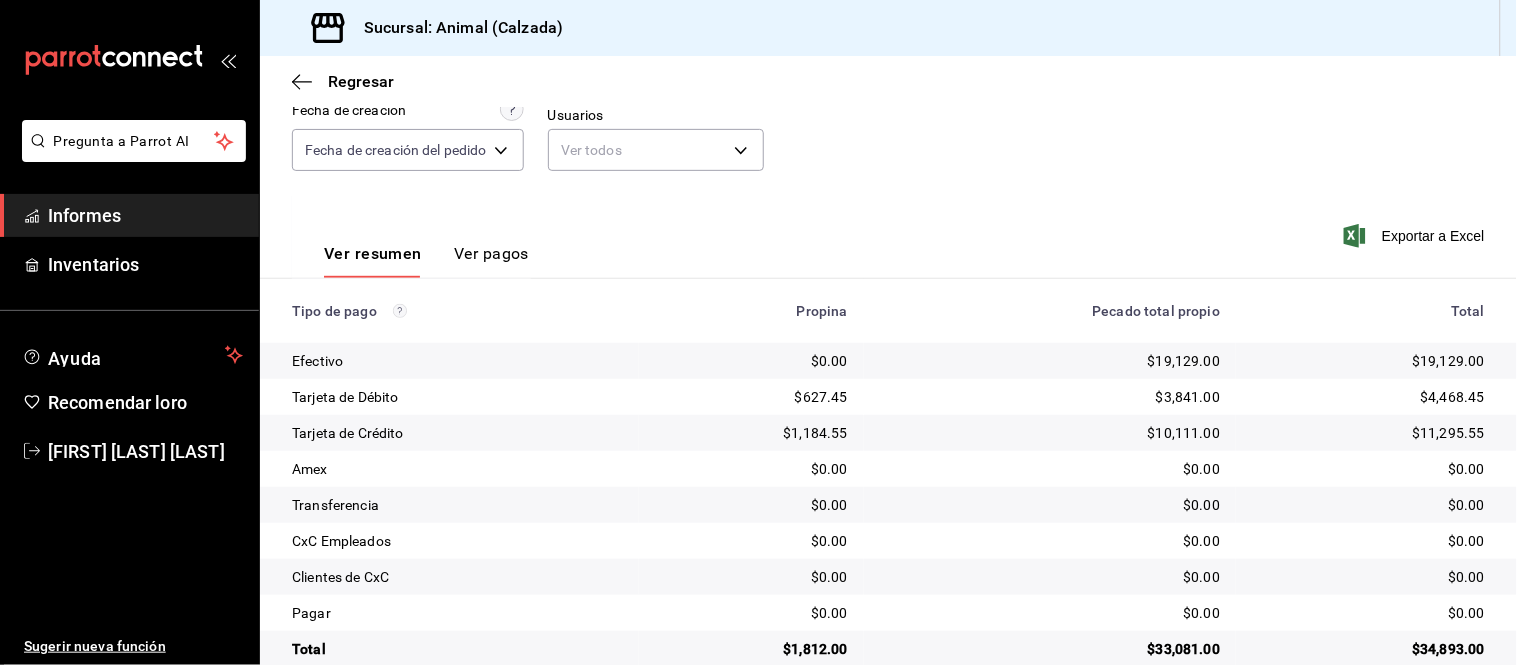 scroll, scrollTop: 218, scrollLeft: 0, axis: vertical 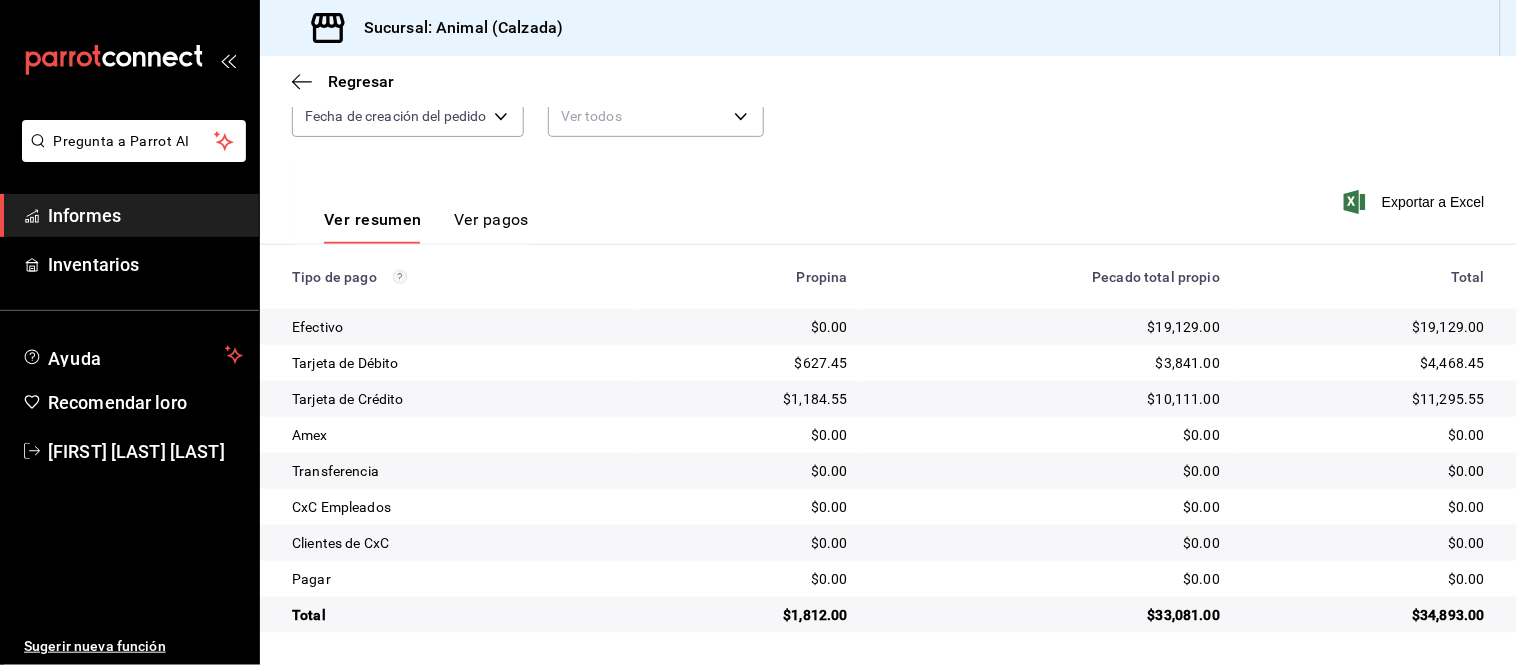 click on "Ver pagos" at bounding box center (491, 219) 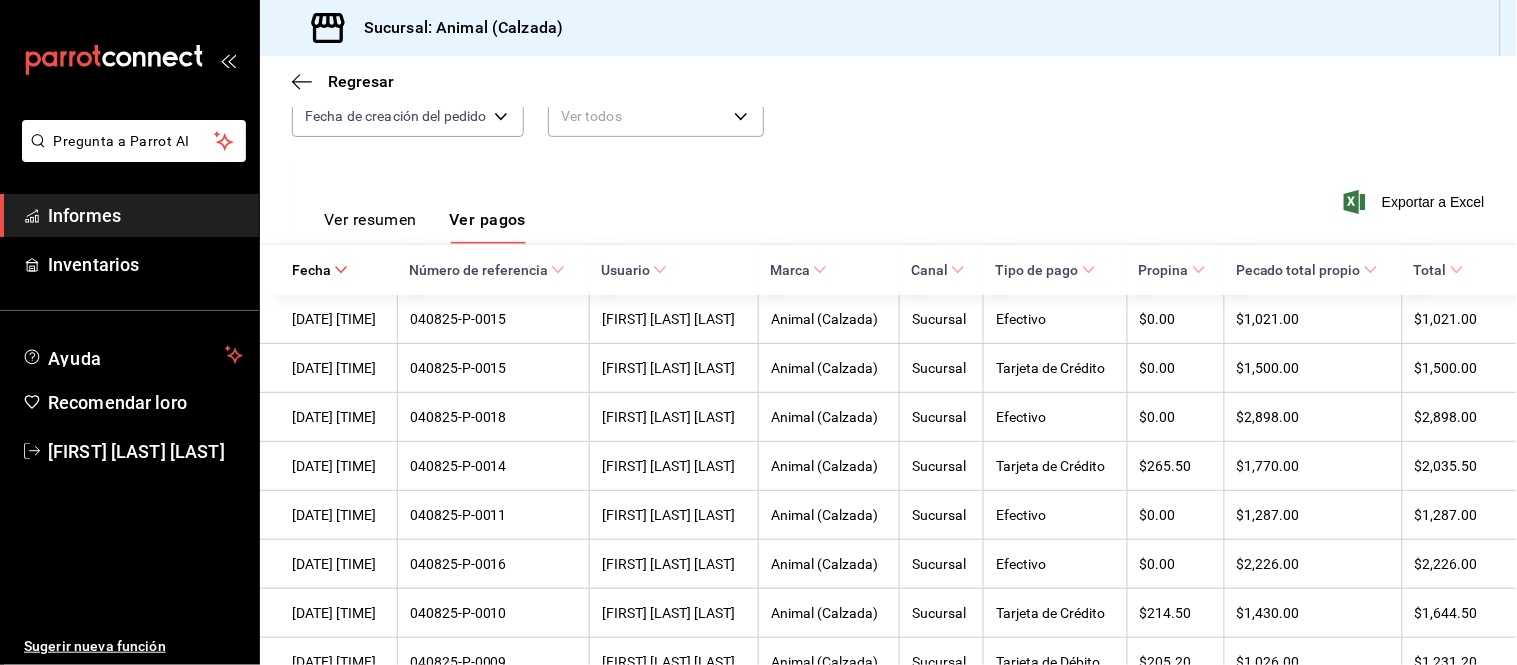 click on "Ver resumen" at bounding box center (370, 219) 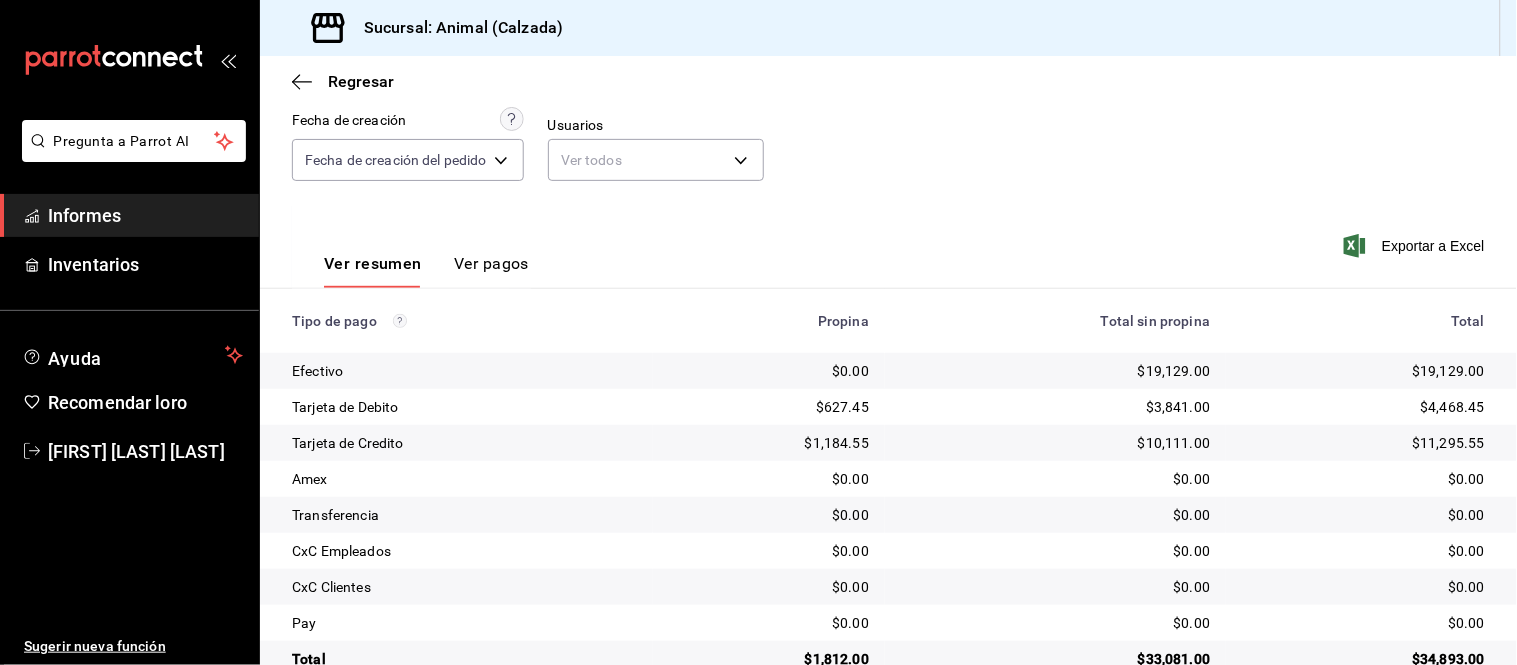 scroll, scrollTop: 218, scrollLeft: 0, axis: vertical 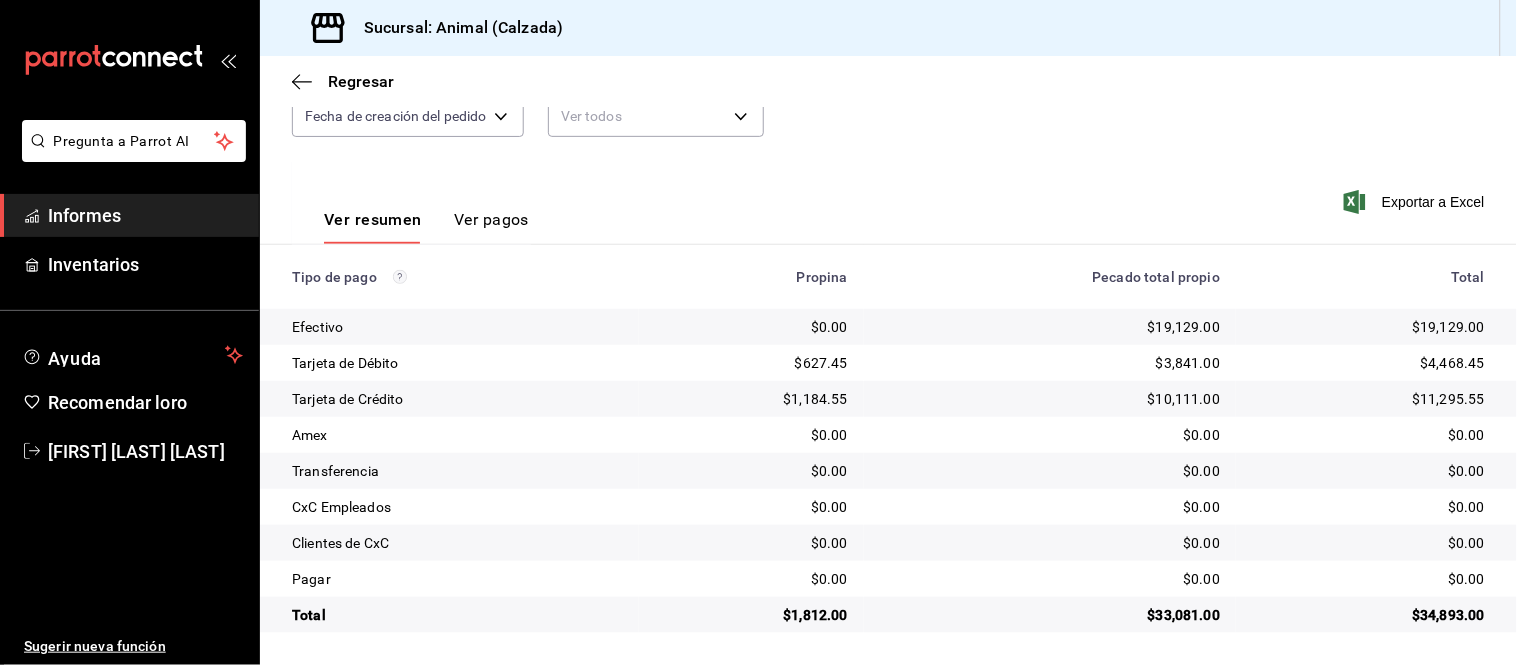 click on "Ver pagos" at bounding box center (491, 226) 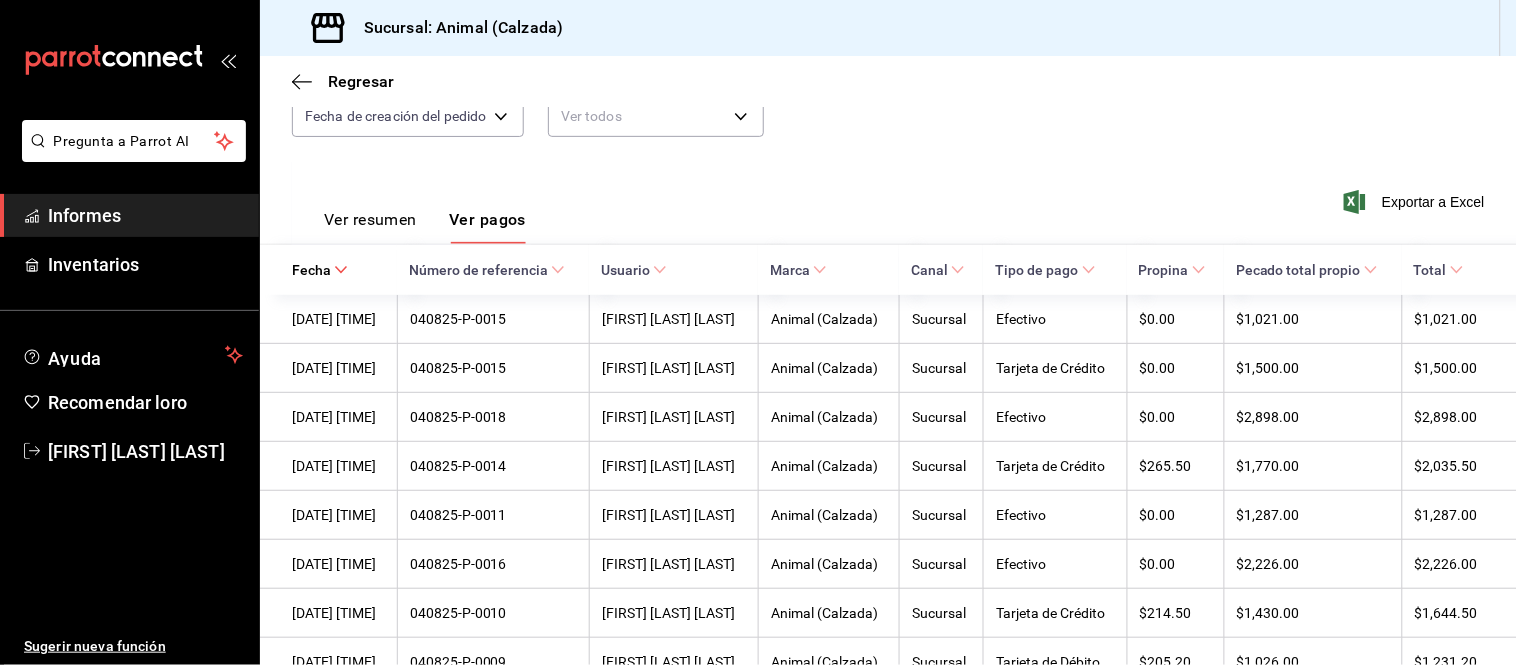 click on "Ver resumen" at bounding box center (370, 219) 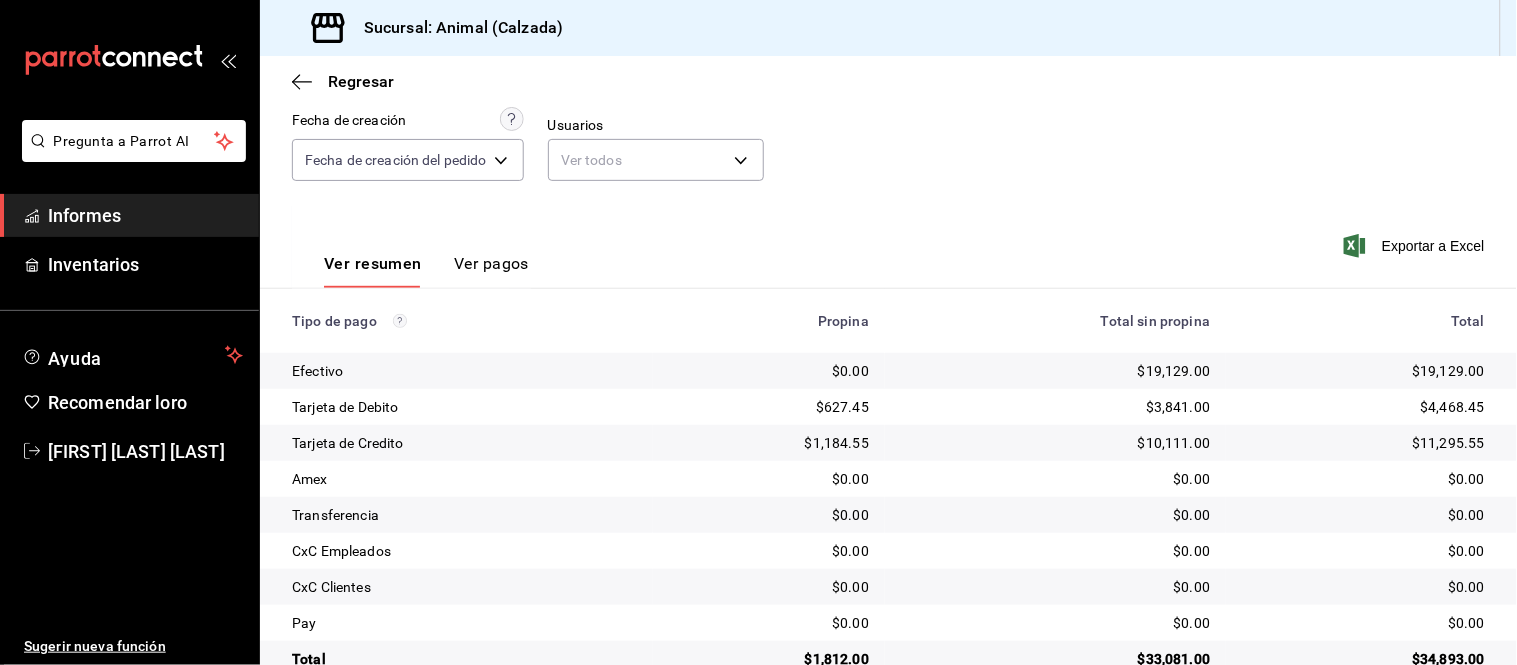scroll, scrollTop: 218, scrollLeft: 0, axis: vertical 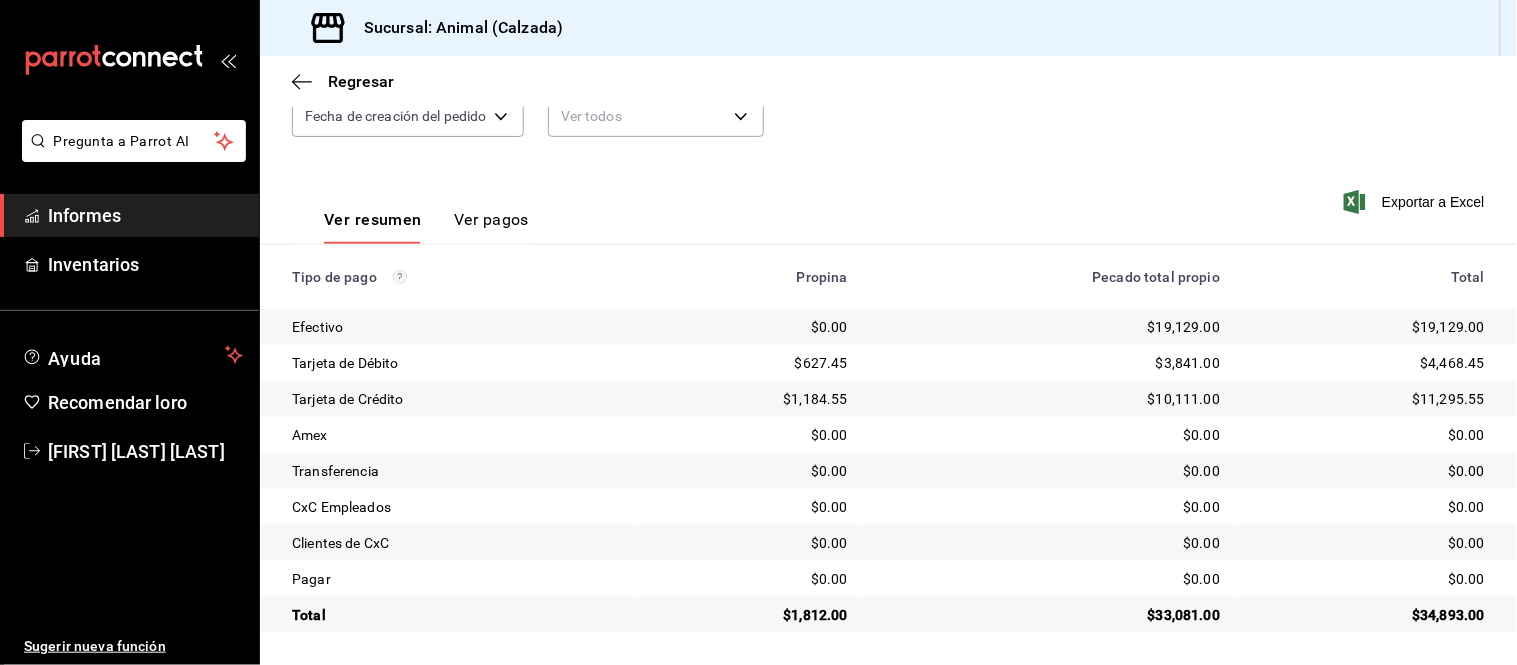 click on "Ver pagos" at bounding box center [491, 219] 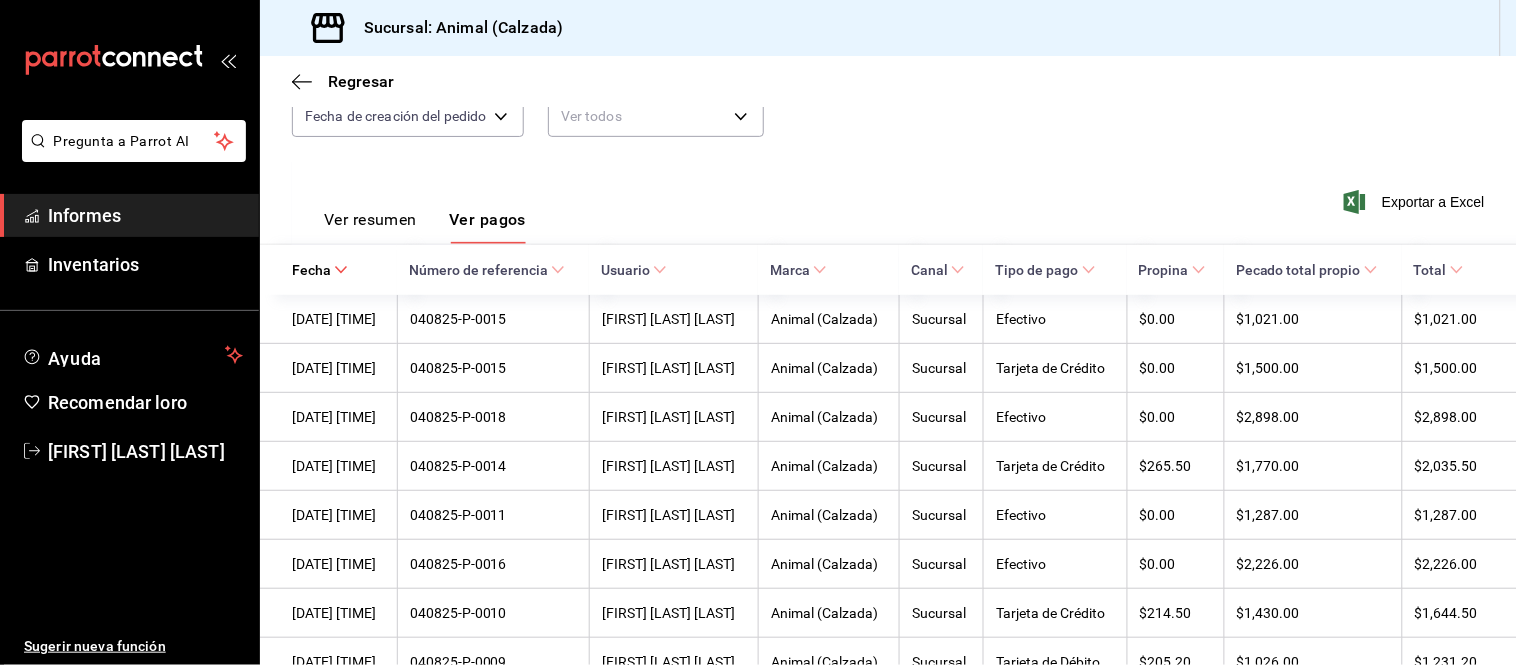 click on "Ver resumen" at bounding box center [370, 219] 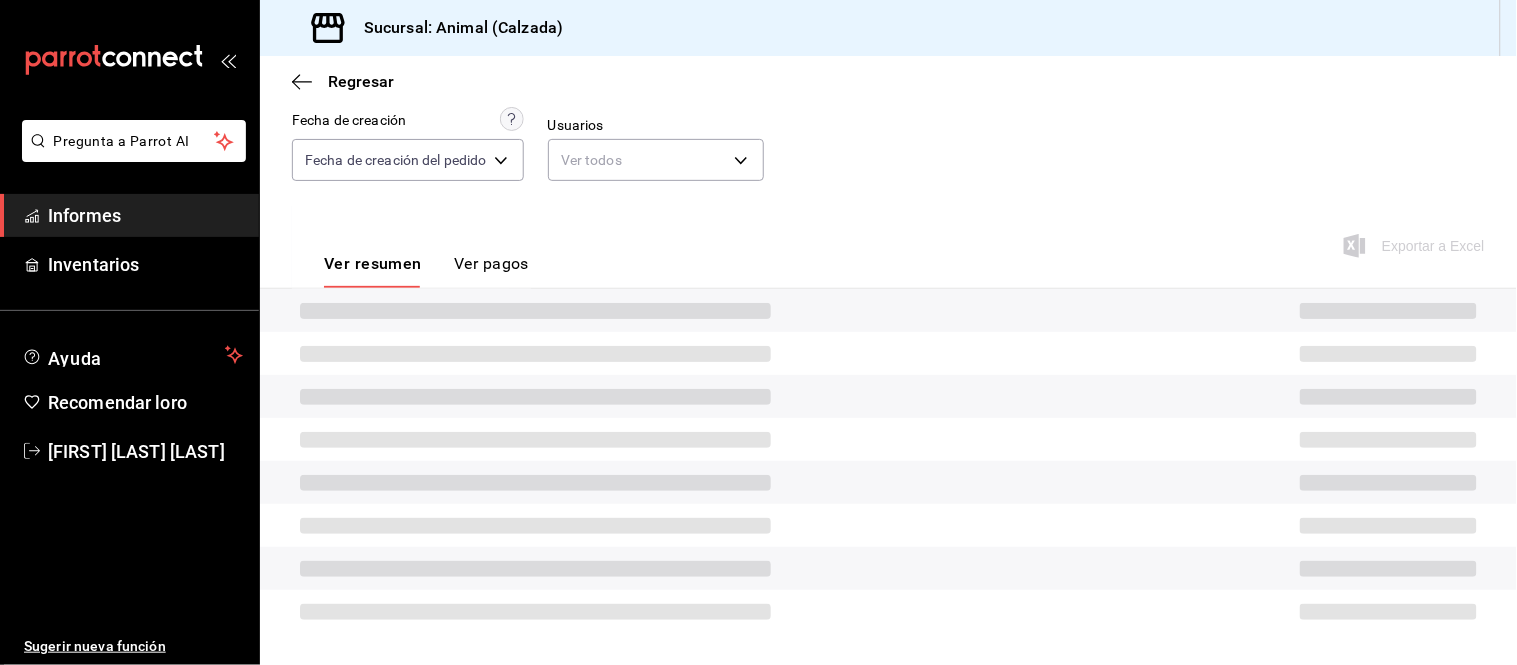 scroll, scrollTop: 218, scrollLeft: 0, axis: vertical 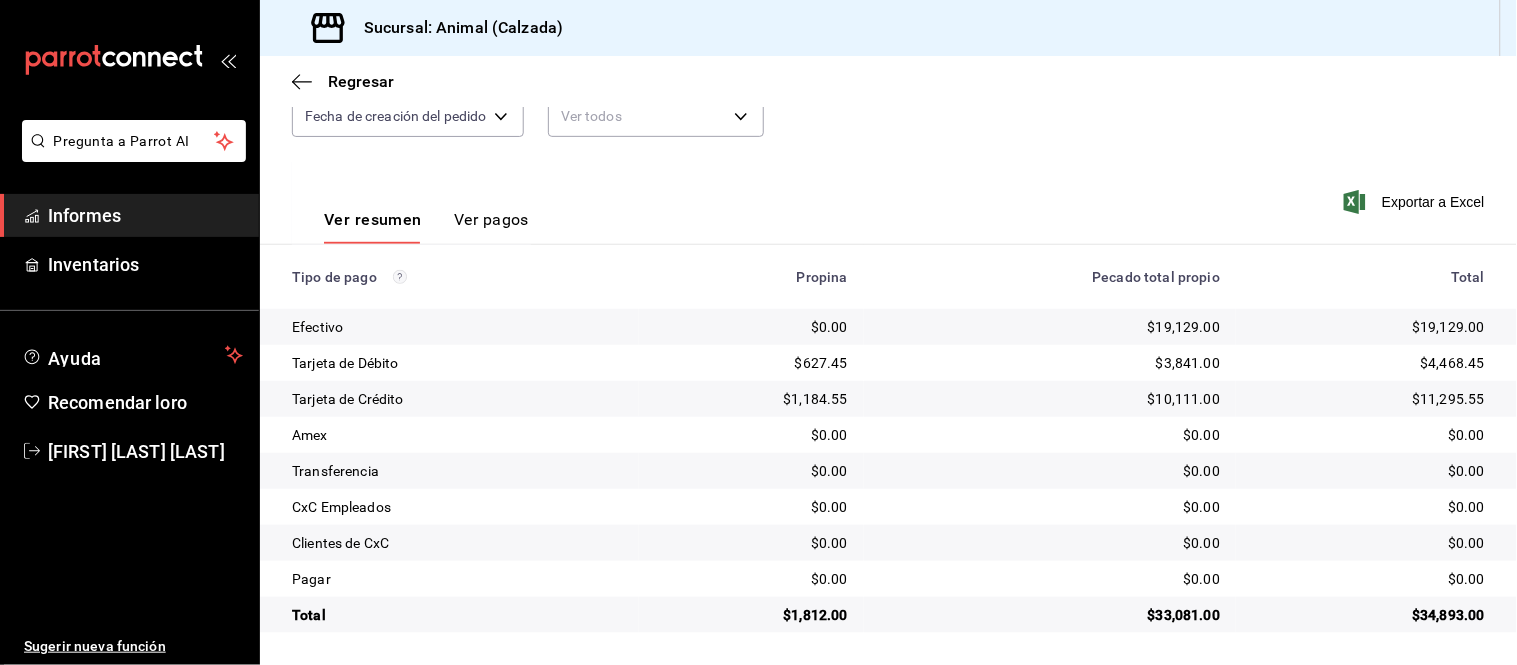 click on "Ver pagos" at bounding box center [491, 219] 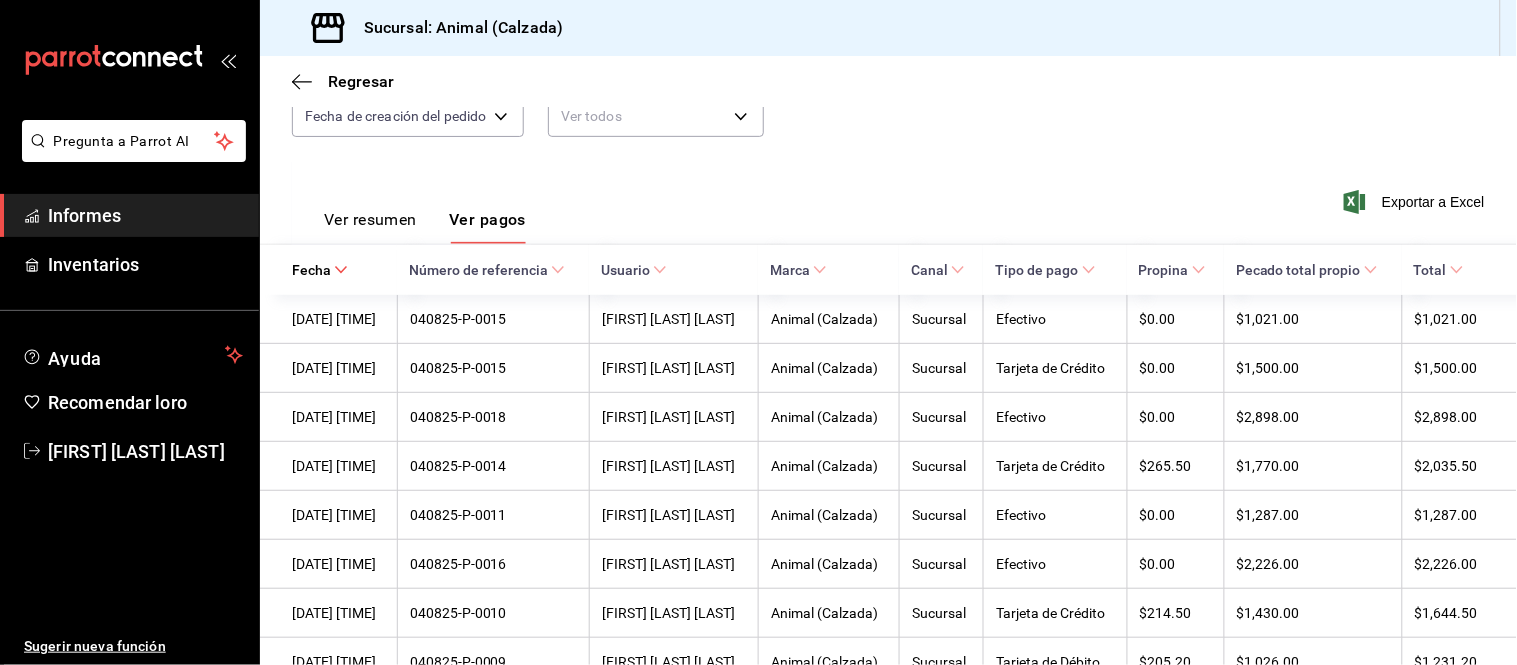 click on "Ver resumen" at bounding box center (370, 219) 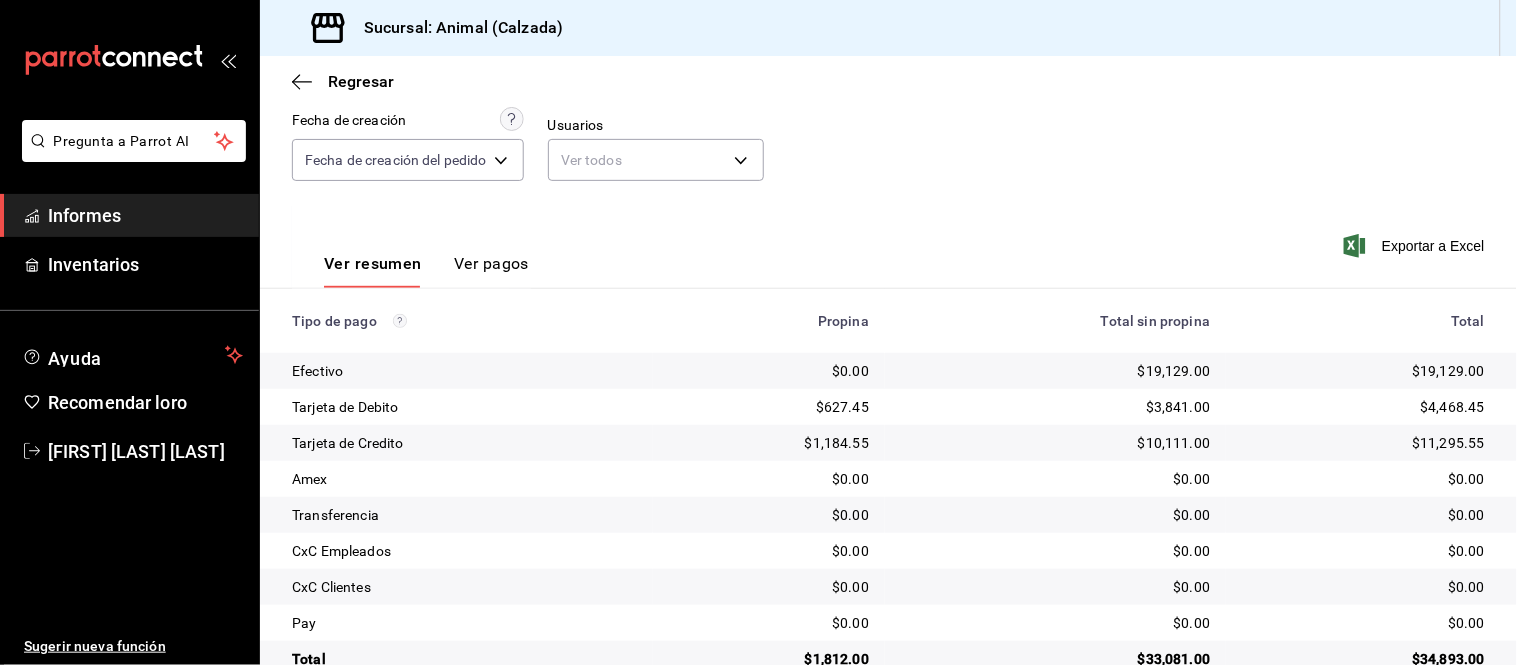 scroll, scrollTop: 218, scrollLeft: 0, axis: vertical 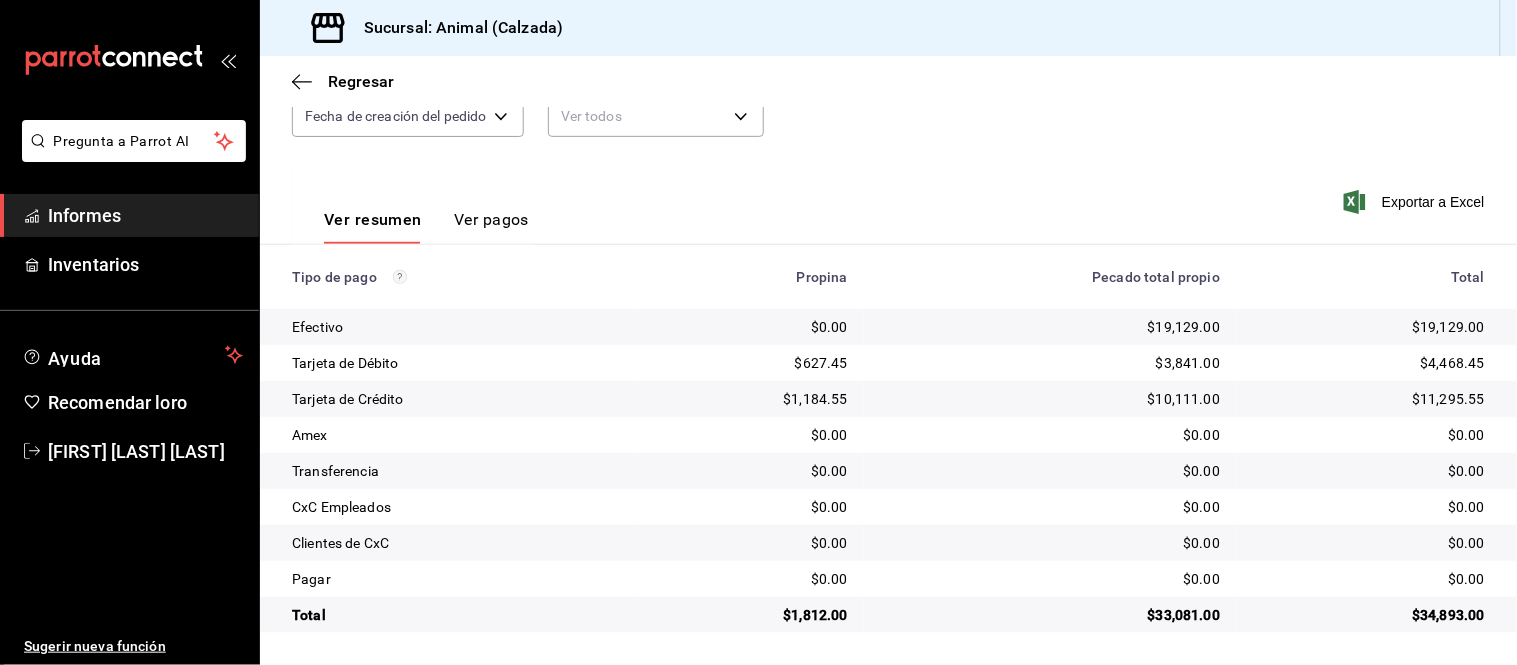 click on "Ver pagos" at bounding box center [491, 219] 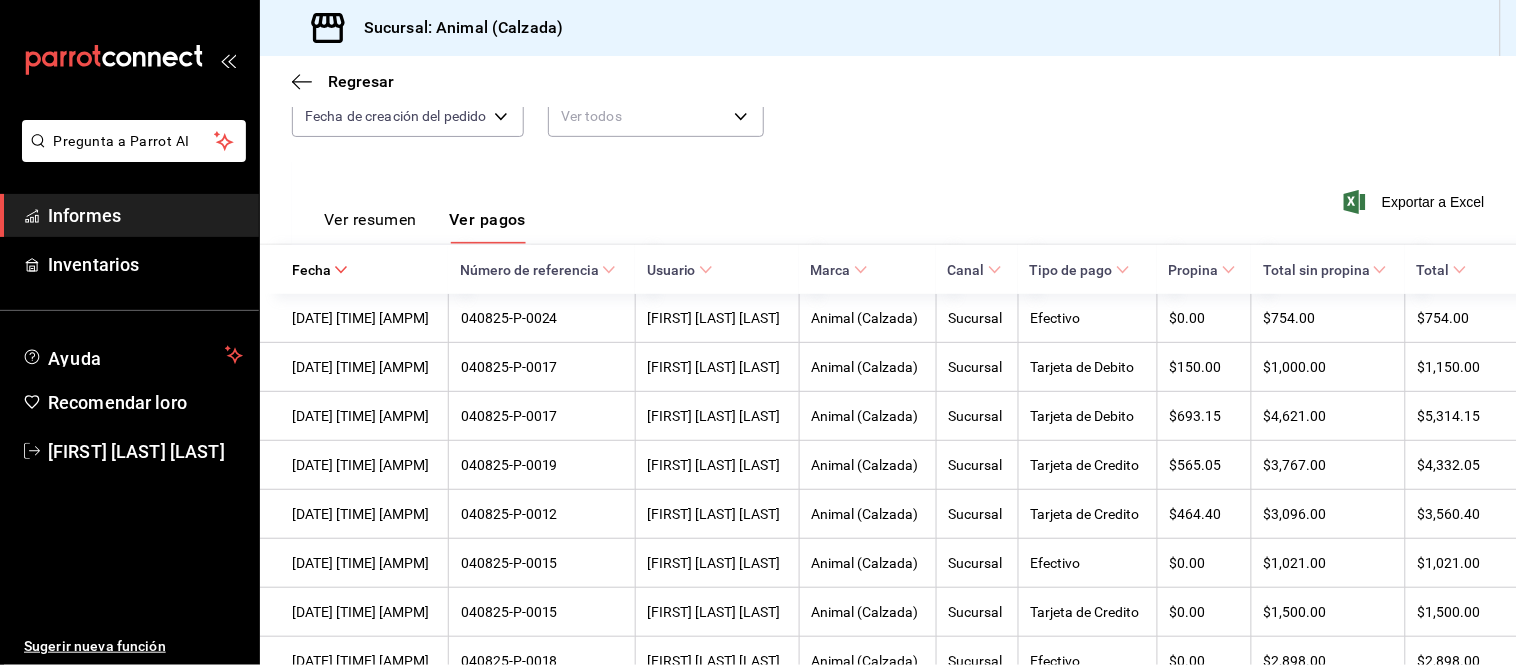 click on "Ver resumen" at bounding box center [370, 226] 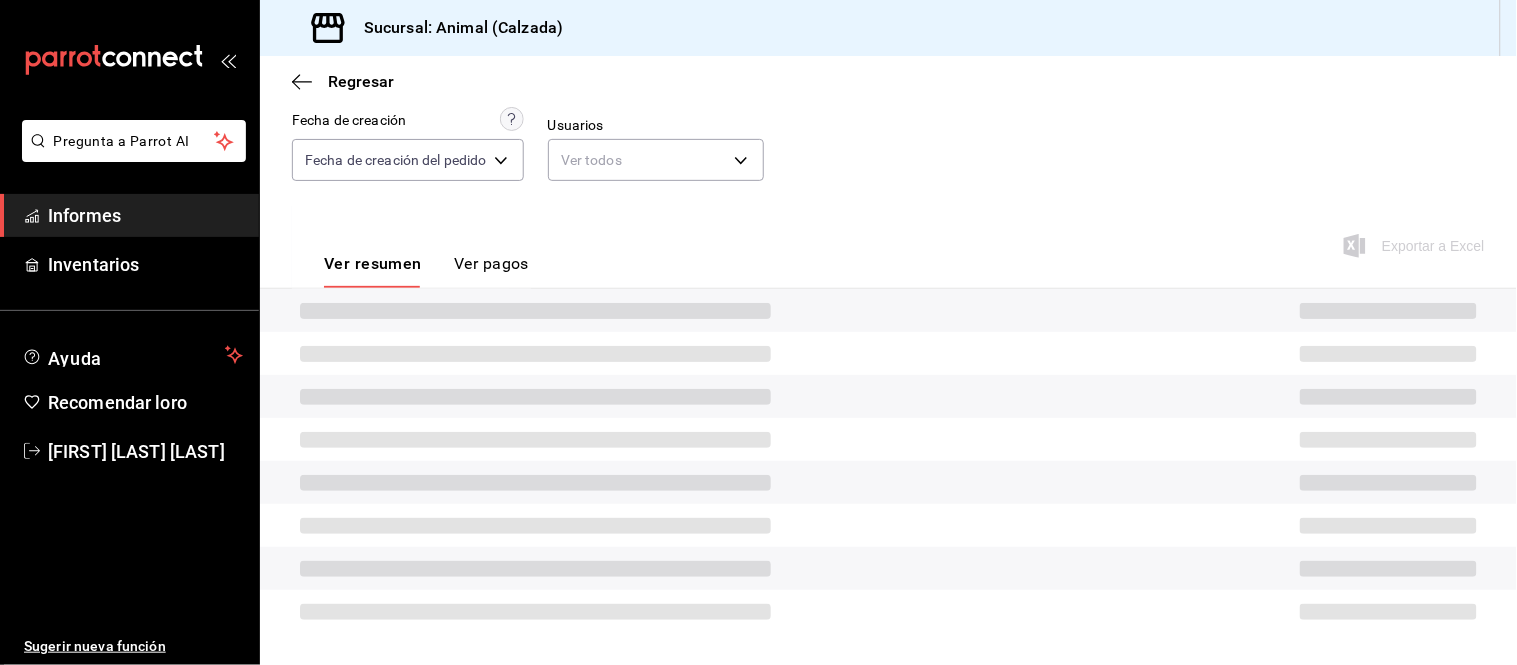 scroll, scrollTop: 218, scrollLeft: 0, axis: vertical 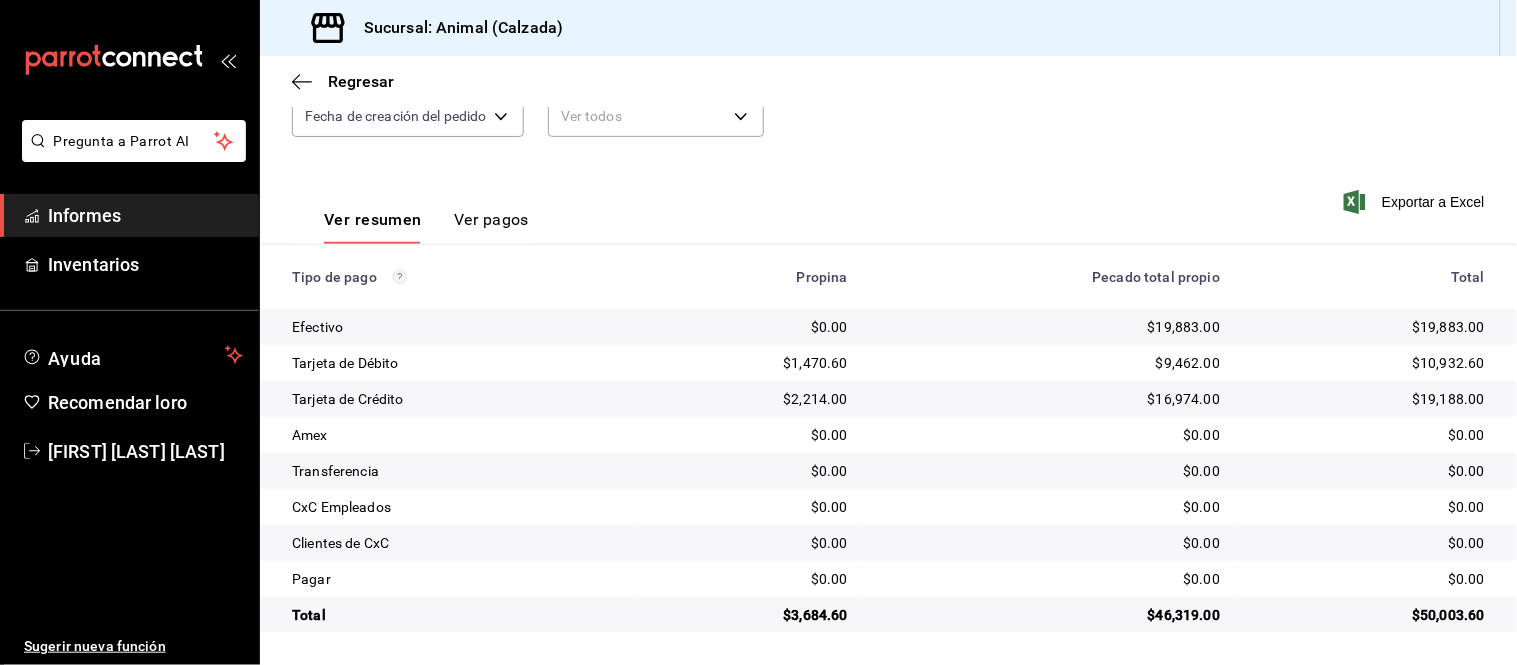 click on "Ver pagos" at bounding box center [491, 219] 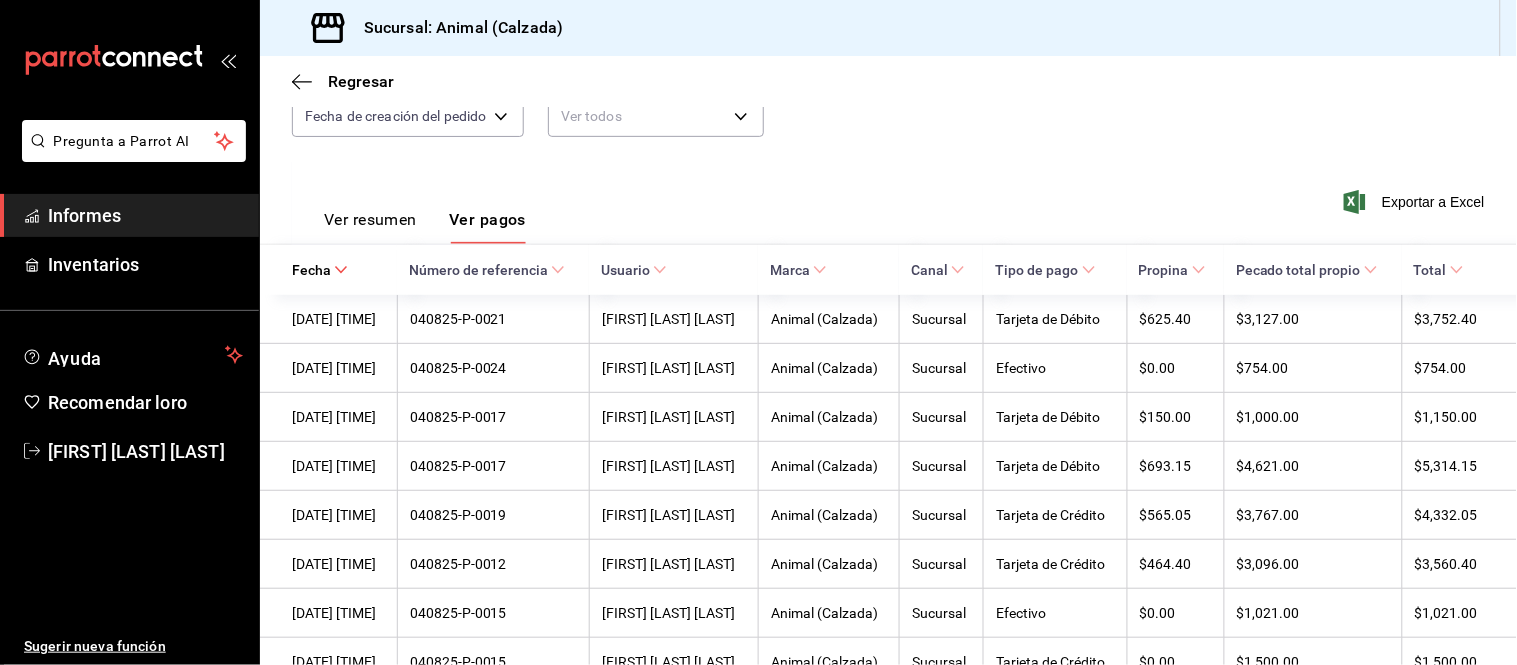 click on "Ver resumen" at bounding box center [370, 219] 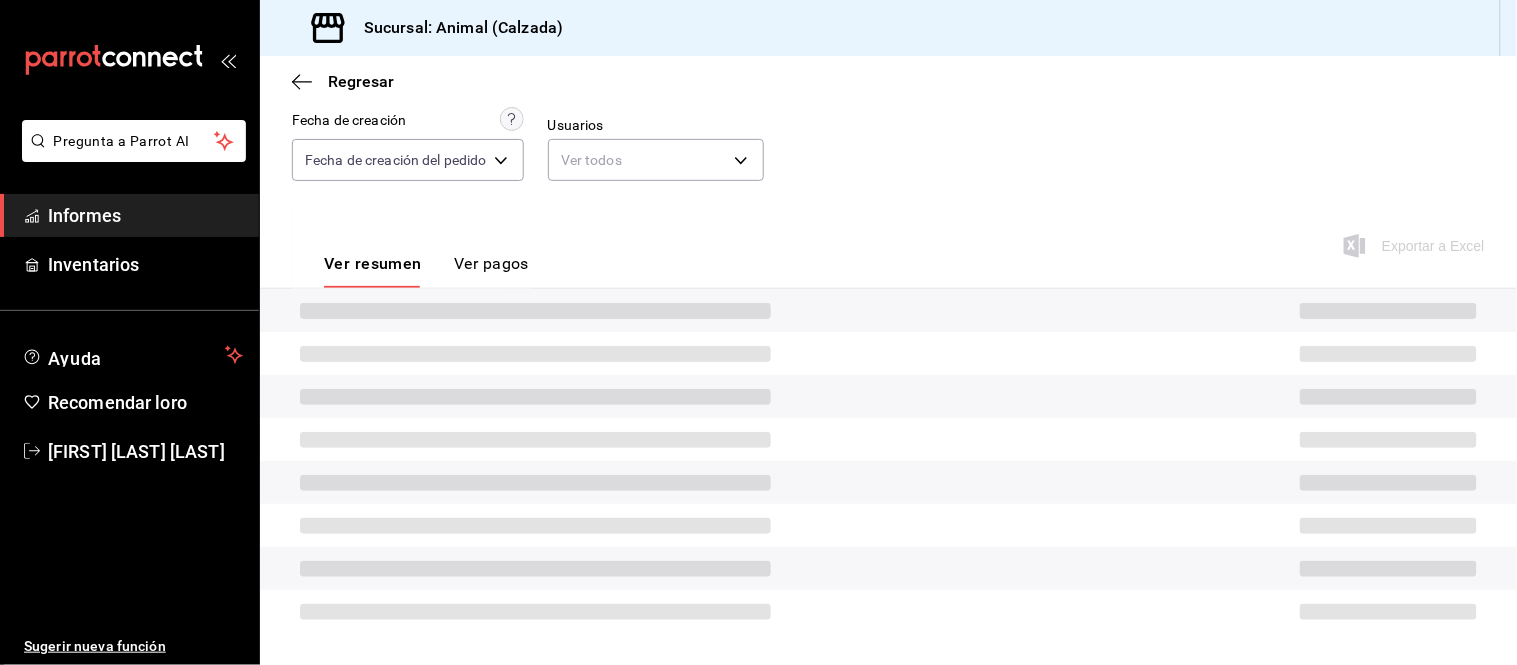 scroll, scrollTop: 218, scrollLeft: 0, axis: vertical 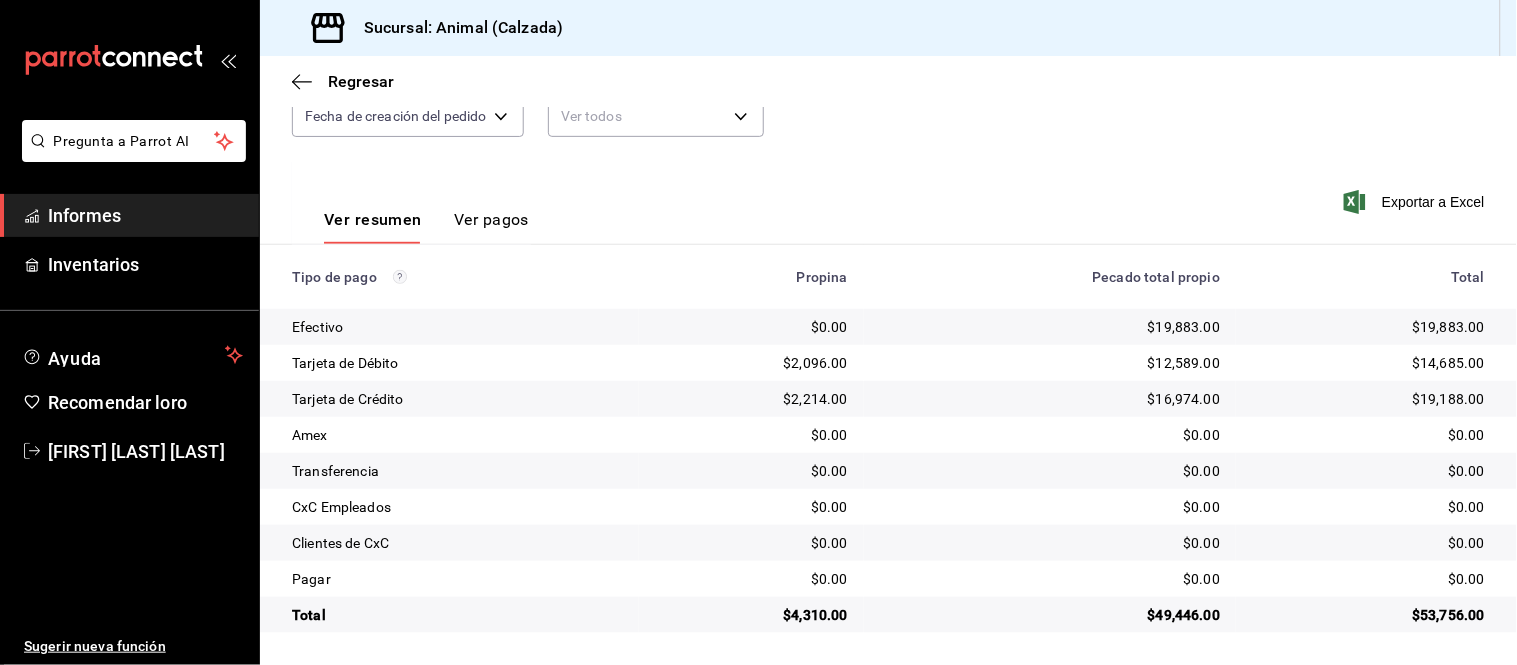 click on "Ver pagos" at bounding box center (491, 219) 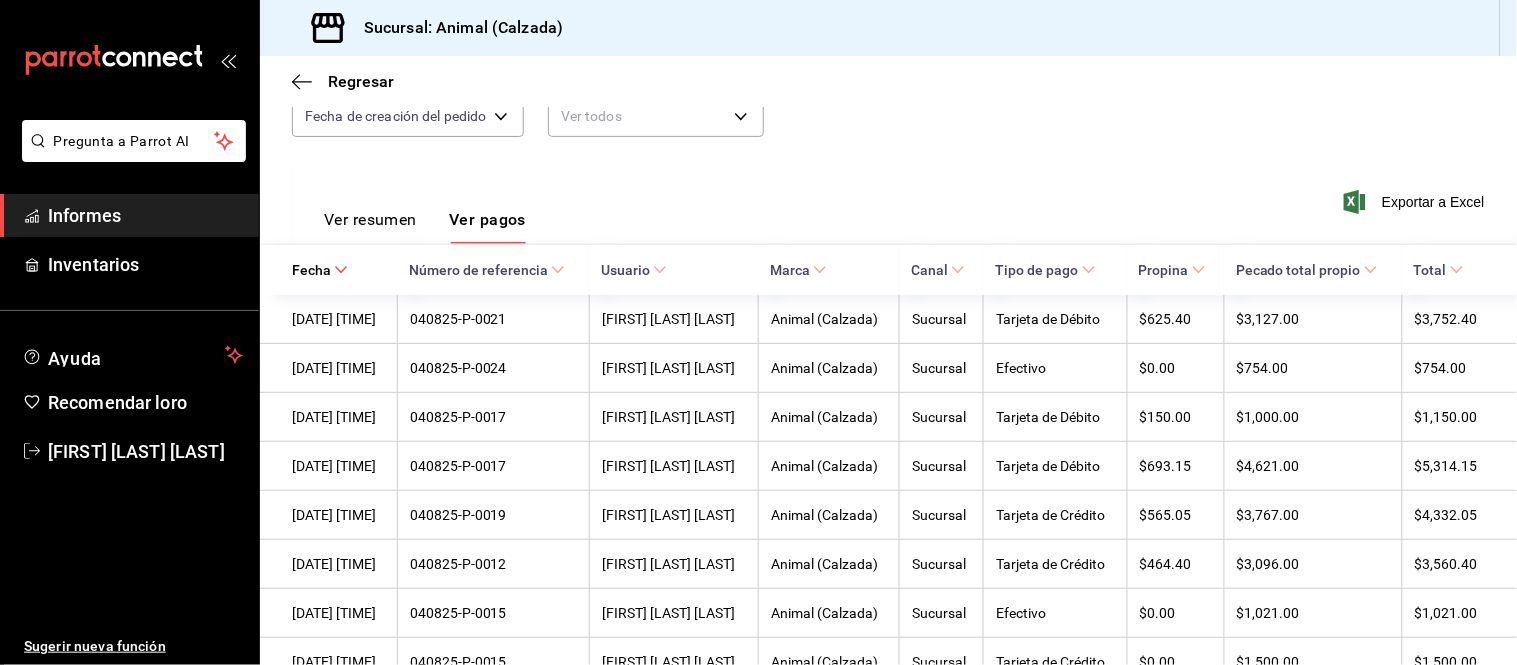 click on "Ver resumen" at bounding box center (370, 226) 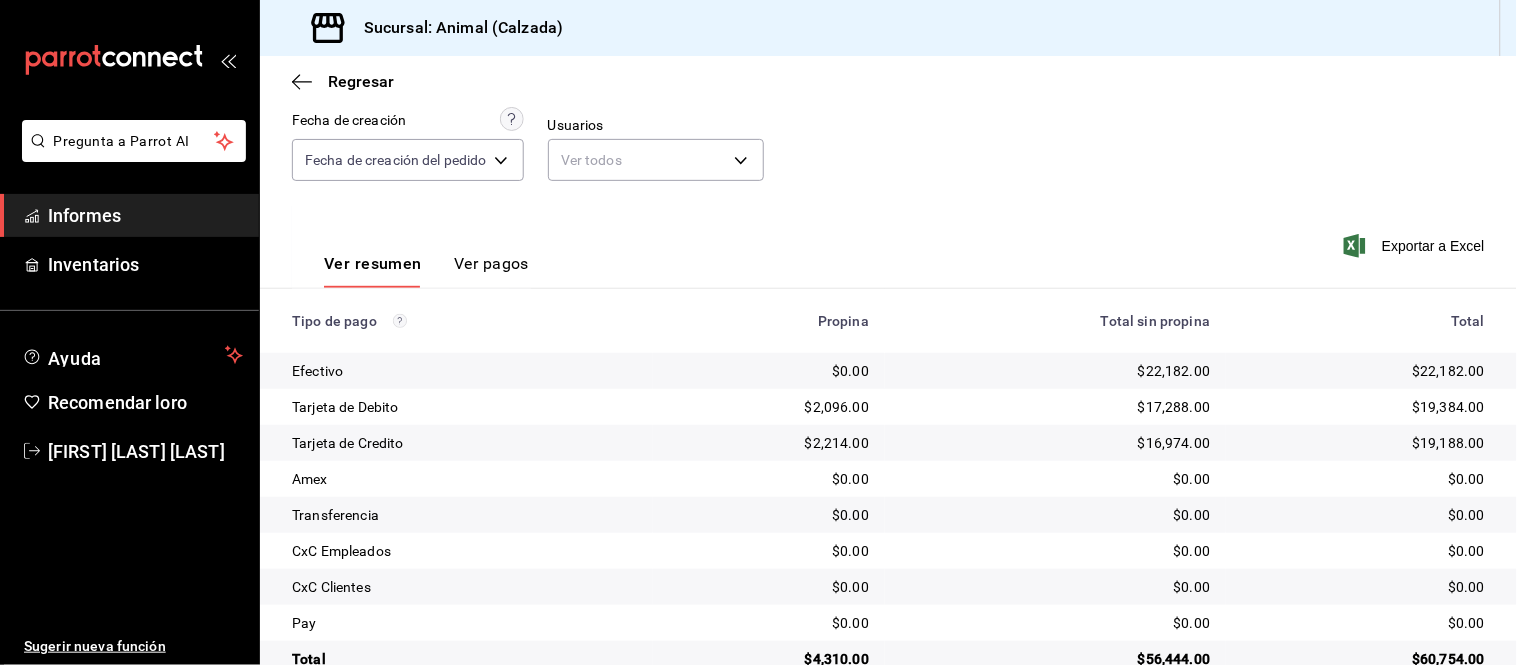 scroll, scrollTop: 218, scrollLeft: 0, axis: vertical 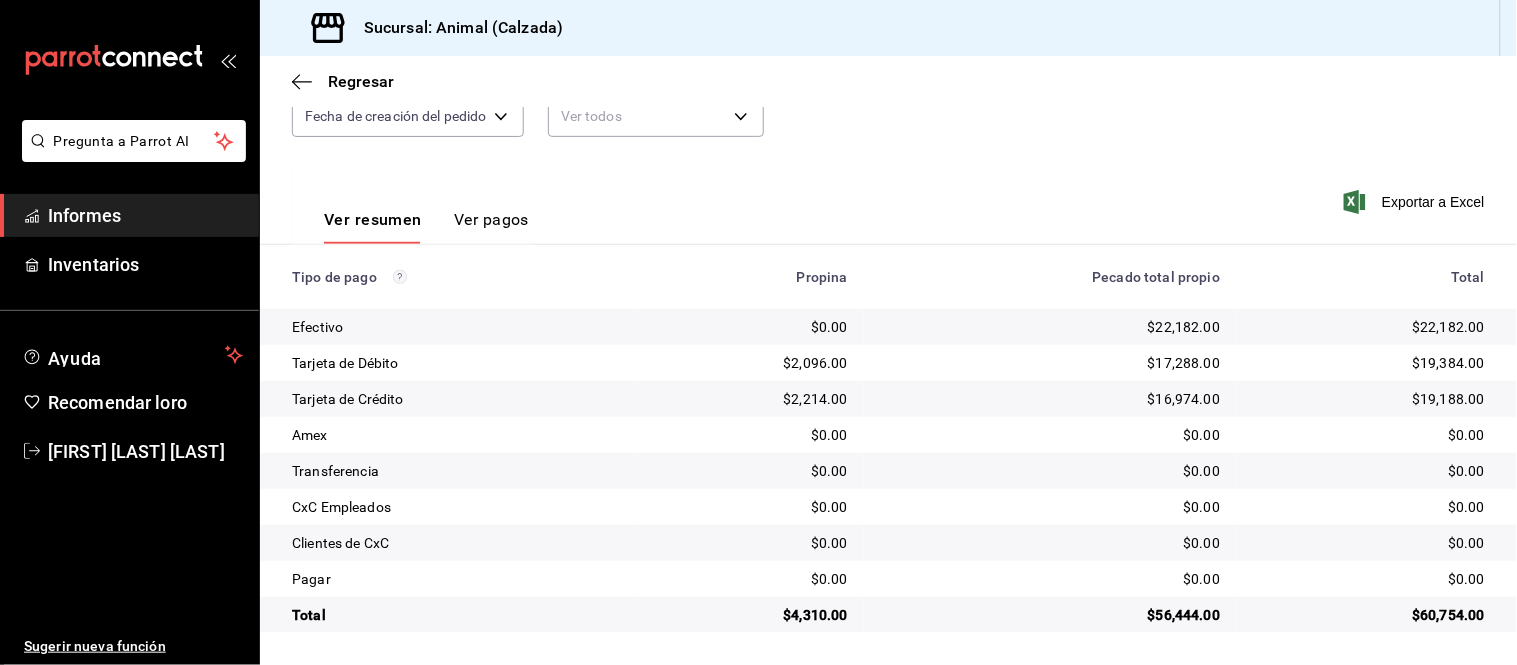 click on "Ver pagos" at bounding box center [491, 219] 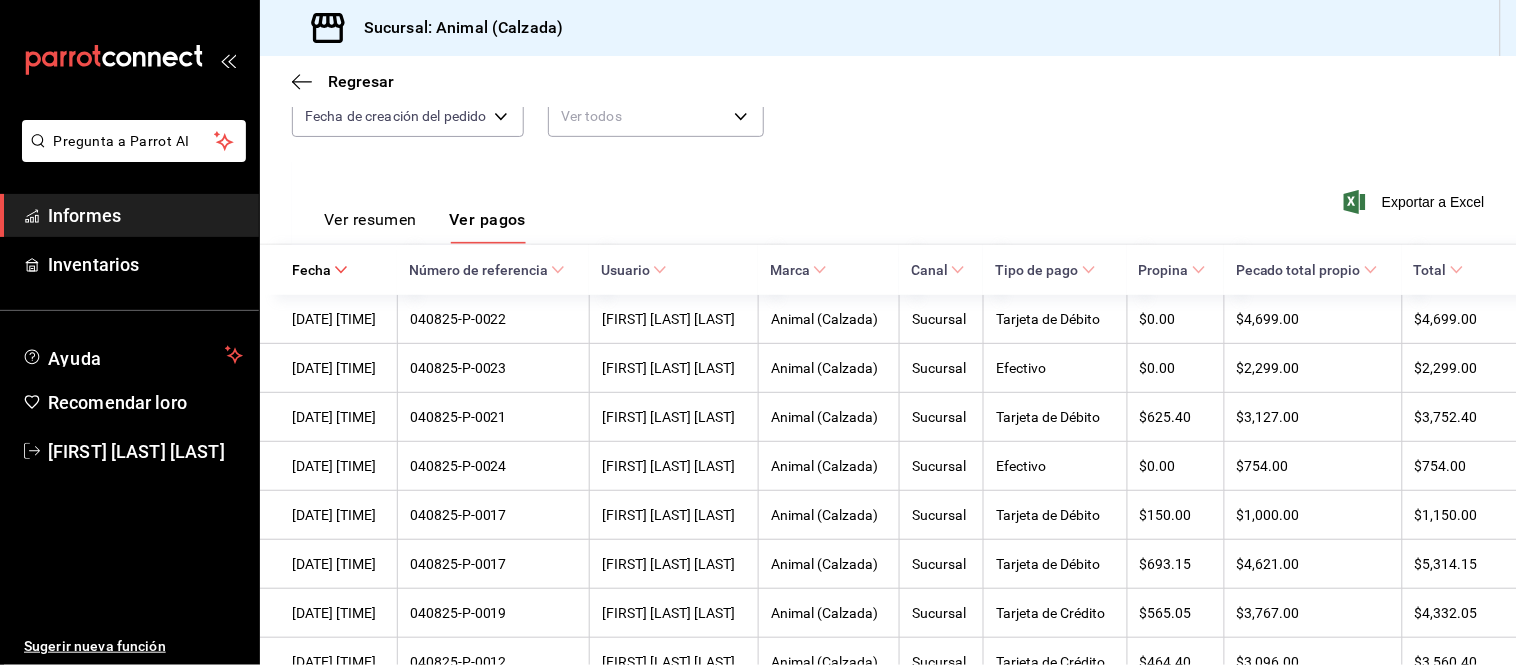 click on "Ver resumen" at bounding box center (370, 226) 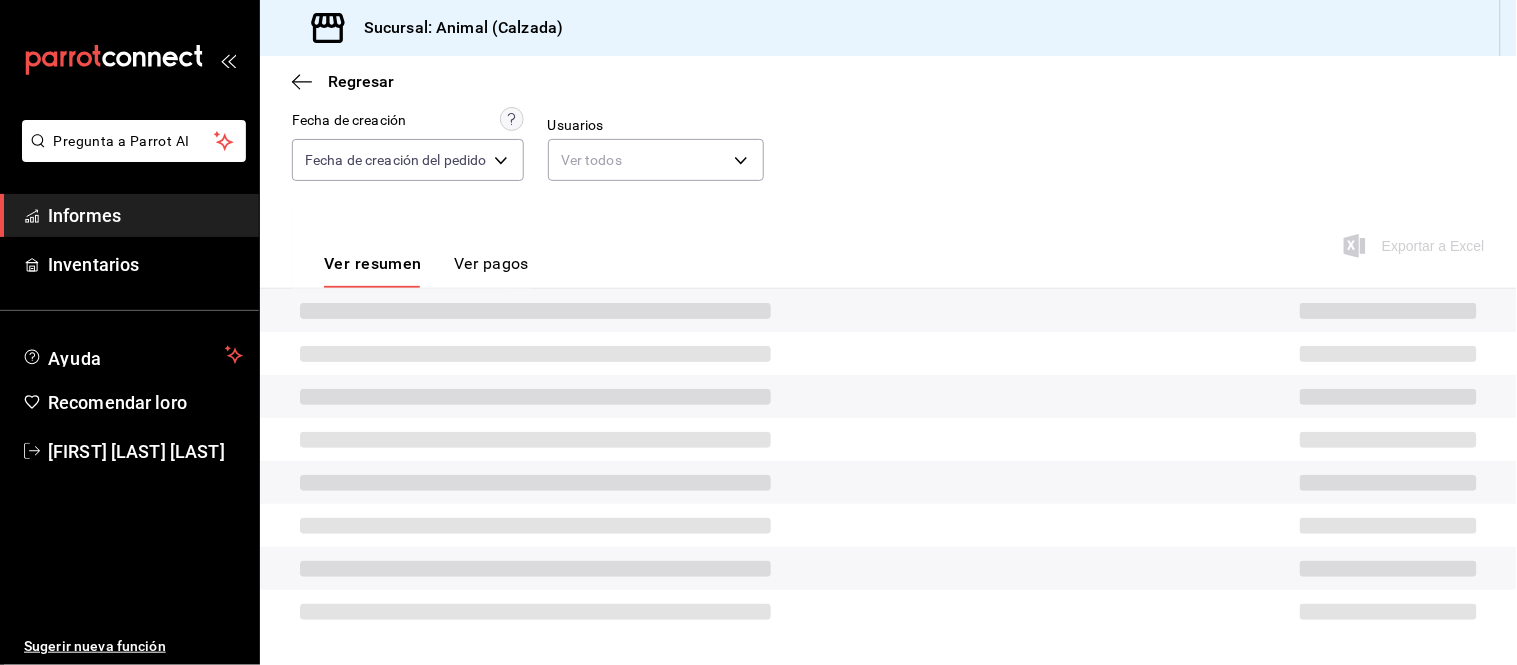 scroll, scrollTop: 218, scrollLeft: 0, axis: vertical 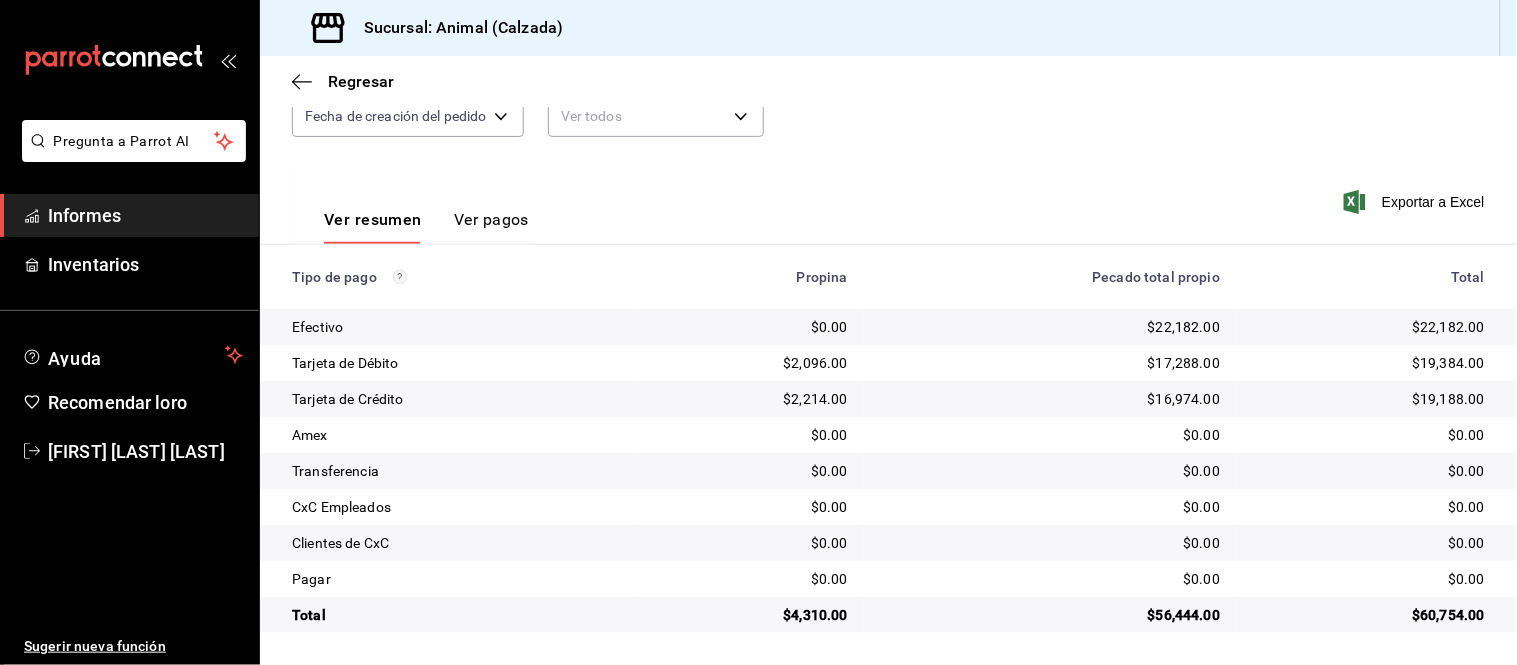 click on "Ver pagos" at bounding box center [491, 219] 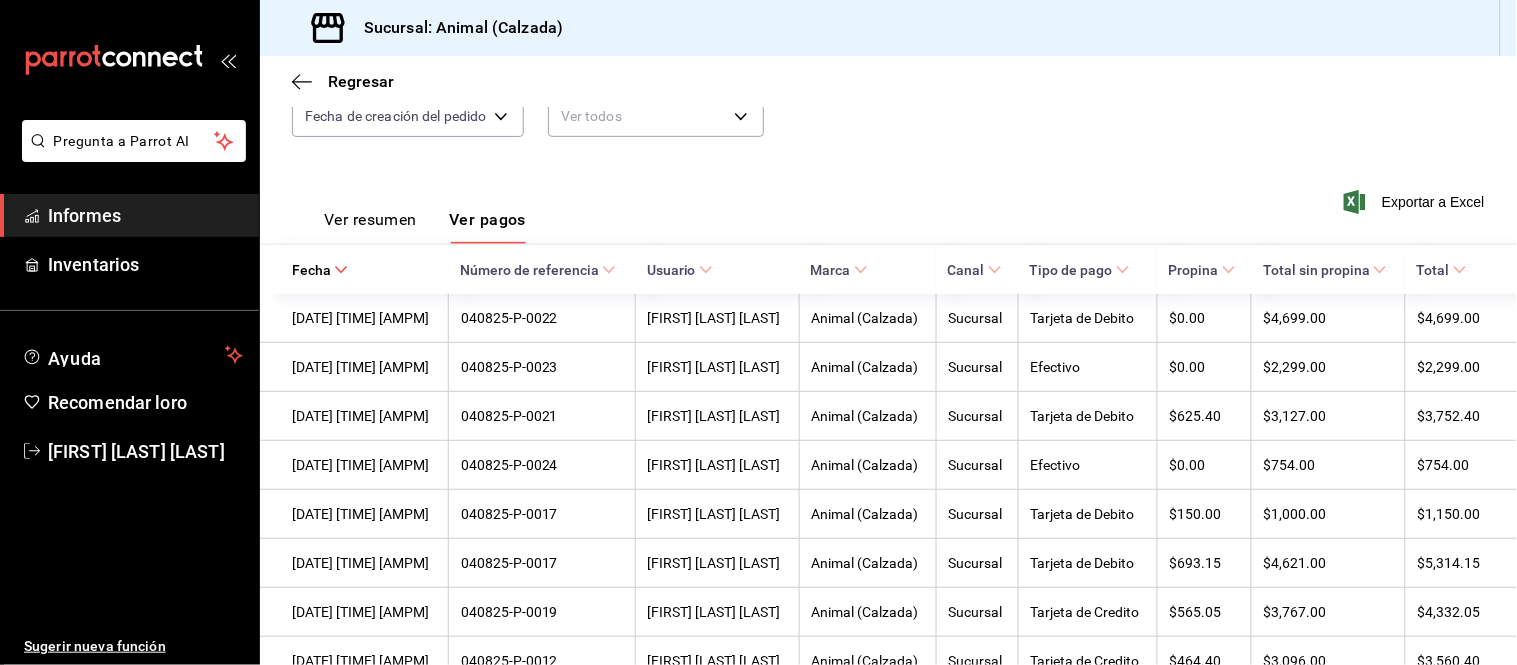 click on "Ver resumen" at bounding box center [370, 219] 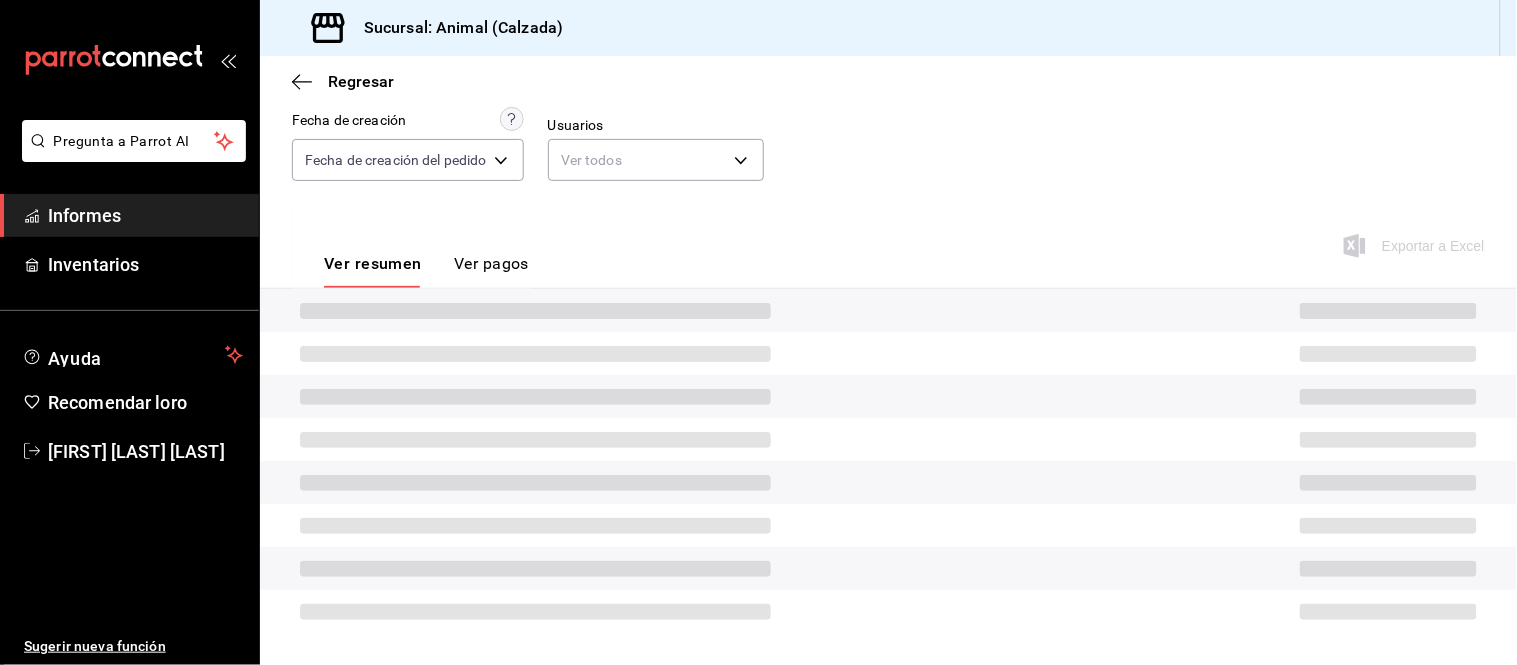 scroll, scrollTop: 218, scrollLeft: 0, axis: vertical 